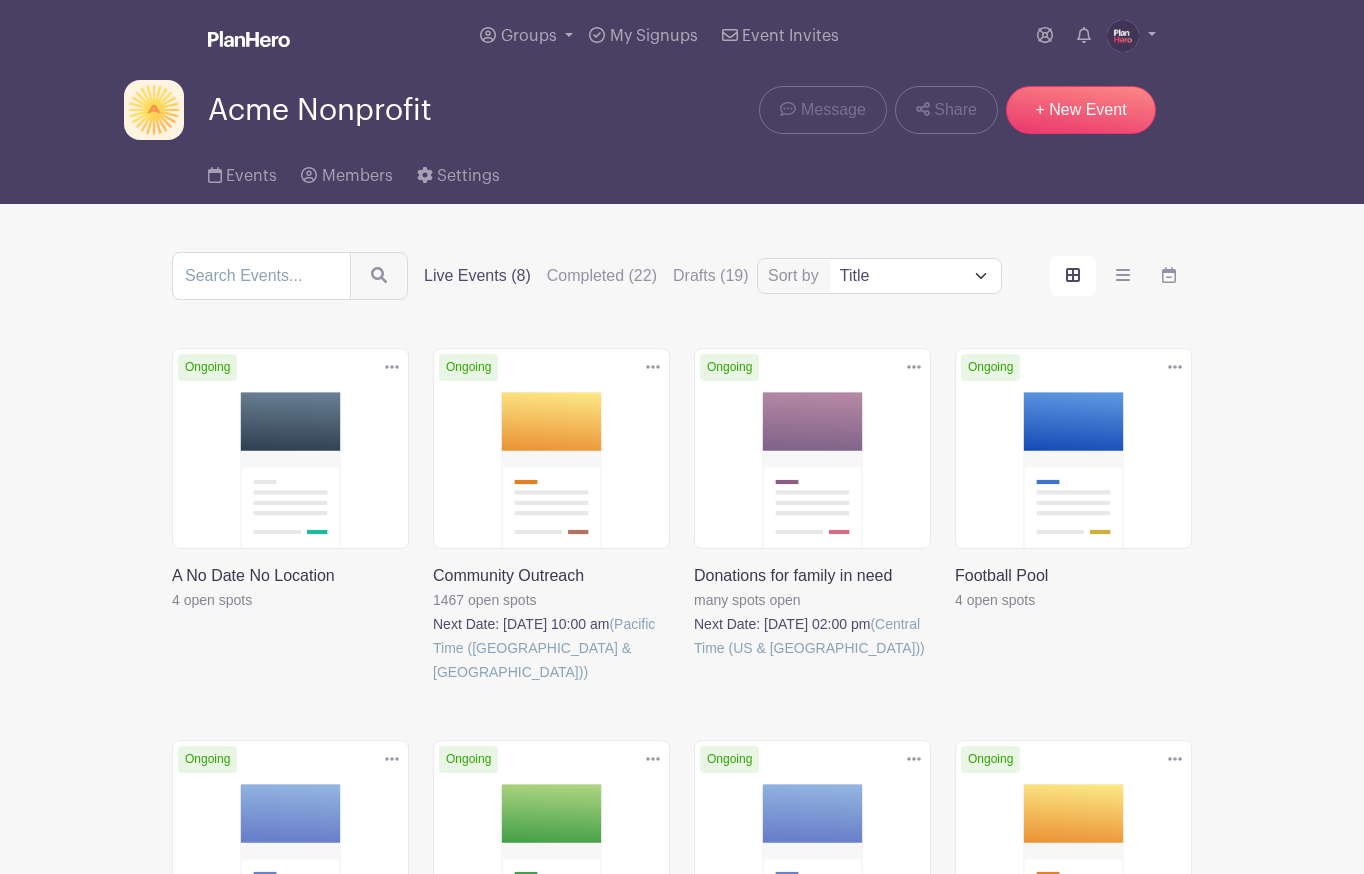 scroll, scrollTop: 0, scrollLeft: 0, axis: both 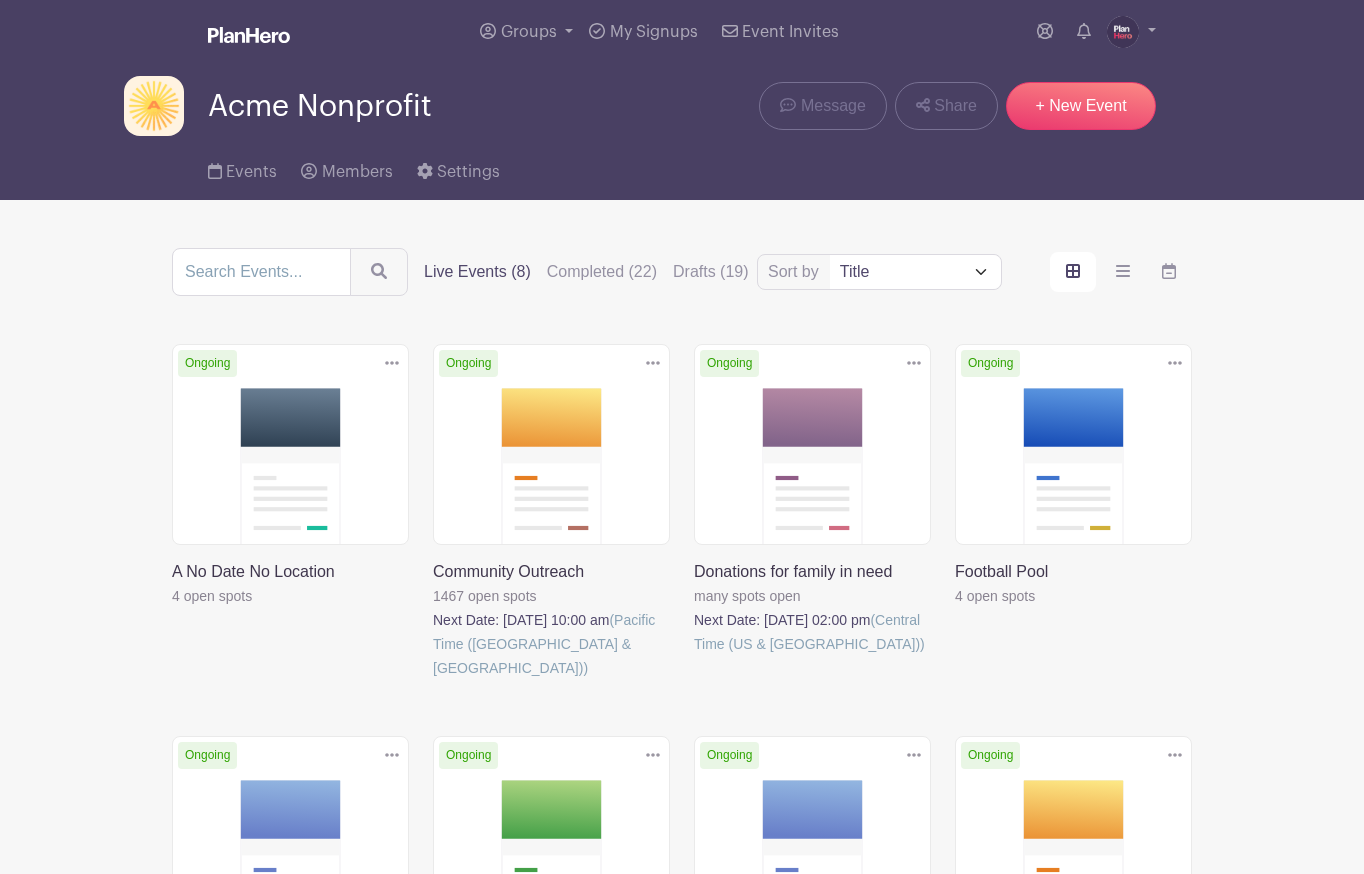 click at bounding box center (955, 608) 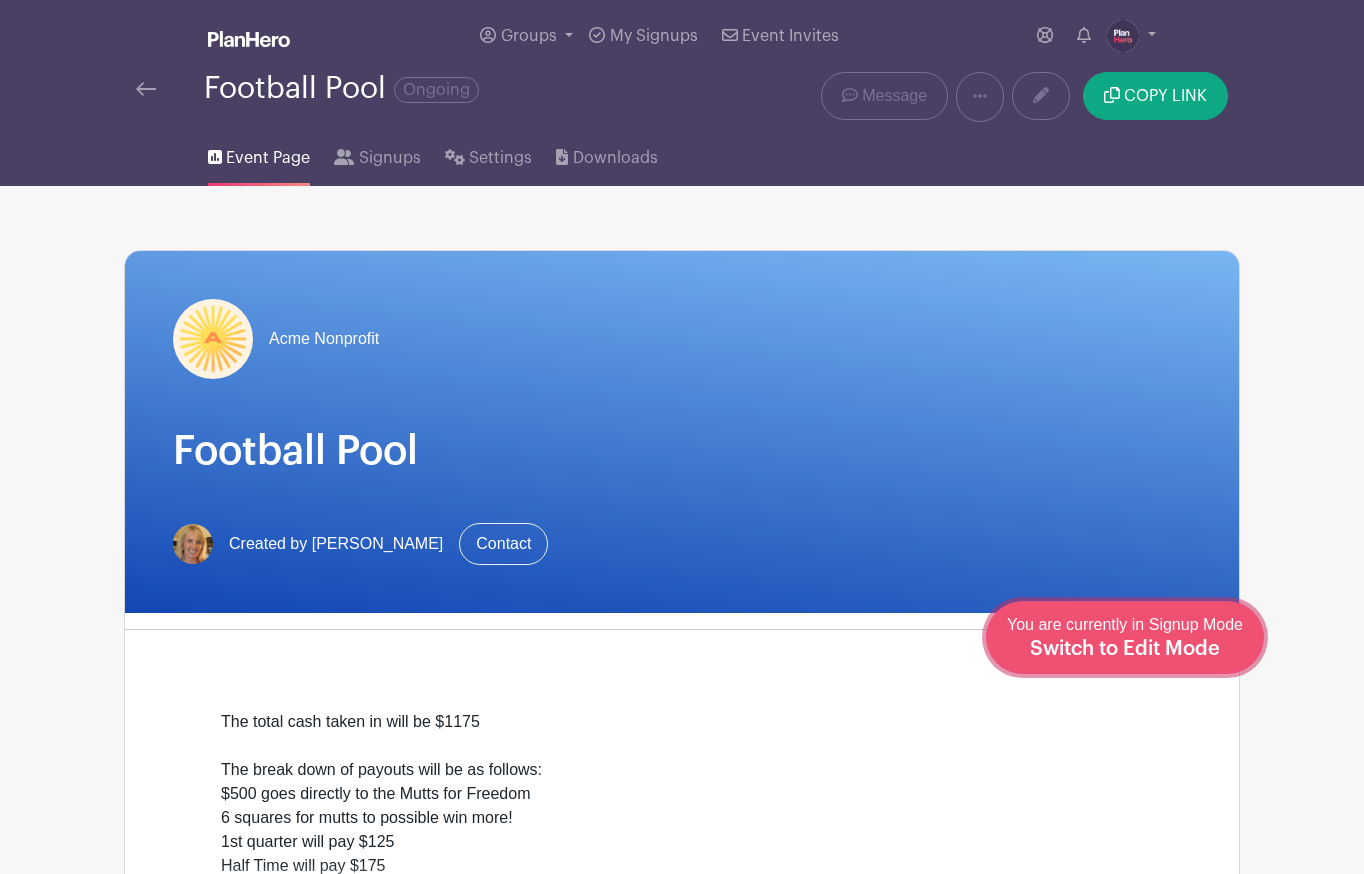 click on "Switch to Edit Mode" at bounding box center (1125, 649) 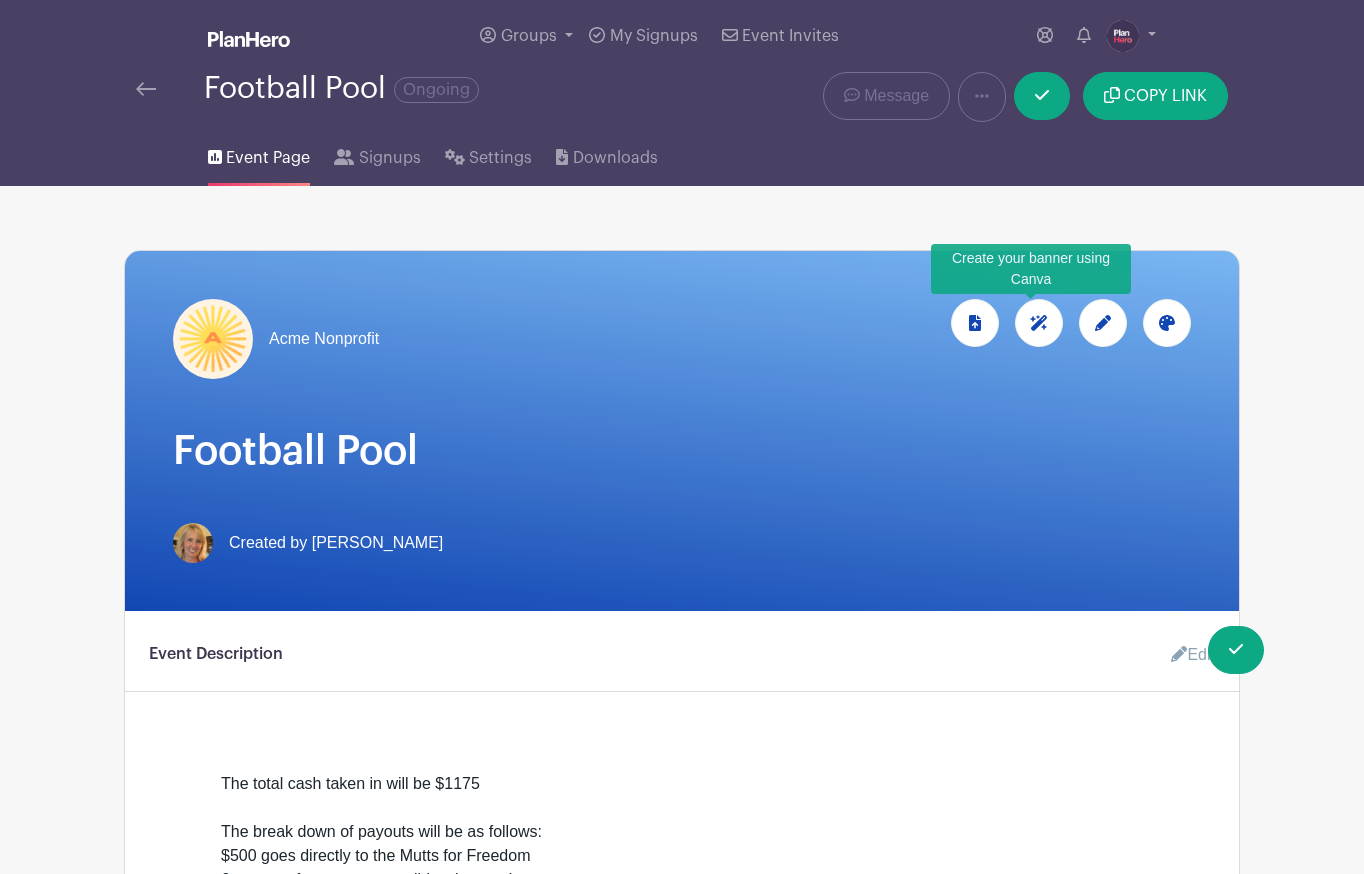 click 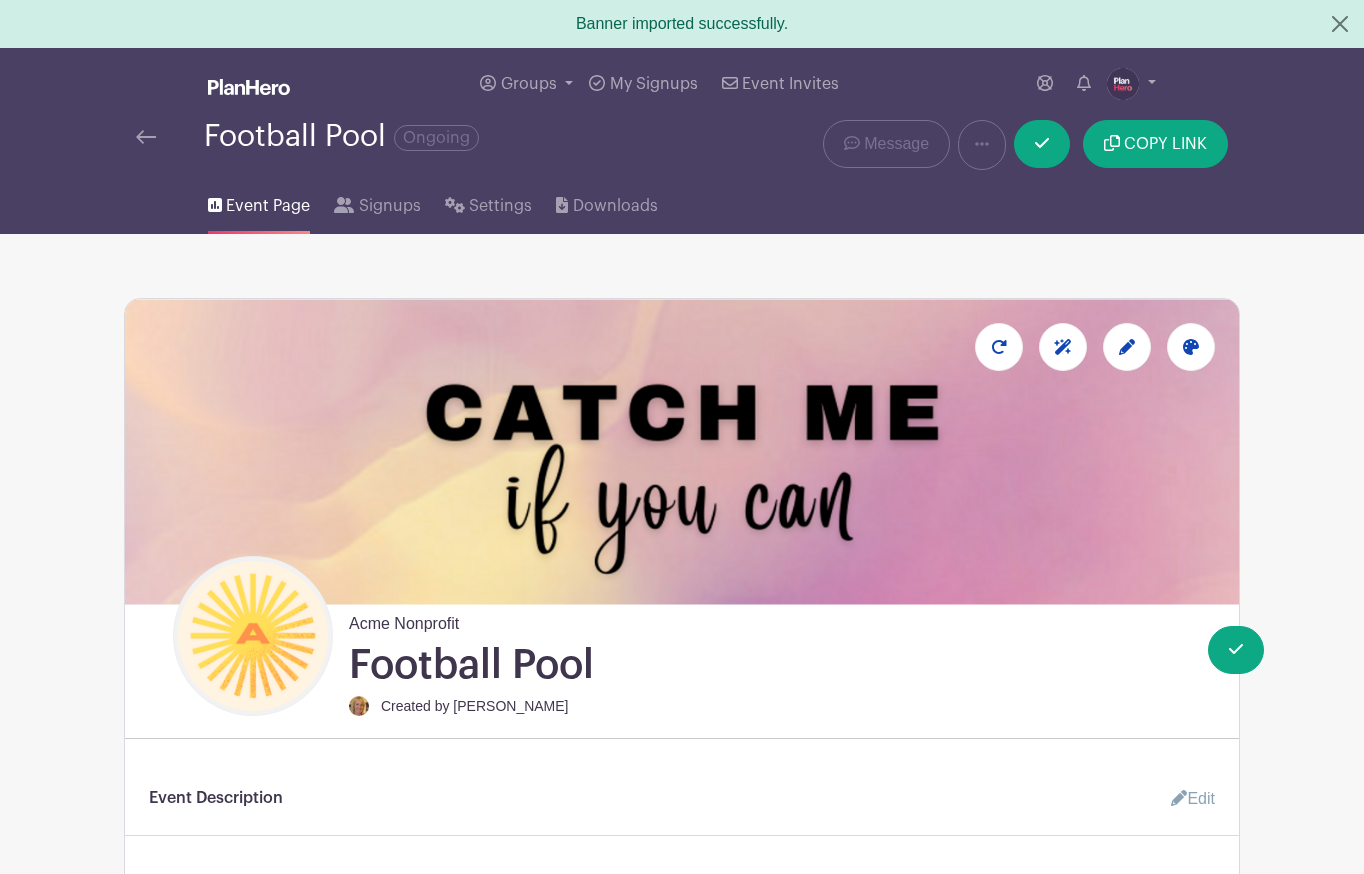 scroll, scrollTop: 0, scrollLeft: 0, axis: both 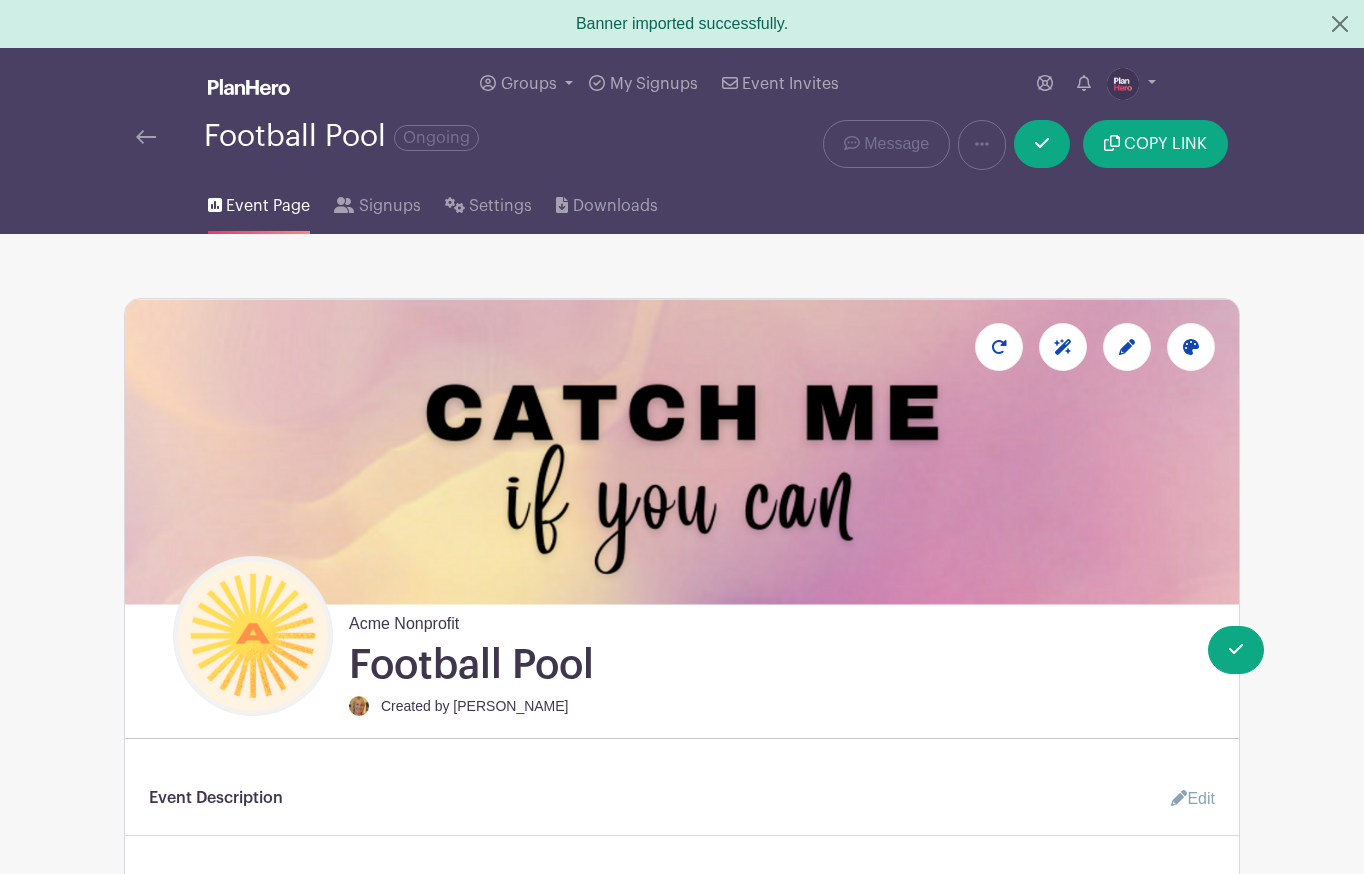 click at bounding box center [146, 137] 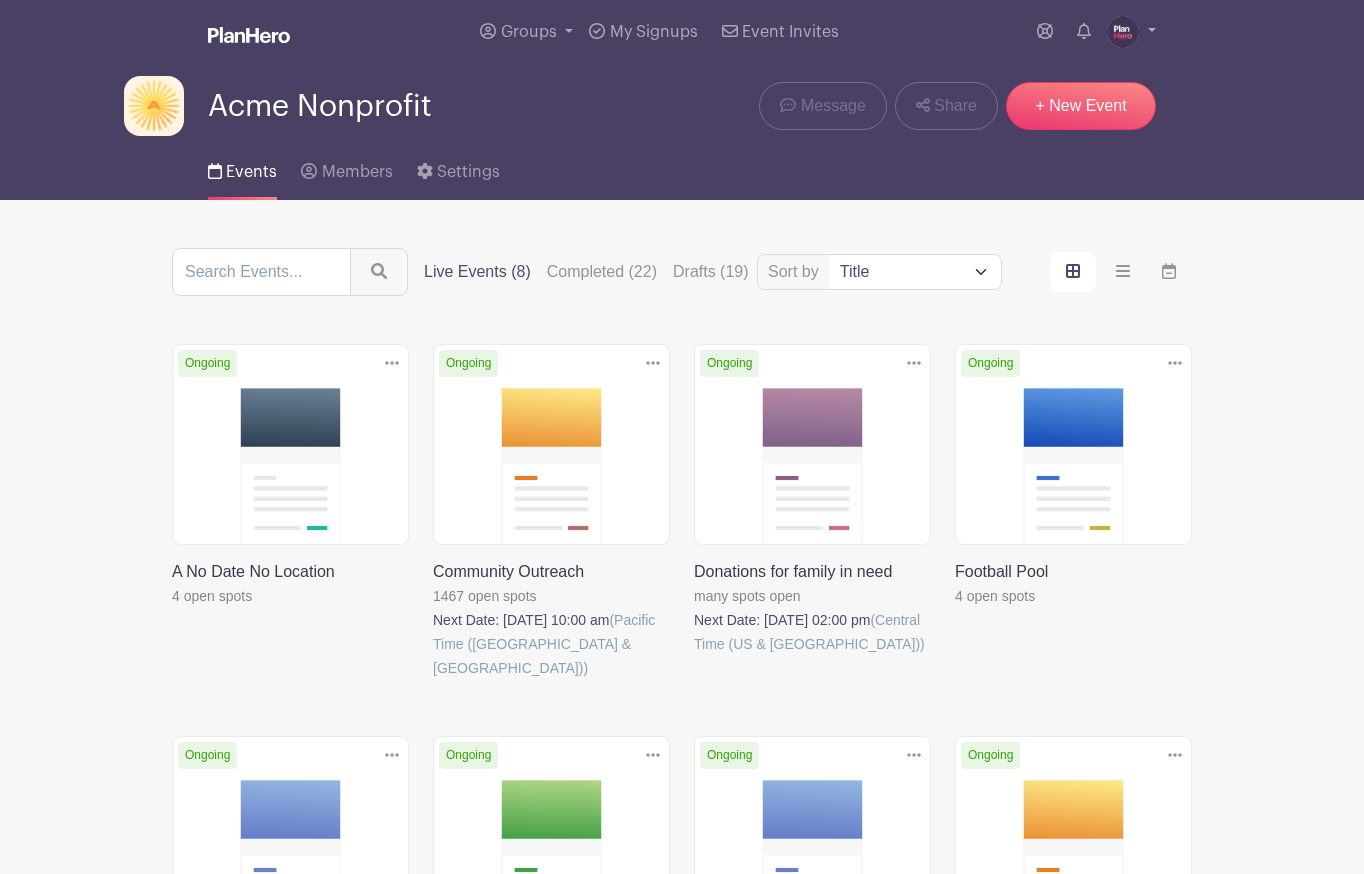 scroll, scrollTop: 0, scrollLeft: 0, axis: both 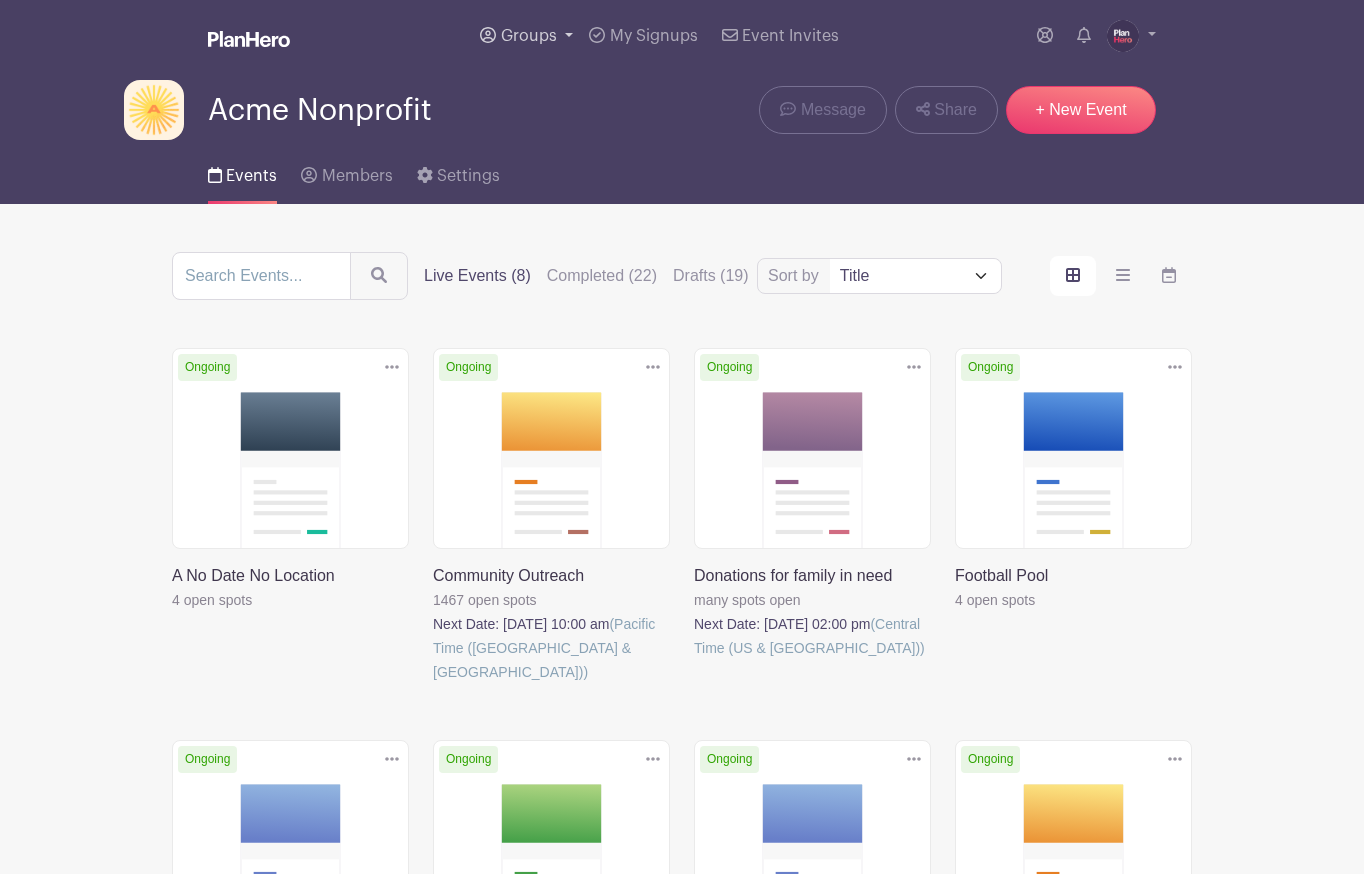 click on "Groups" at bounding box center (529, 36) 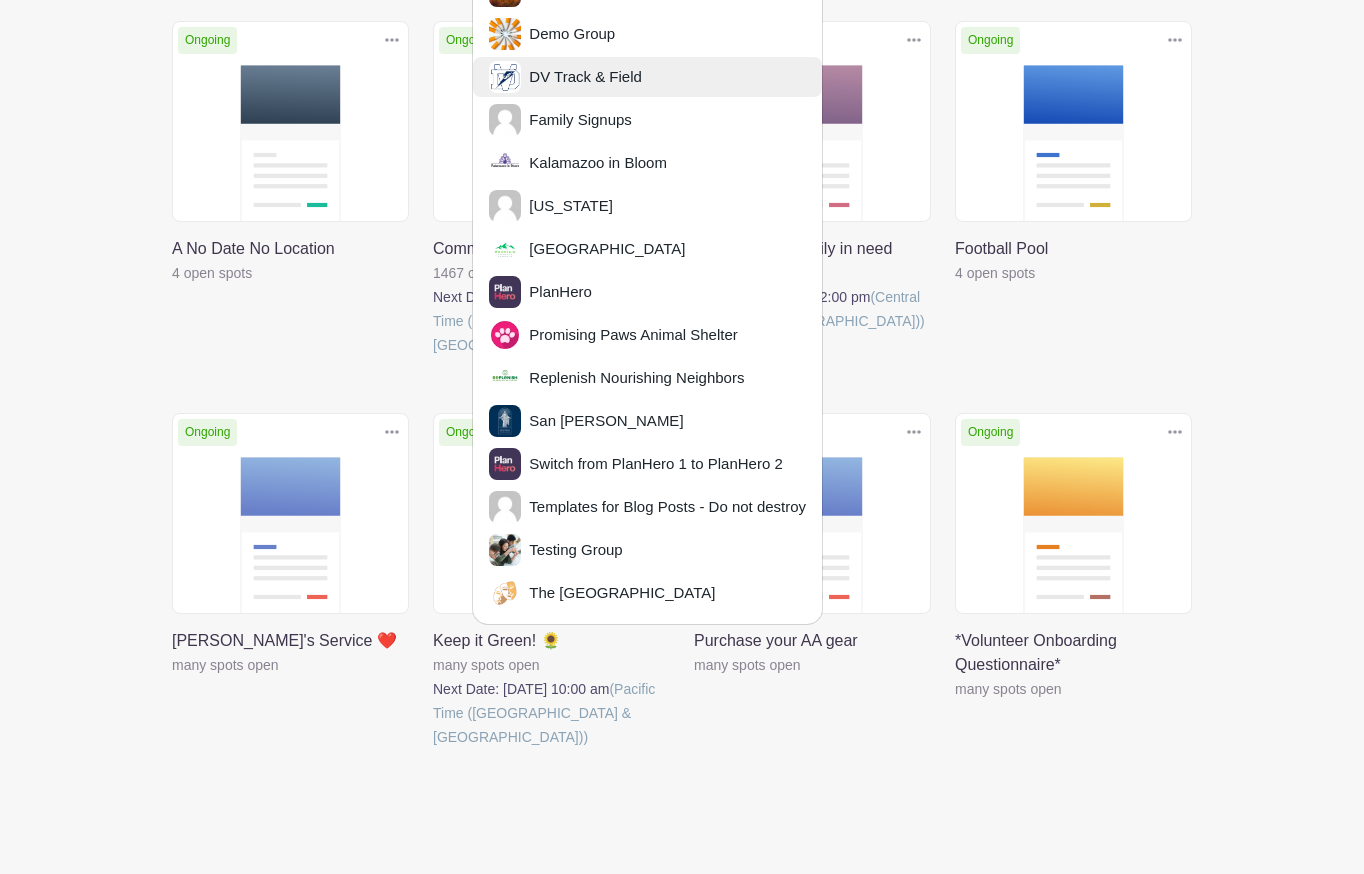 scroll, scrollTop: 336, scrollLeft: 0, axis: vertical 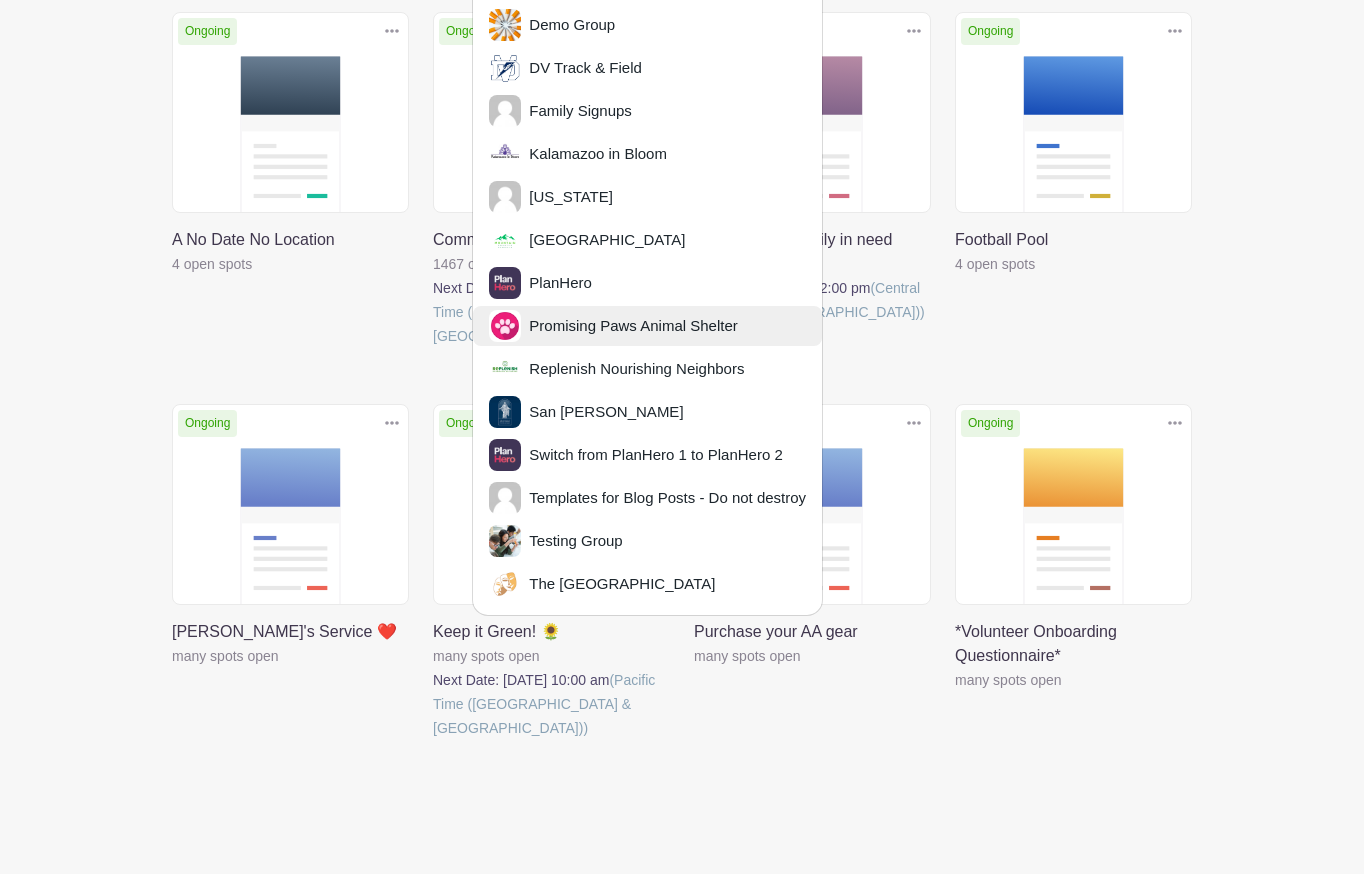click on "Promising Paws Animal Shelter" at bounding box center (629, 326) 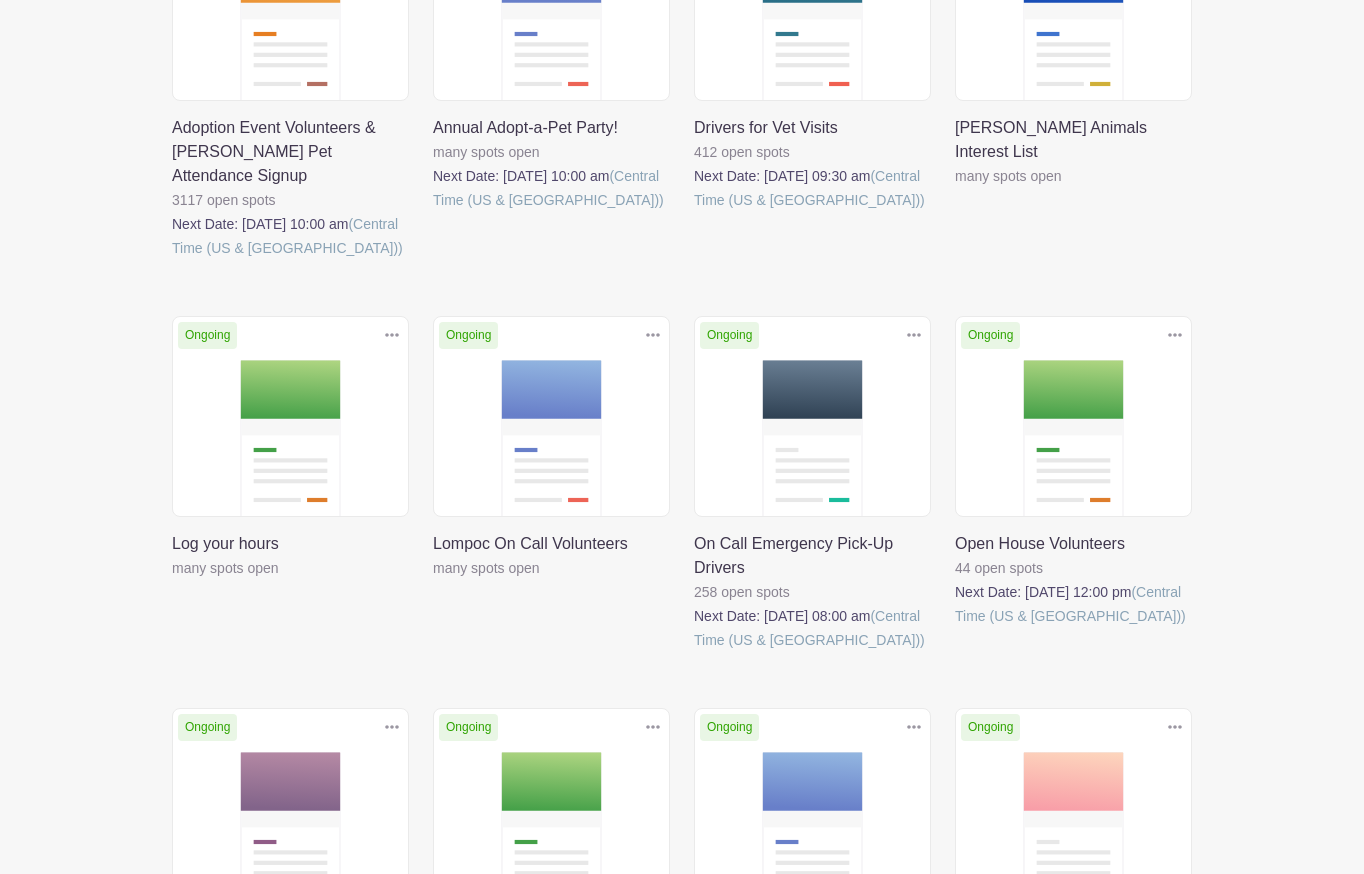 scroll, scrollTop: 0, scrollLeft: 0, axis: both 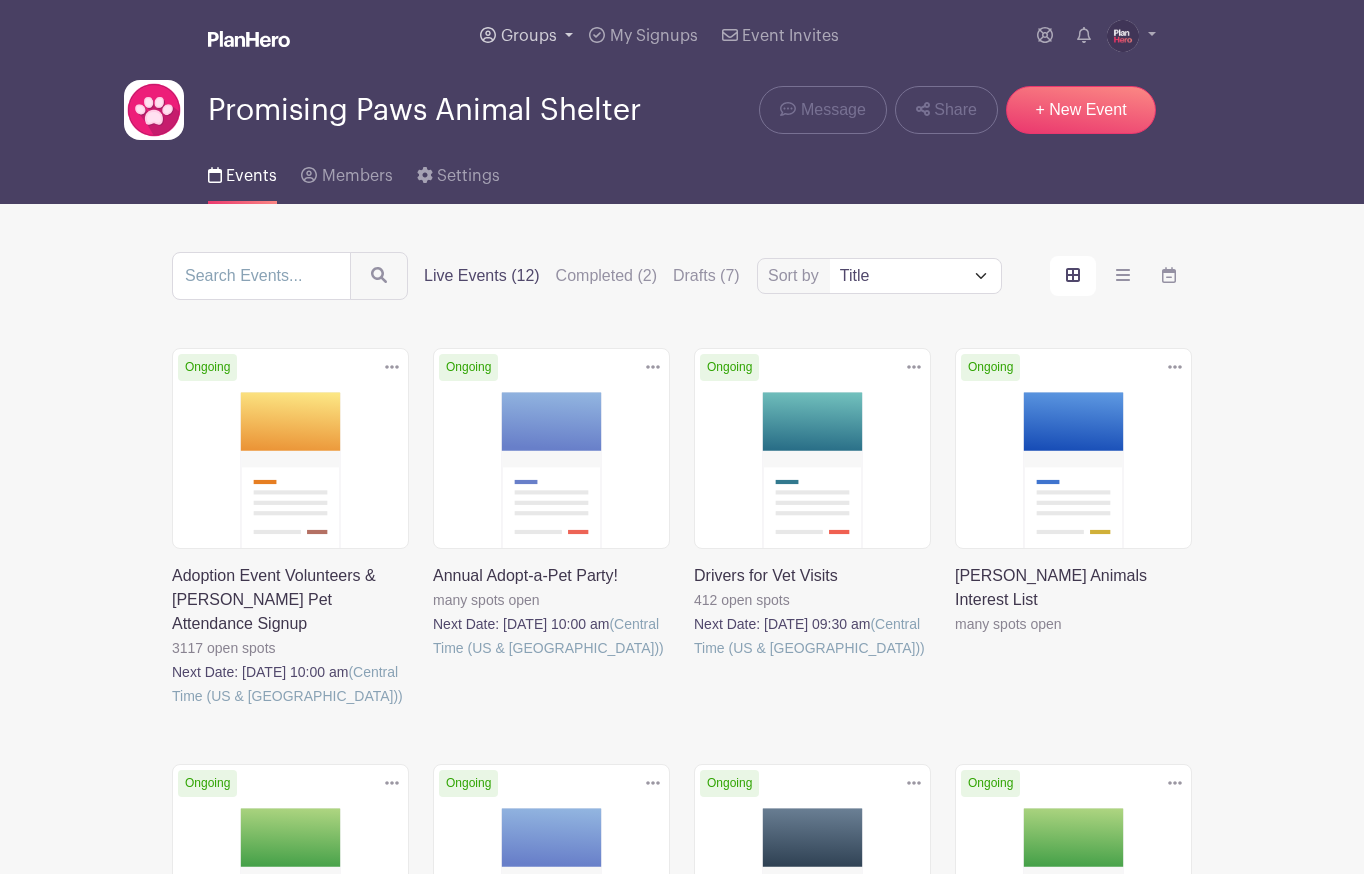 click on "Groups" at bounding box center (529, 36) 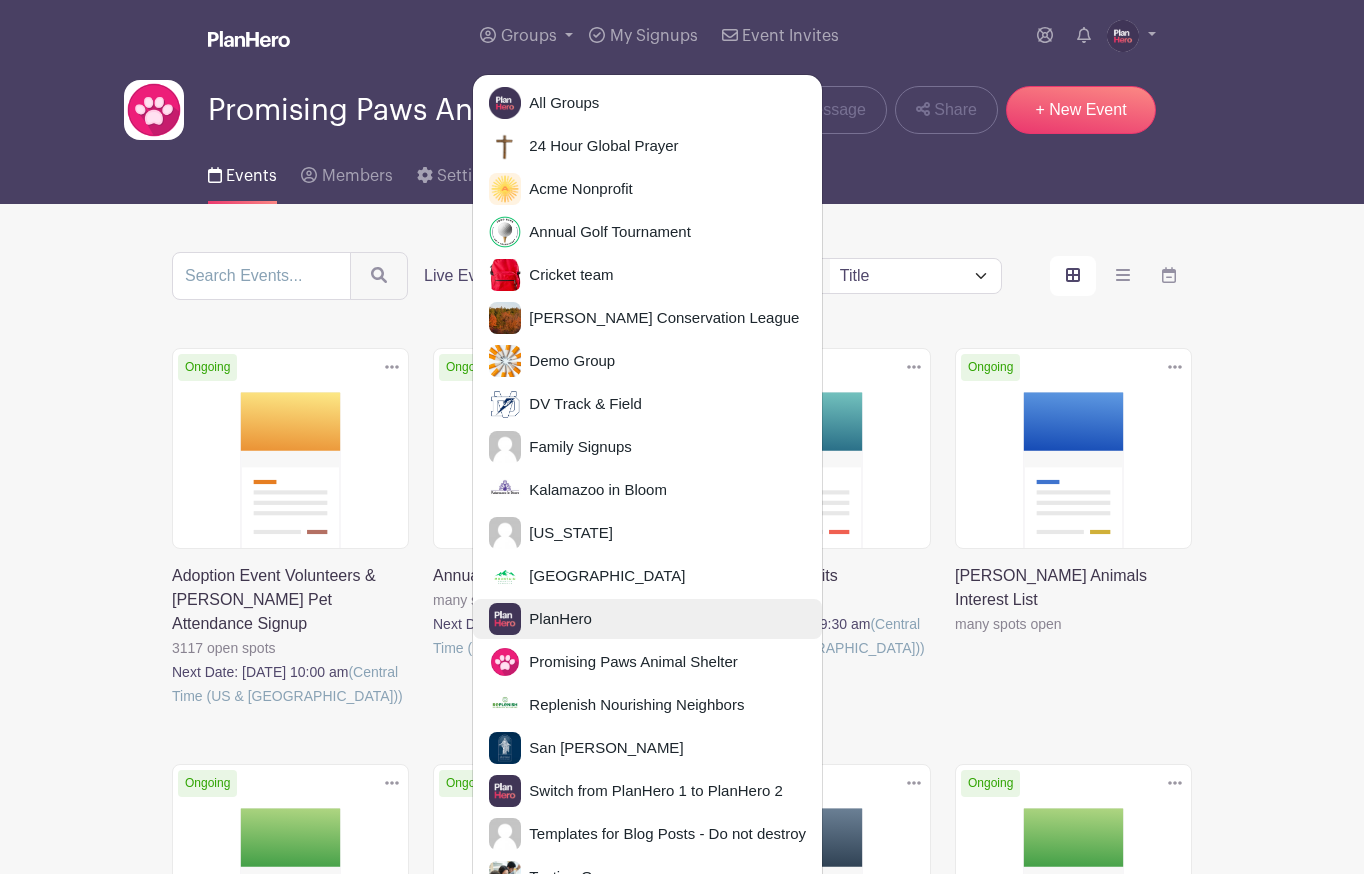 click on "PlanHero" at bounding box center [556, 619] 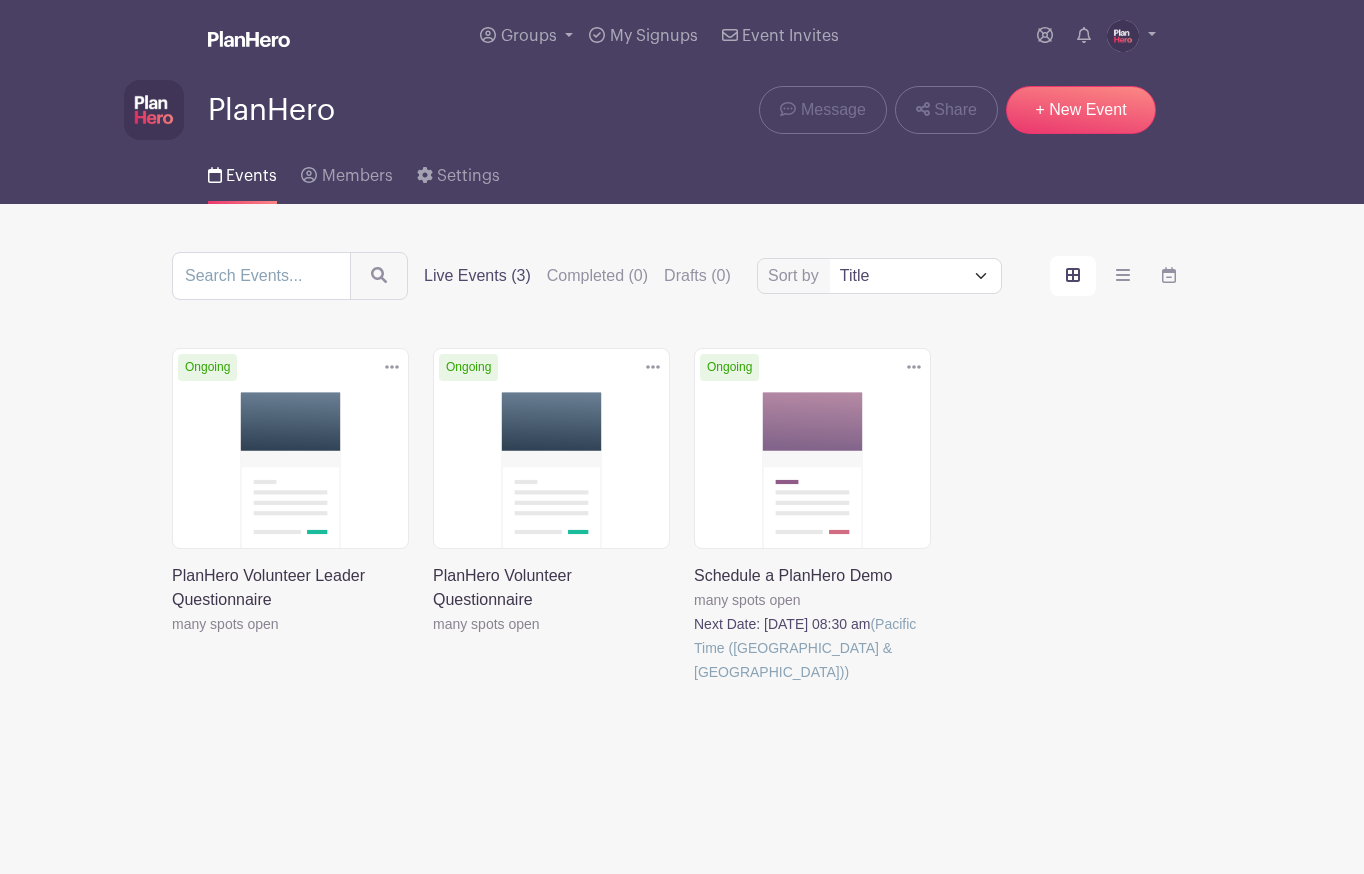 click at bounding box center (694, 684) 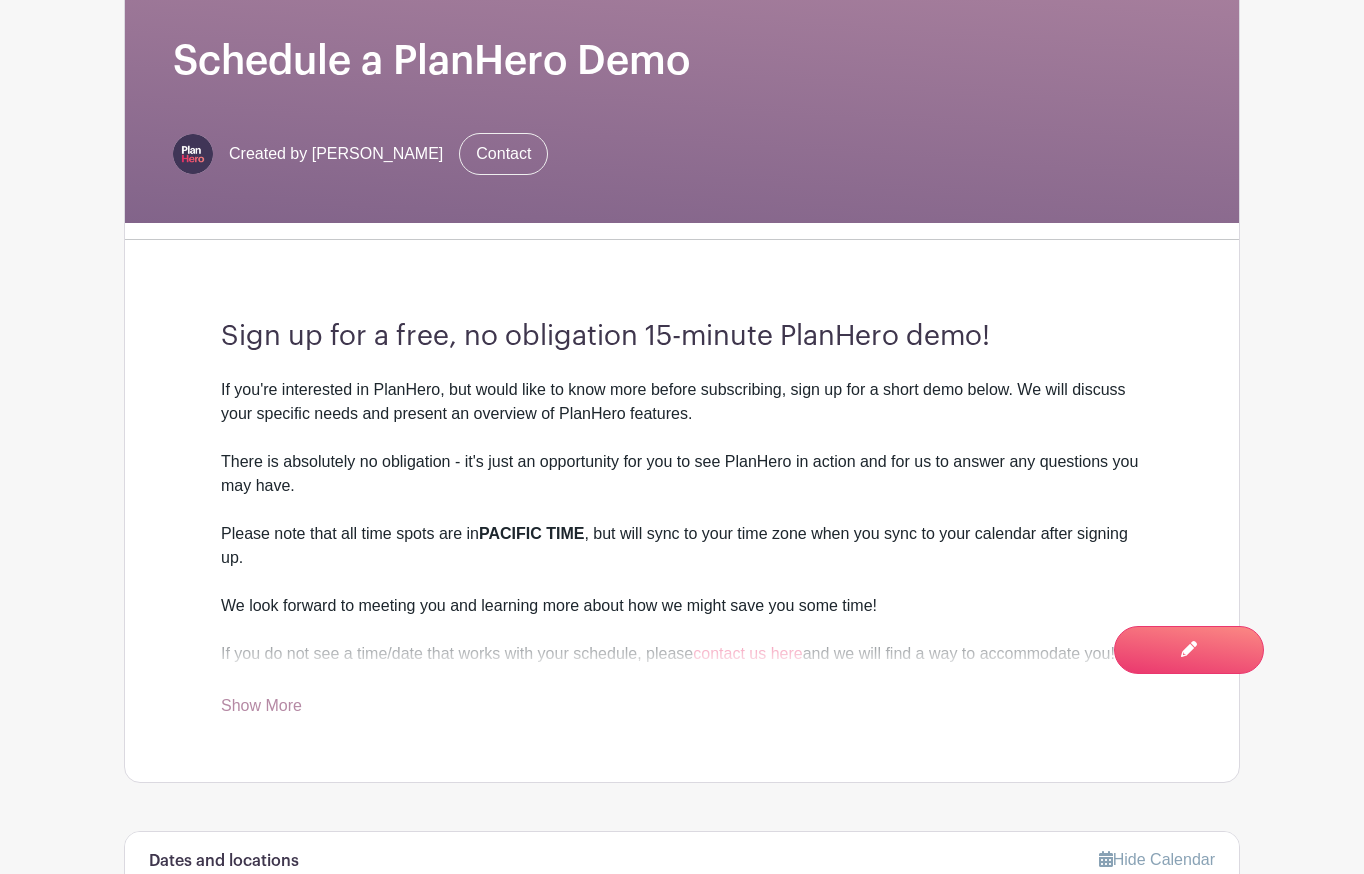 scroll, scrollTop: 0, scrollLeft: 0, axis: both 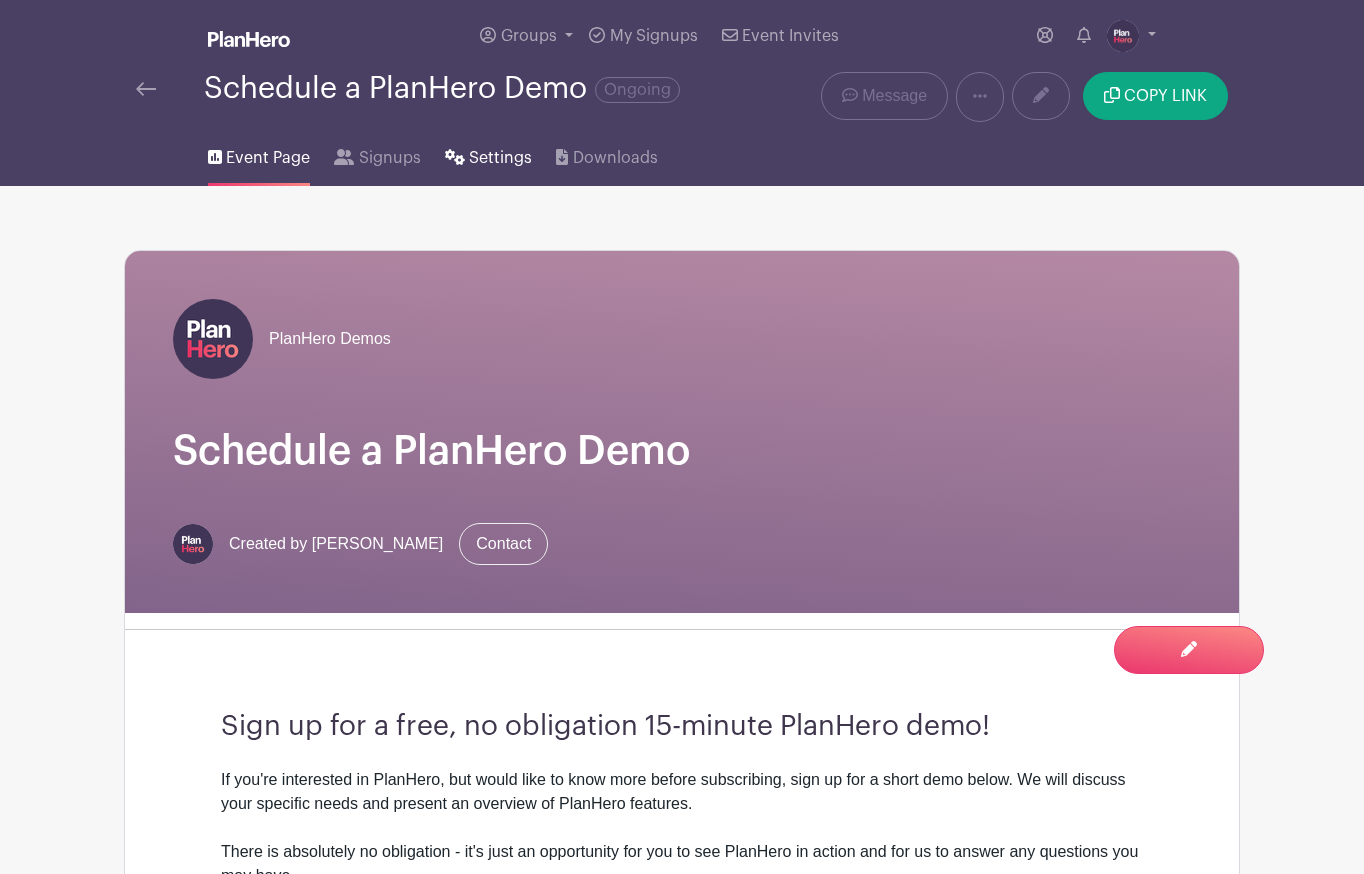 click on "Settings" at bounding box center (500, 158) 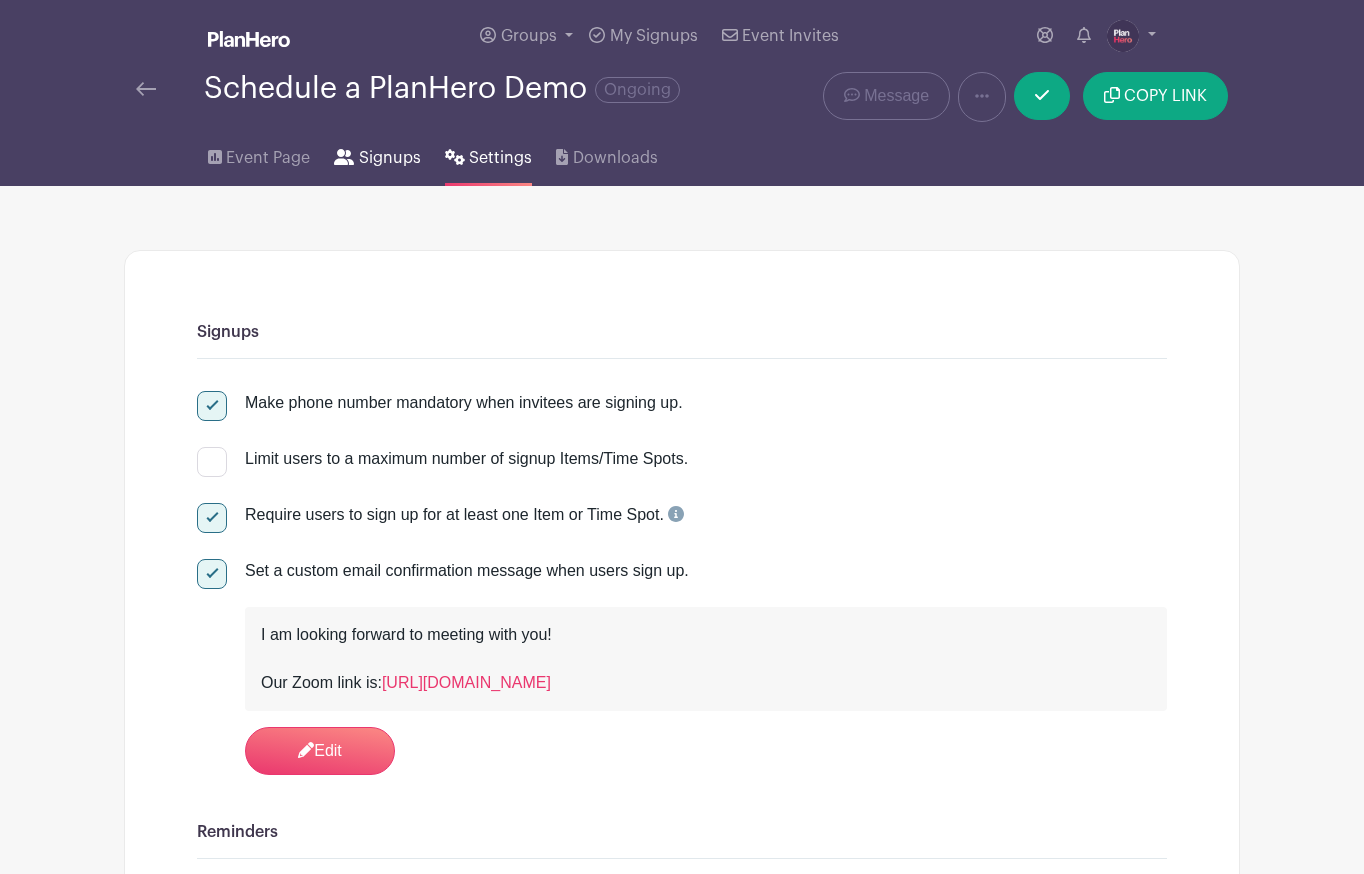 click on "Signups" at bounding box center (390, 158) 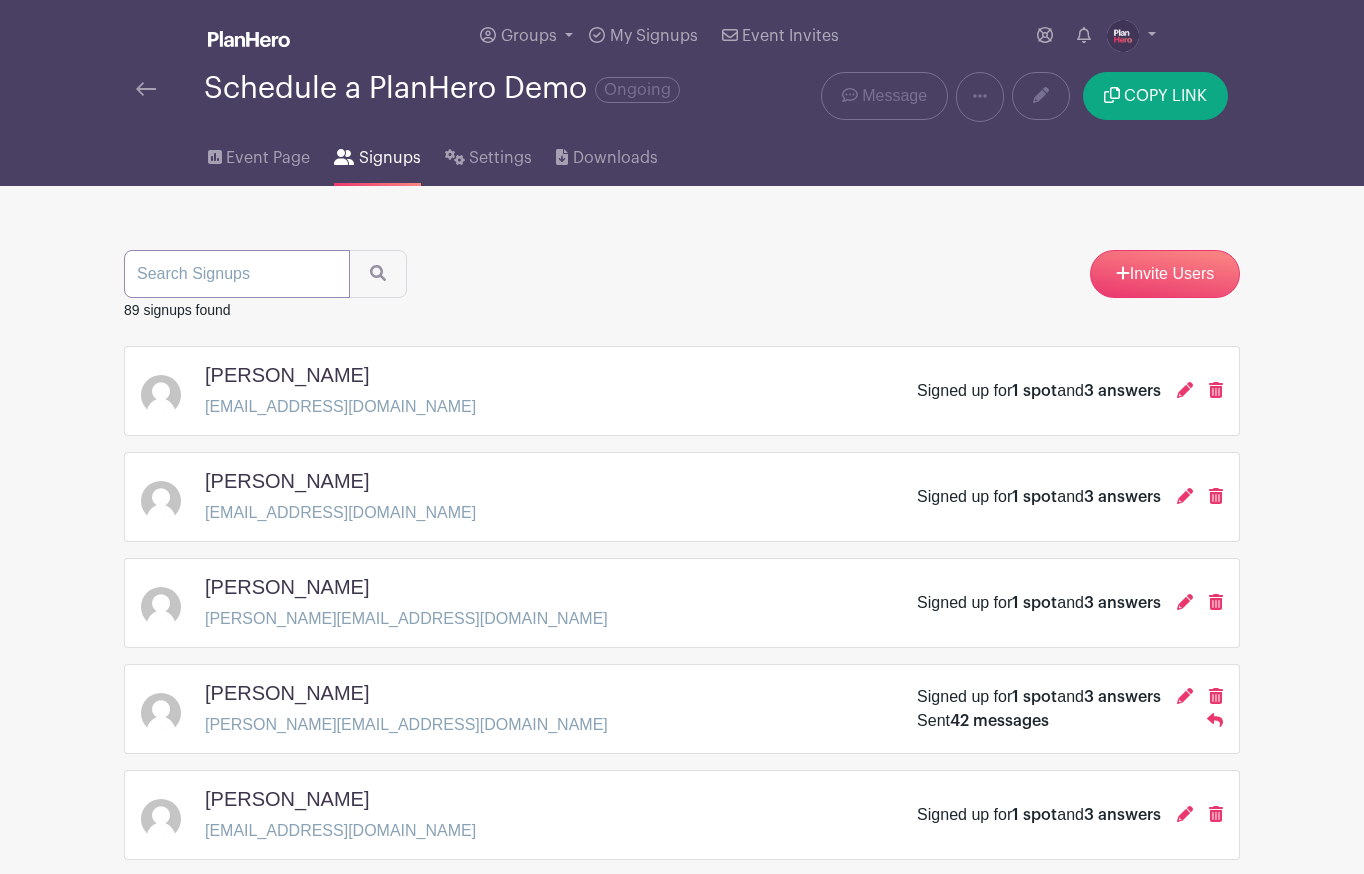 click at bounding box center [237, 274] 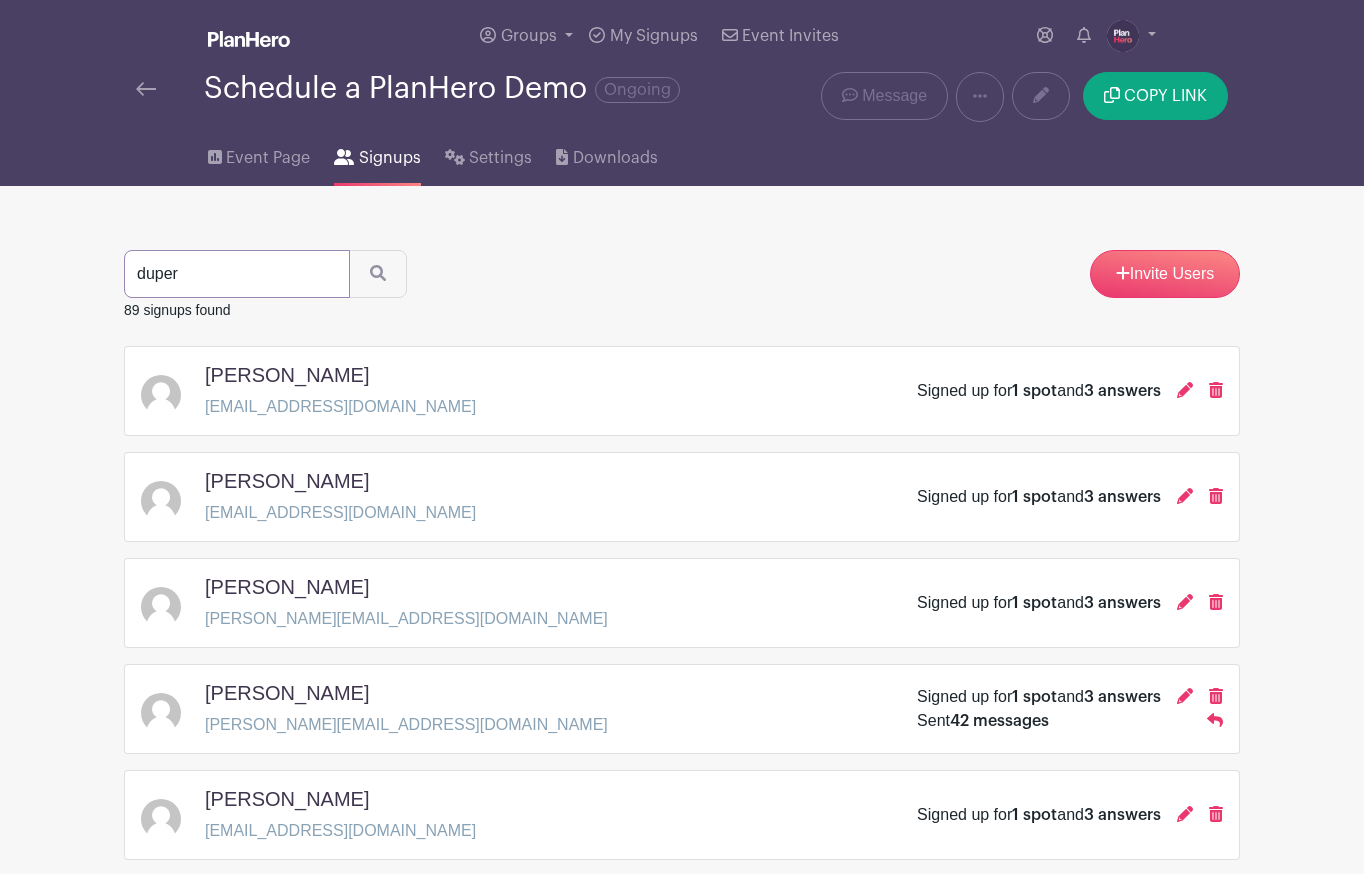 type on "duper" 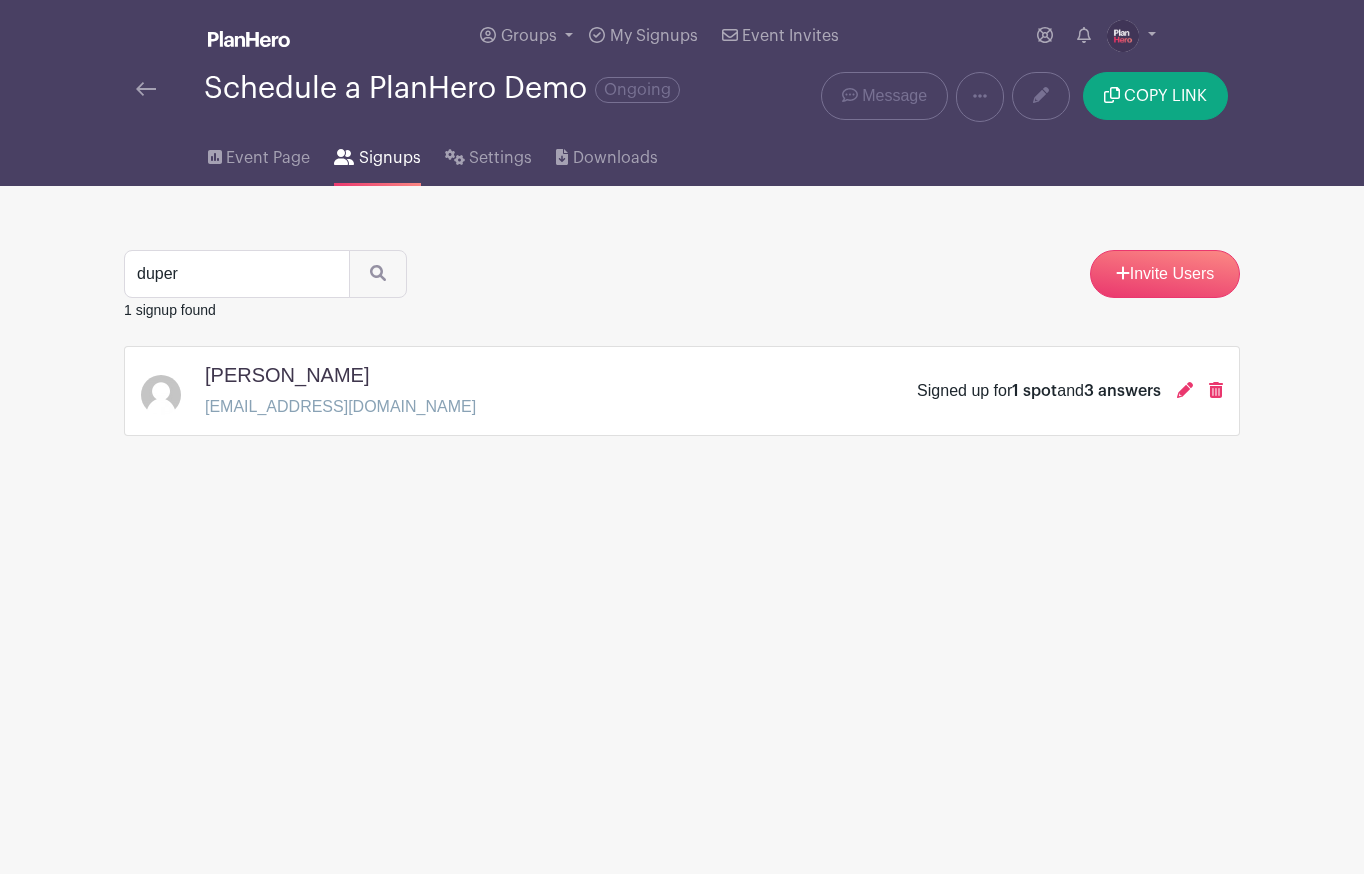 click at bounding box center (146, 89) 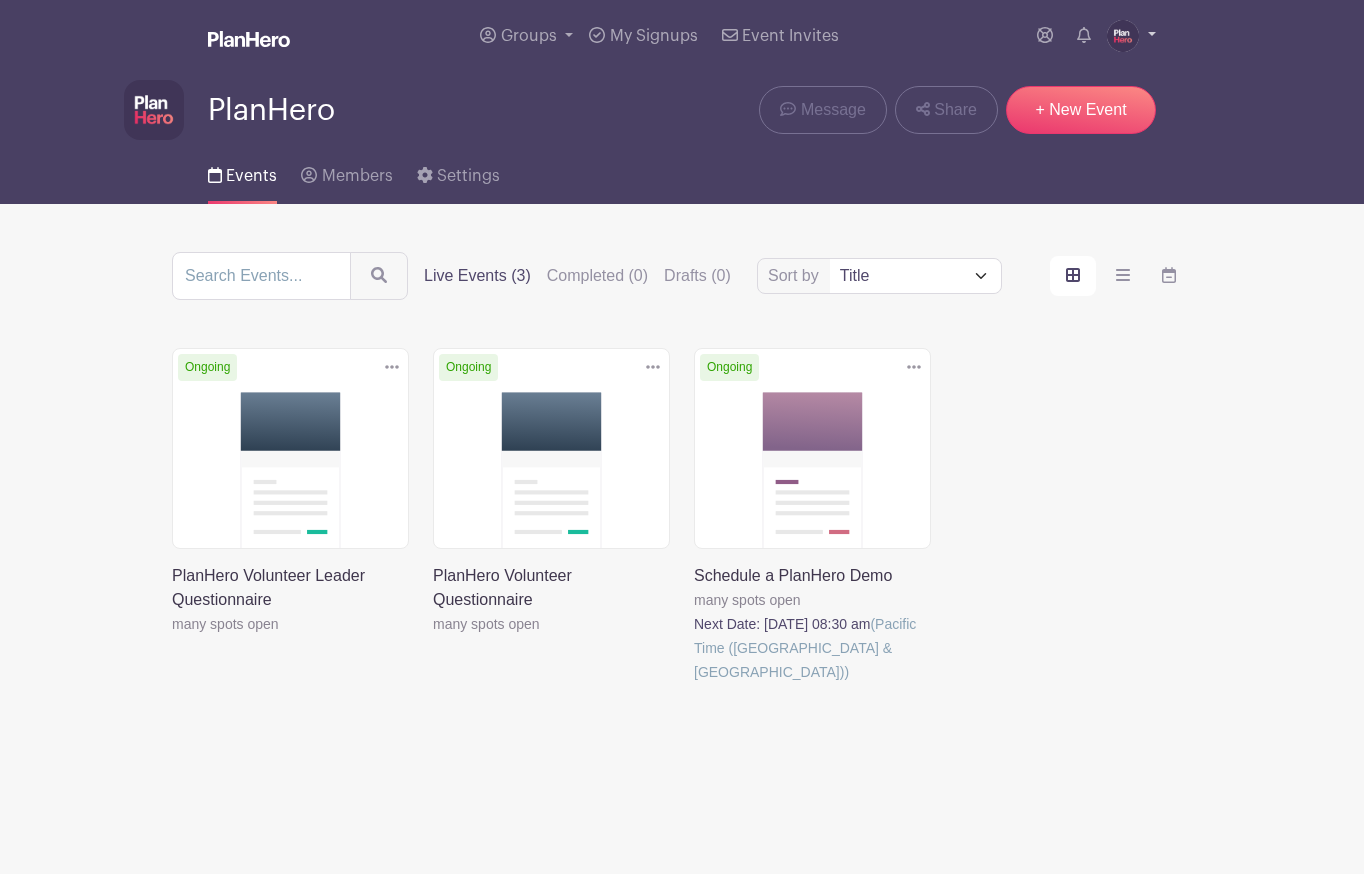 click at bounding box center (1123, 36) 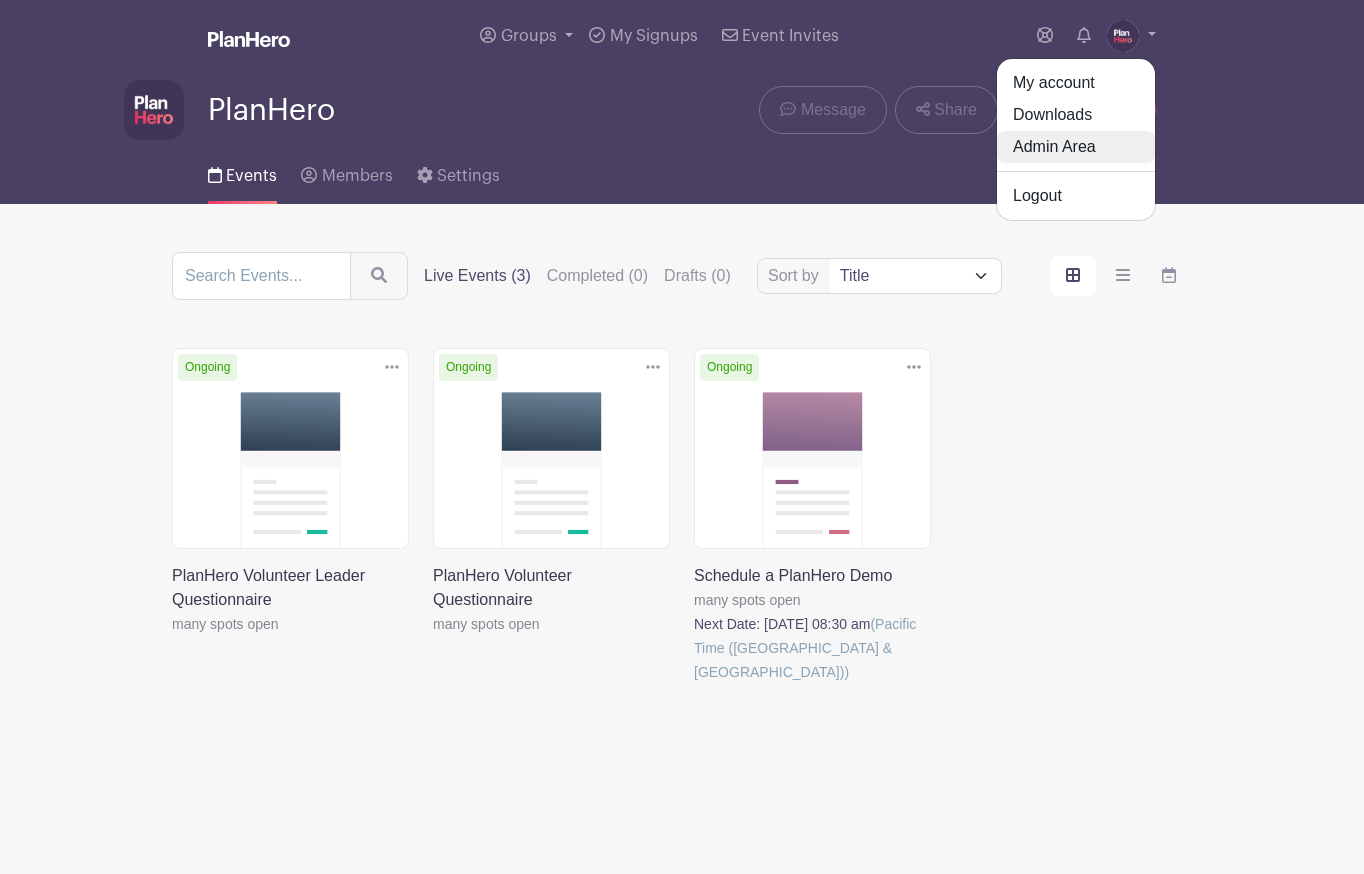 click on "Admin Area" at bounding box center (1076, 147) 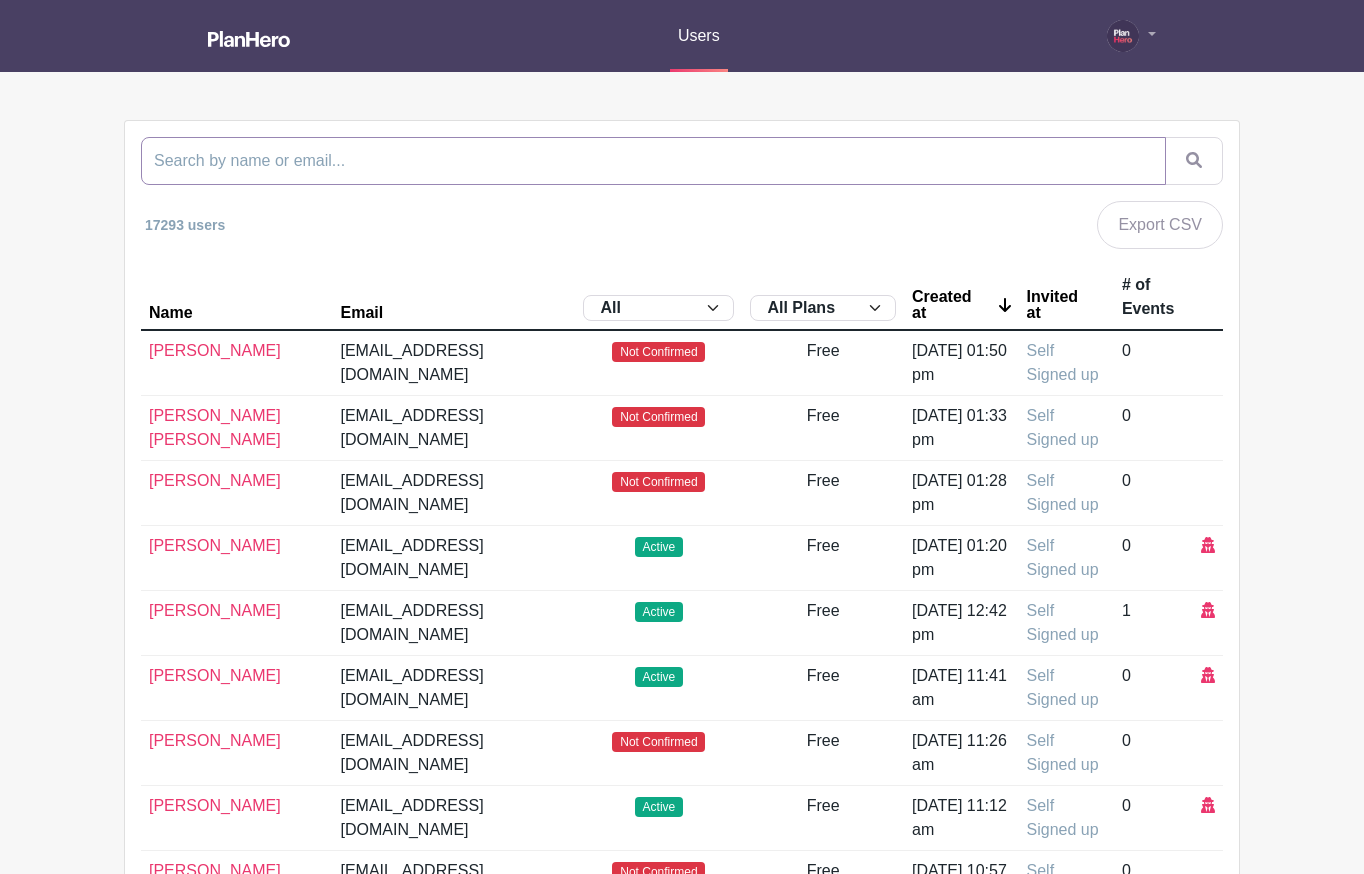 click at bounding box center [653, 161] 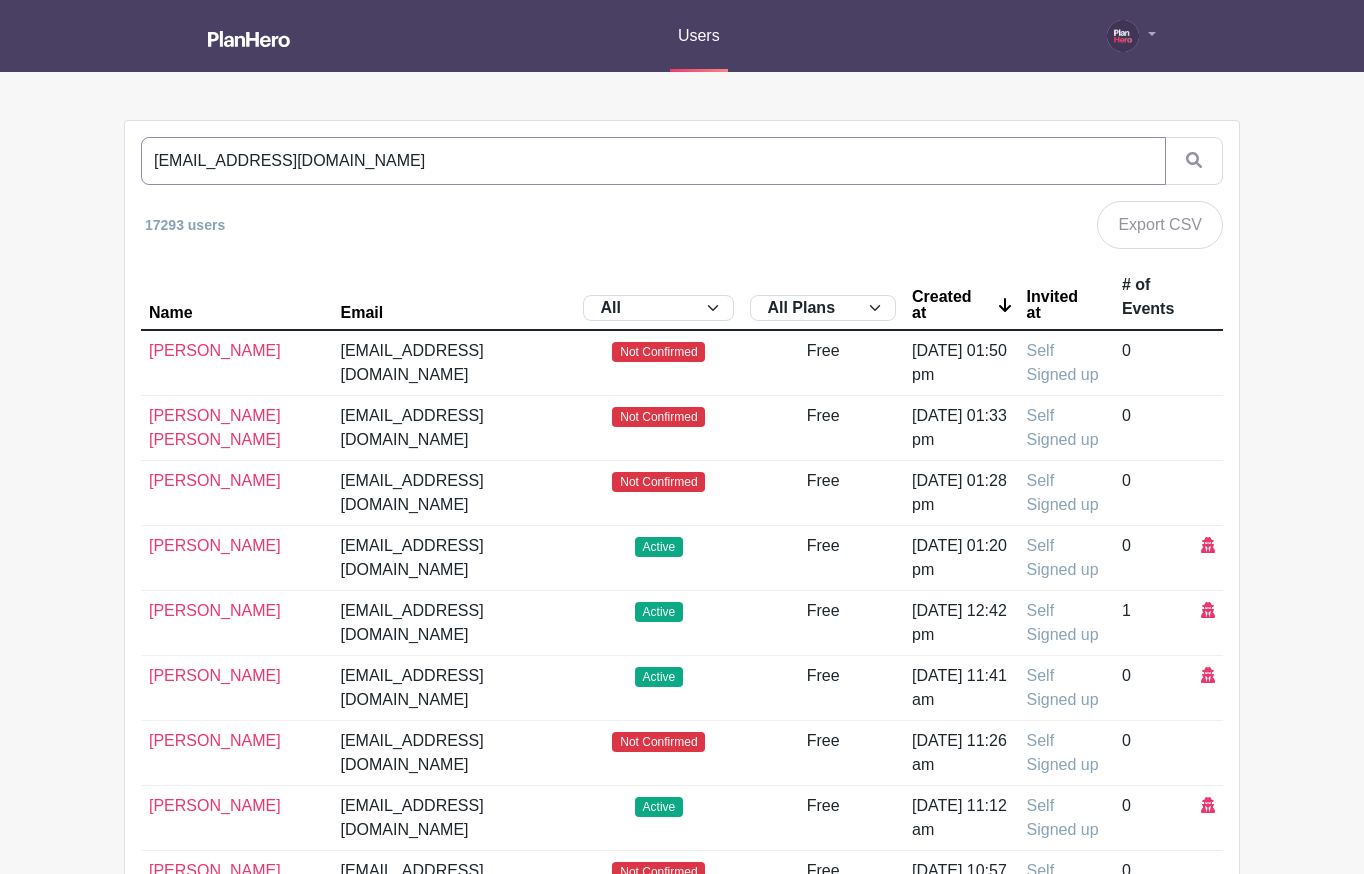 type on "lindsay@cosmosclub.org" 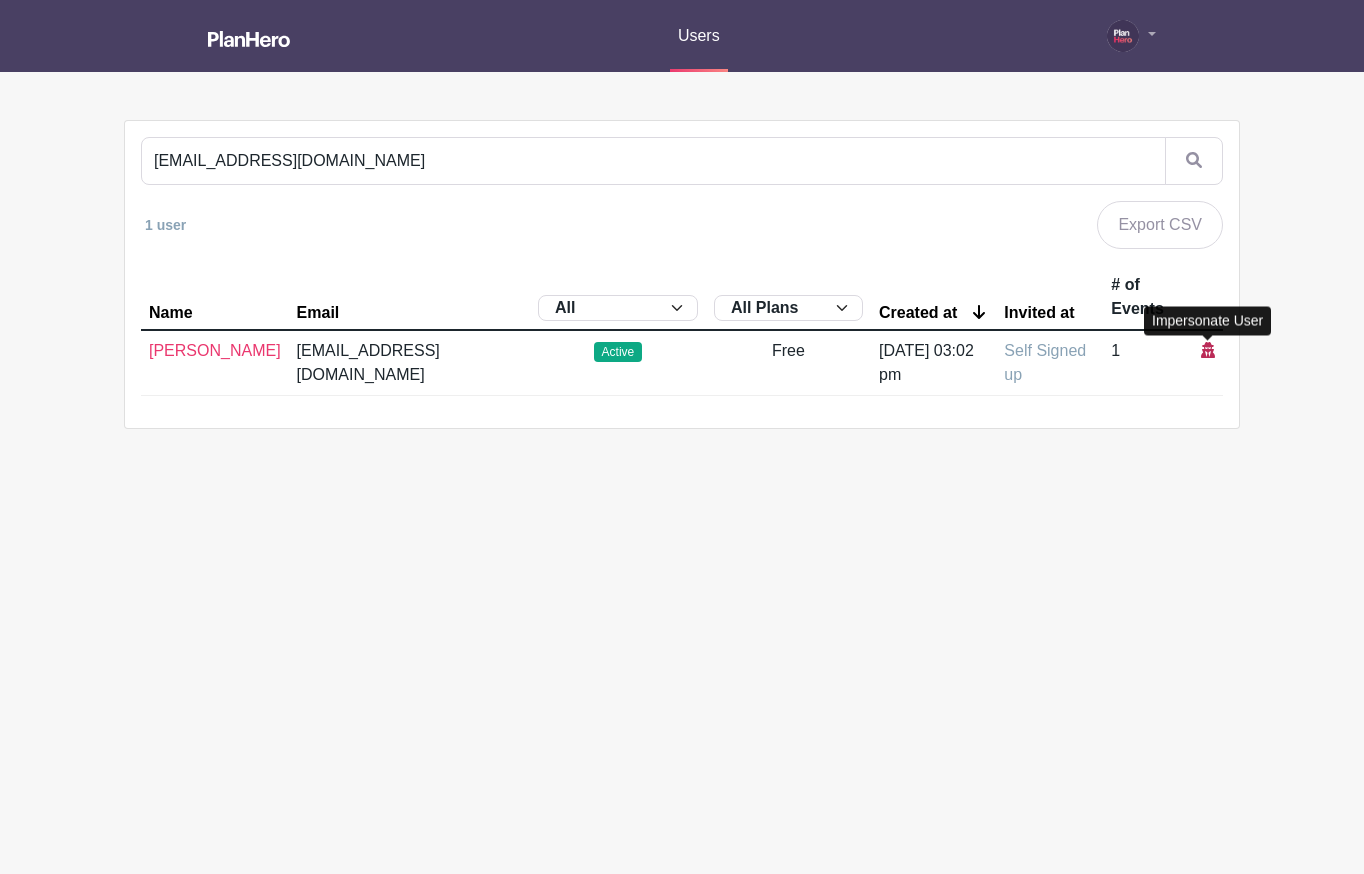 click 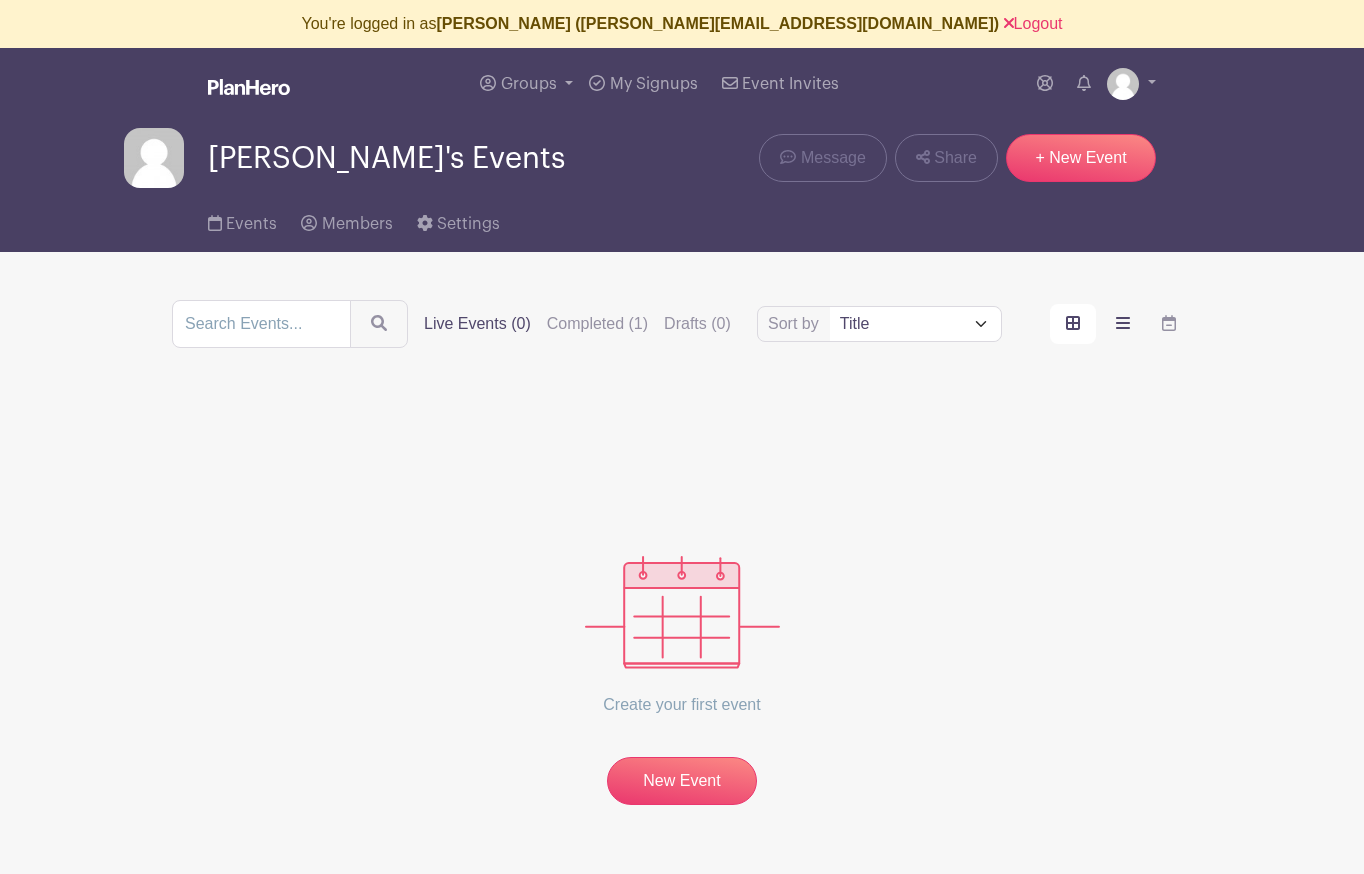 scroll, scrollTop: 57, scrollLeft: 0, axis: vertical 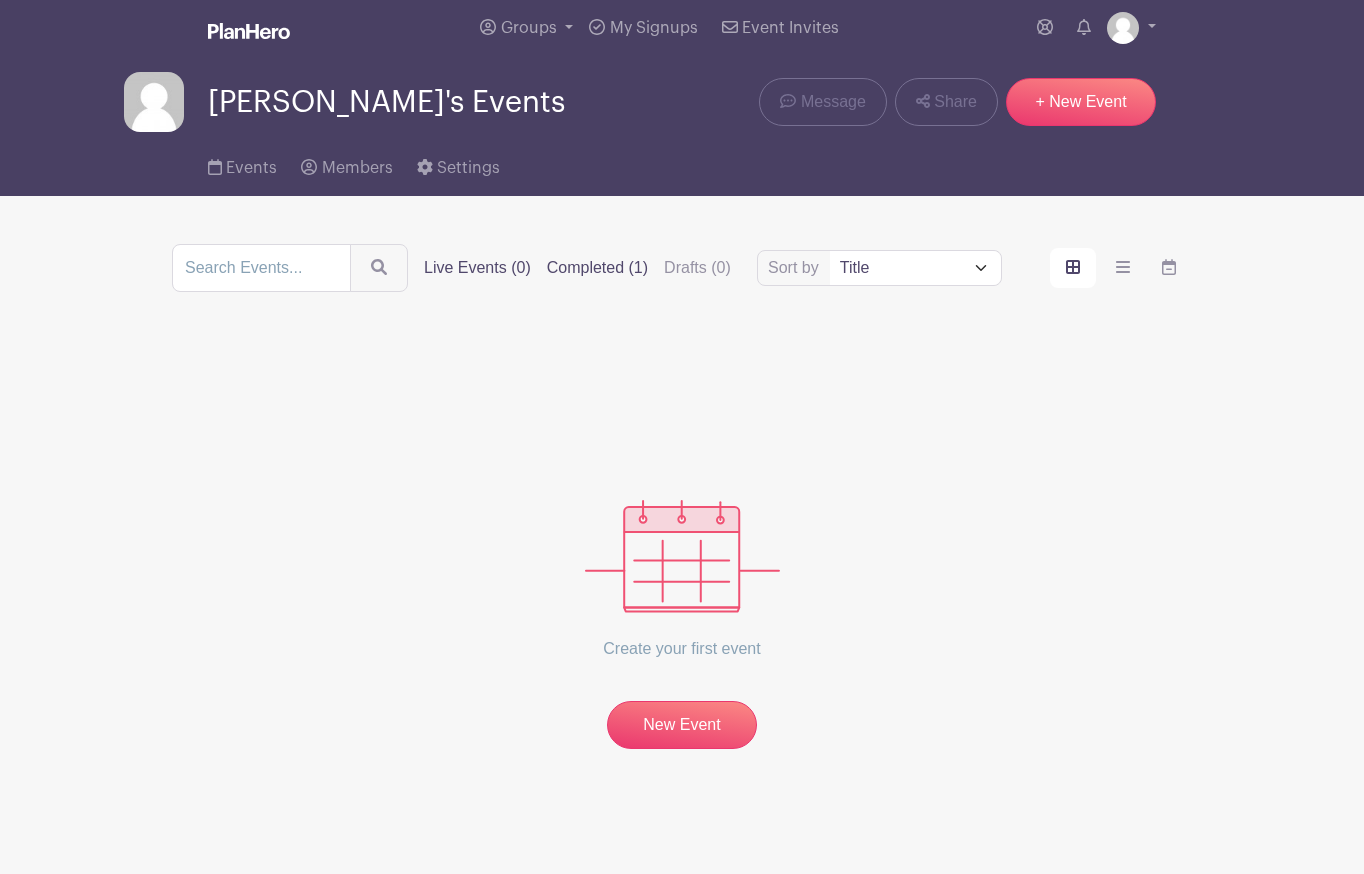 click on "Completed (1)" at bounding box center (597, 268) 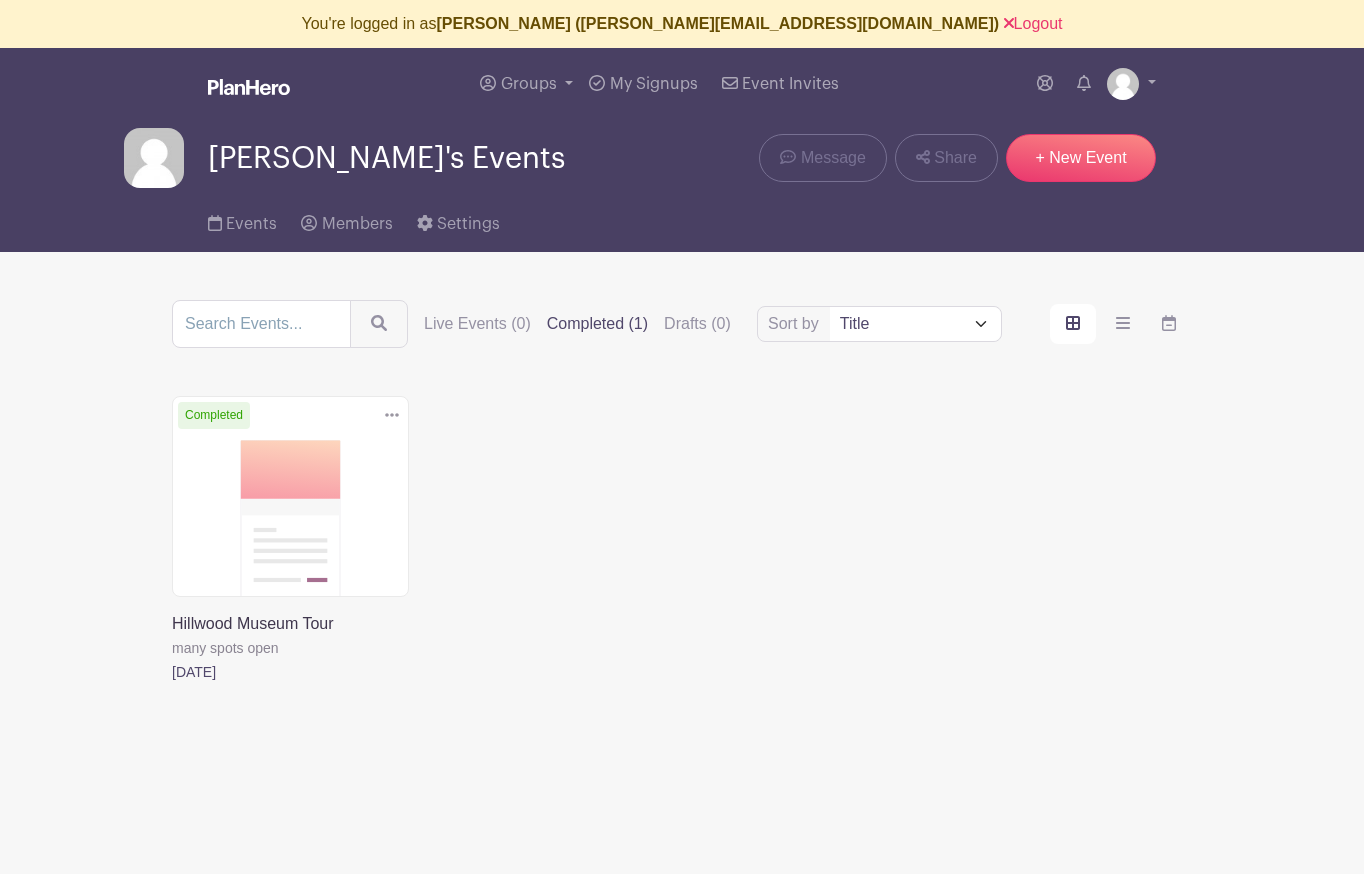 scroll, scrollTop: 0, scrollLeft: 0, axis: both 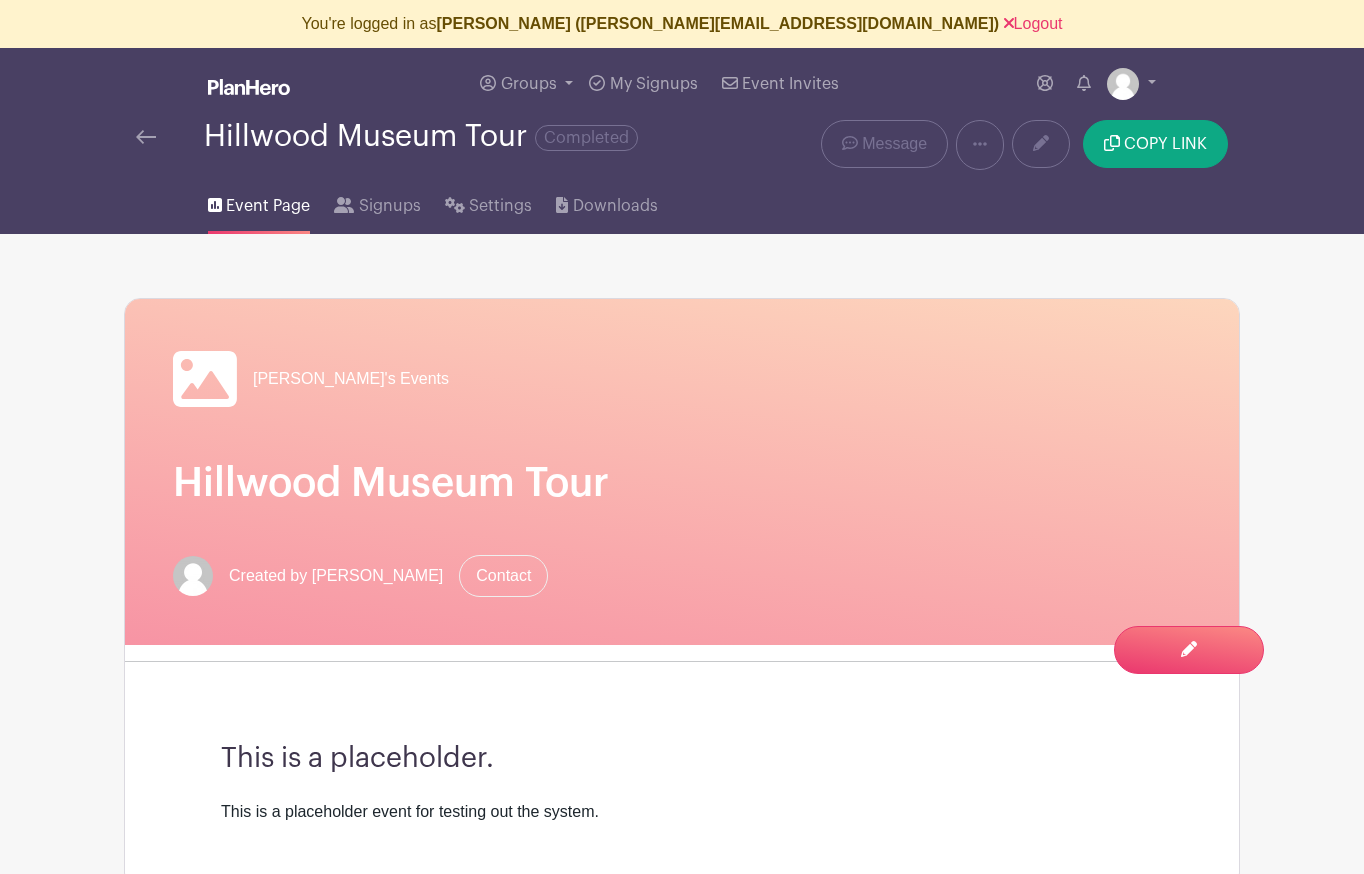 click at bounding box center [146, 137] 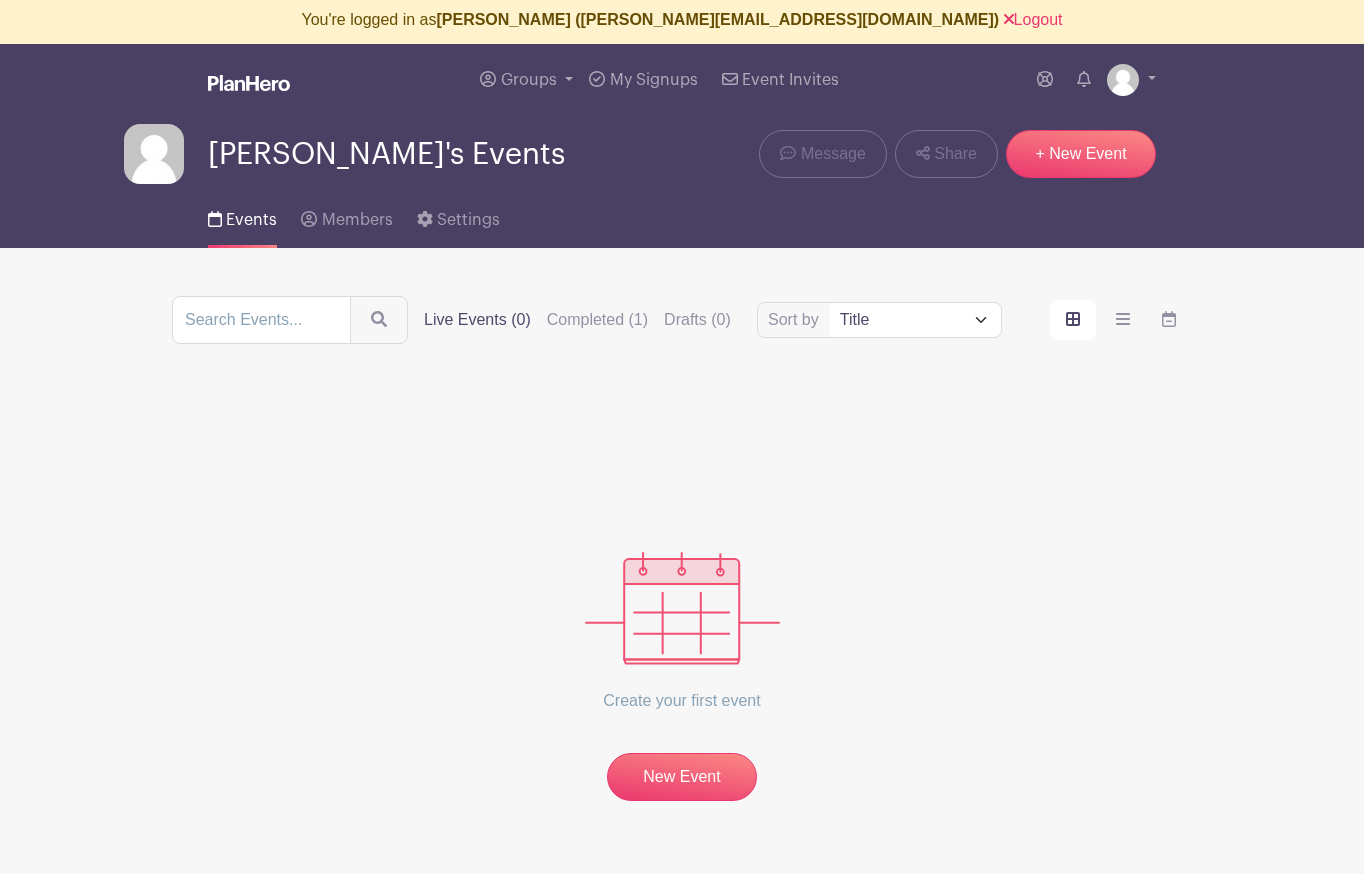 scroll, scrollTop: 0, scrollLeft: 0, axis: both 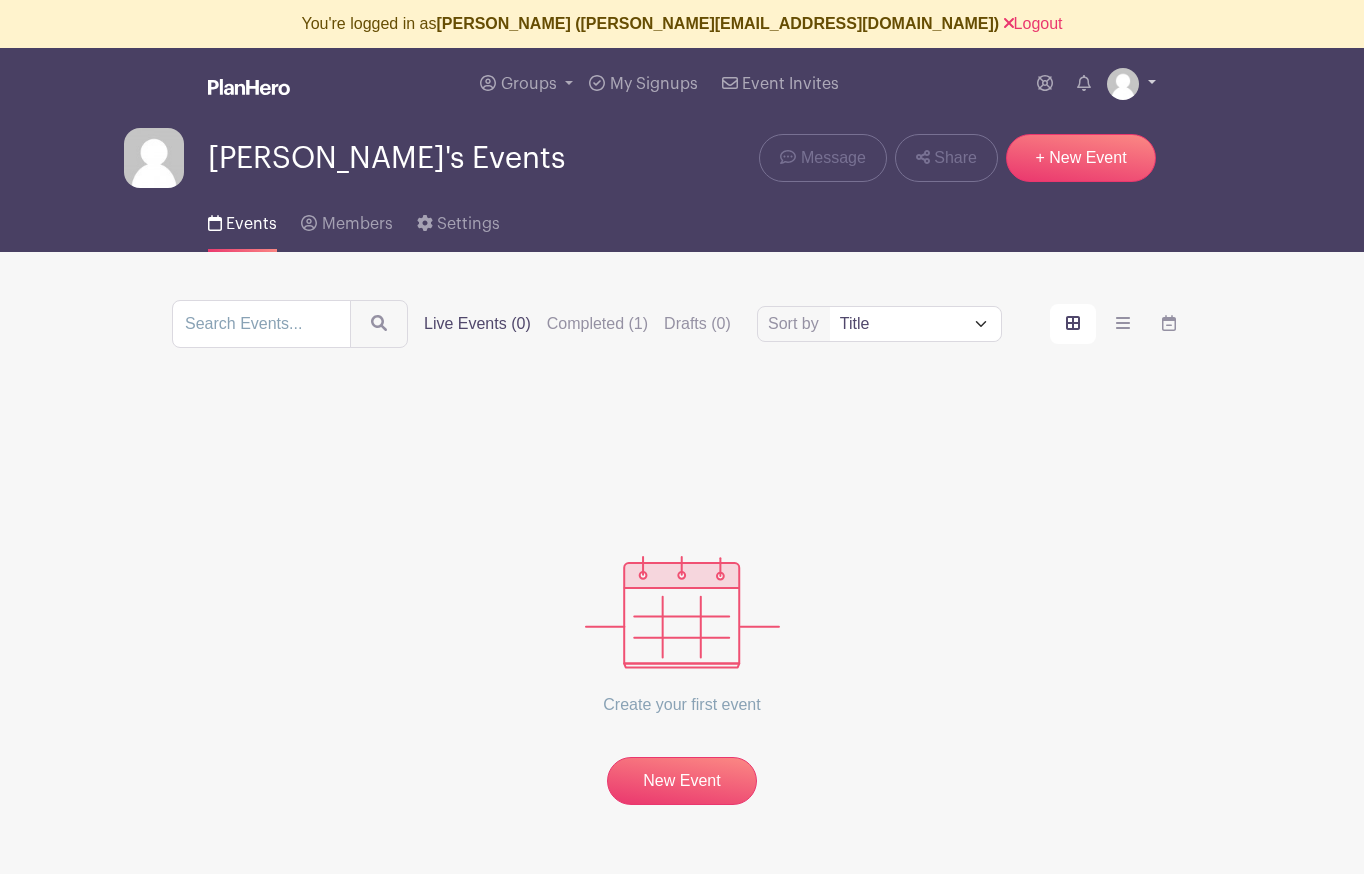 click at bounding box center [1123, 84] 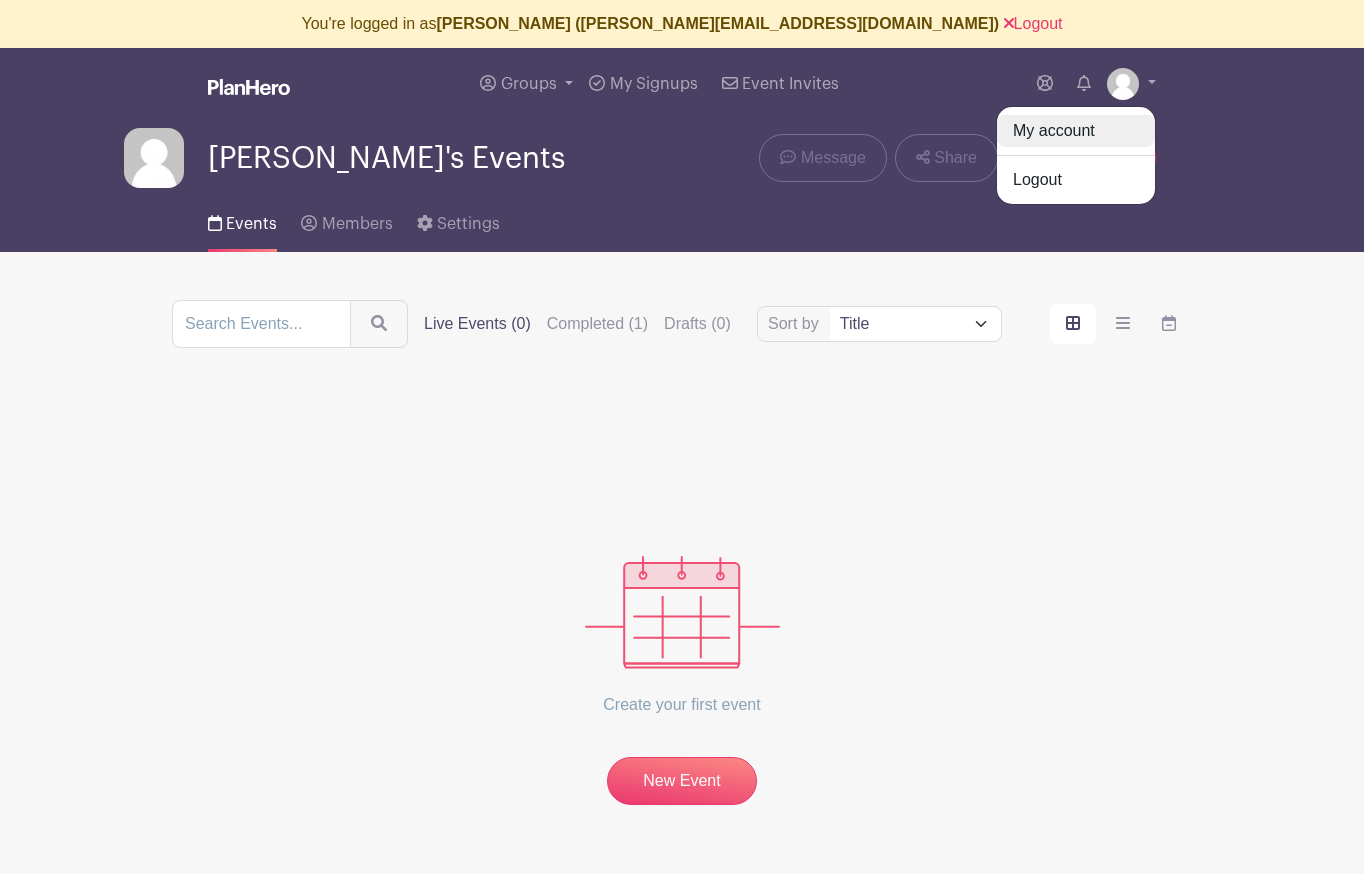 click on "My account" at bounding box center [1076, 131] 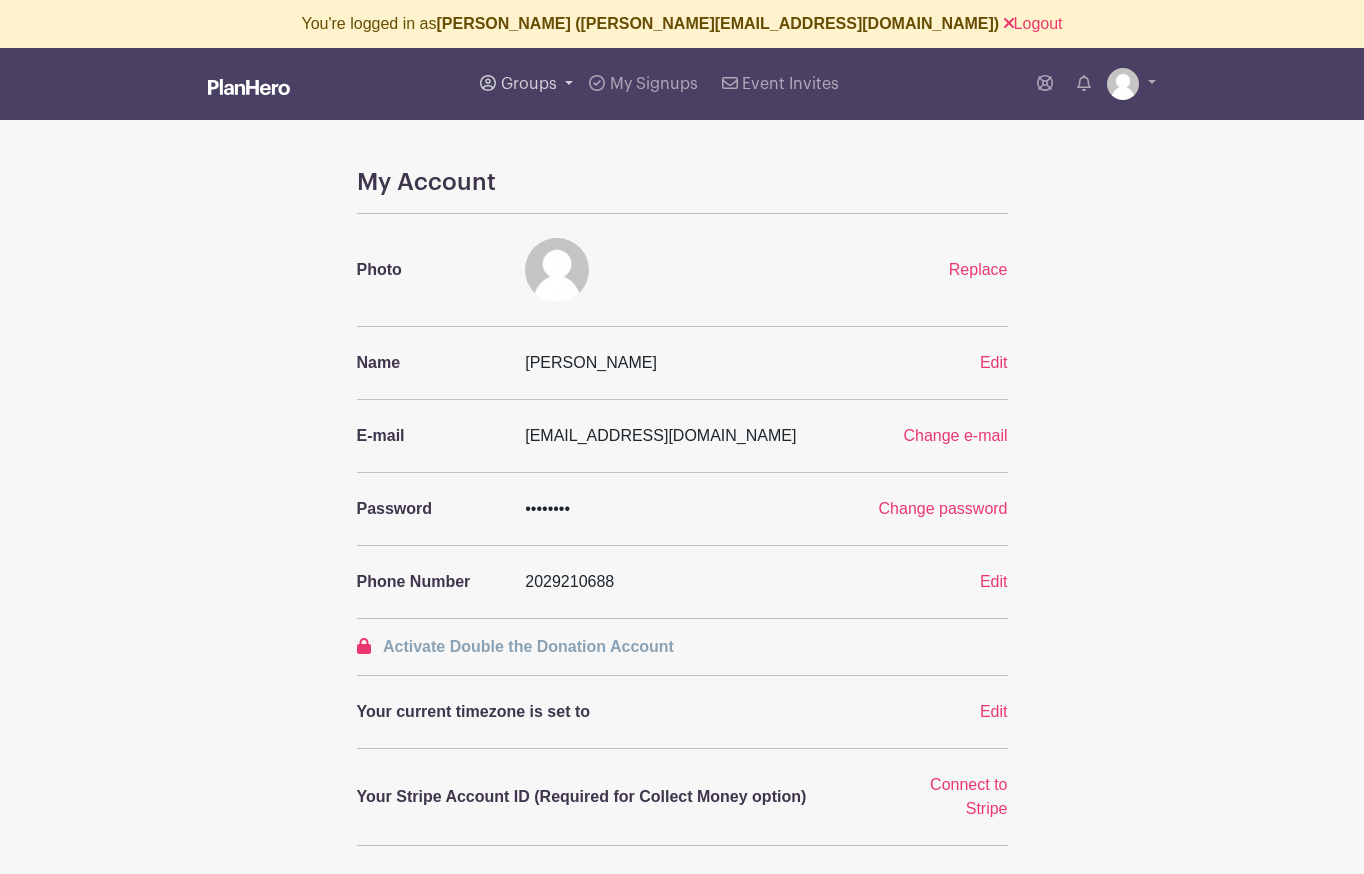 click on "Groups" at bounding box center [529, 84] 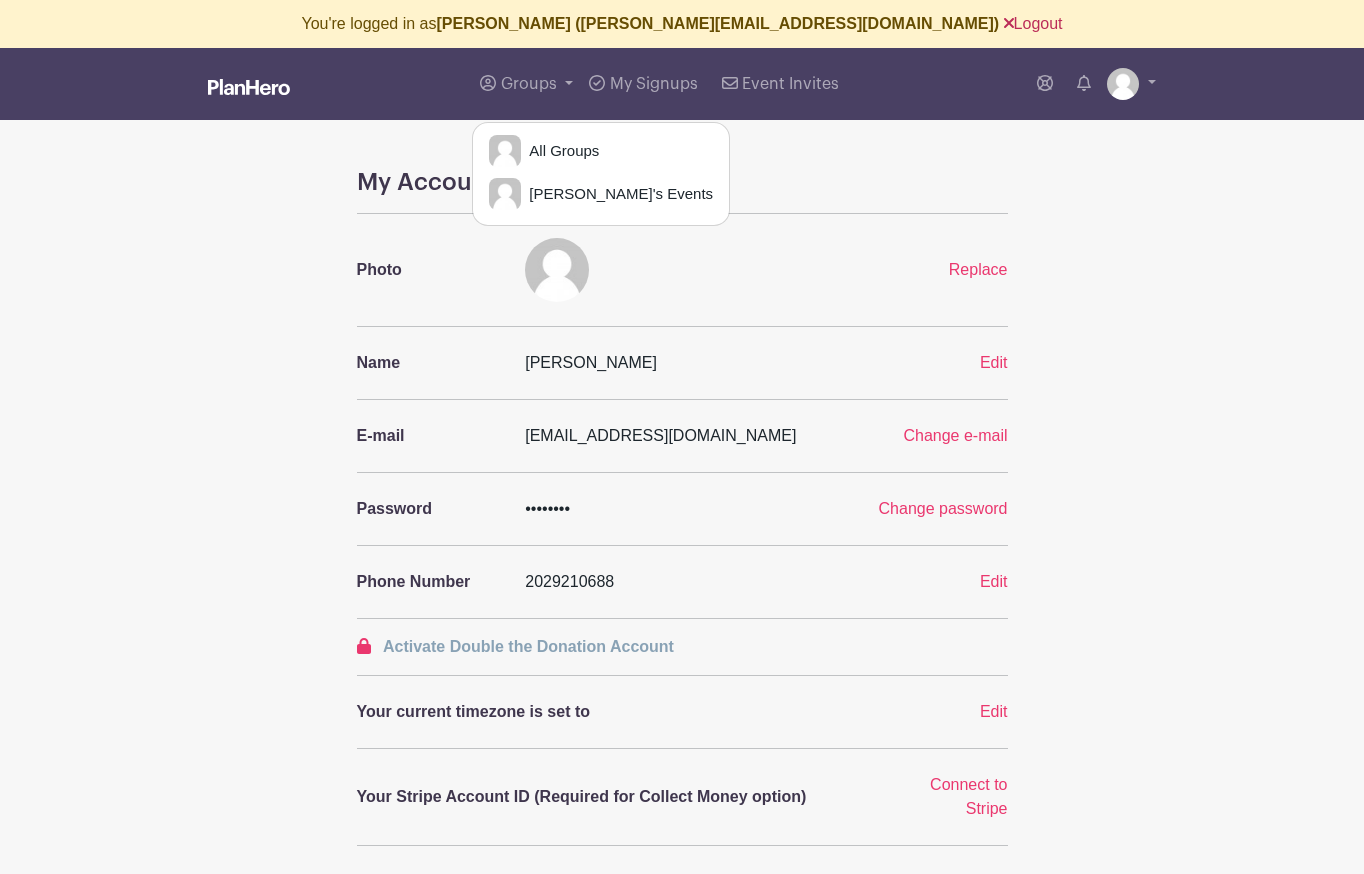 click on "Logout" at bounding box center (1033, 23) 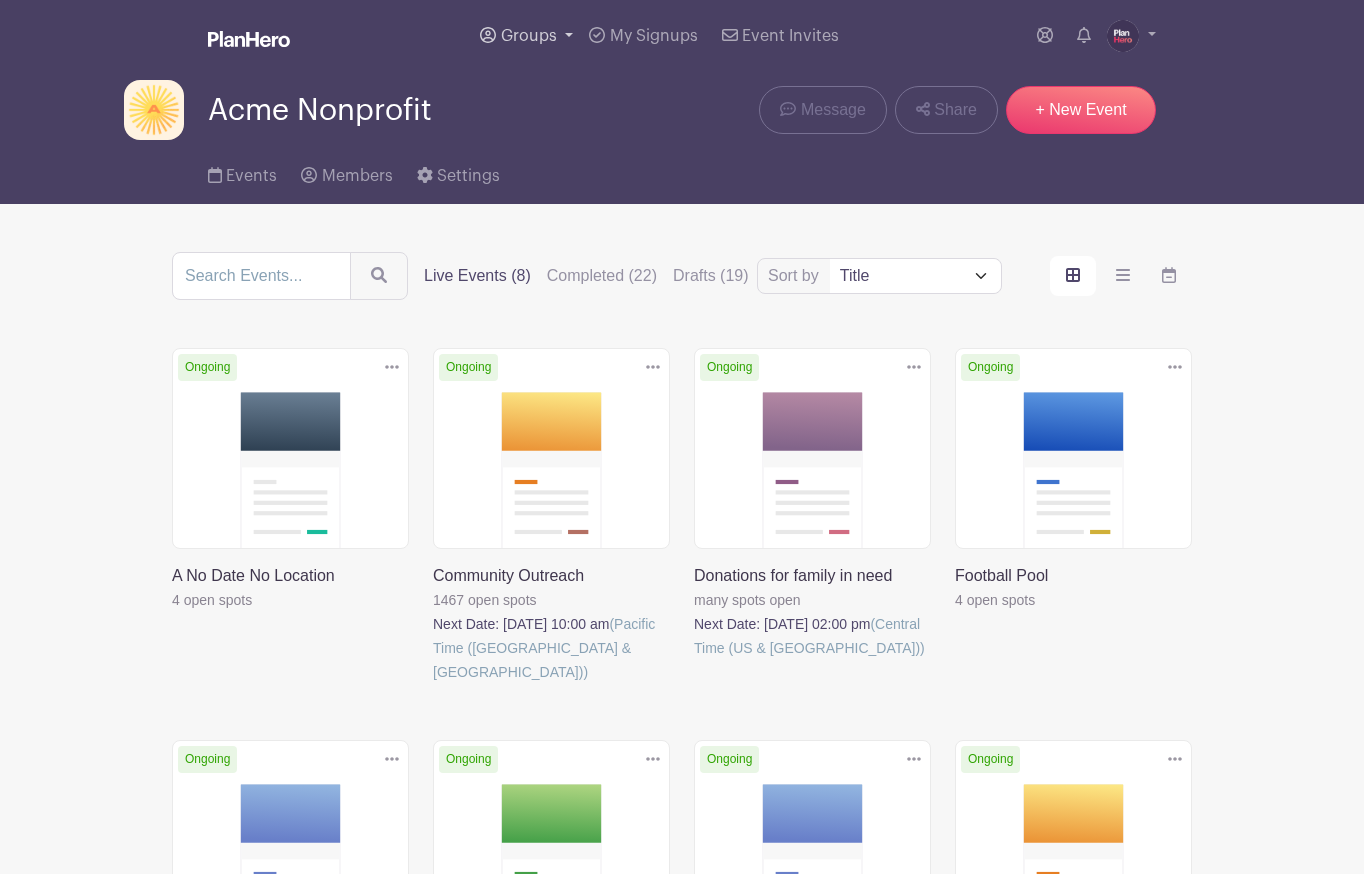 click on "Groups" at bounding box center [529, 36] 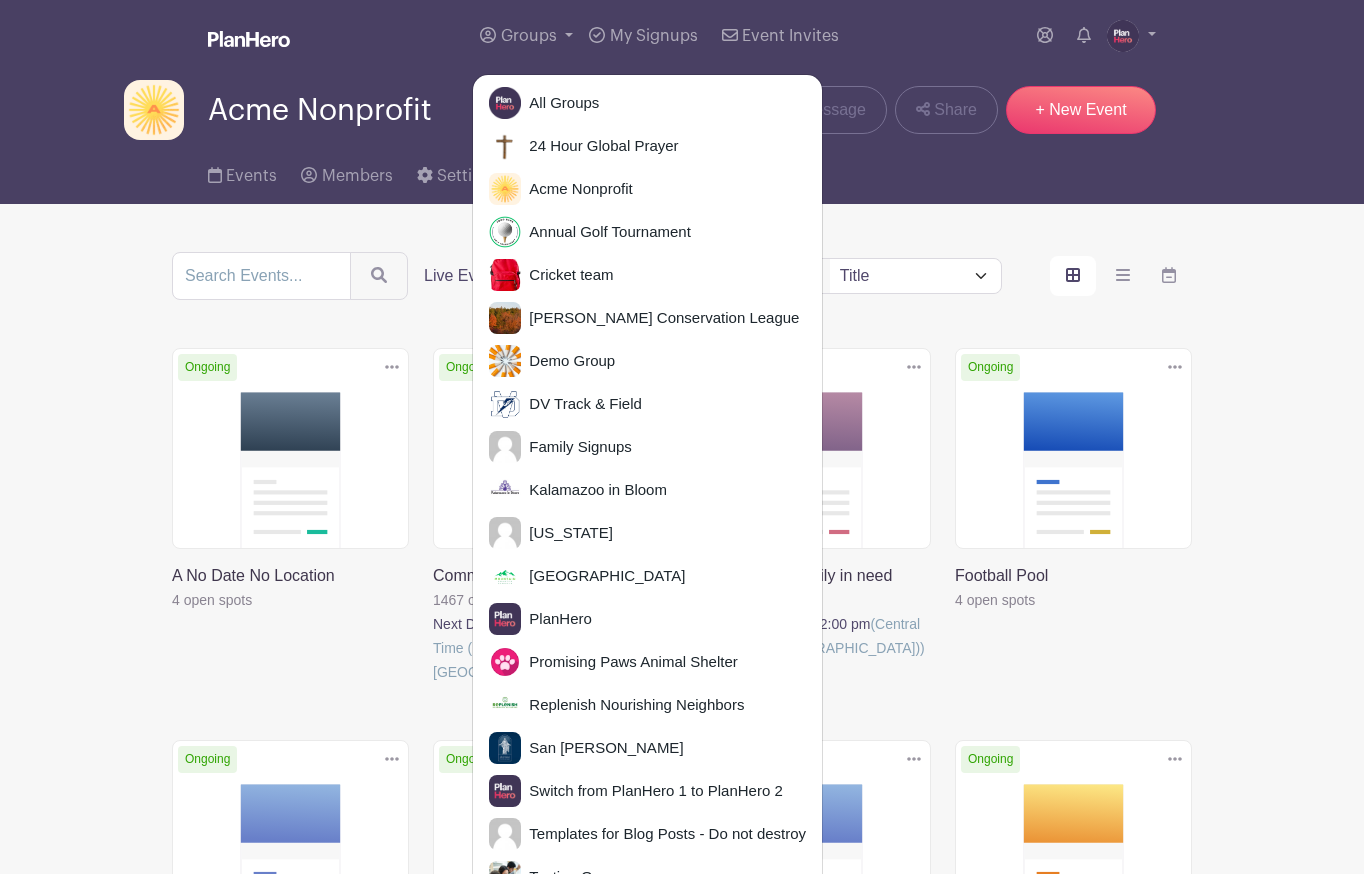 click on "Groups
All Groups
24 Hour Global Prayer
Acme Nonprofit
Annual Golf Tournament
Cricket team
Daniel Boone Conservation League
Demo Group
DV Track & Field
Family Signups
Kalamazoo in Bloom" at bounding box center [682, 628] 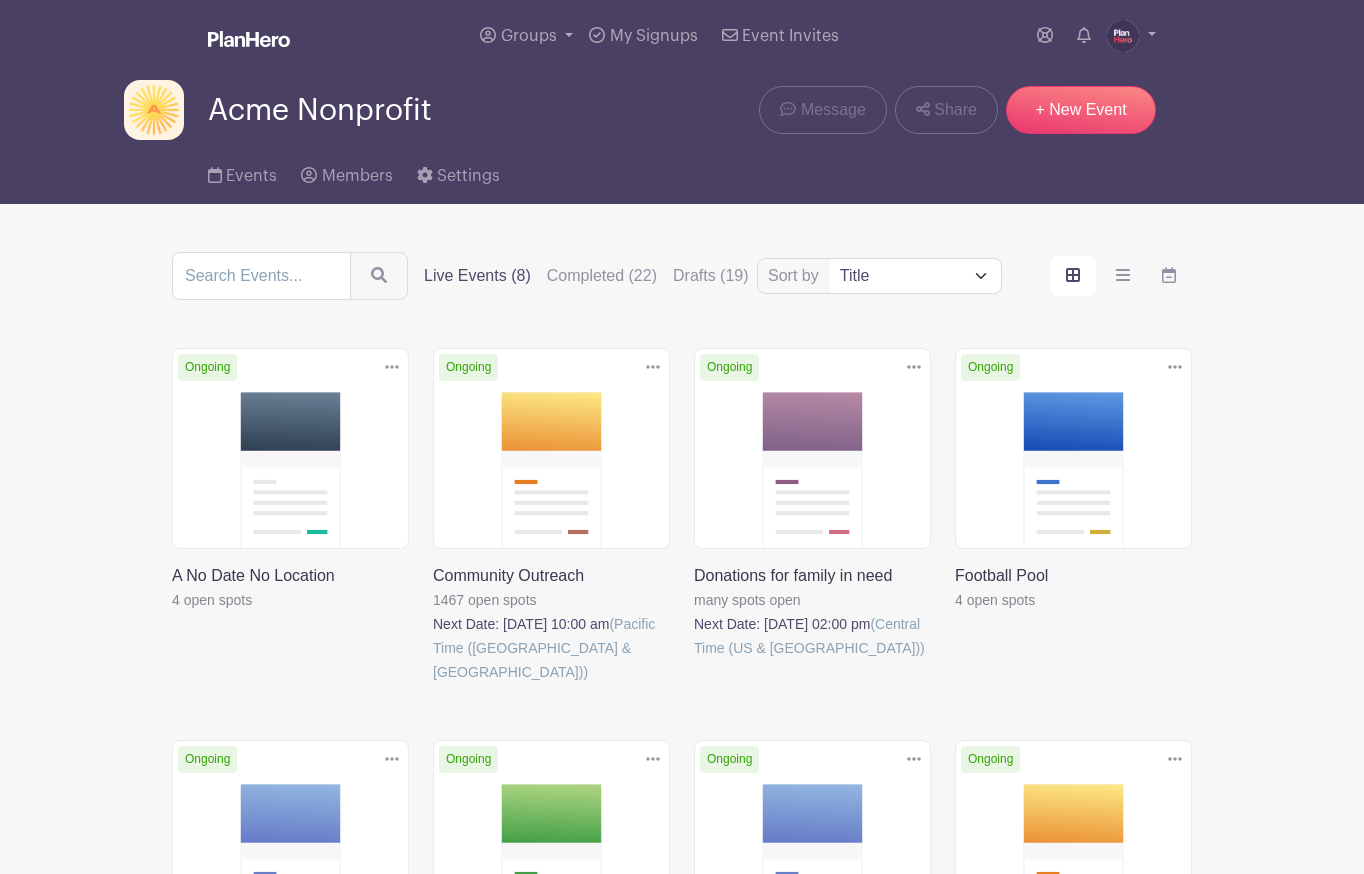 scroll, scrollTop: 1, scrollLeft: 0, axis: vertical 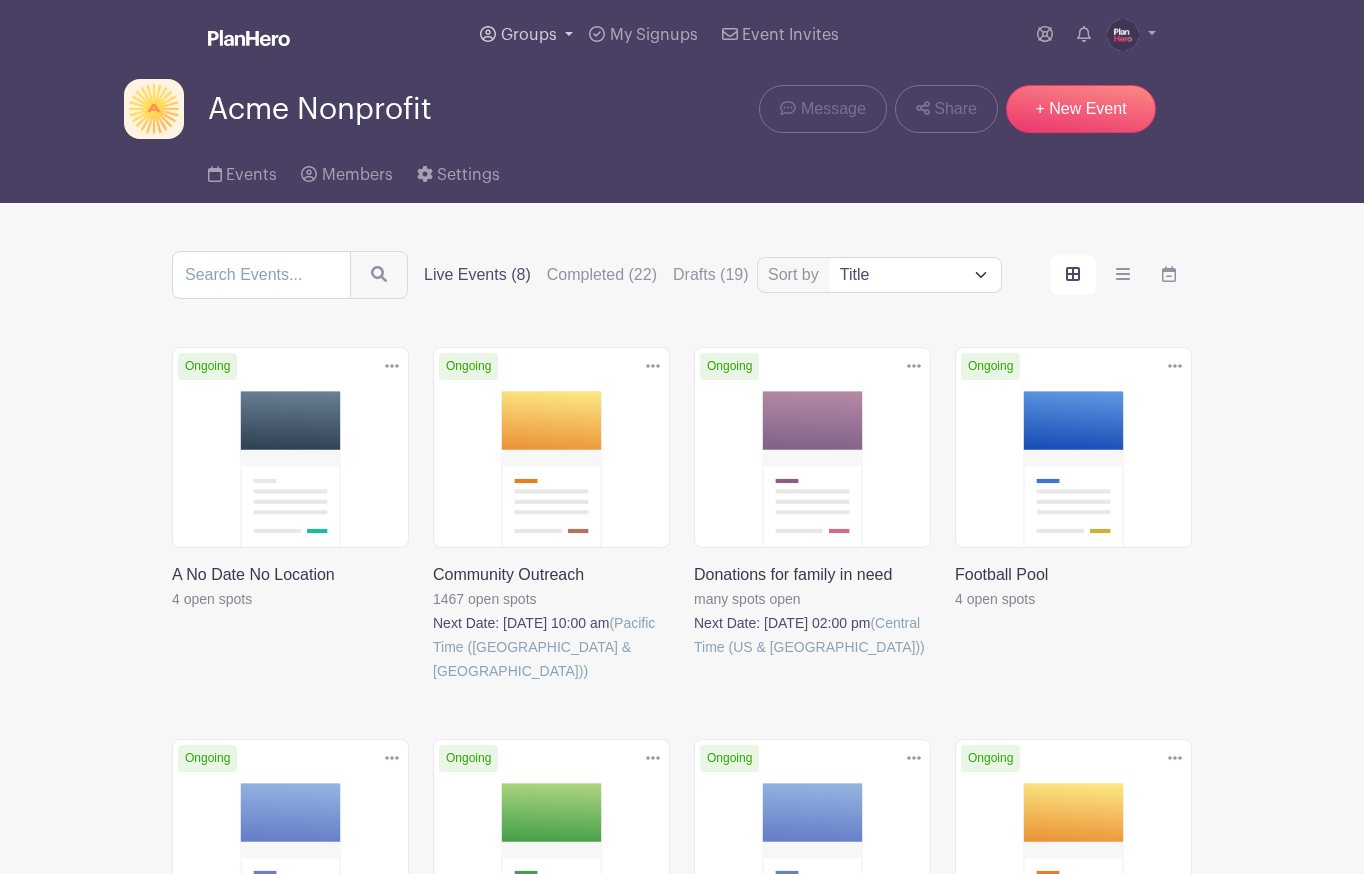 click on "Groups" at bounding box center (529, 35) 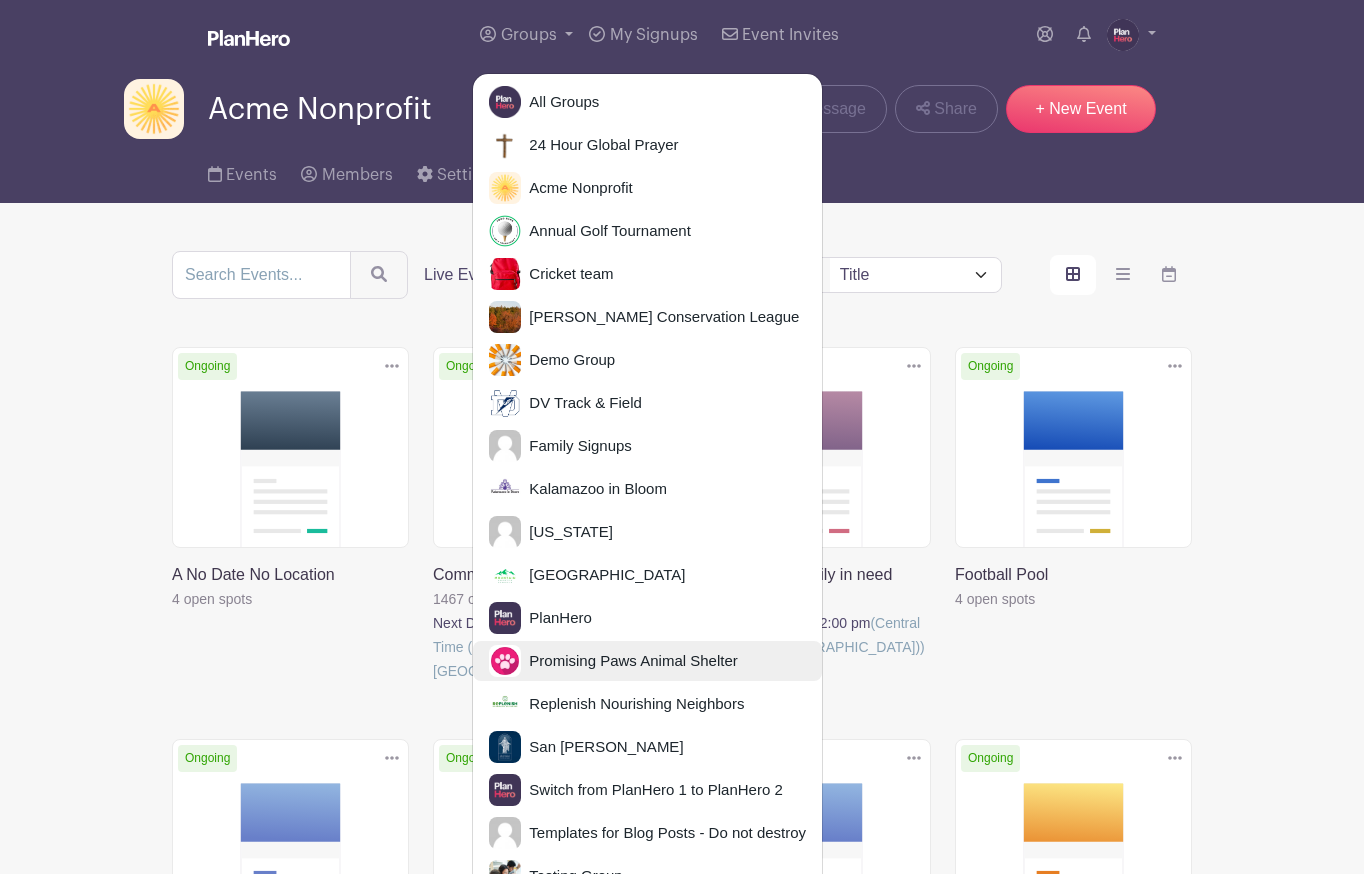 click on "Promising Paws Animal Shelter" at bounding box center (629, 661) 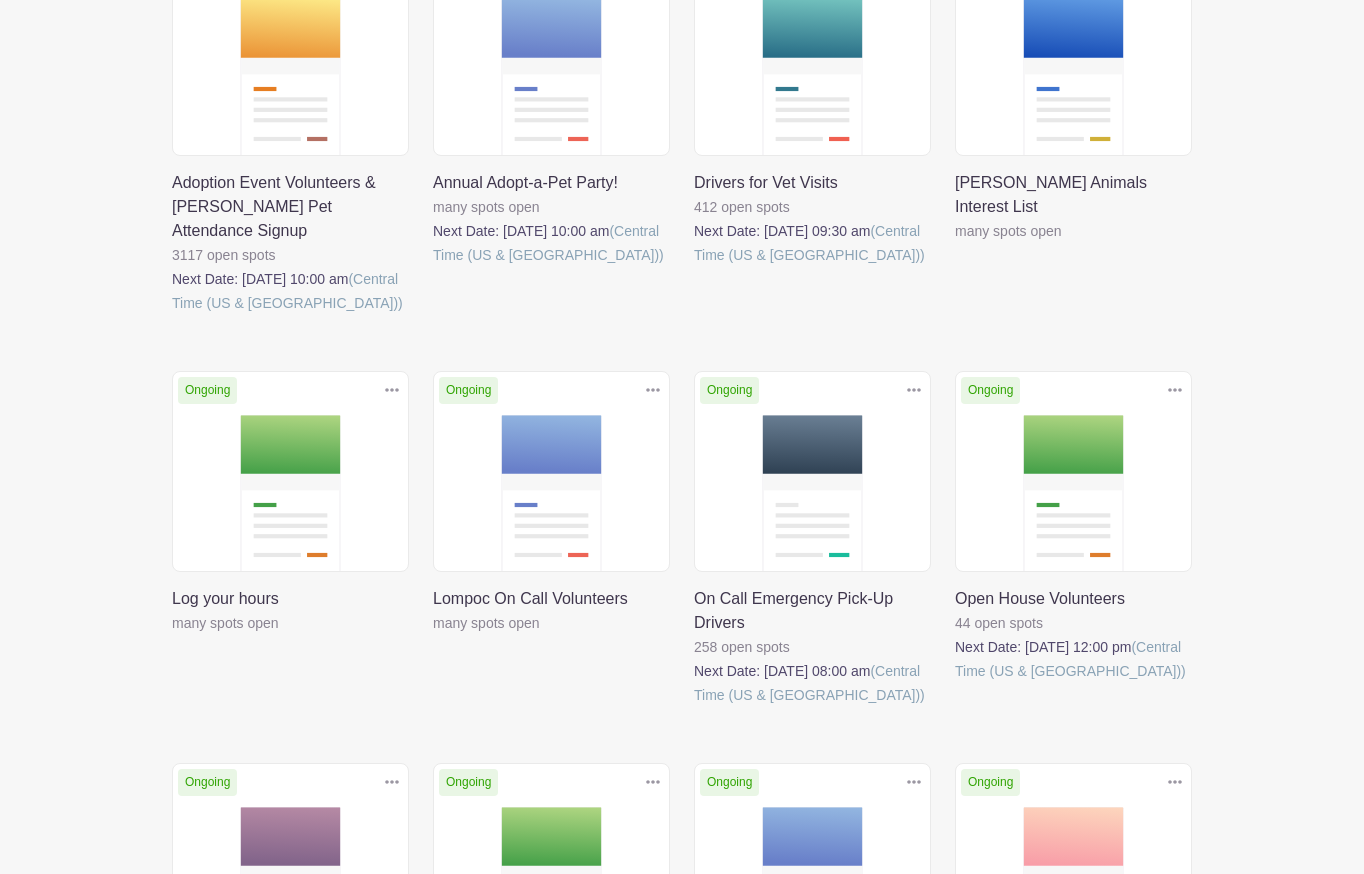 scroll, scrollTop: 0, scrollLeft: 0, axis: both 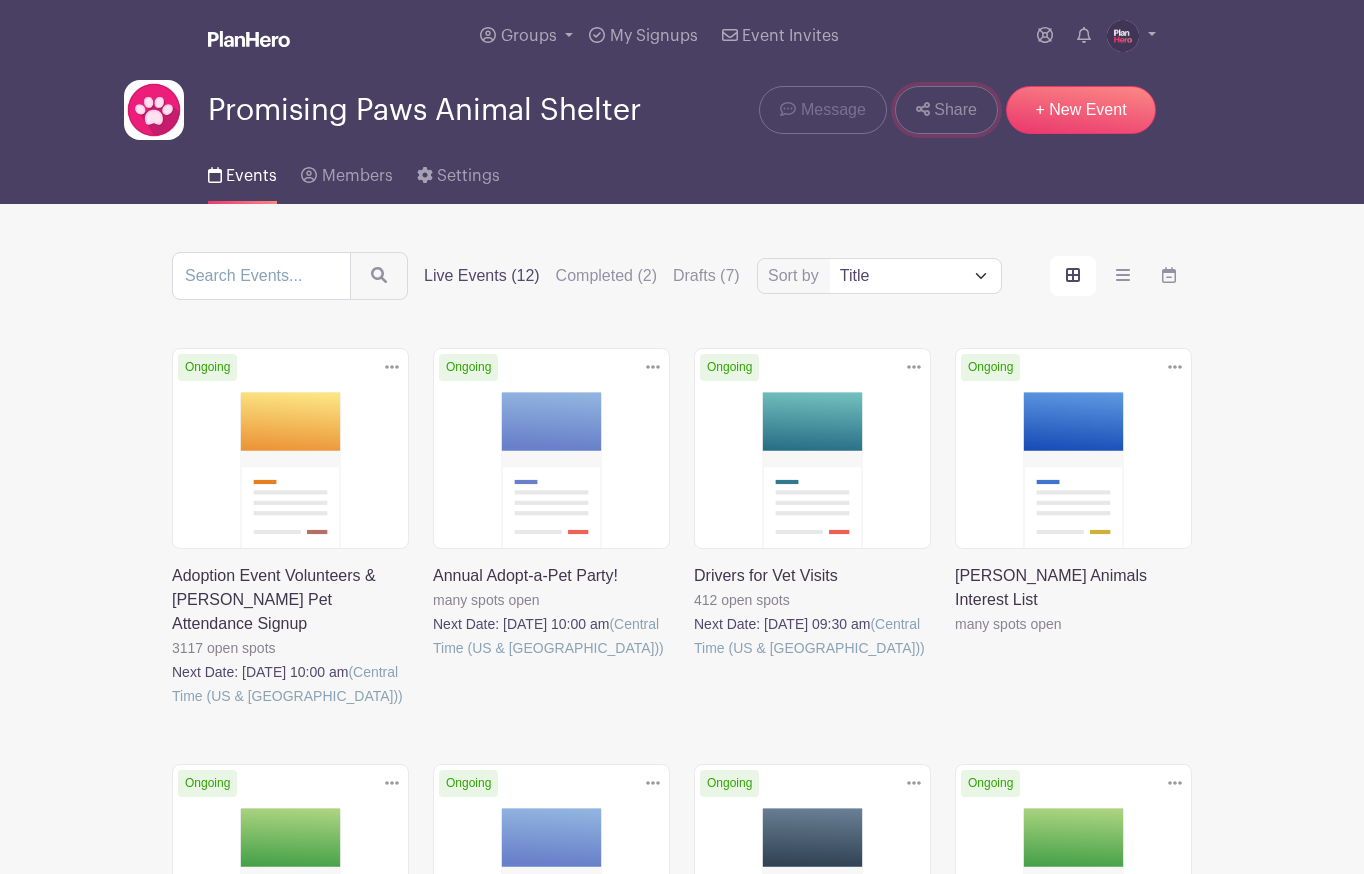 click on "Share" at bounding box center (955, 110) 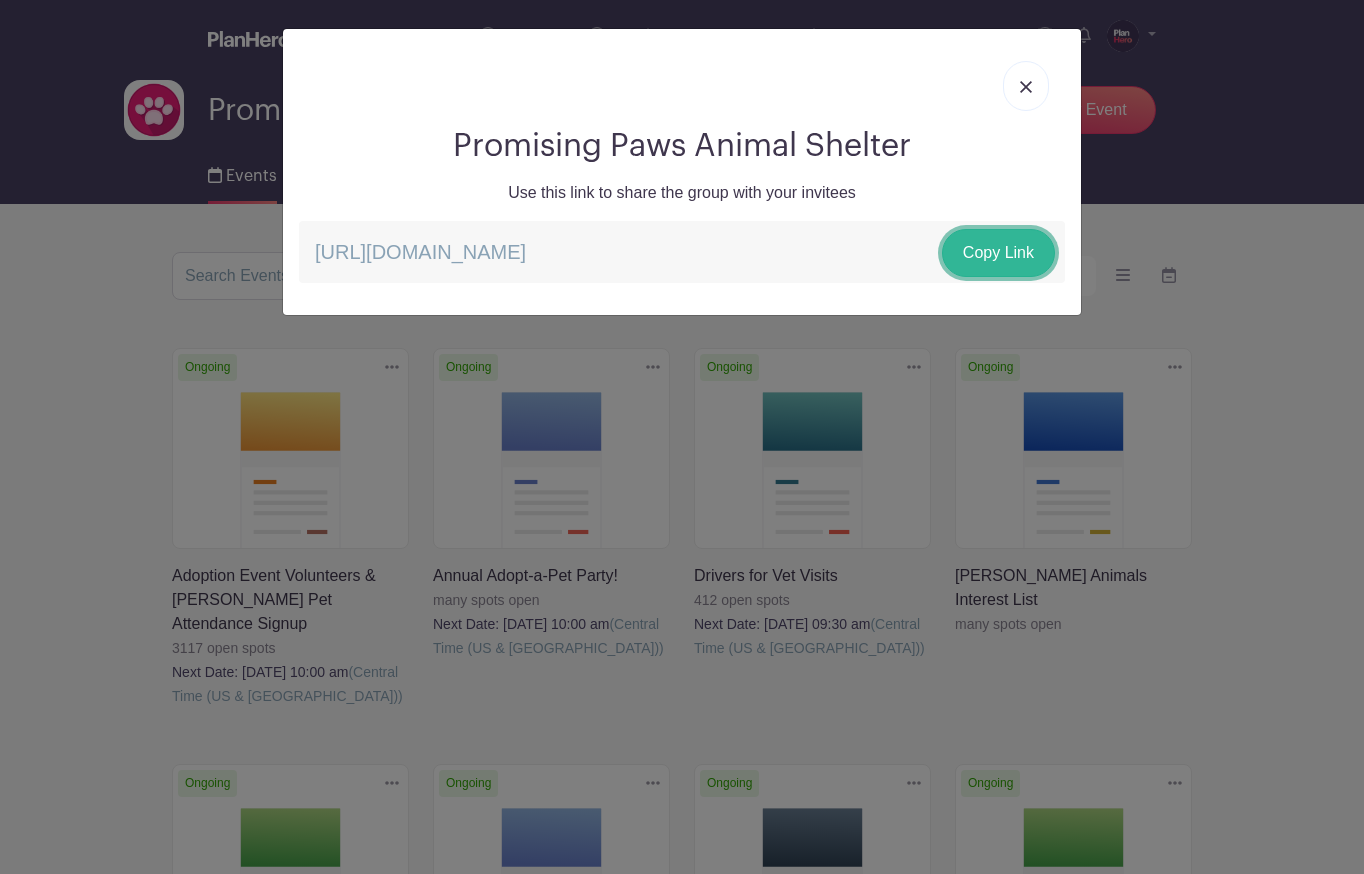 click on "Copy Link" at bounding box center (998, 253) 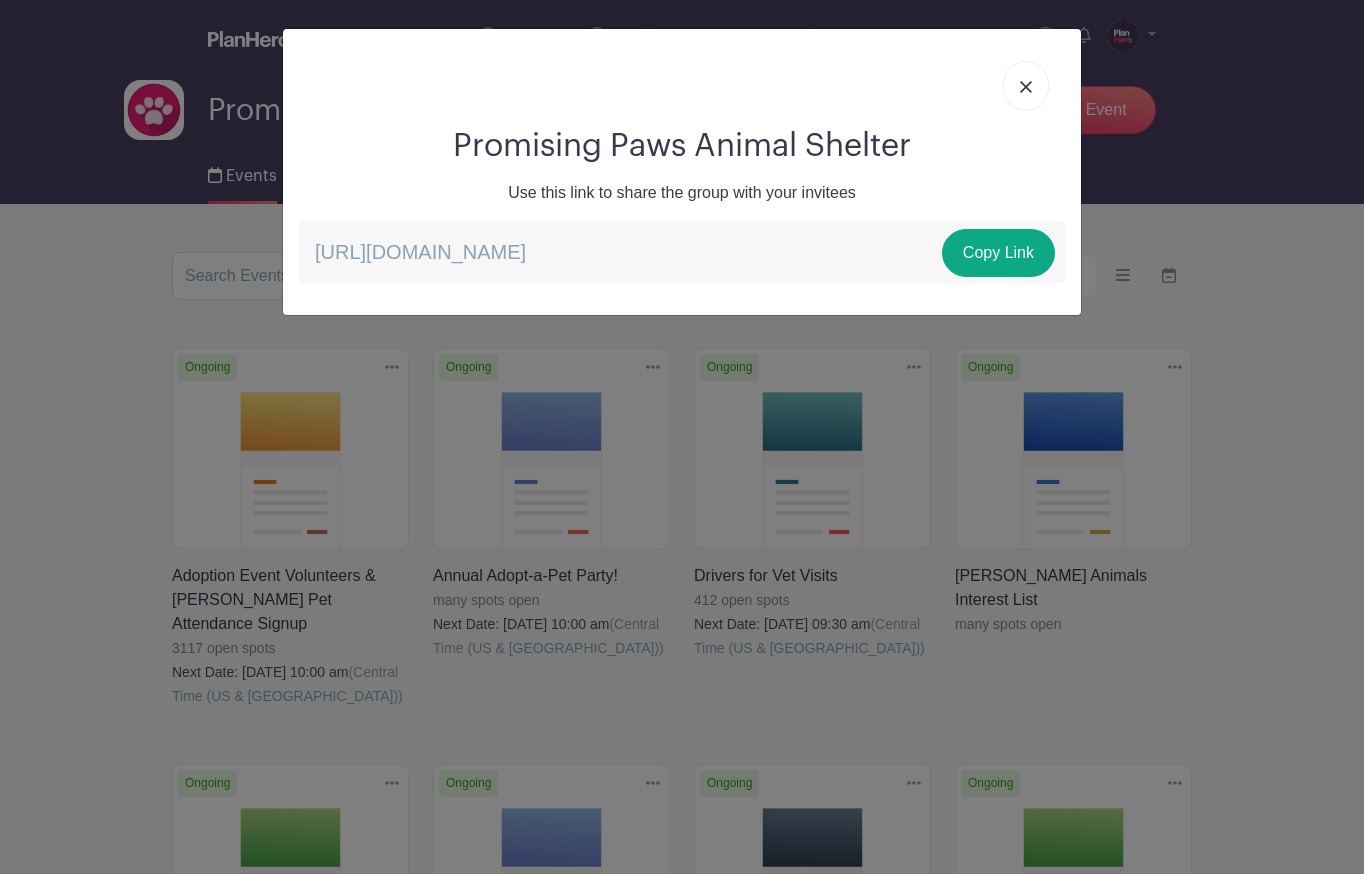click at bounding box center [1026, 86] 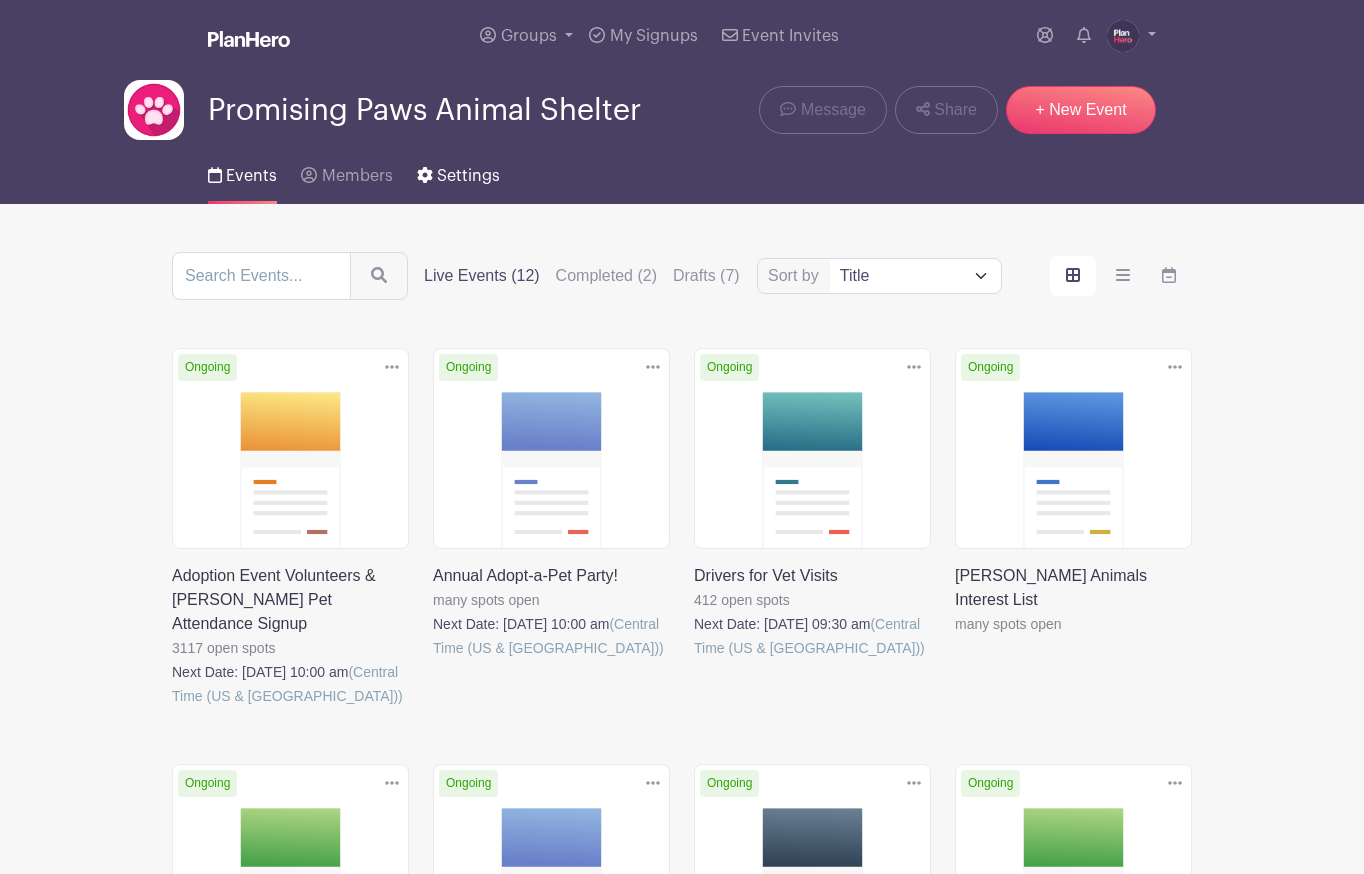 click on "Settings" at bounding box center [468, 176] 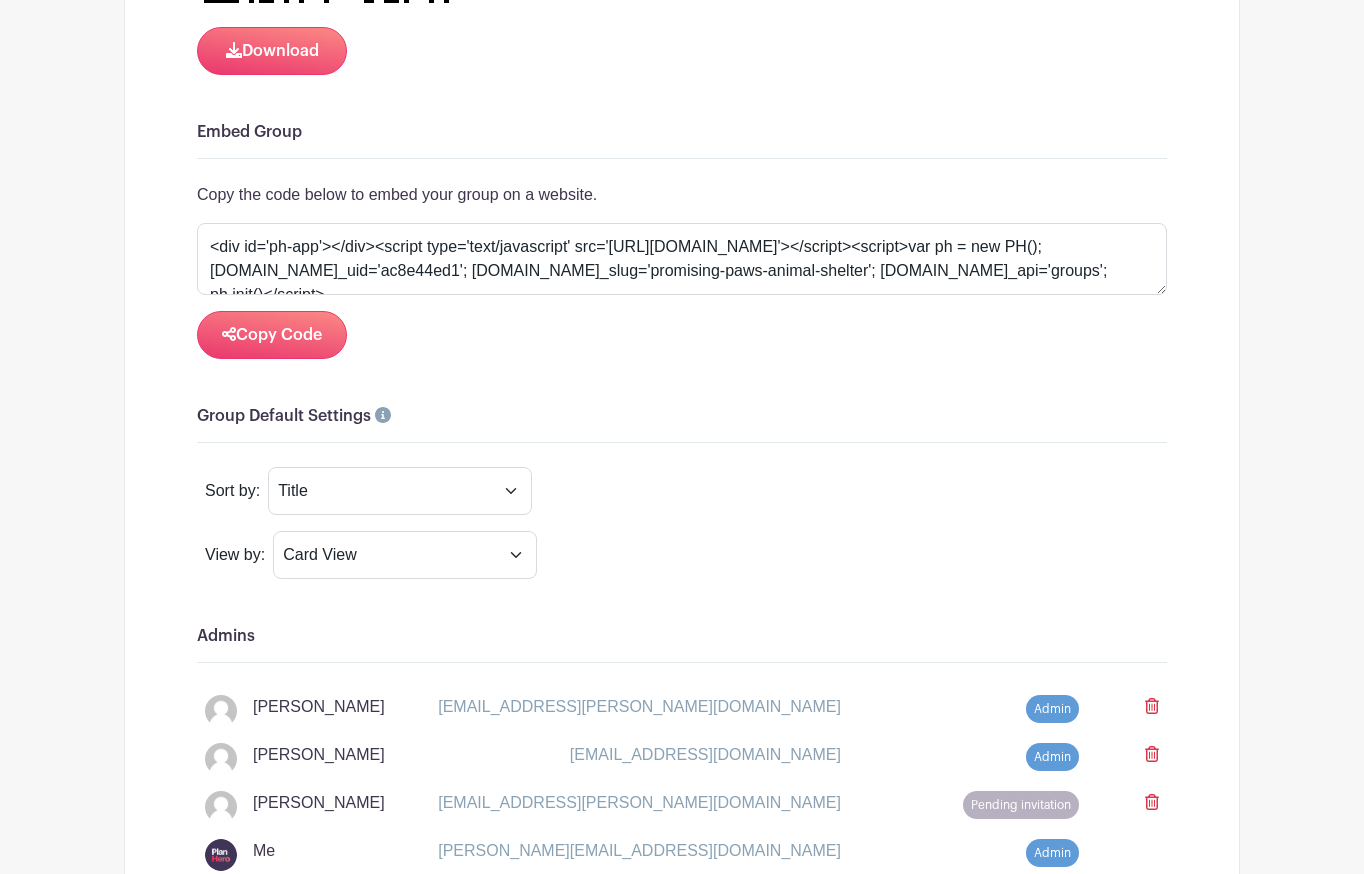 scroll, scrollTop: 1413, scrollLeft: 0, axis: vertical 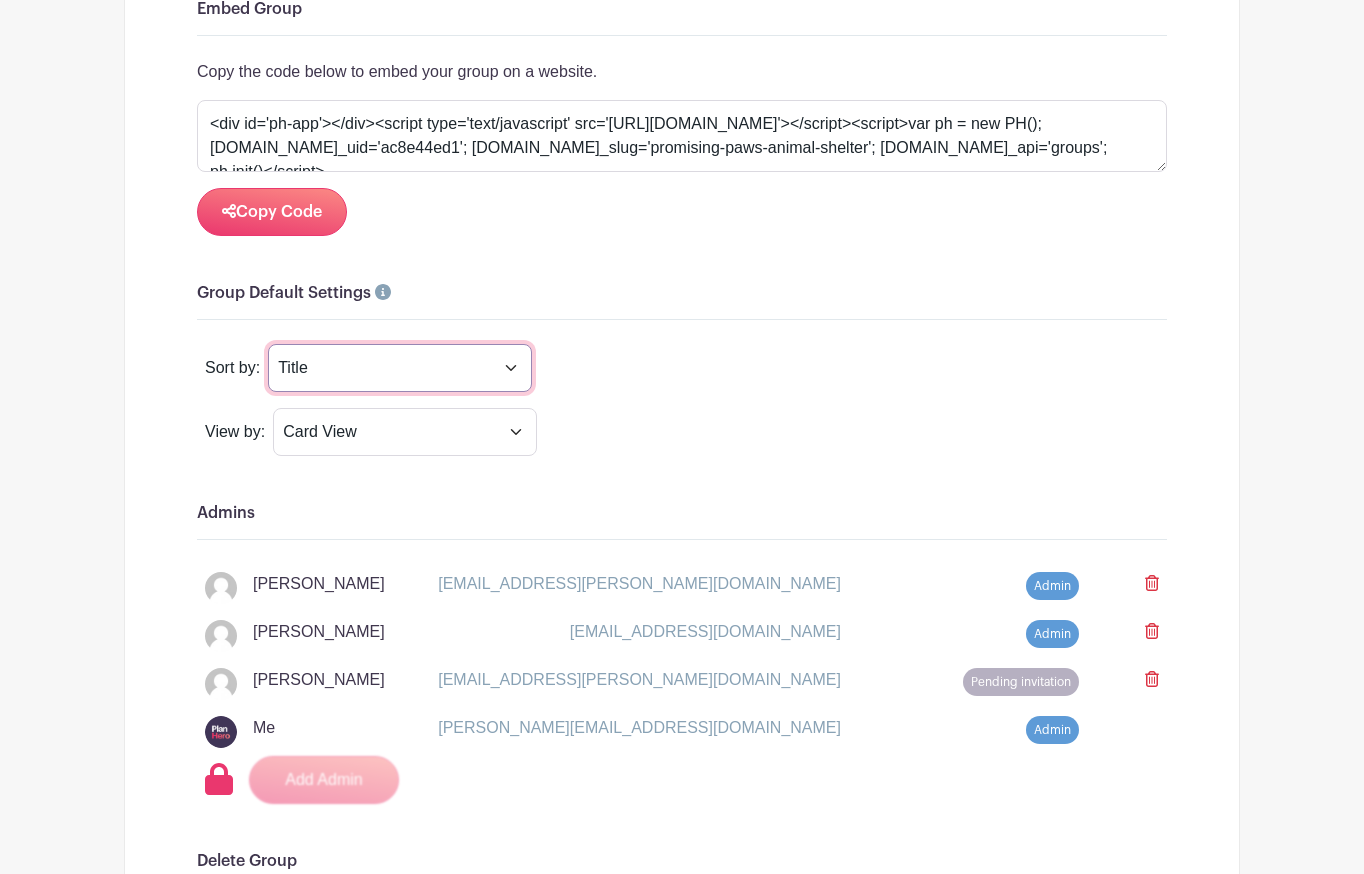 click on "Title
Recently Modified
Newest
Upcoming Dates" at bounding box center (400, 368) 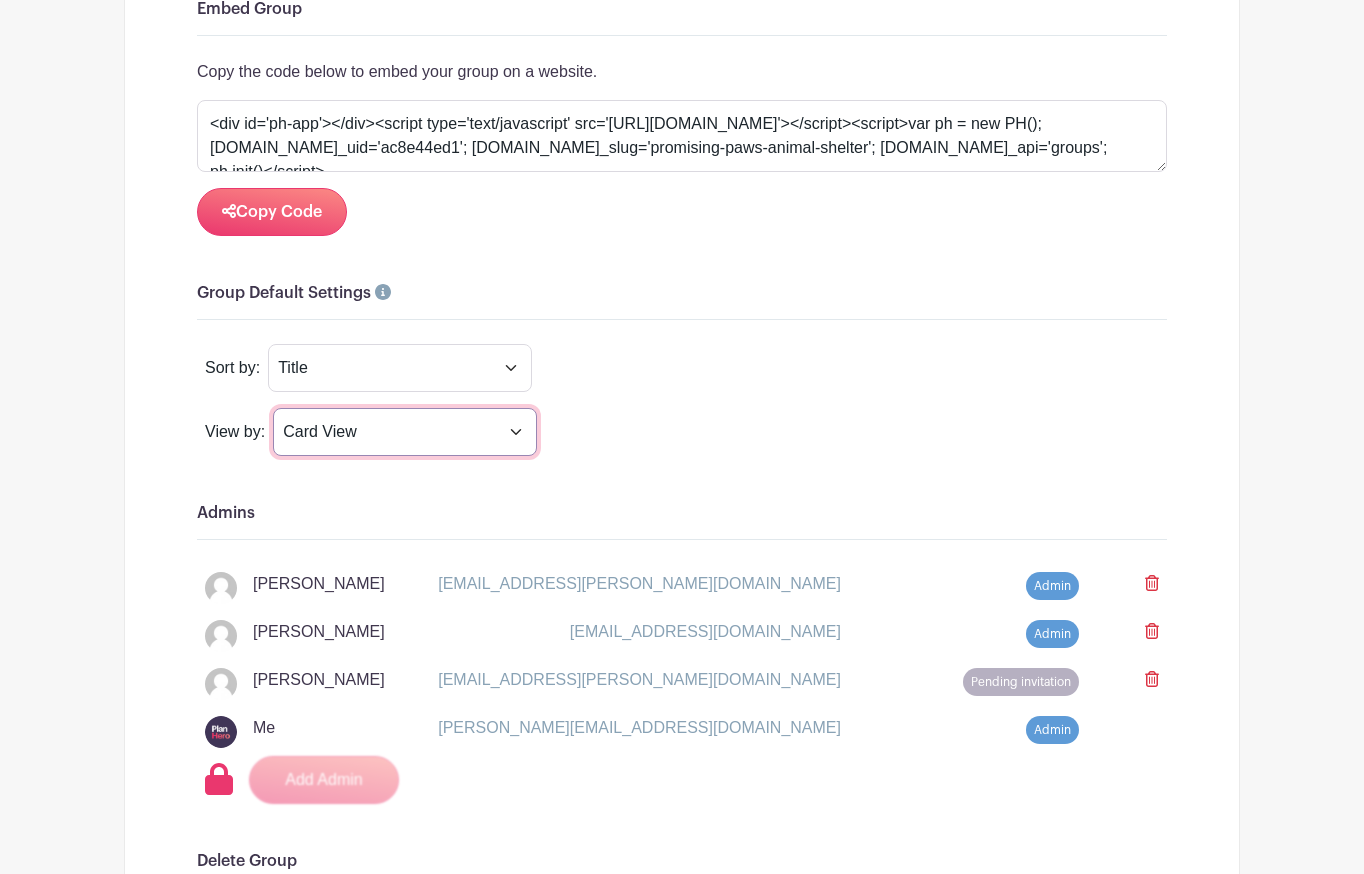 click on "Card View
List View
Calender View" at bounding box center (405, 432) 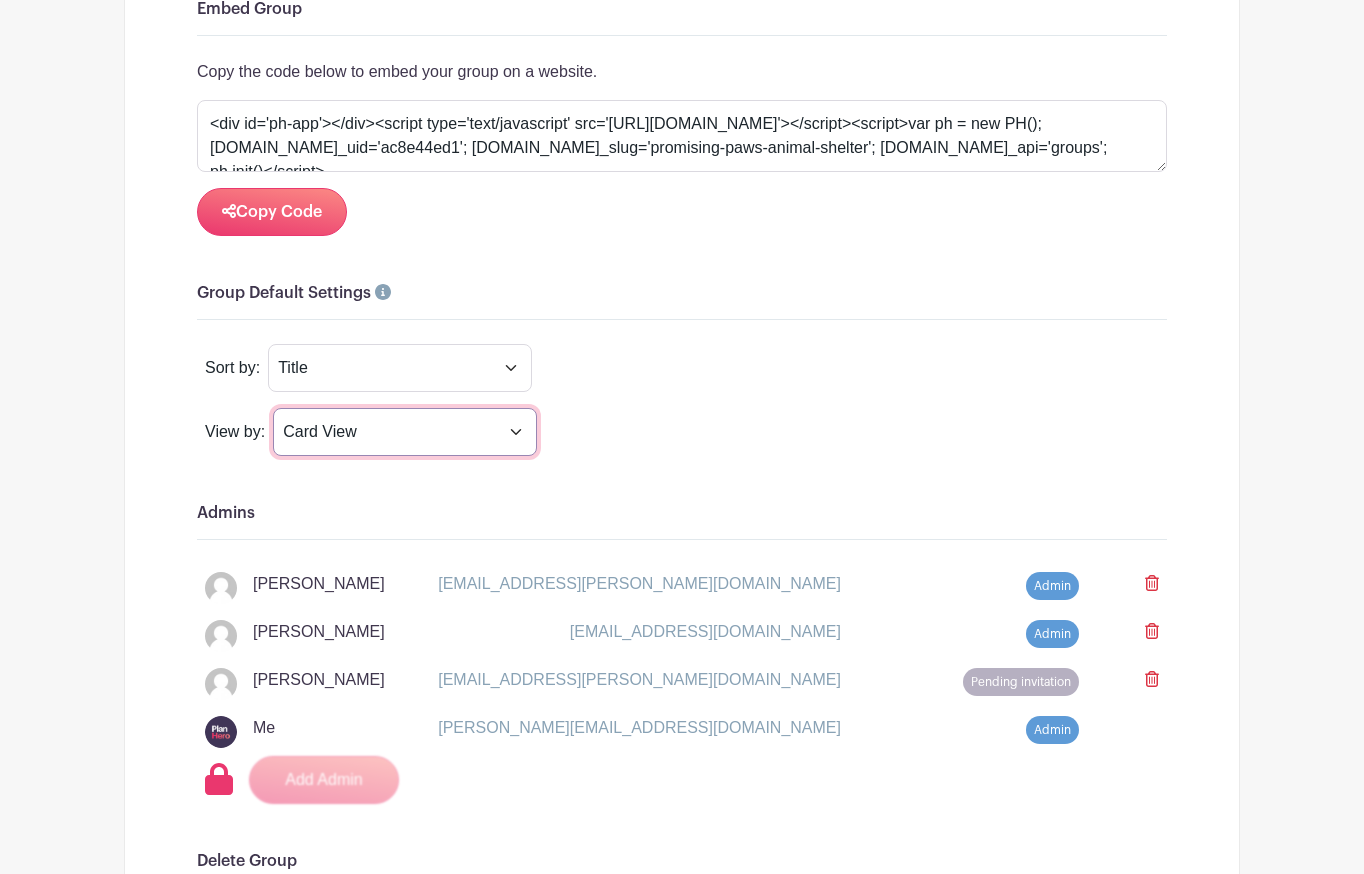 select on "calendar" 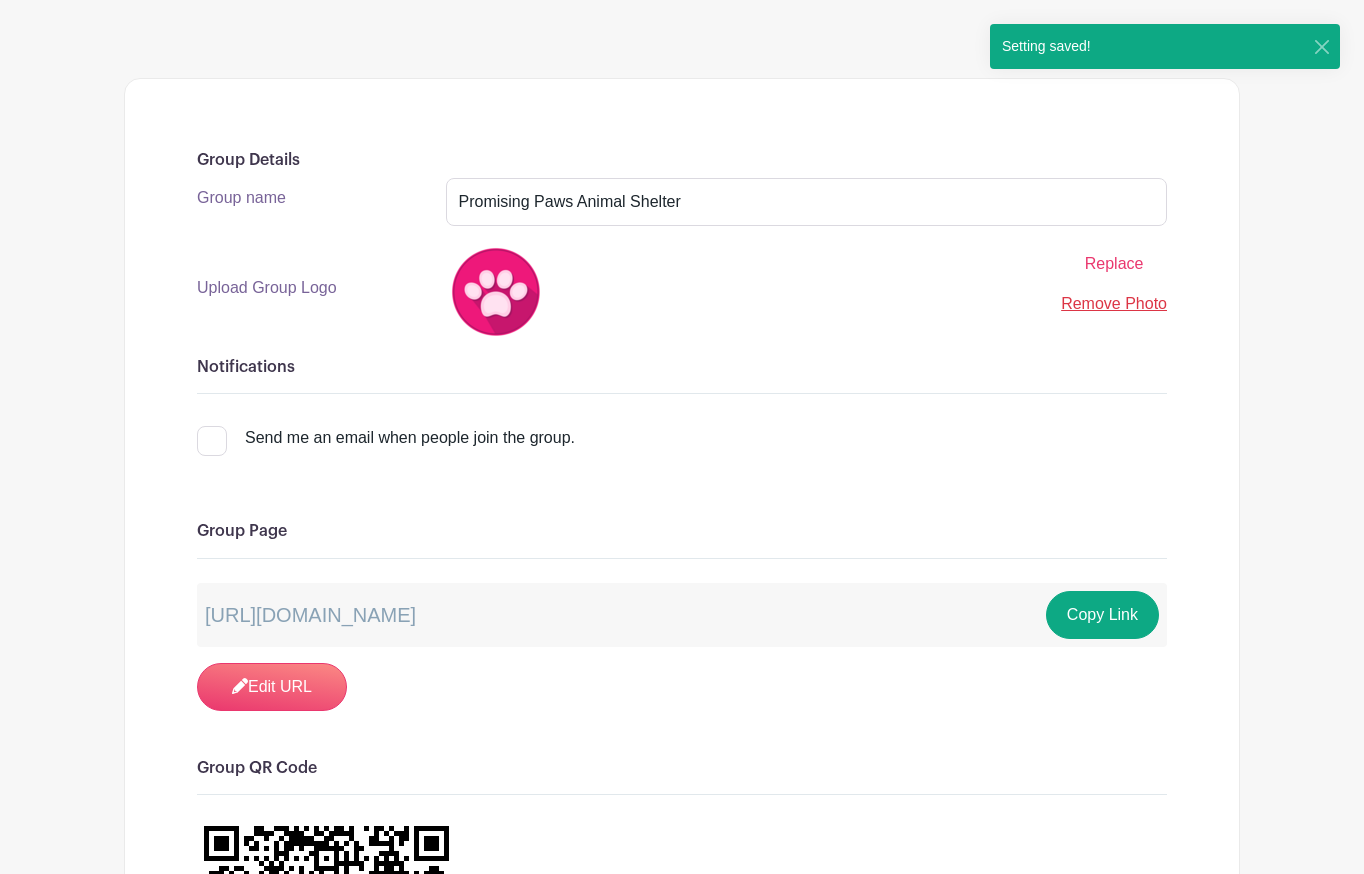 scroll, scrollTop: 0, scrollLeft: 0, axis: both 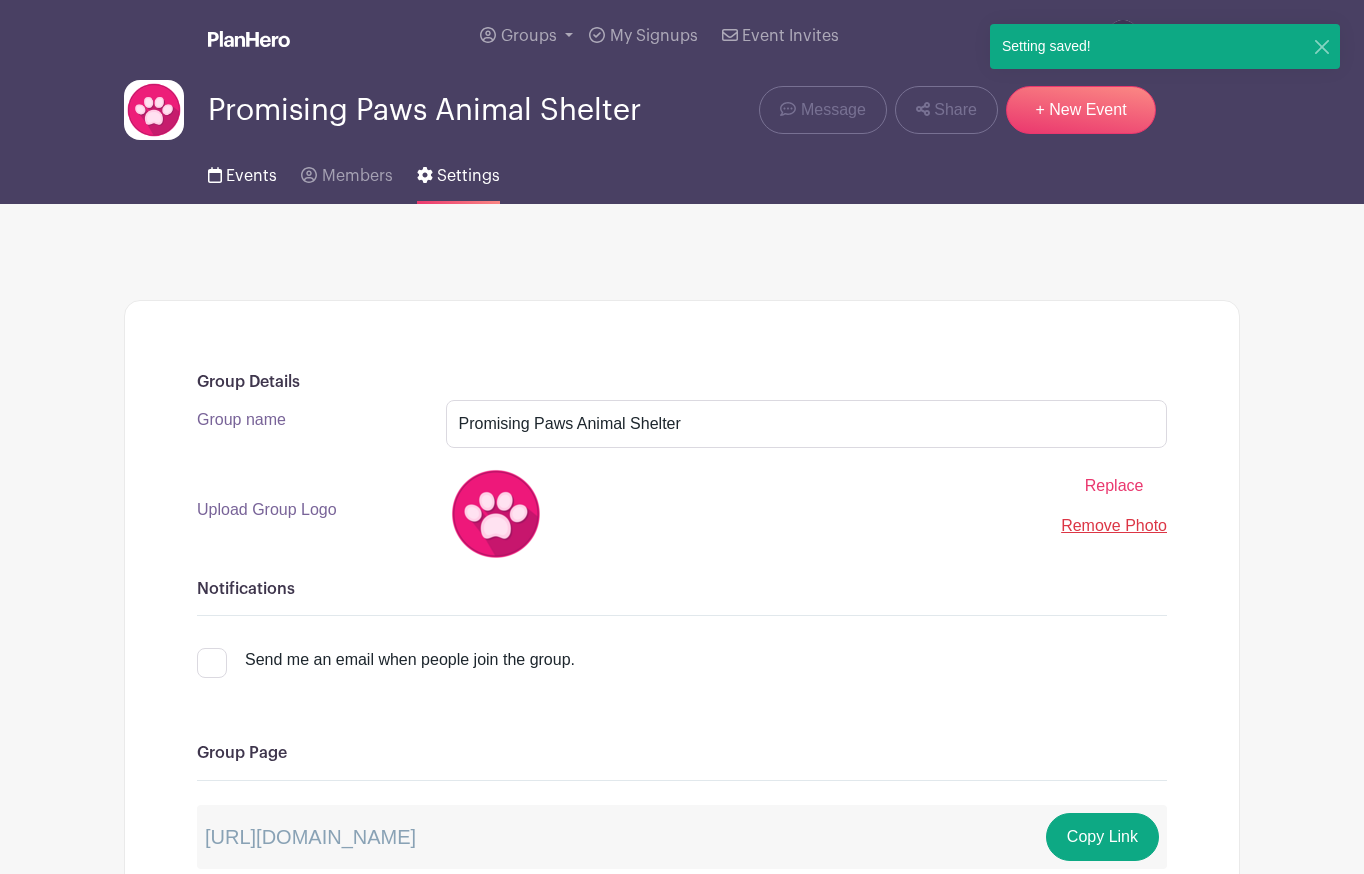 click on "Events" at bounding box center [251, 176] 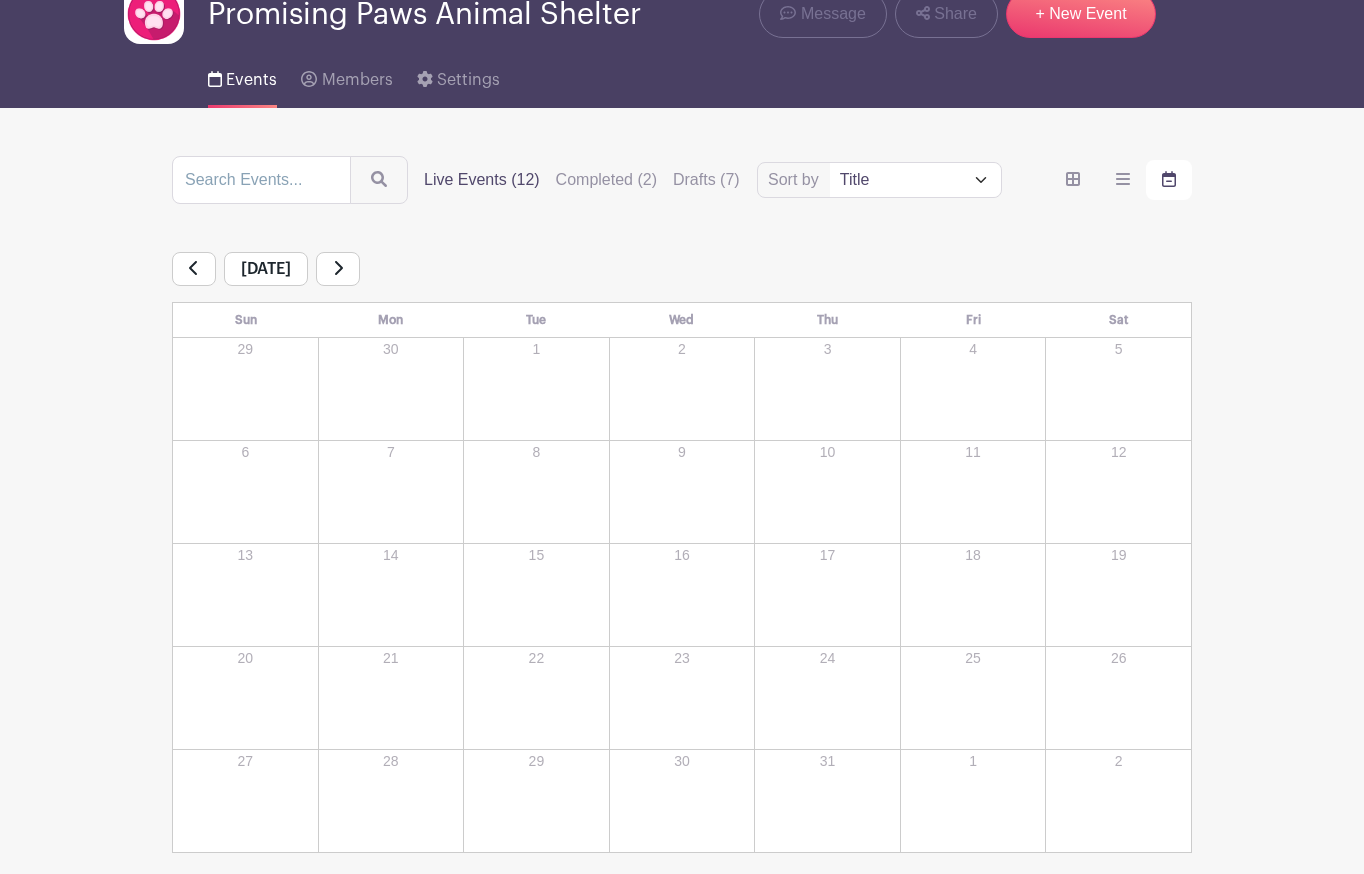 scroll, scrollTop: 198, scrollLeft: 0, axis: vertical 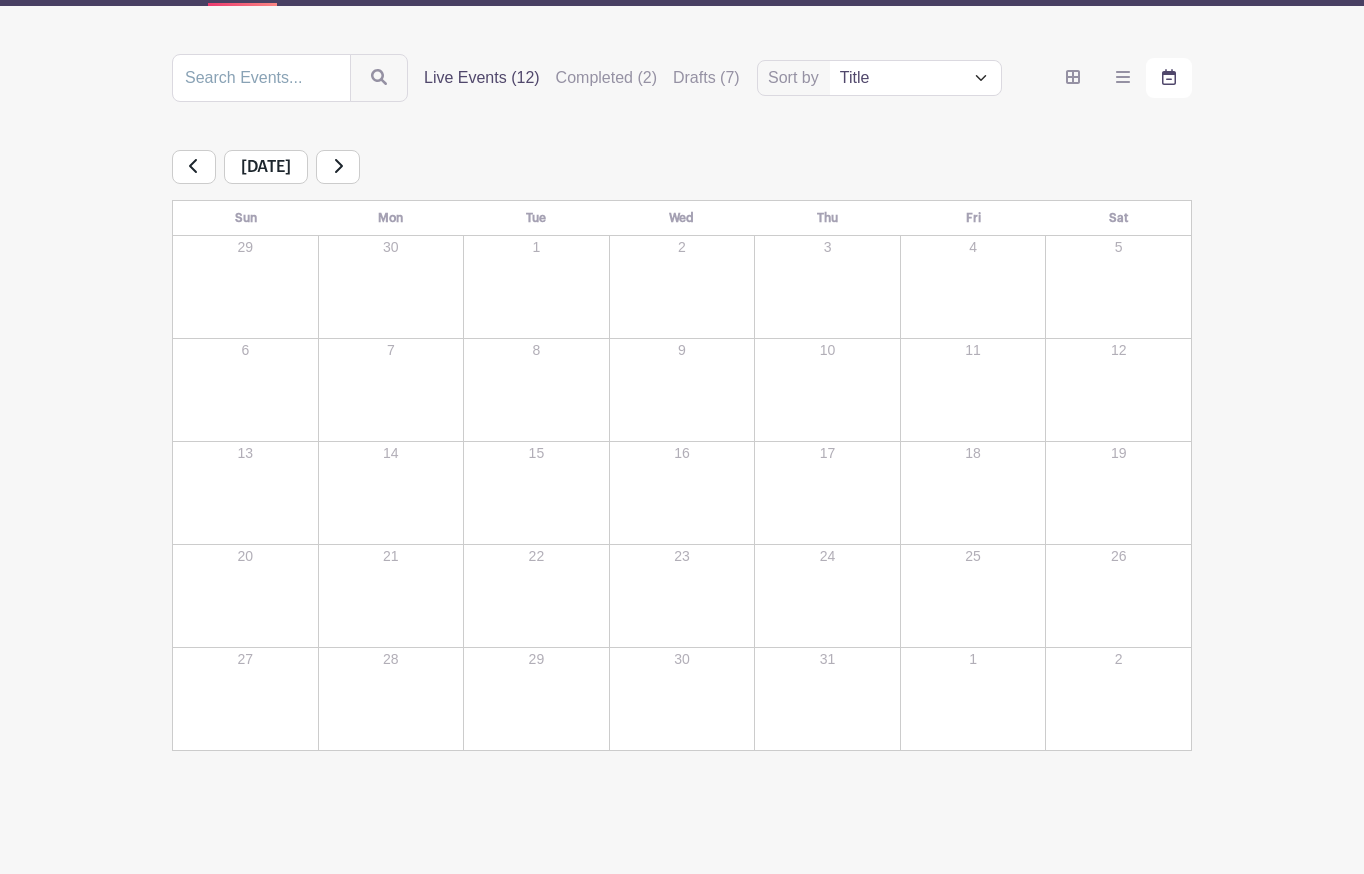click 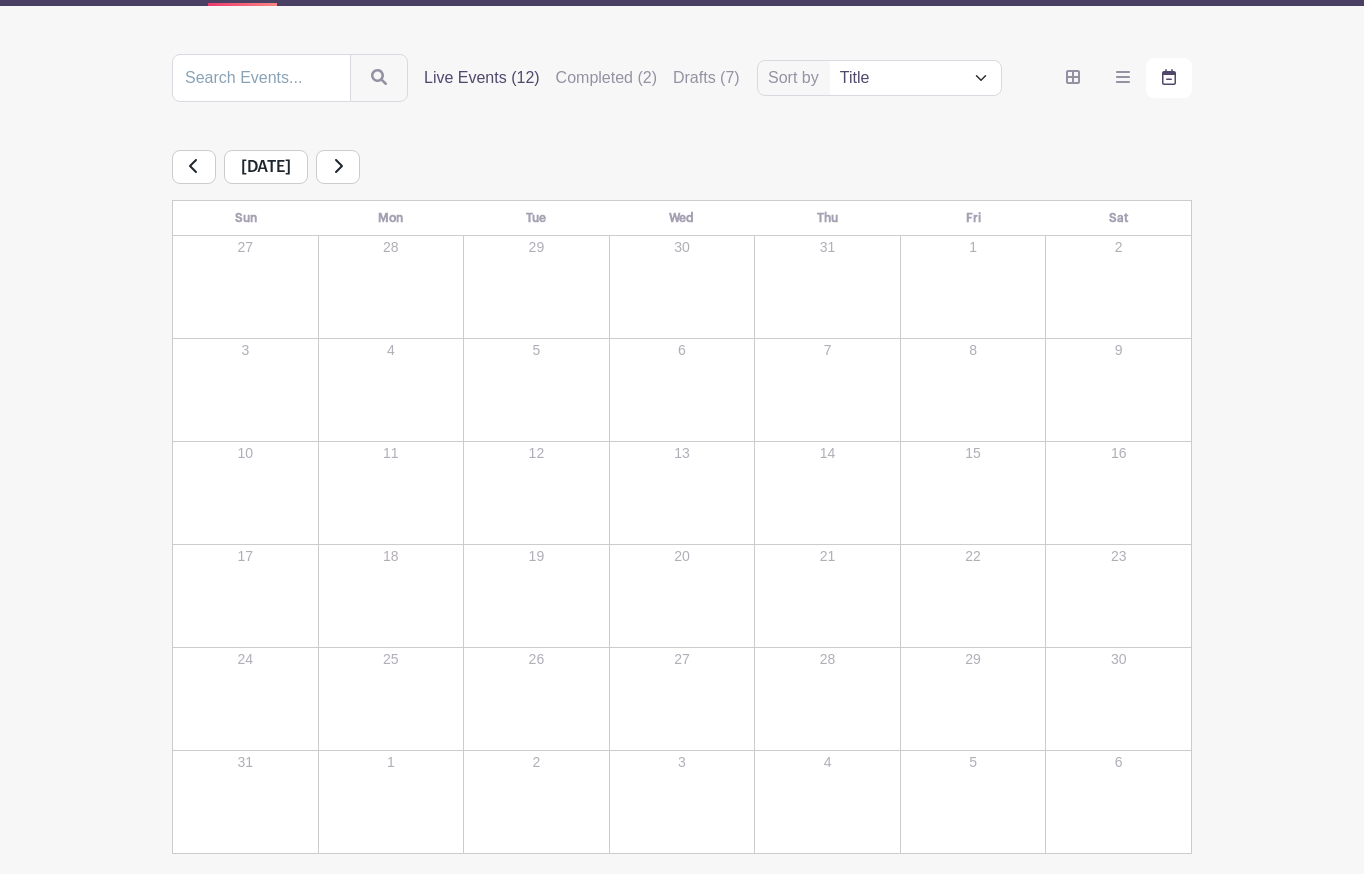 click at bounding box center [338, 167] 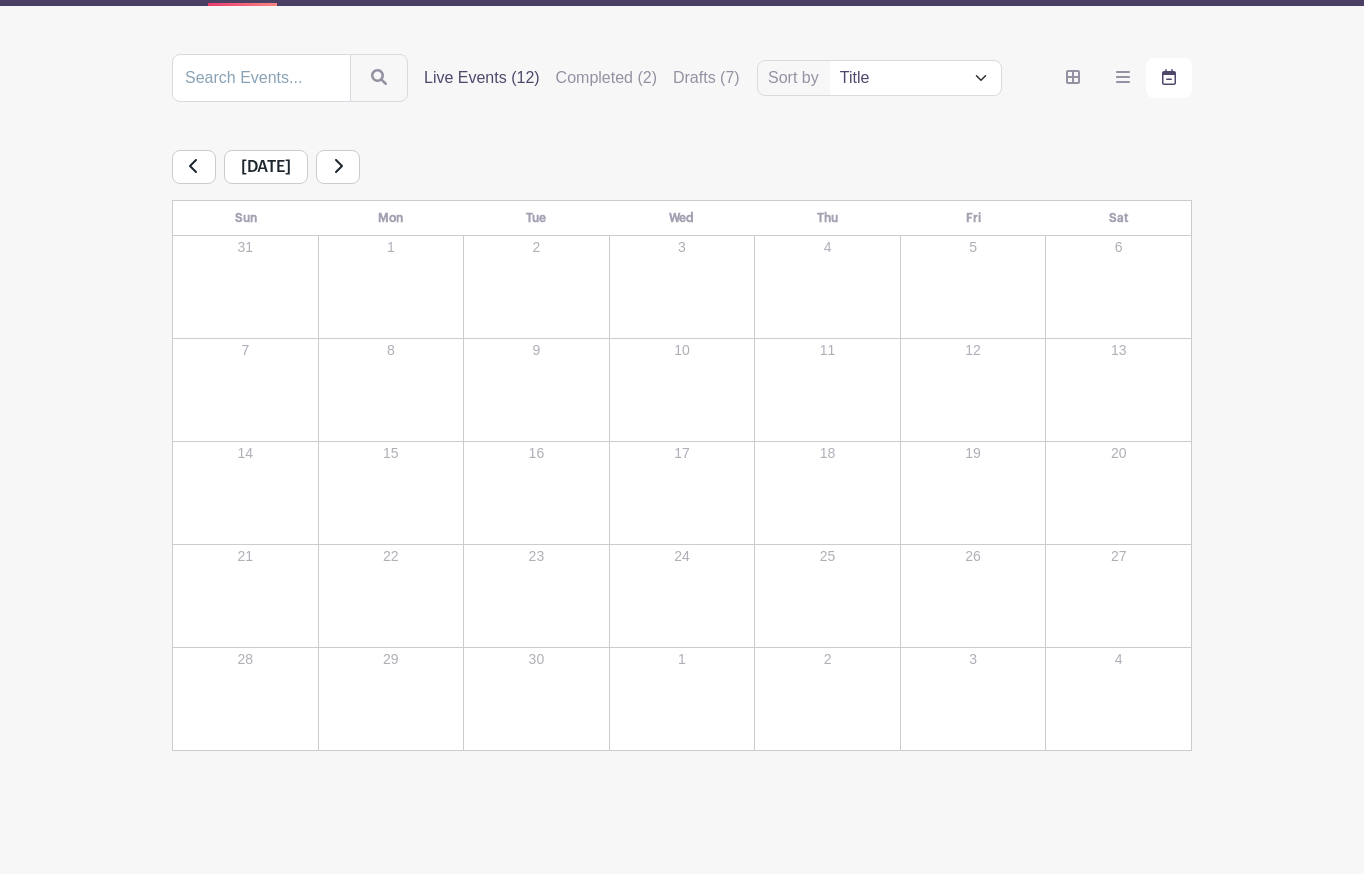 click 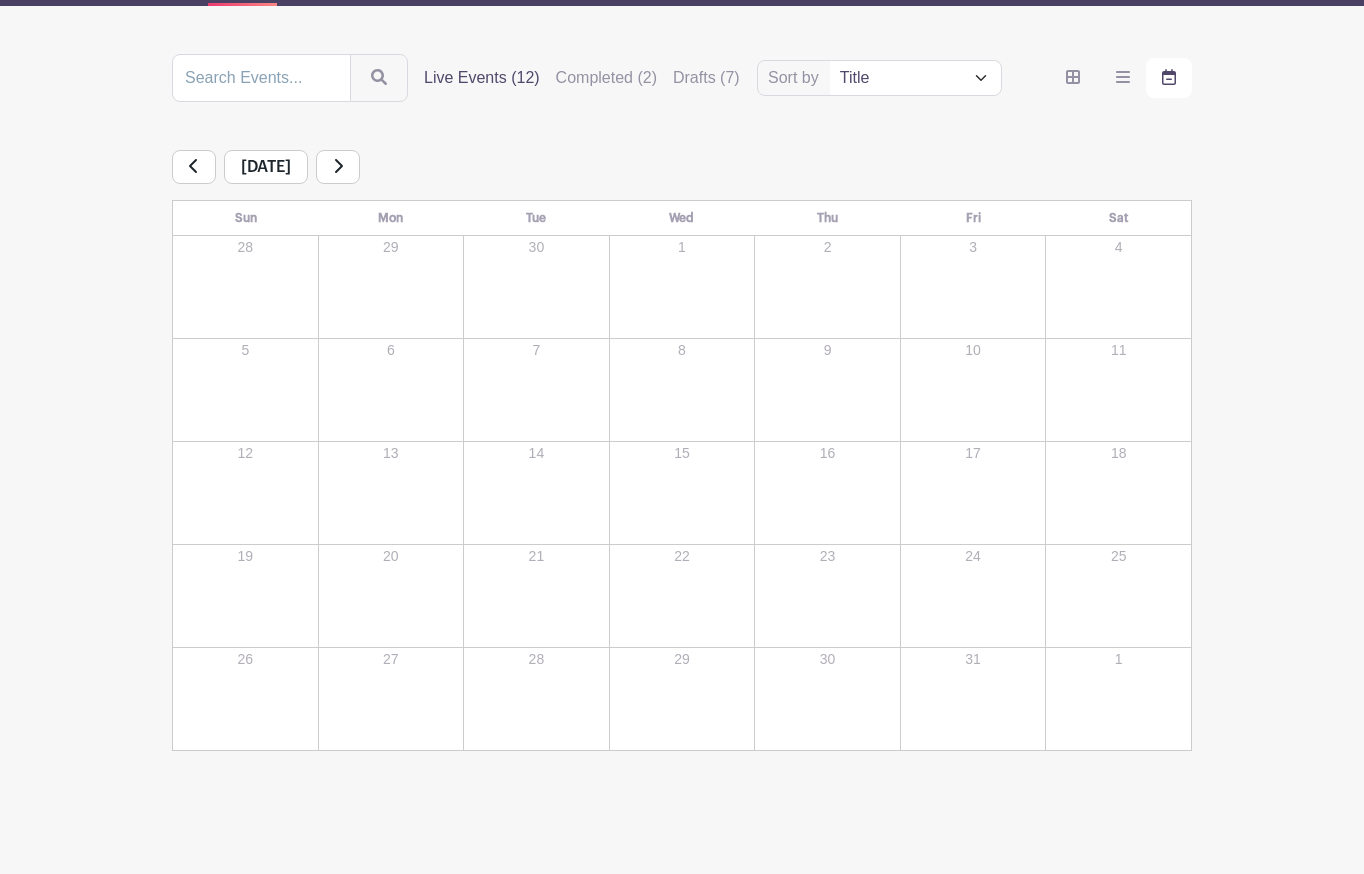 click 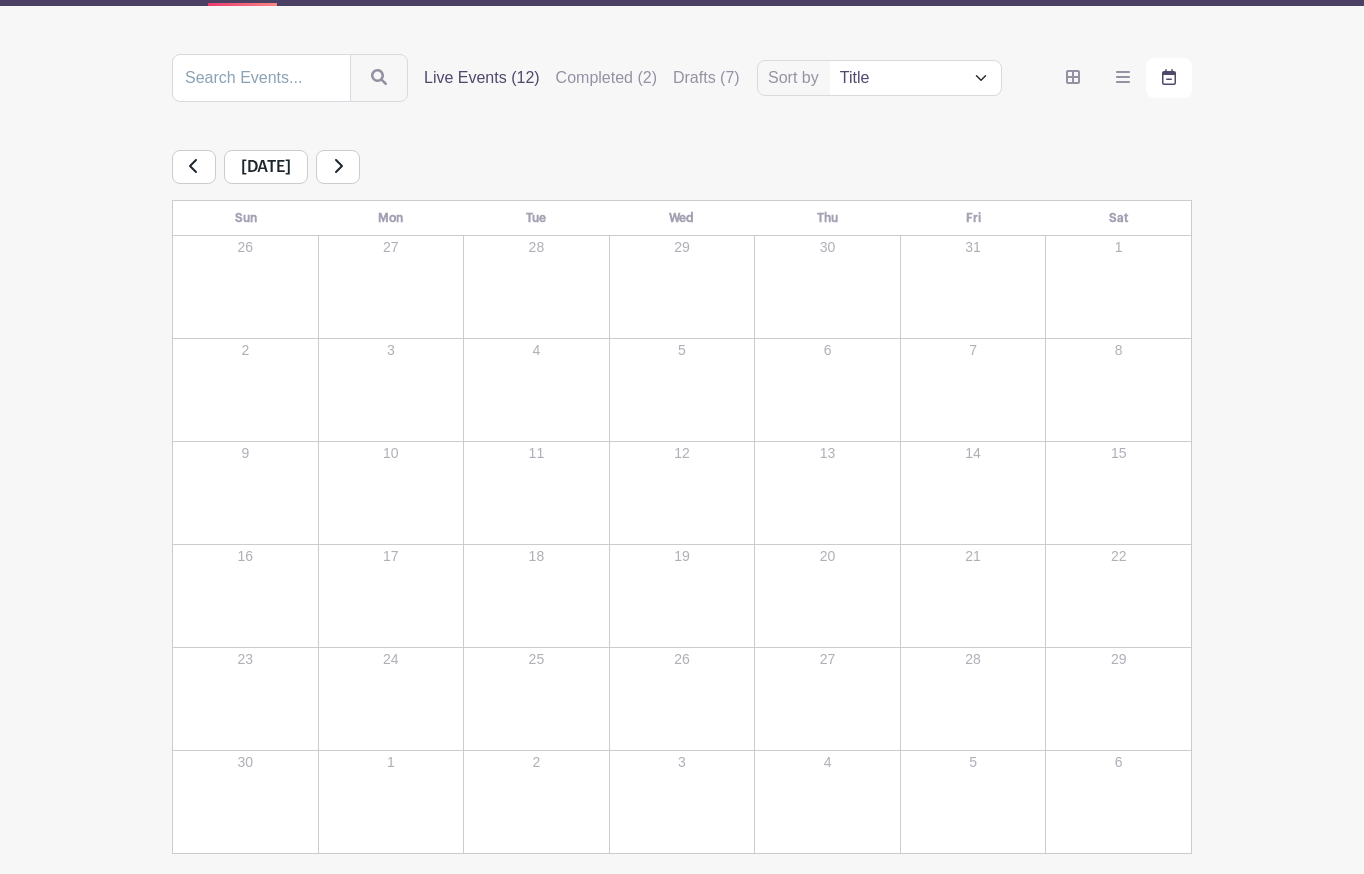 click 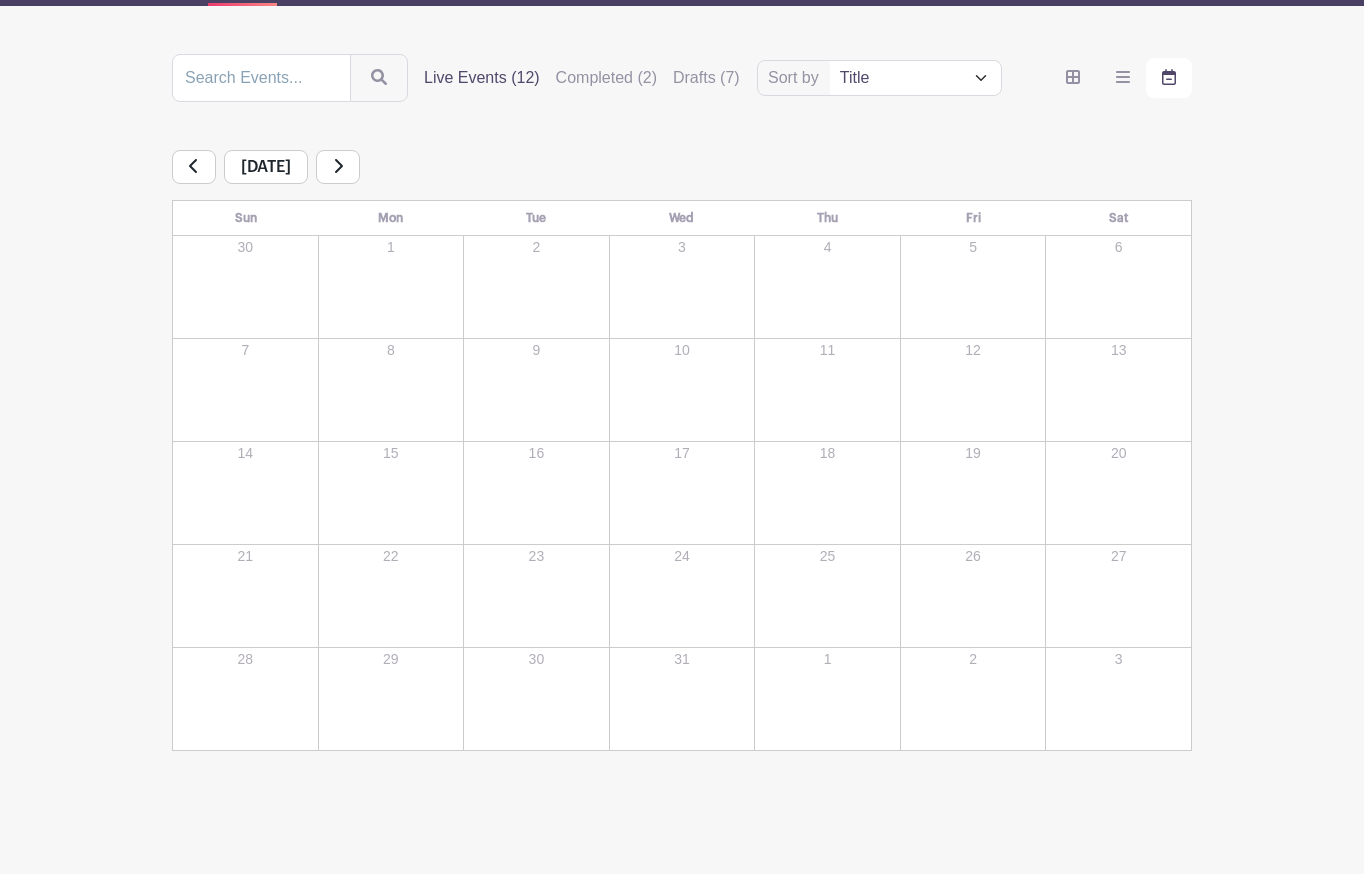 click 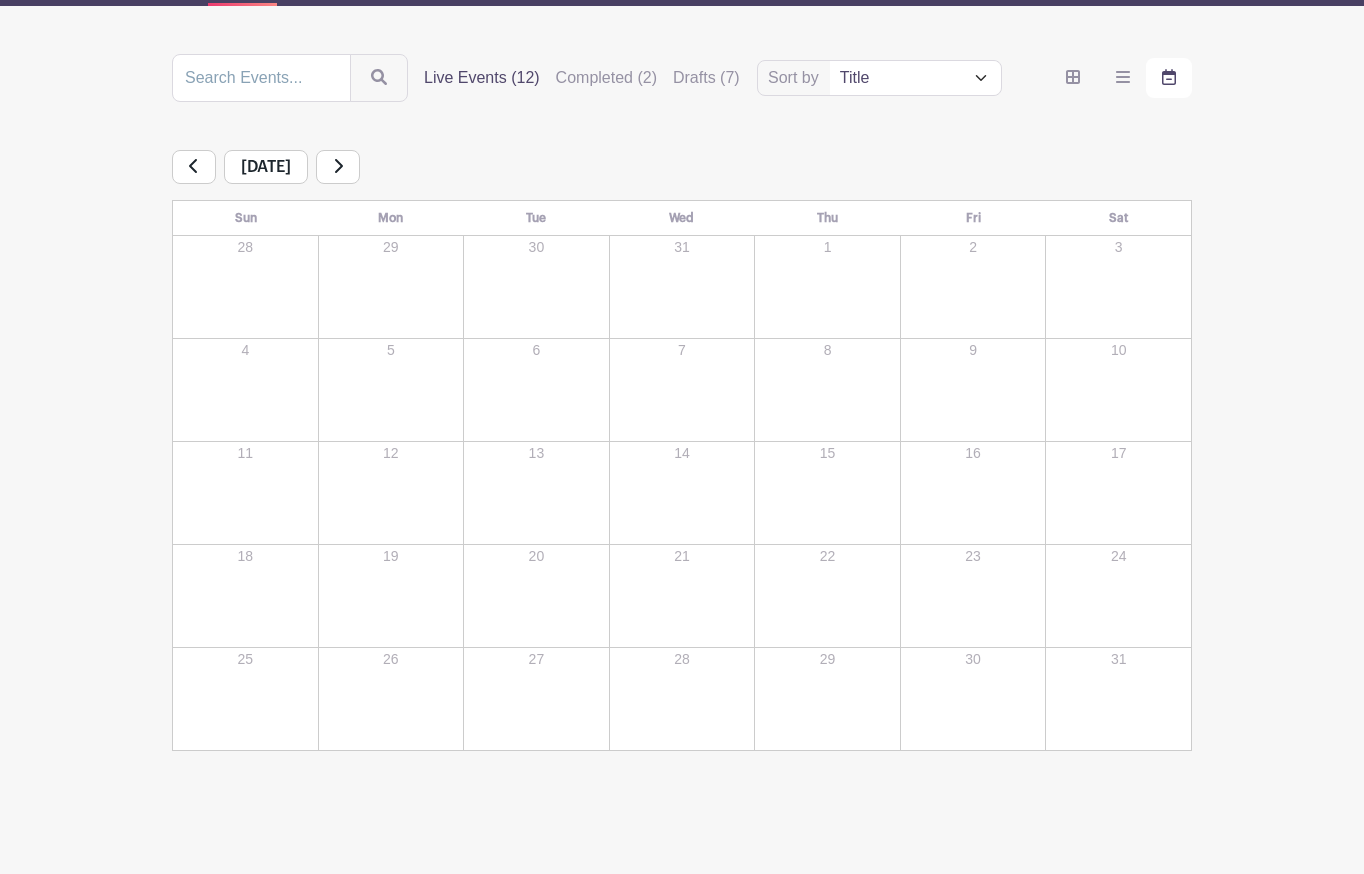 click on "January 2026" at bounding box center (682, 167) 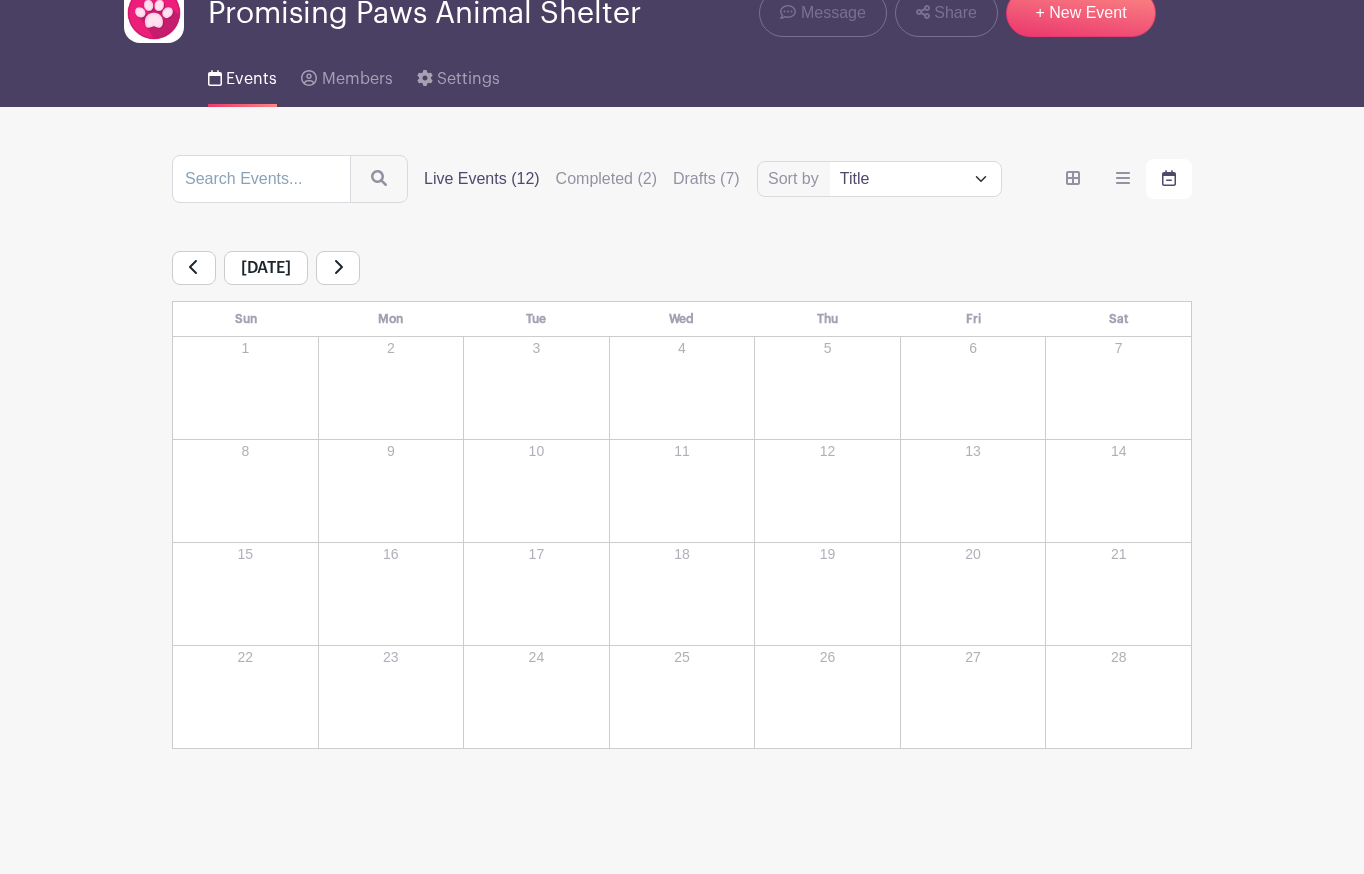 scroll, scrollTop: 98, scrollLeft: 0, axis: vertical 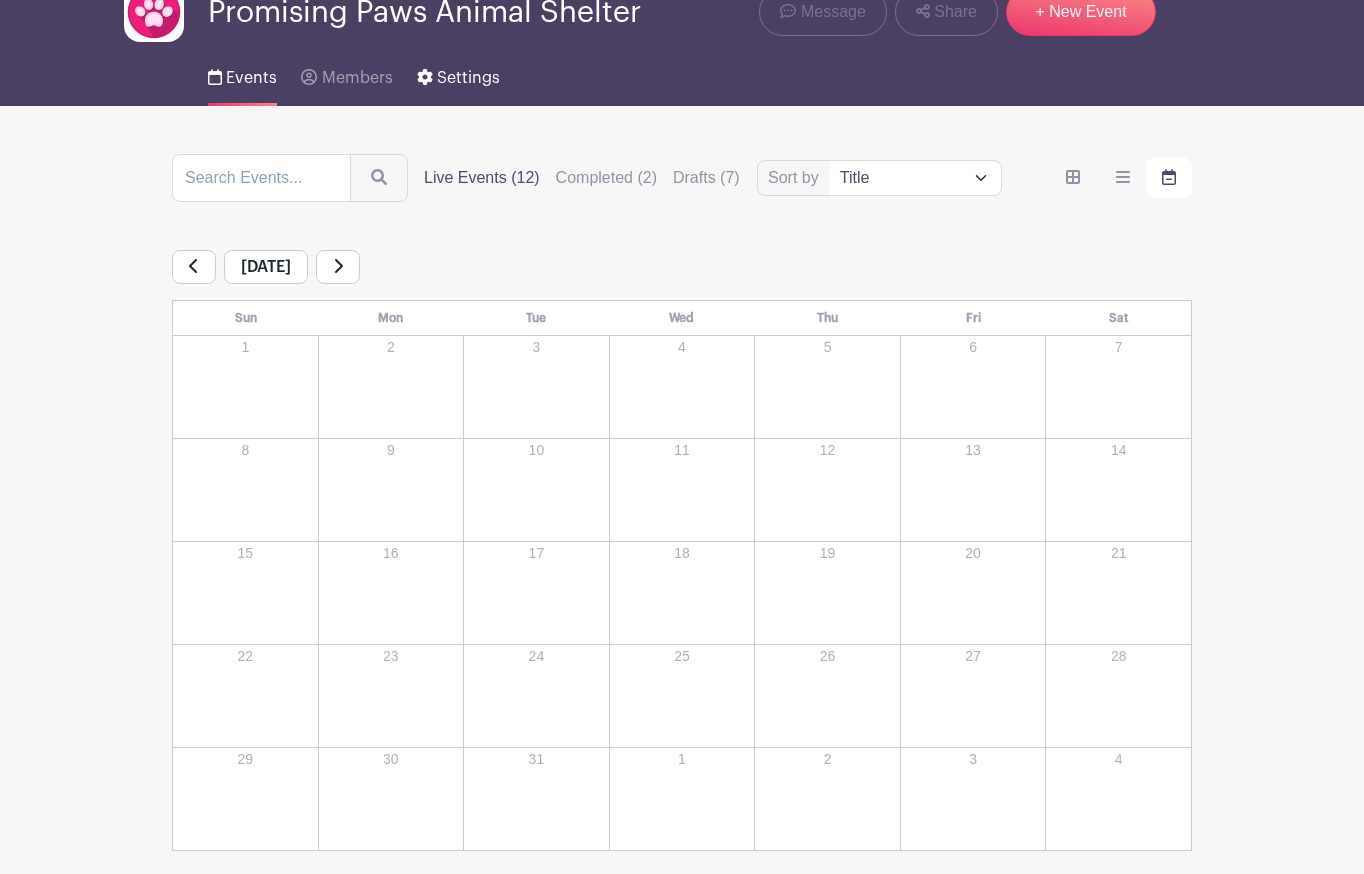 click on "Settings" at bounding box center [468, 78] 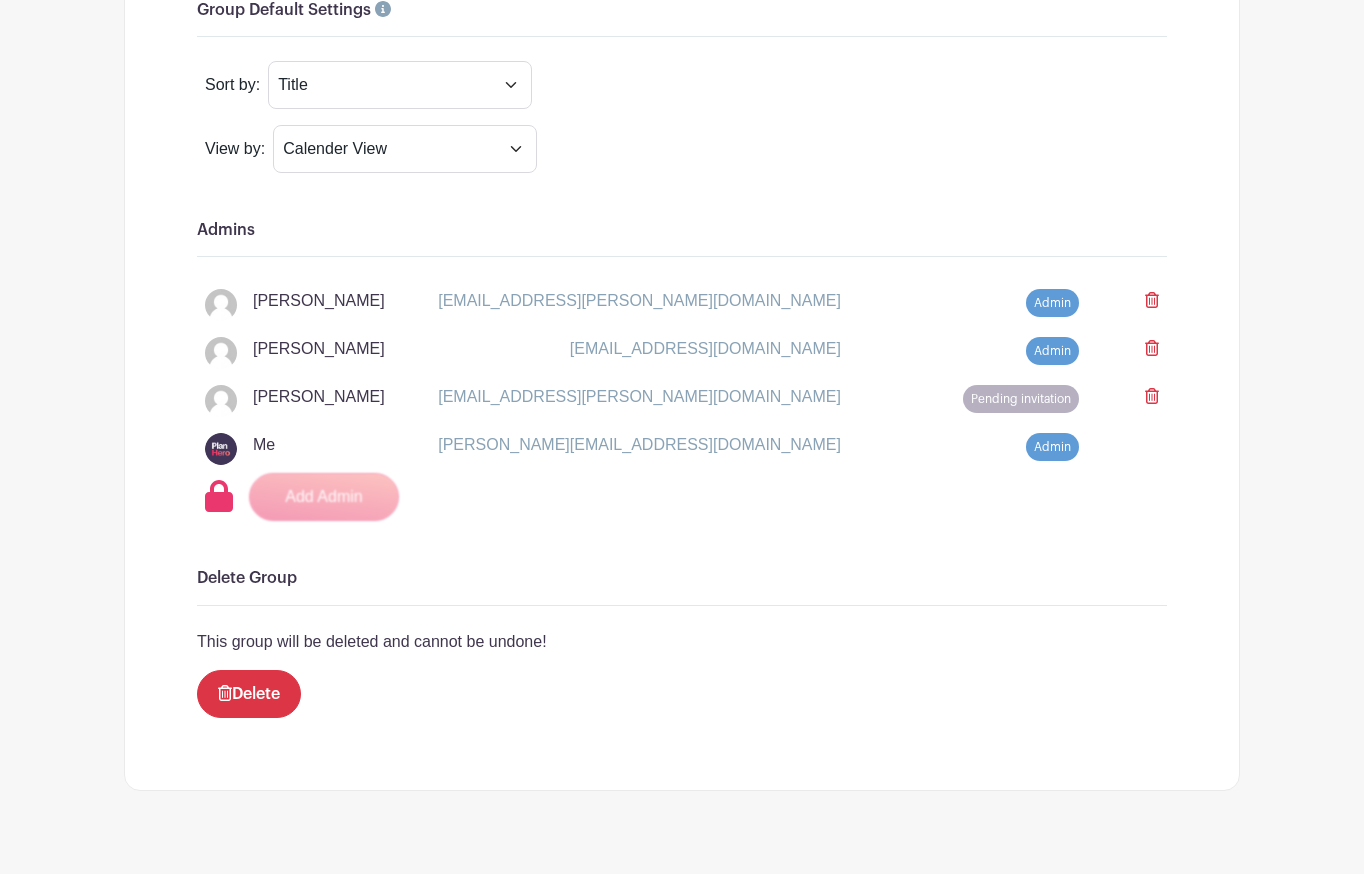 scroll, scrollTop: 1643, scrollLeft: 0, axis: vertical 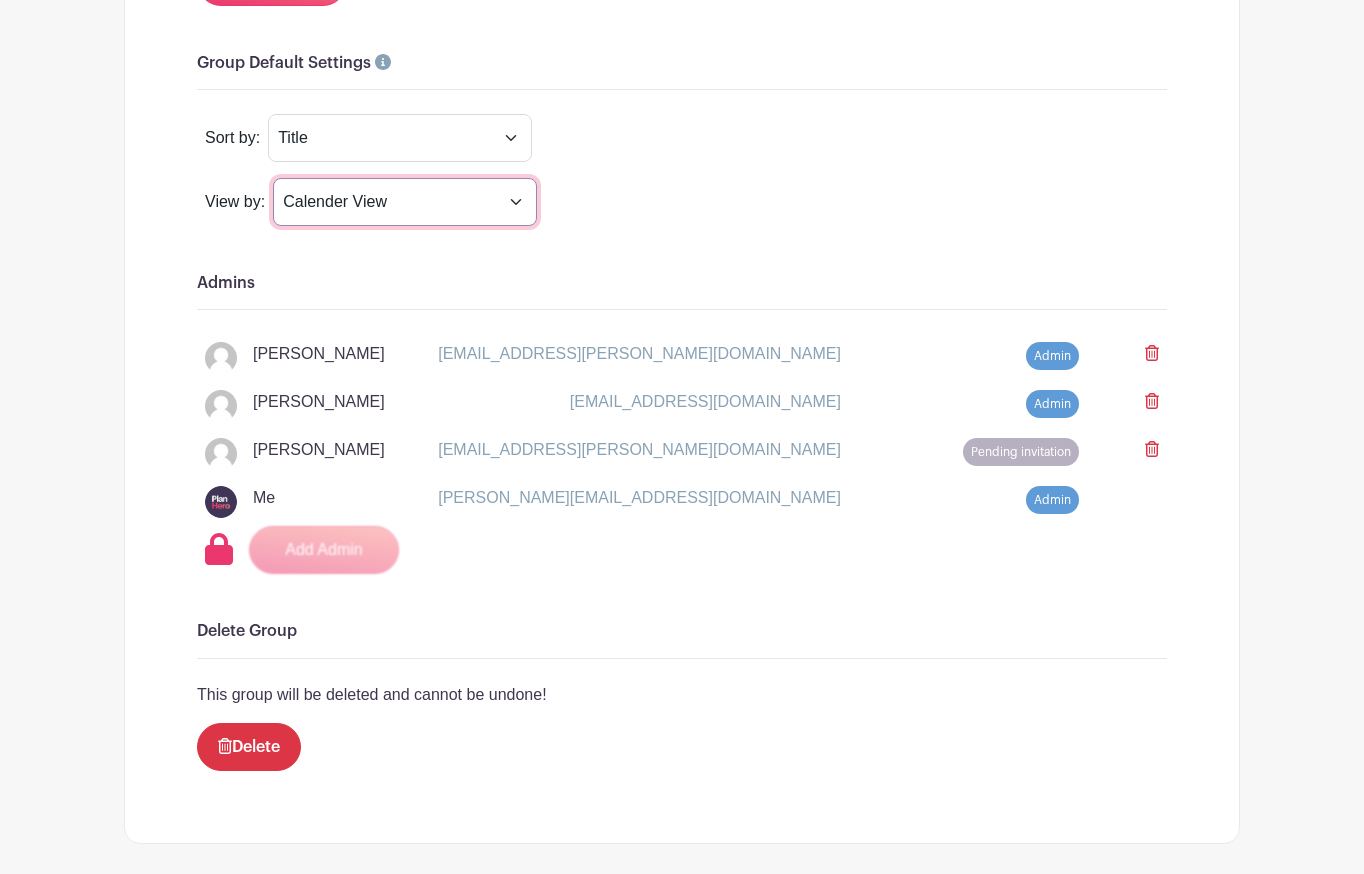 click on "Card View
List View
Calender View" at bounding box center [405, 202] 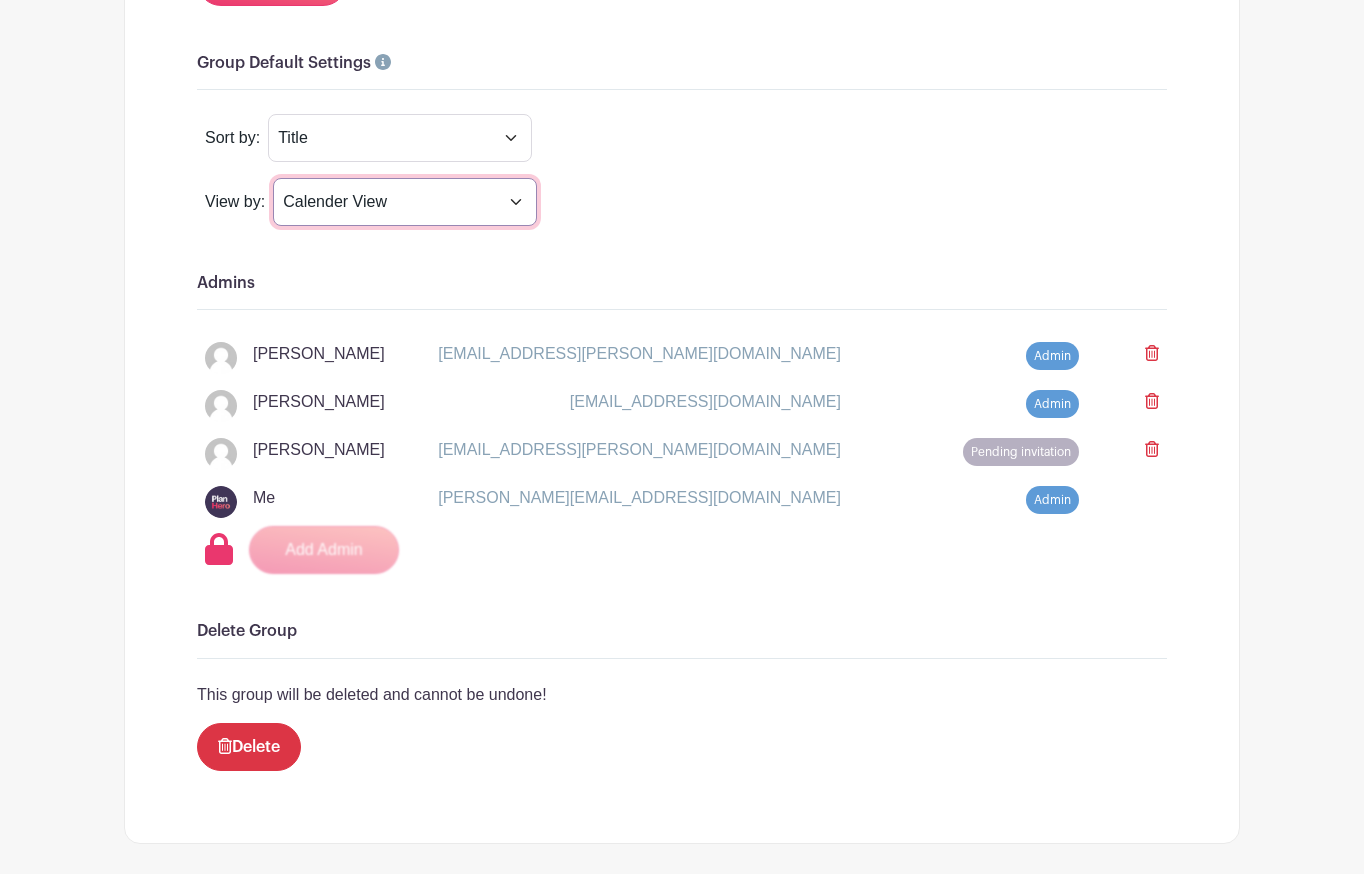 select on "grid" 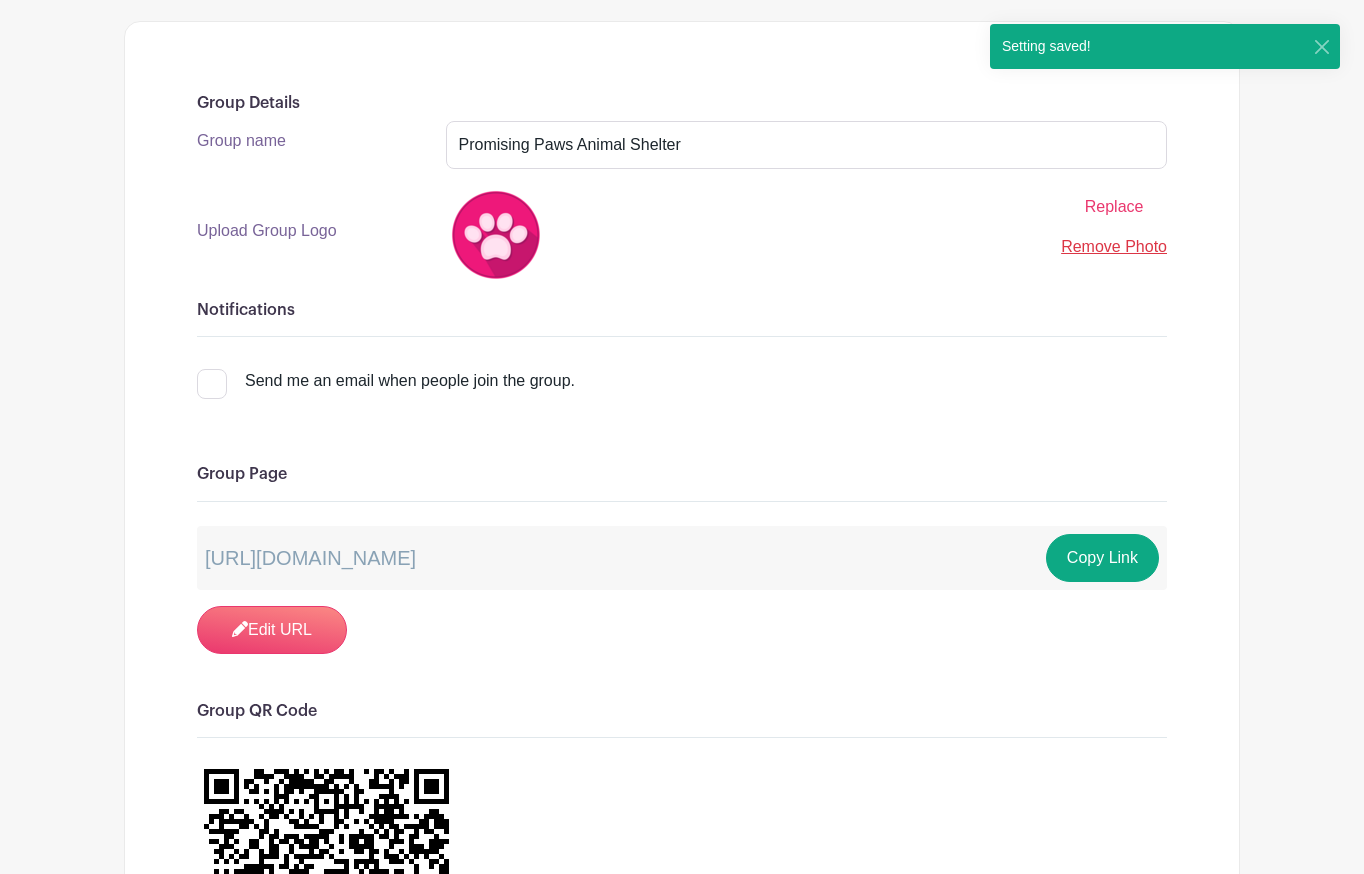scroll, scrollTop: 0, scrollLeft: 0, axis: both 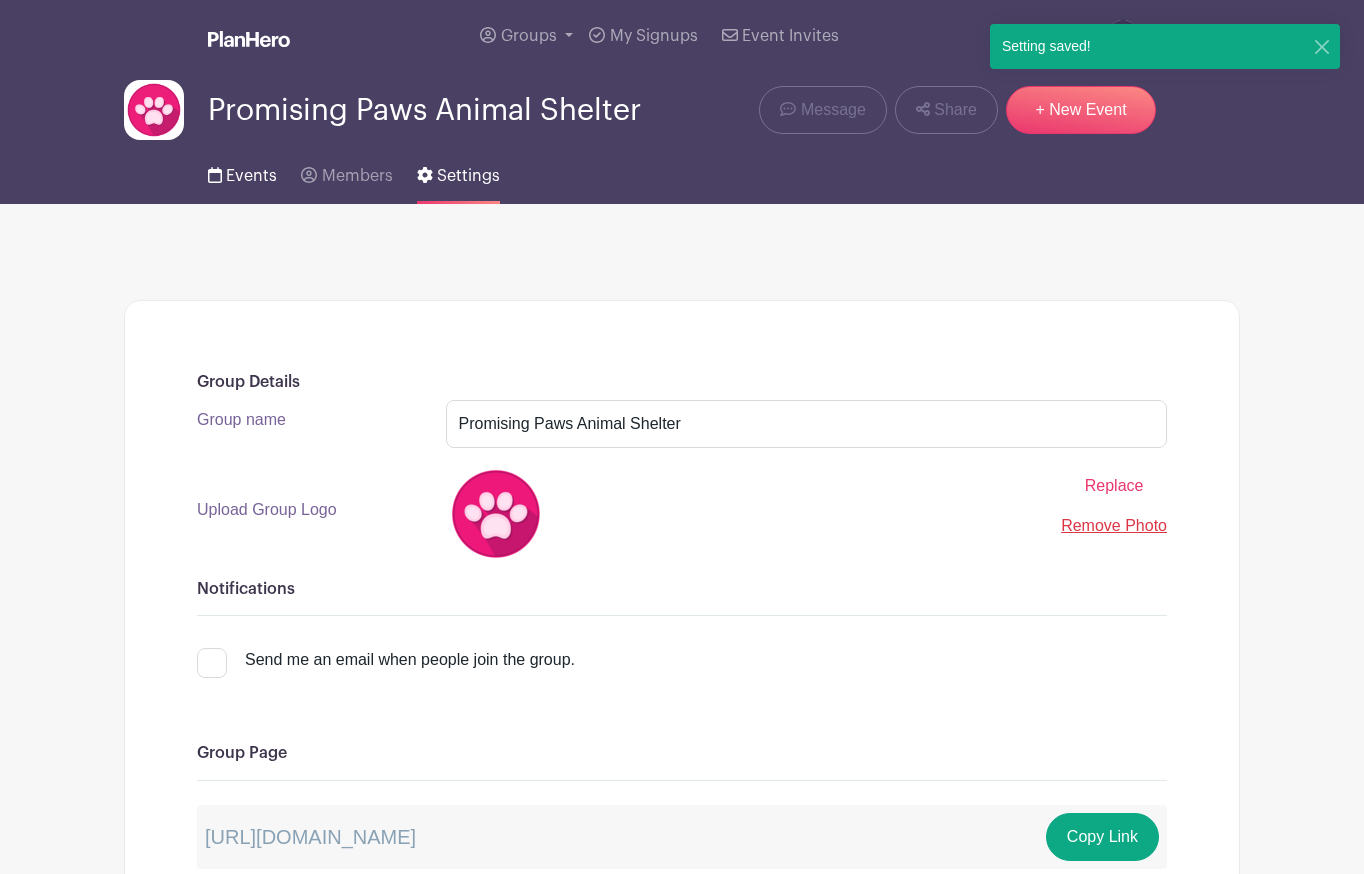 click on "Events" at bounding box center [251, 176] 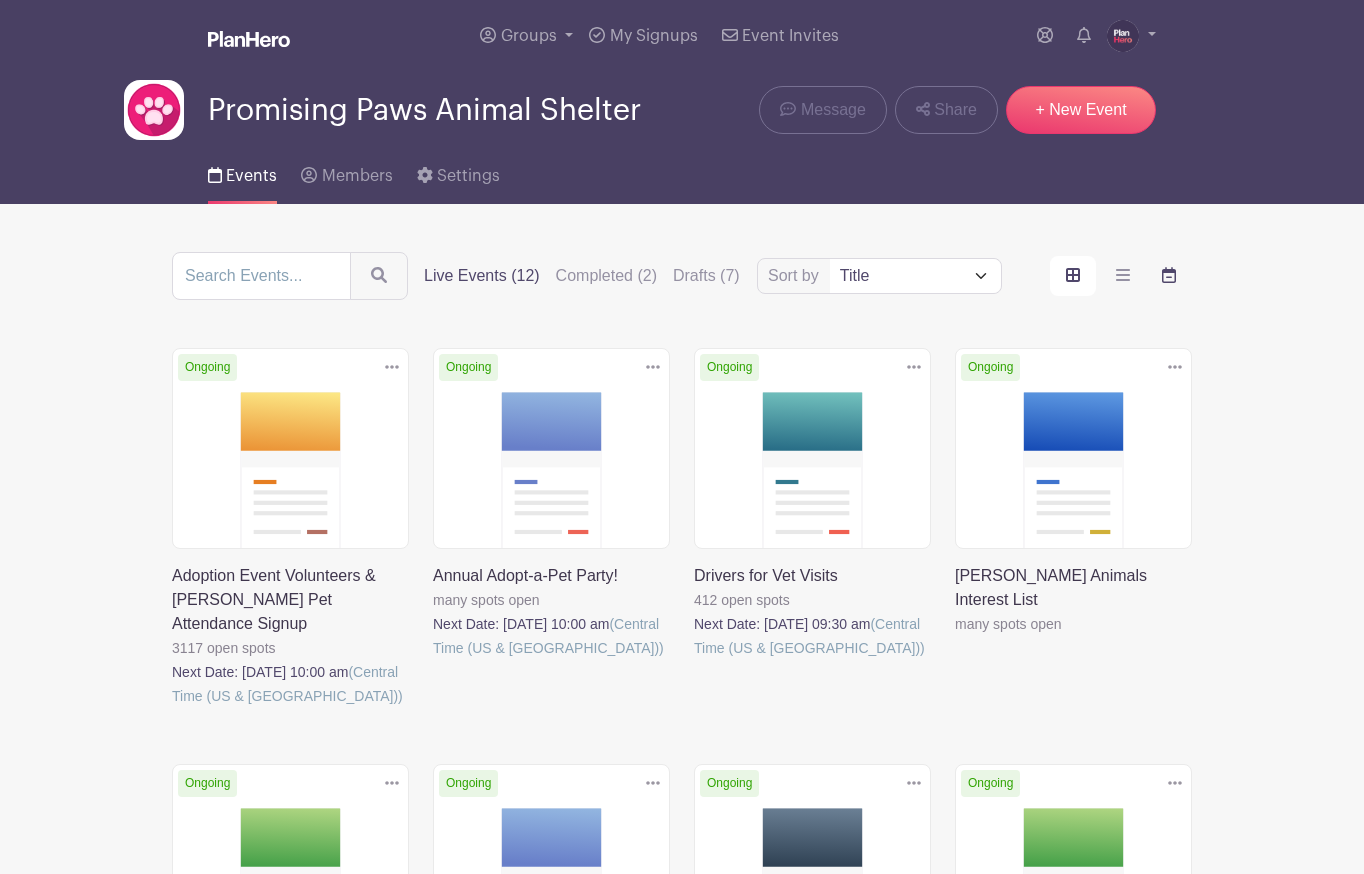 click at bounding box center [1169, 276] 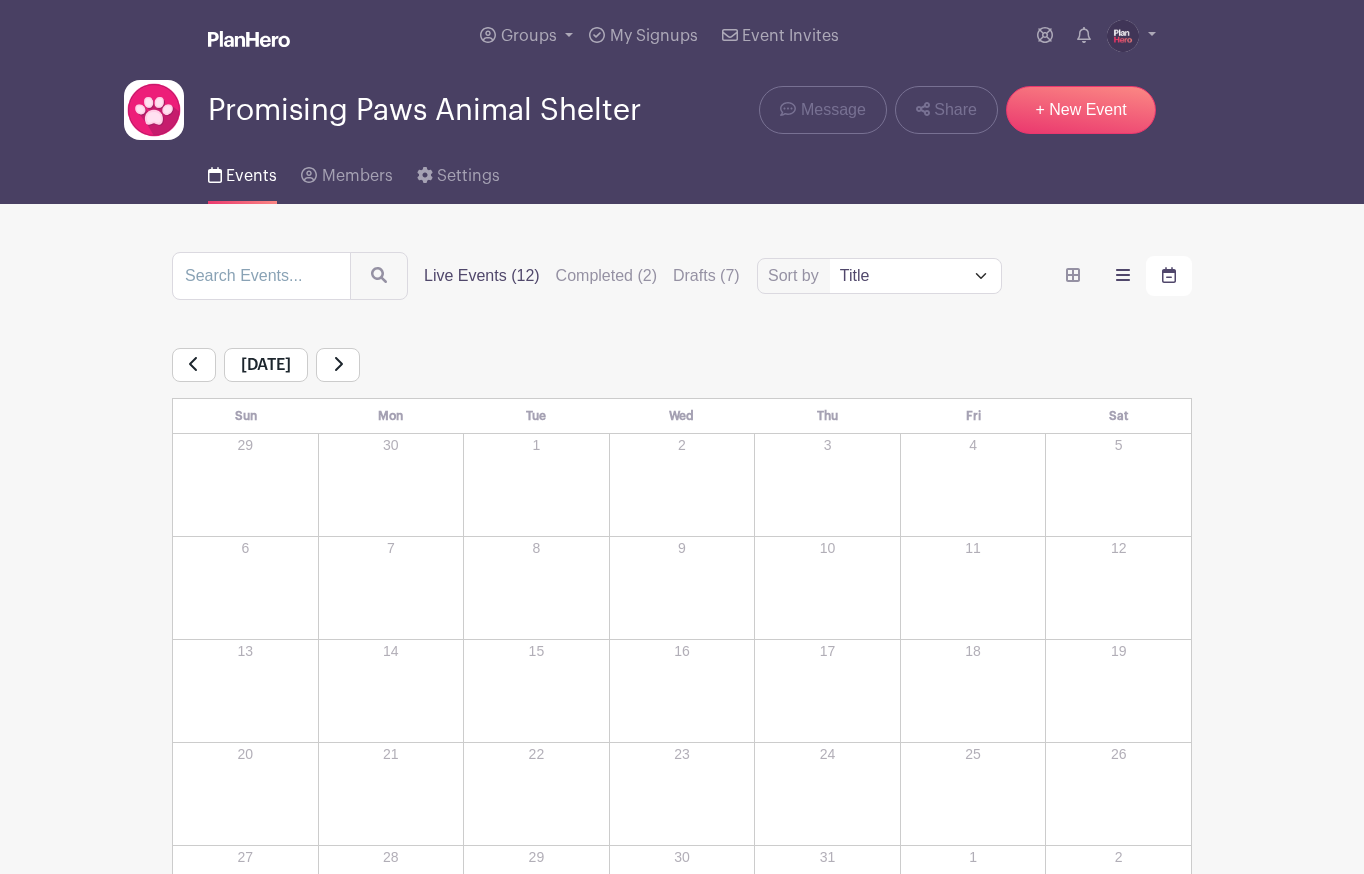 click at bounding box center [1123, 276] 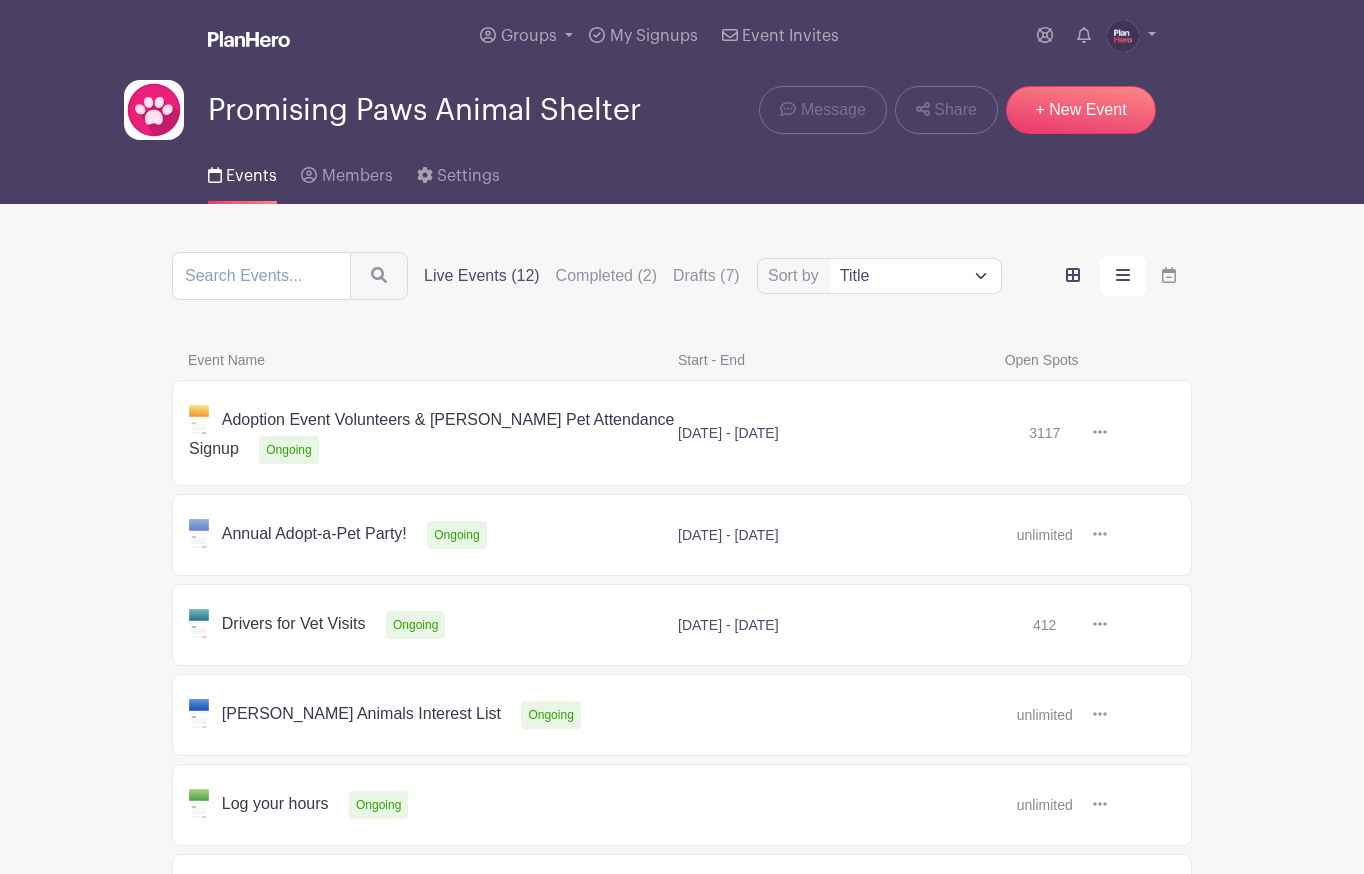 click 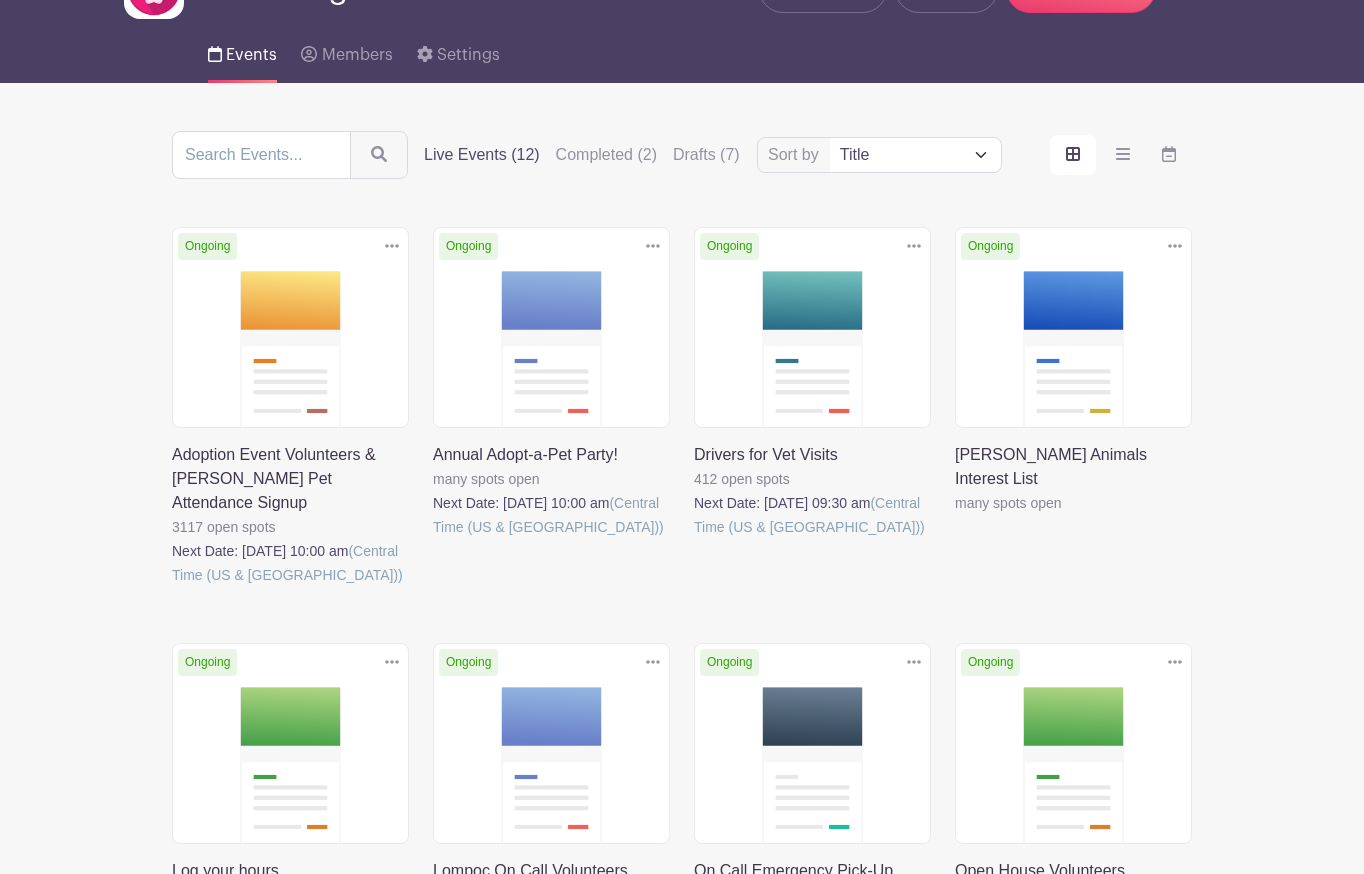 scroll, scrollTop: 128, scrollLeft: 0, axis: vertical 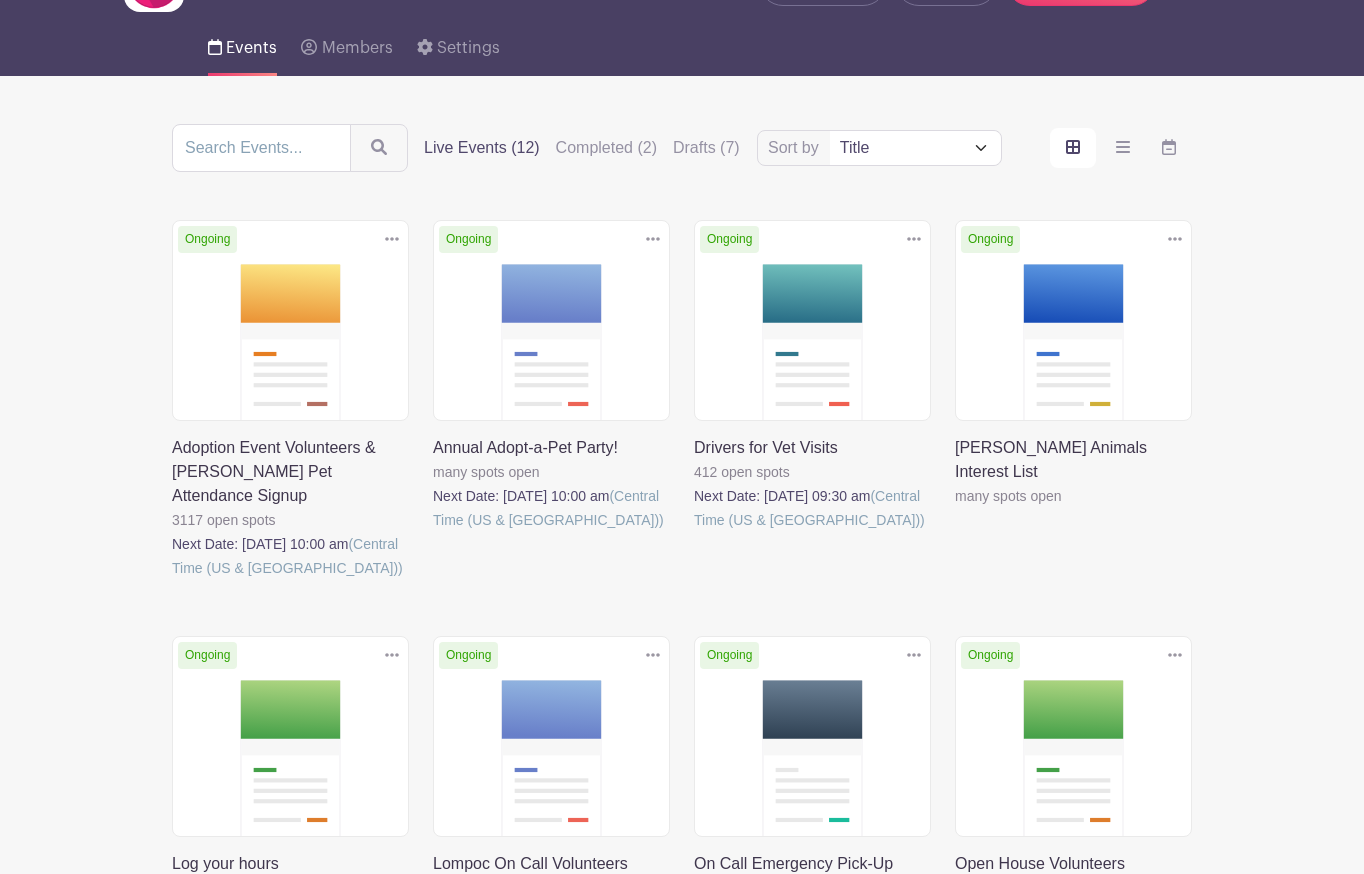 click at bounding box center (172, 580) 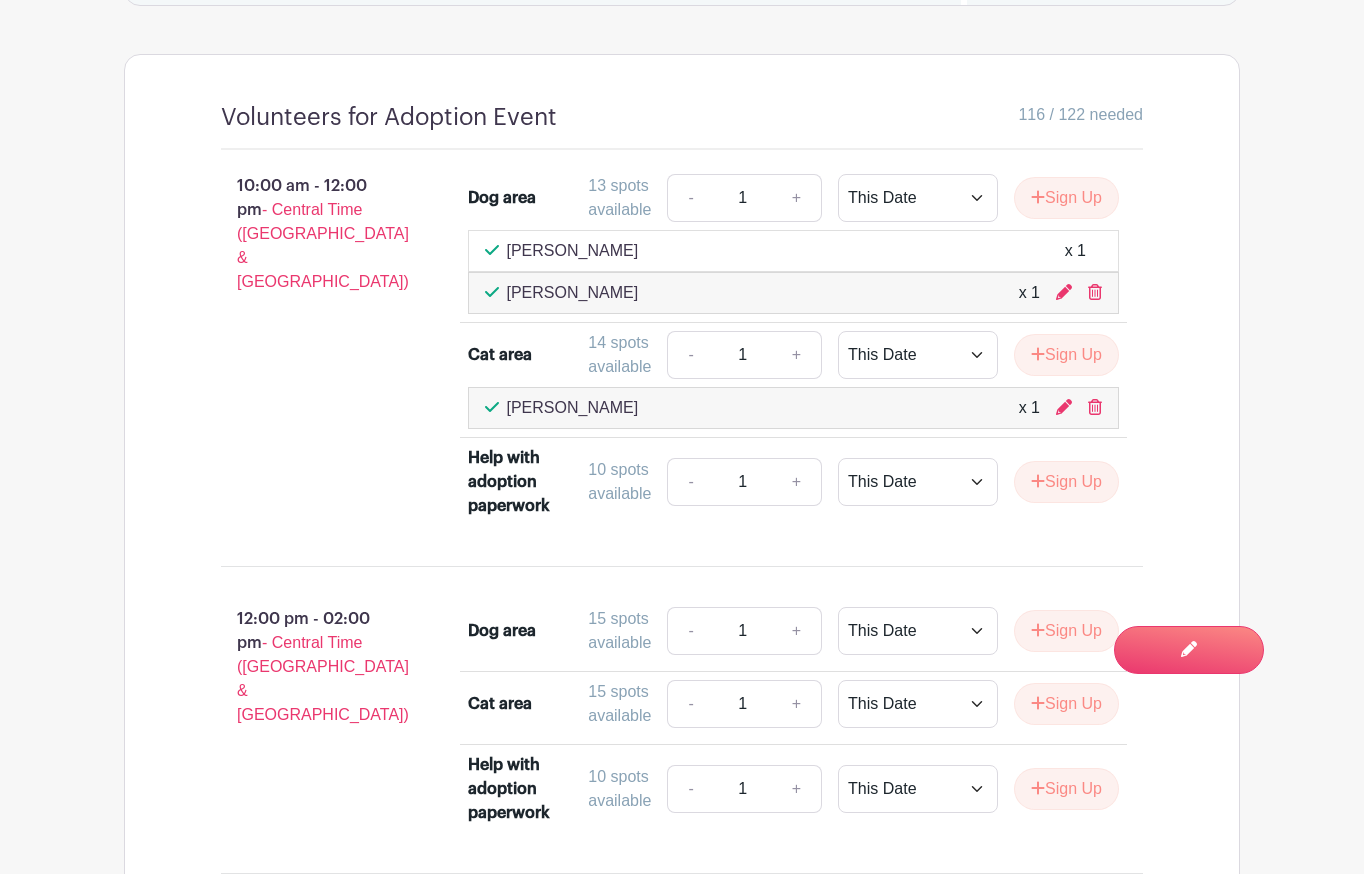 scroll, scrollTop: 1444, scrollLeft: 0, axis: vertical 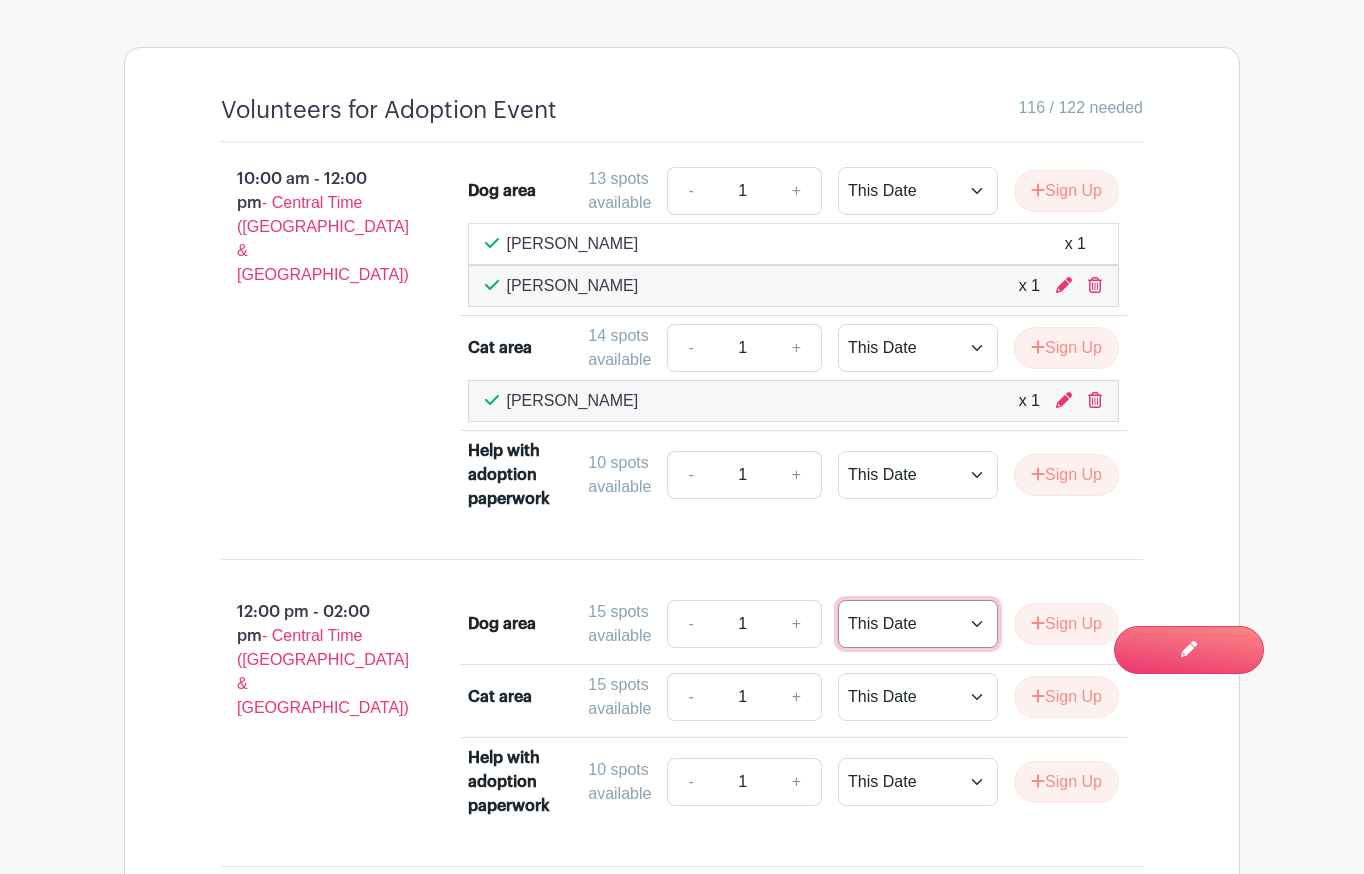 click on "This Date
Select Dates" at bounding box center (918, 624) 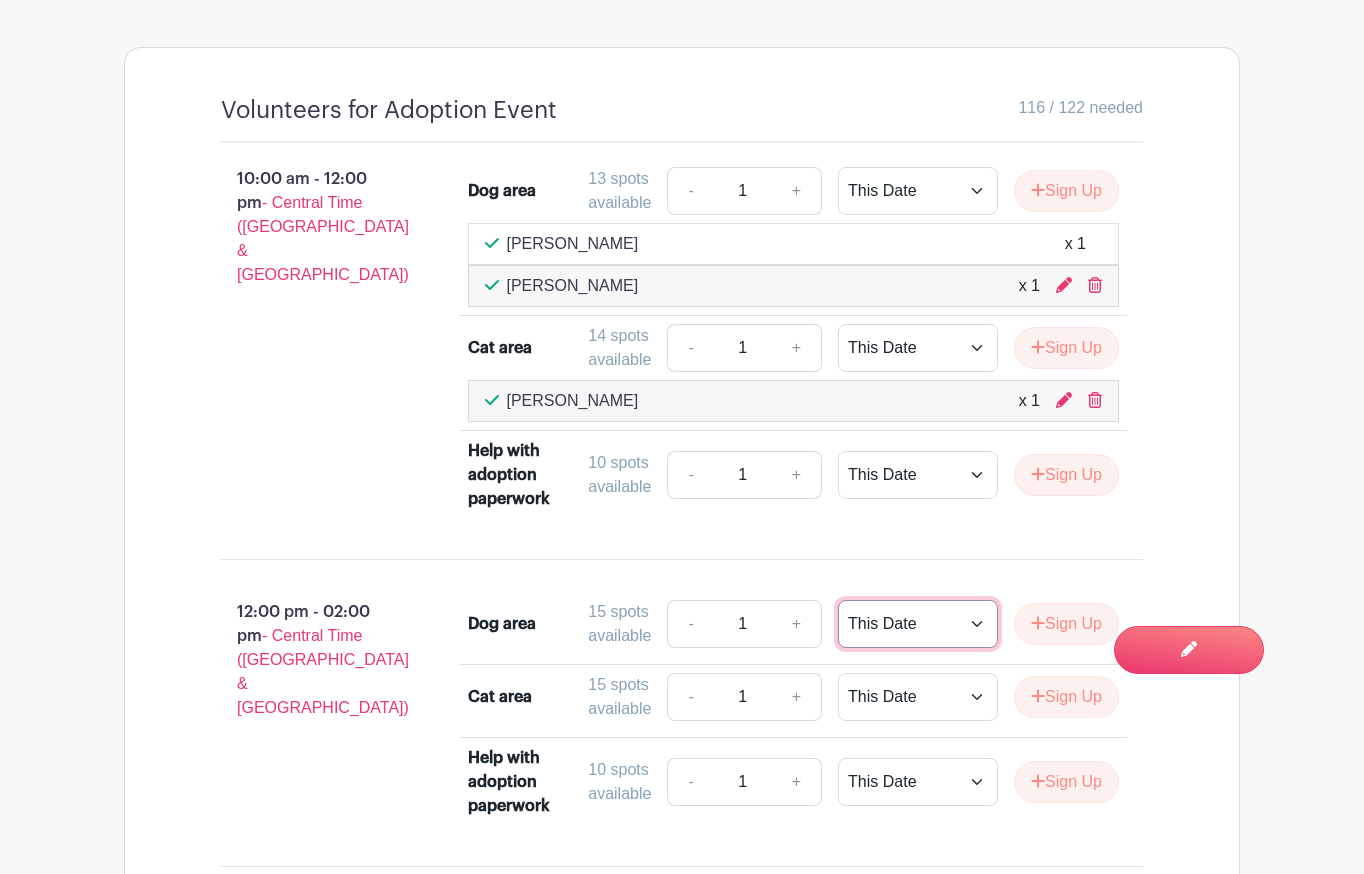 select on "select_dates" 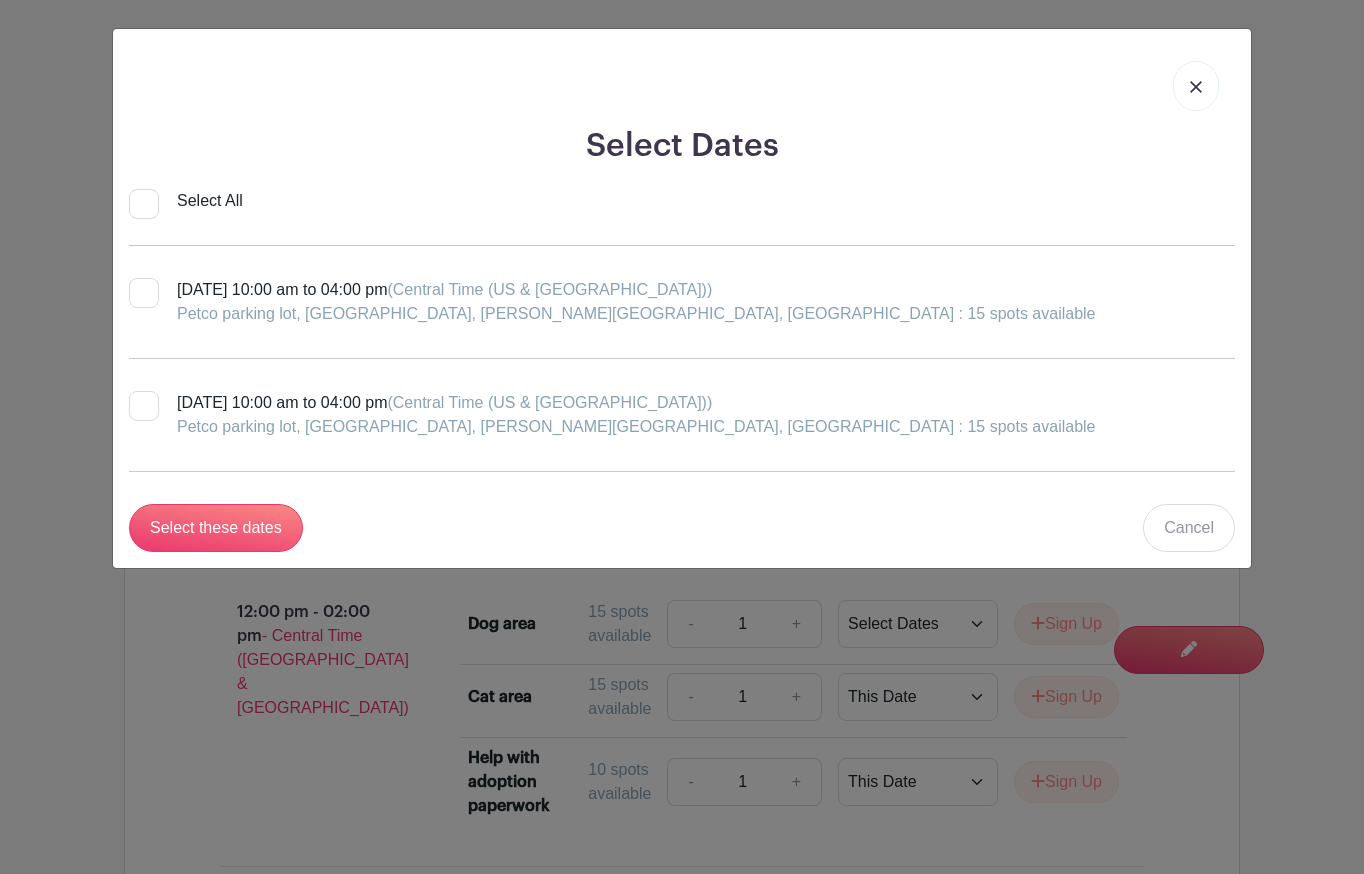 click at bounding box center (1196, 86) 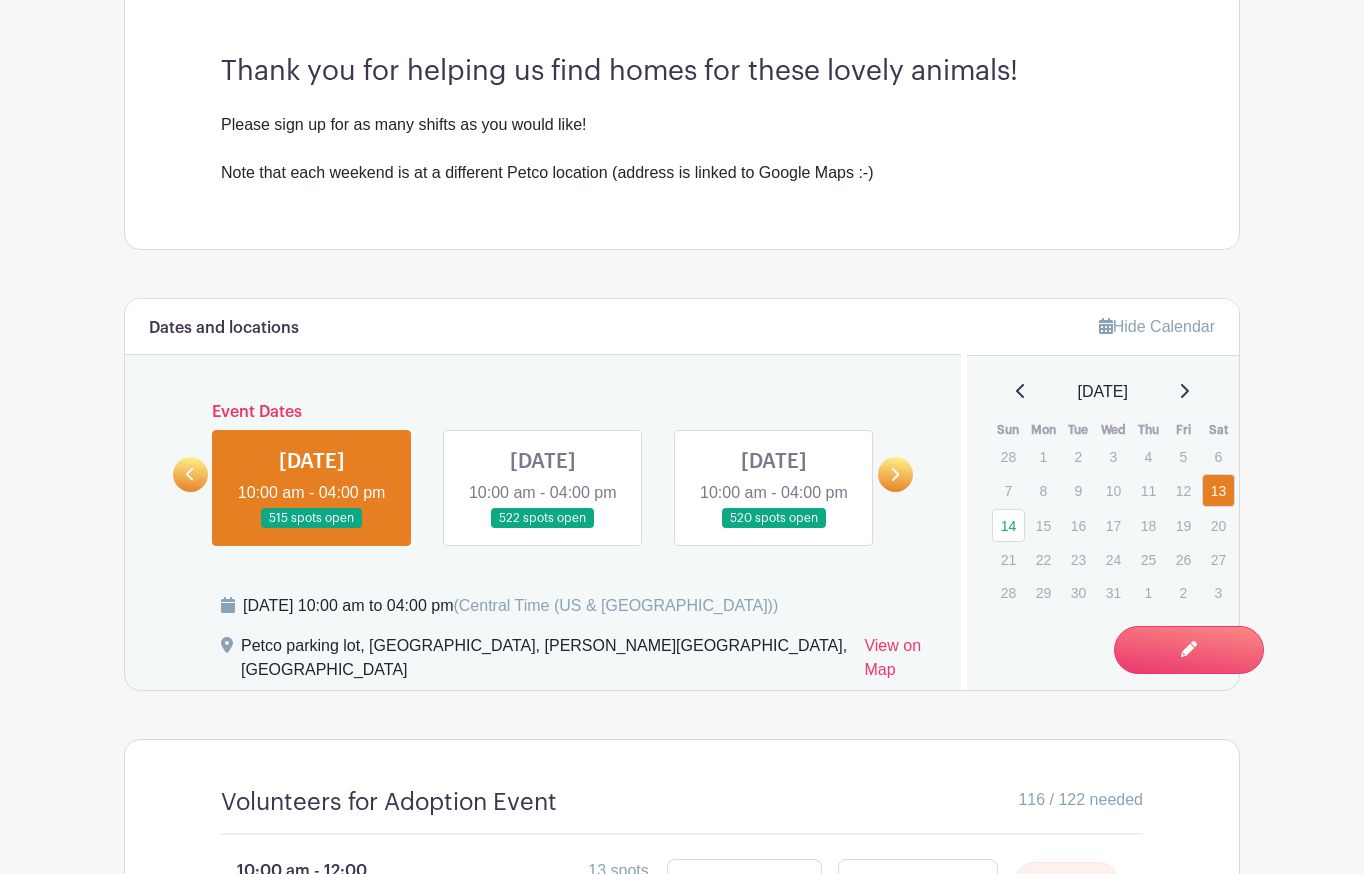 scroll, scrollTop: 769, scrollLeft: 0, axis: vertical 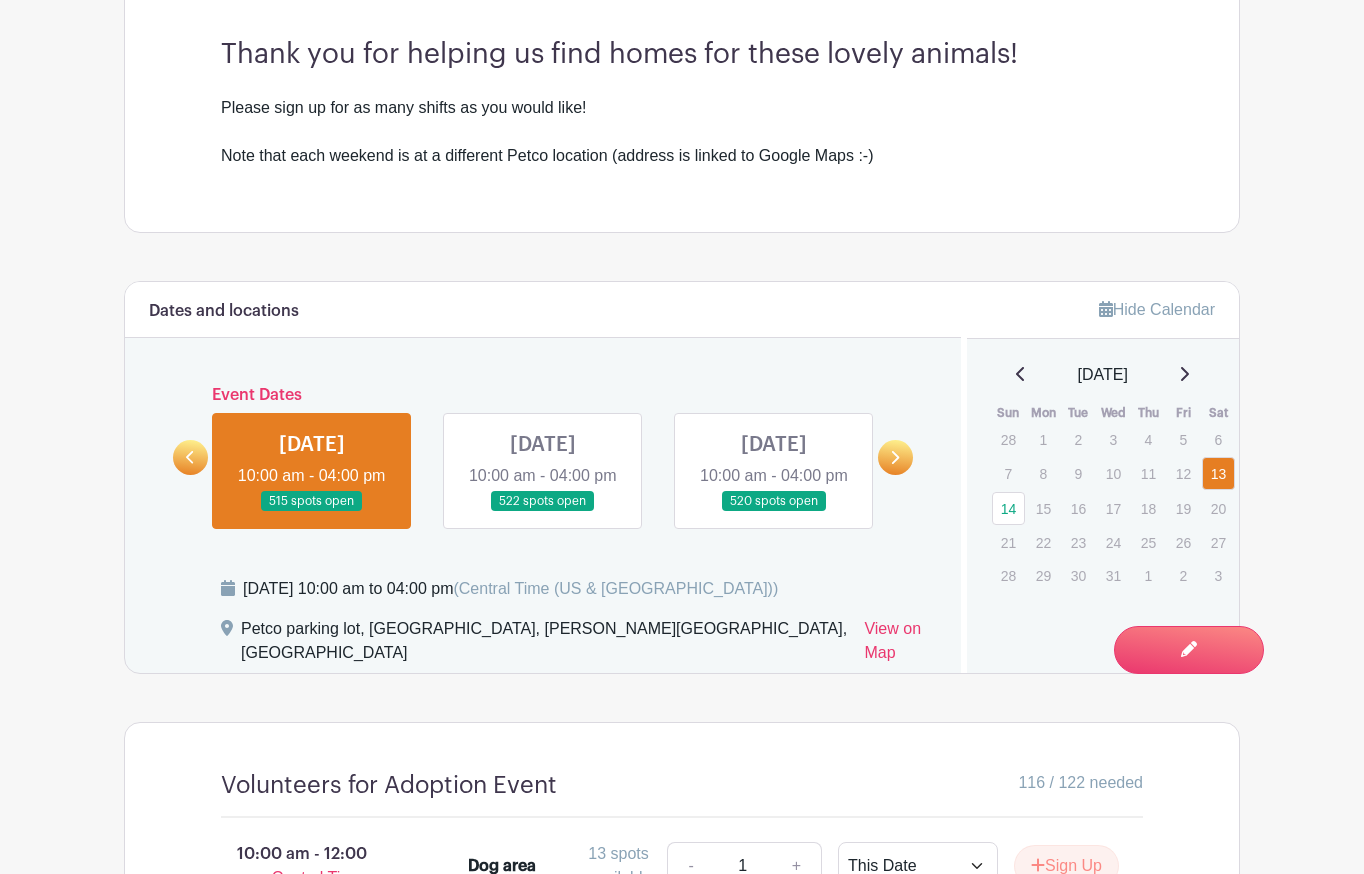 click on "Groups
All Groups
24 Hour Global Prayer
Acme Nonprofit
Annual Golf Tournament
Cricket team
Daniel Boone Conservation League
Demo Group
DV Track & Field
Family Signups
Kalamazoo in Bloom" at bounding box center (682, 924) 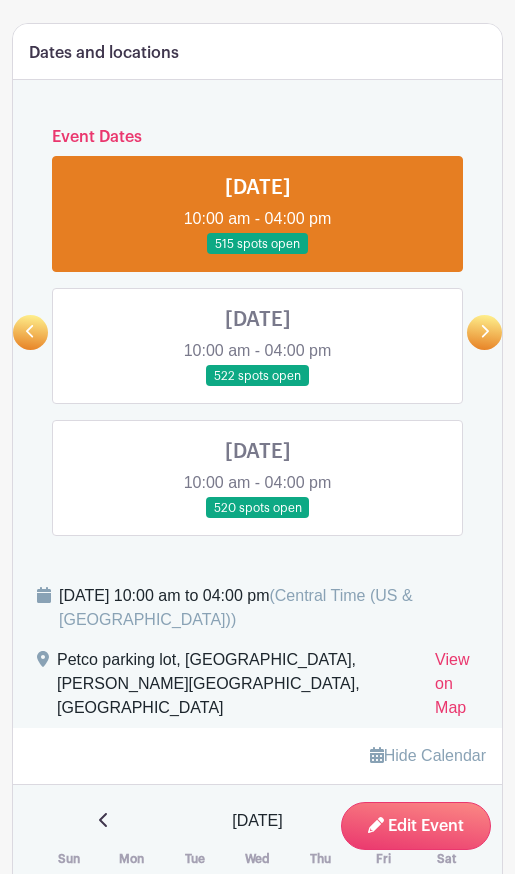 scroll, scrollTop: 1016, scrollLeft: 0, axis: vertical 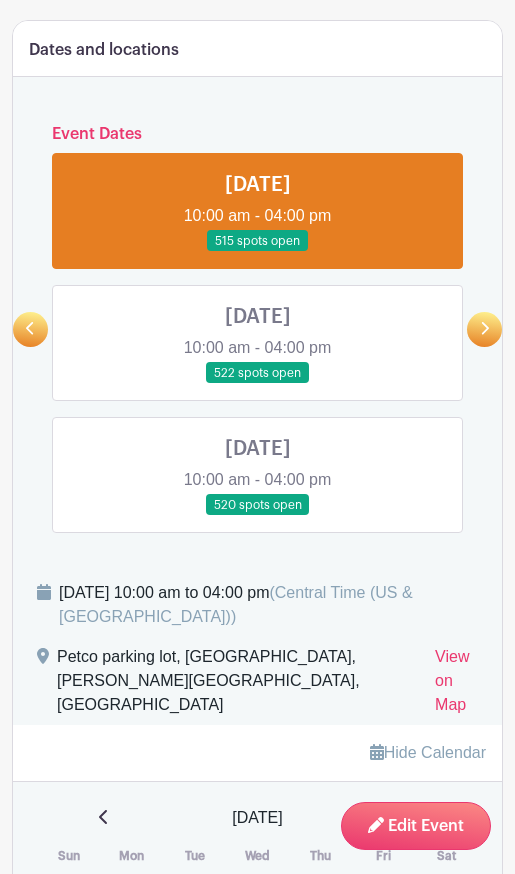 click 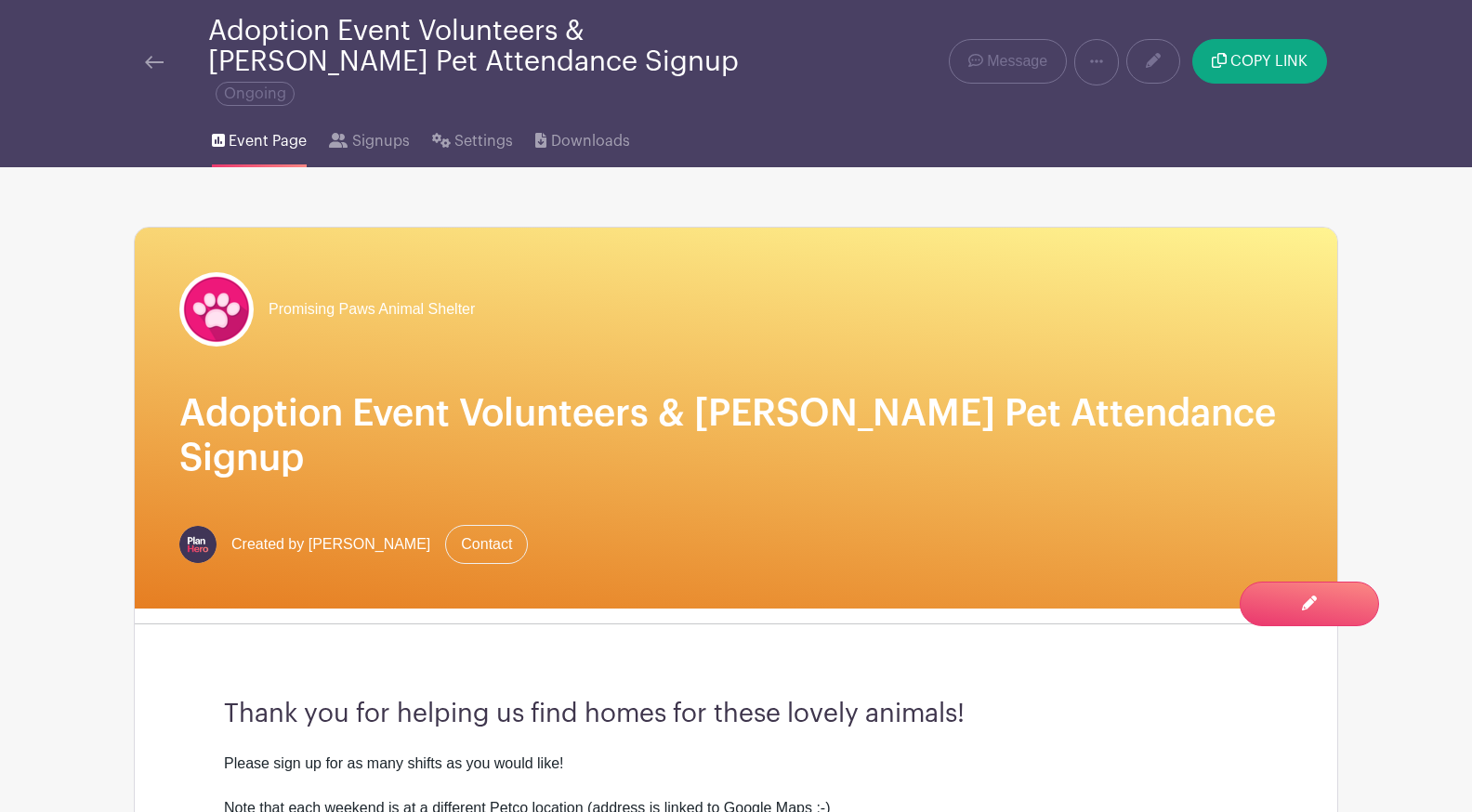 scroll, scrollTop: 0, scrollLeft: 0, axis: both 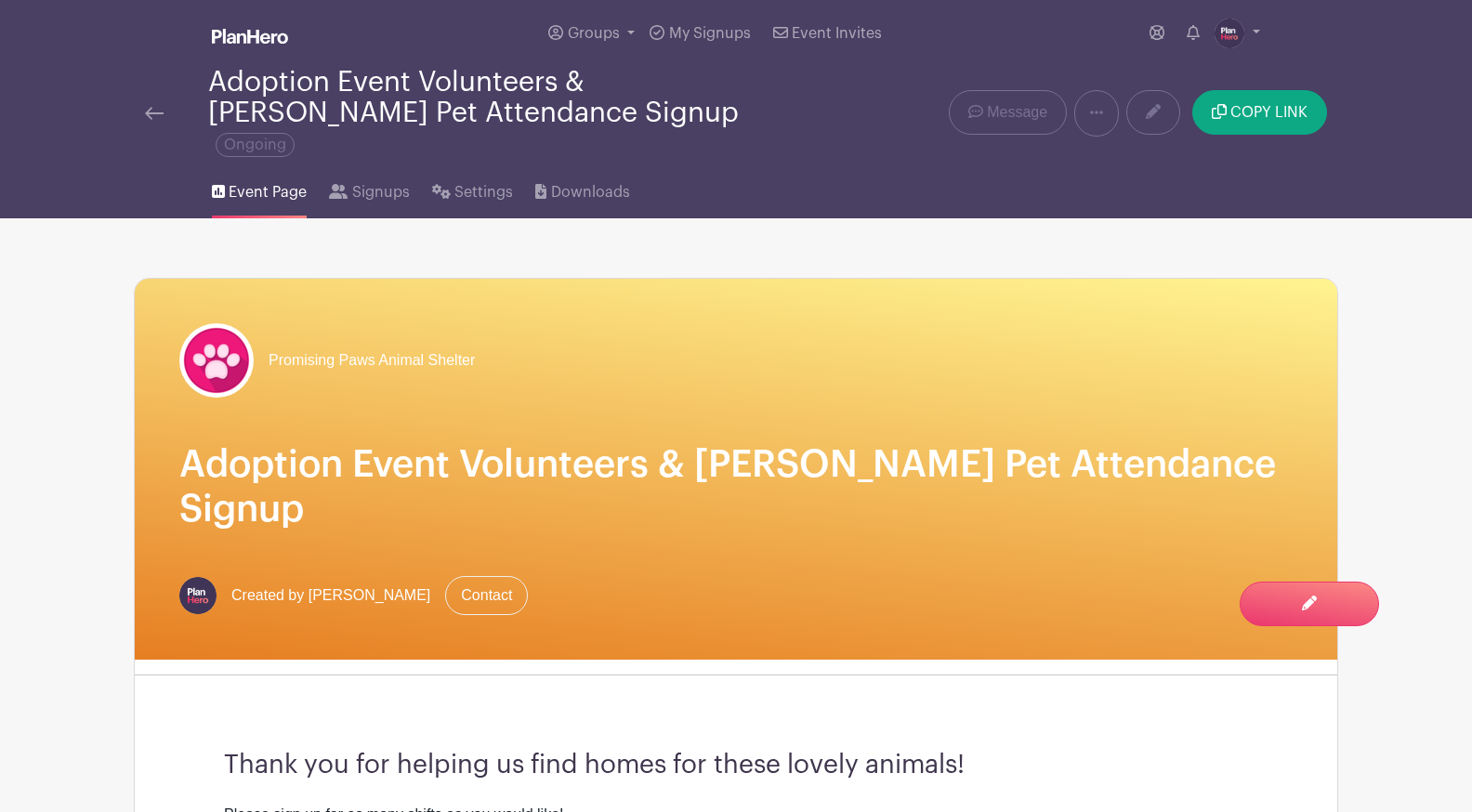 click at bounding box center [154, 113] 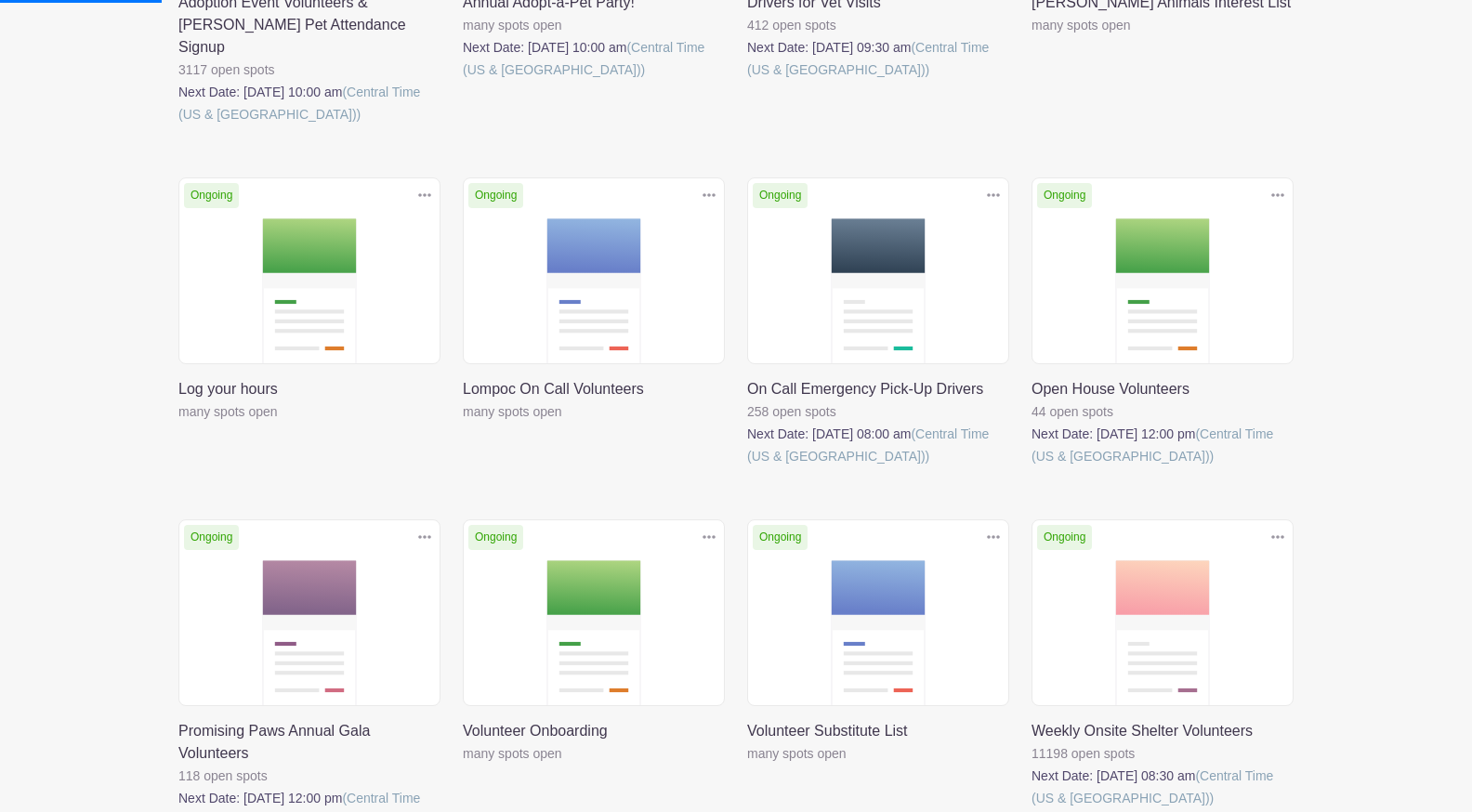 scroll, scrollTop: 612, scrollLeft: 0, axis: vertical 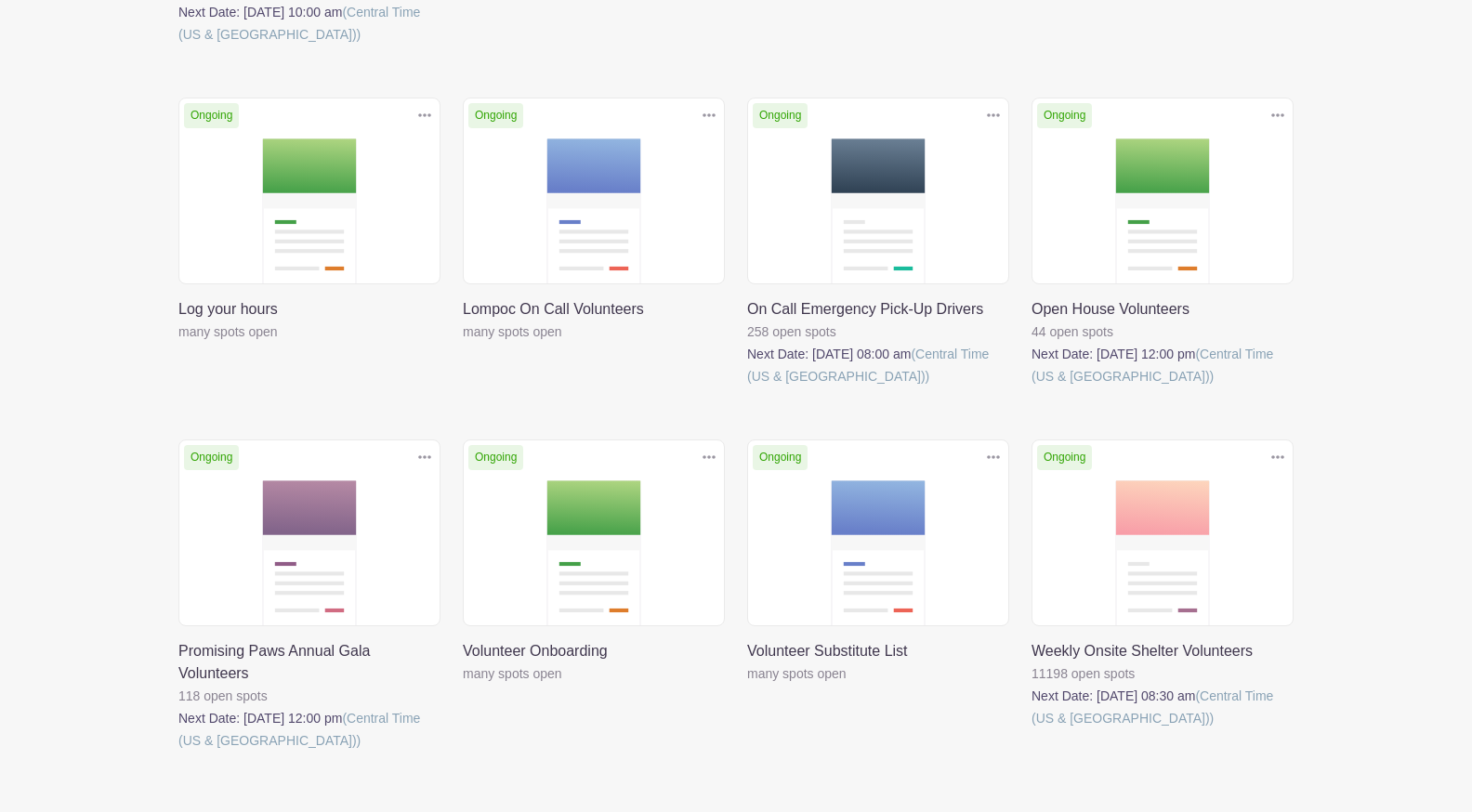 click at bounding box center [463, 685] 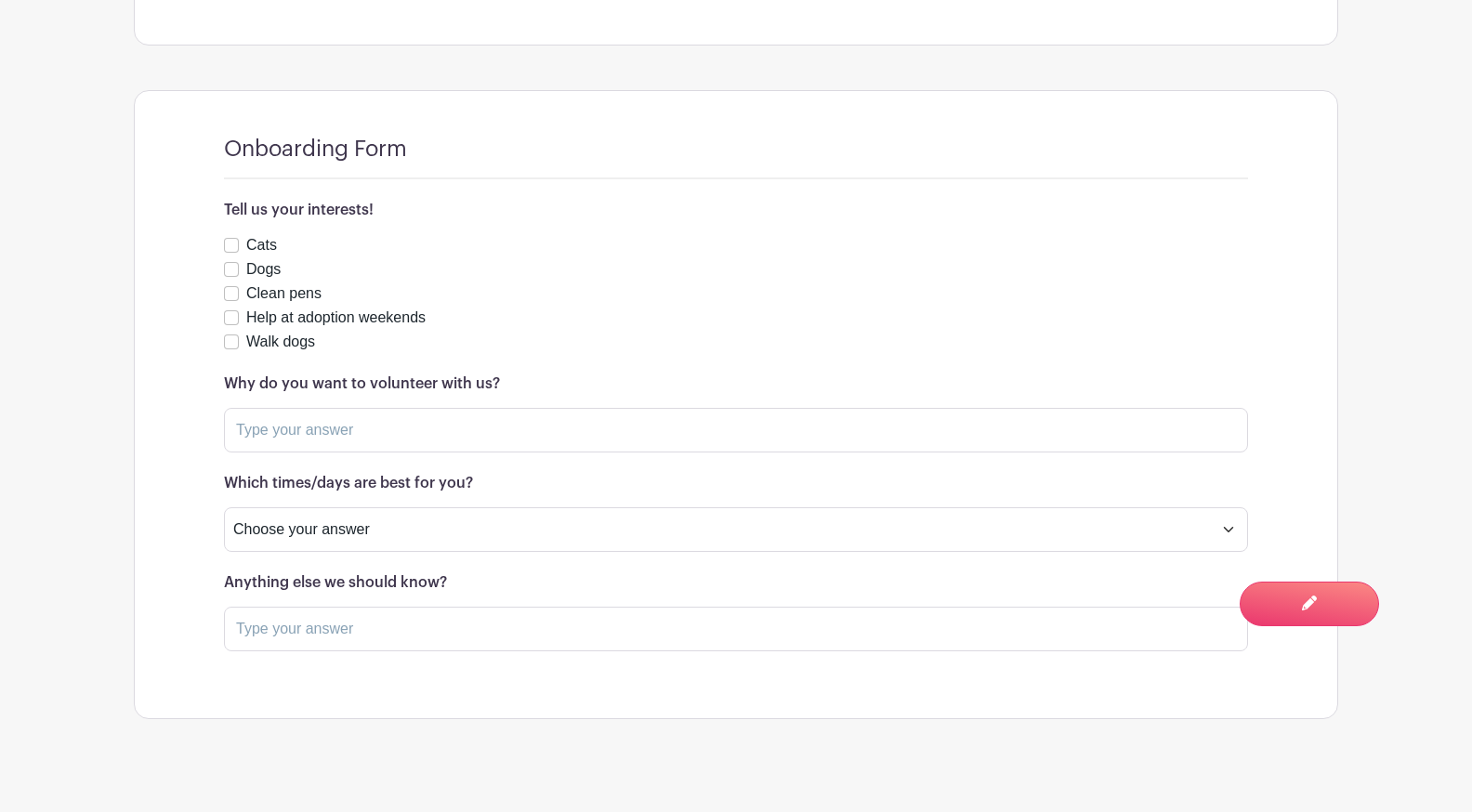 scroll, scrollTop: 841, scrollLeft: 0, axis: vertical 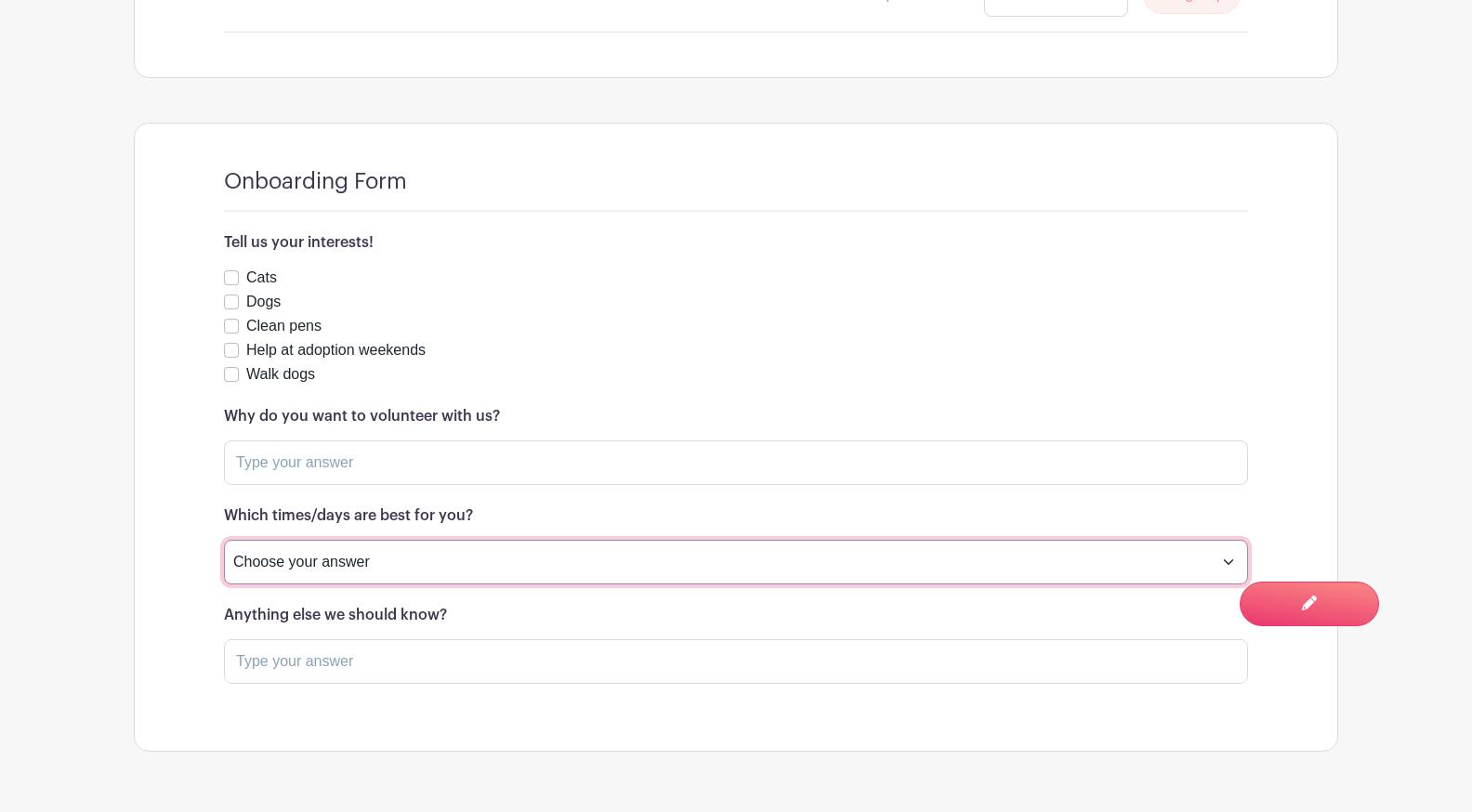 click on "Choose your answer
Mornings
Afternoons
Evenings
Weekdays
Weekends" at bounding box center [736, 562] 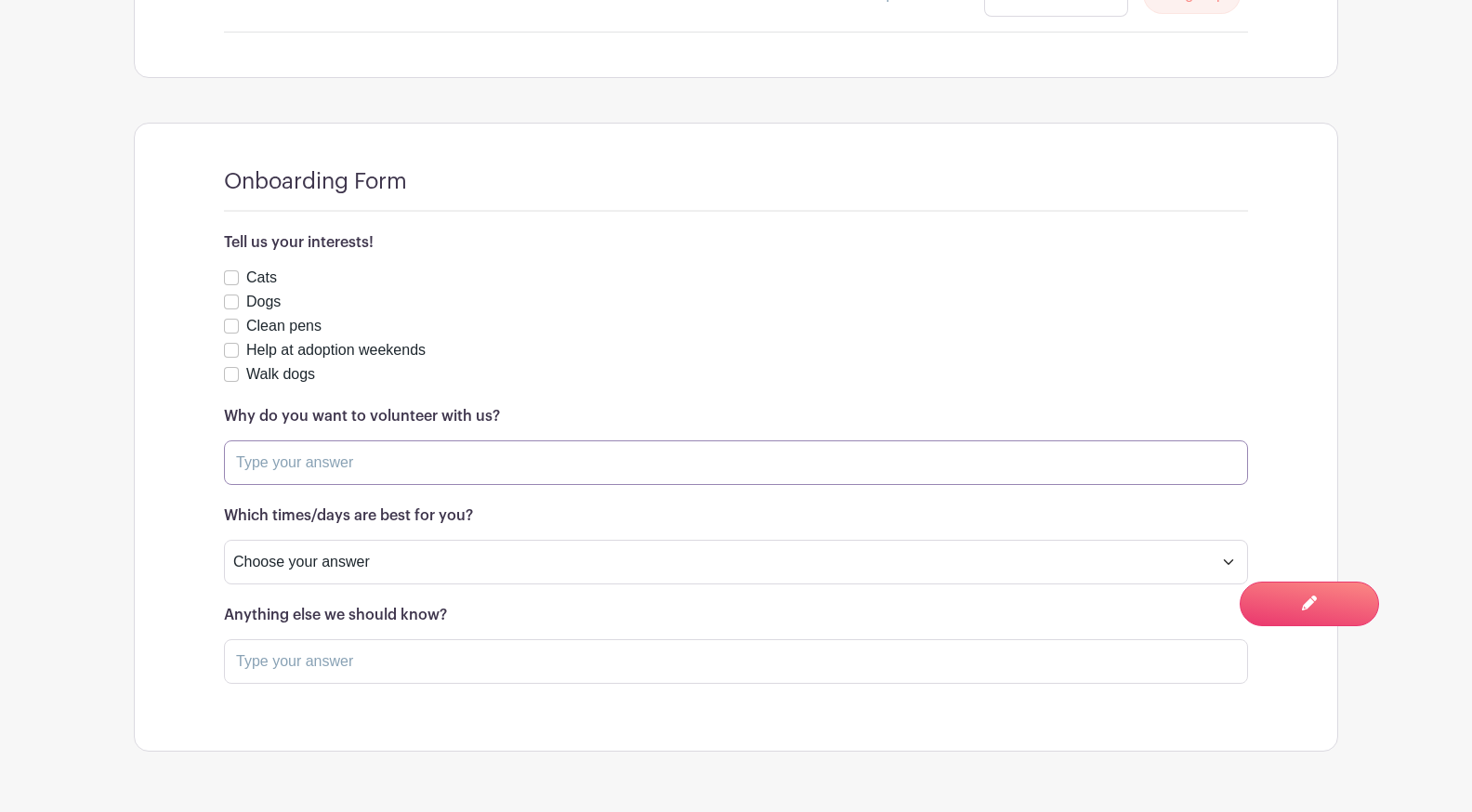 click at bounding box center [736, 463] 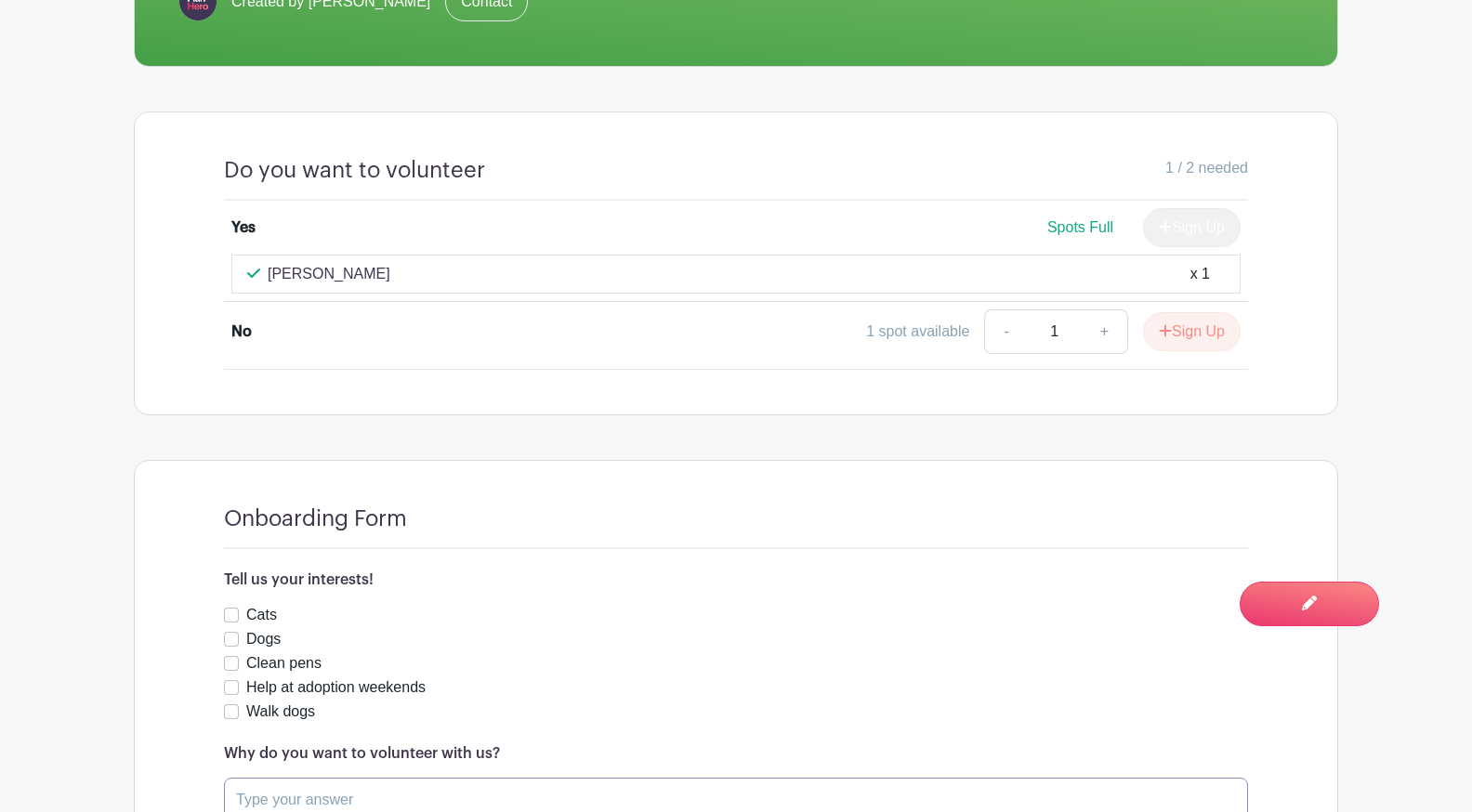 scroll, scrollTop: 490, scrollLeft: 0, axis: vertical 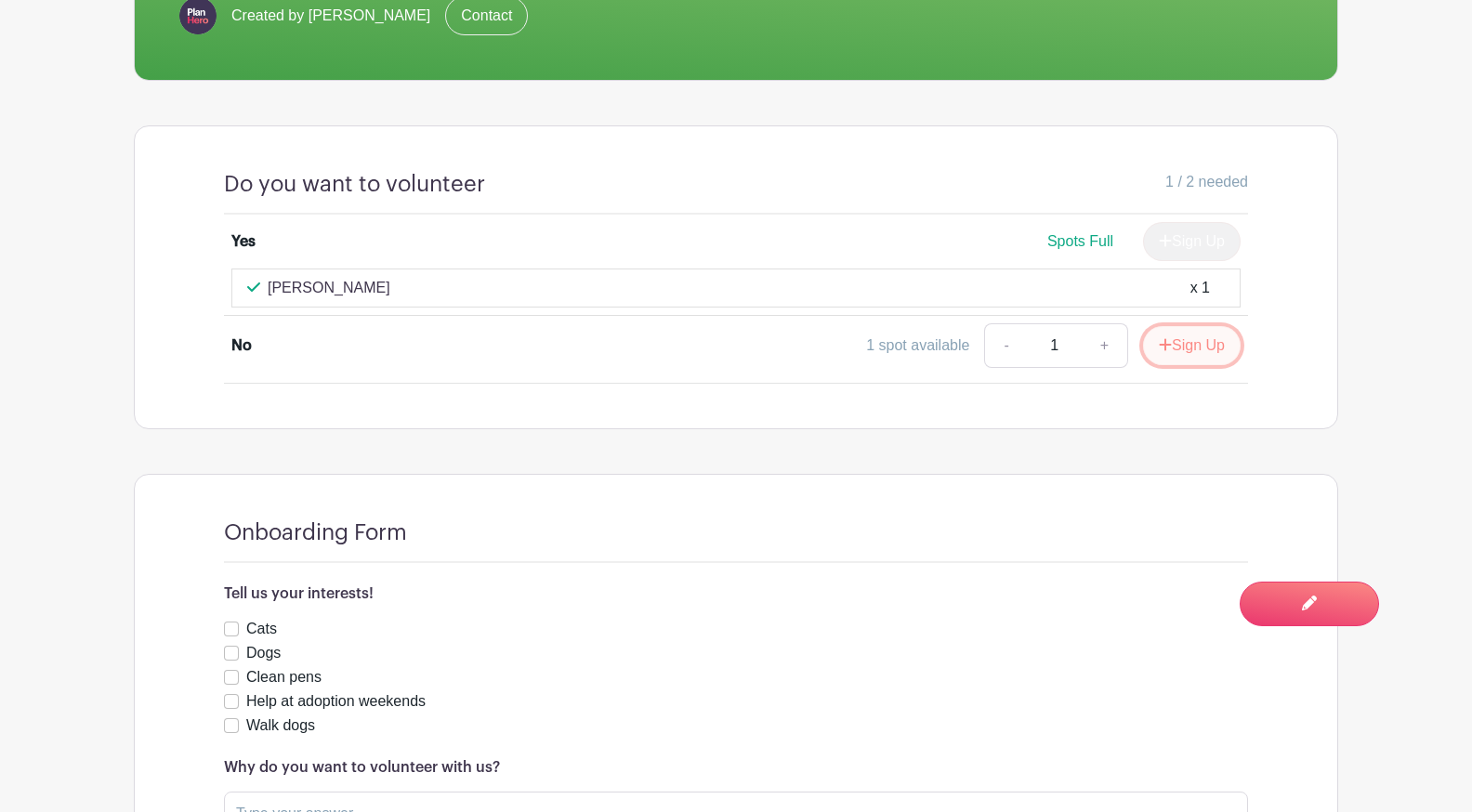 click on "Sign Up" at bounding box center (1191, 346) 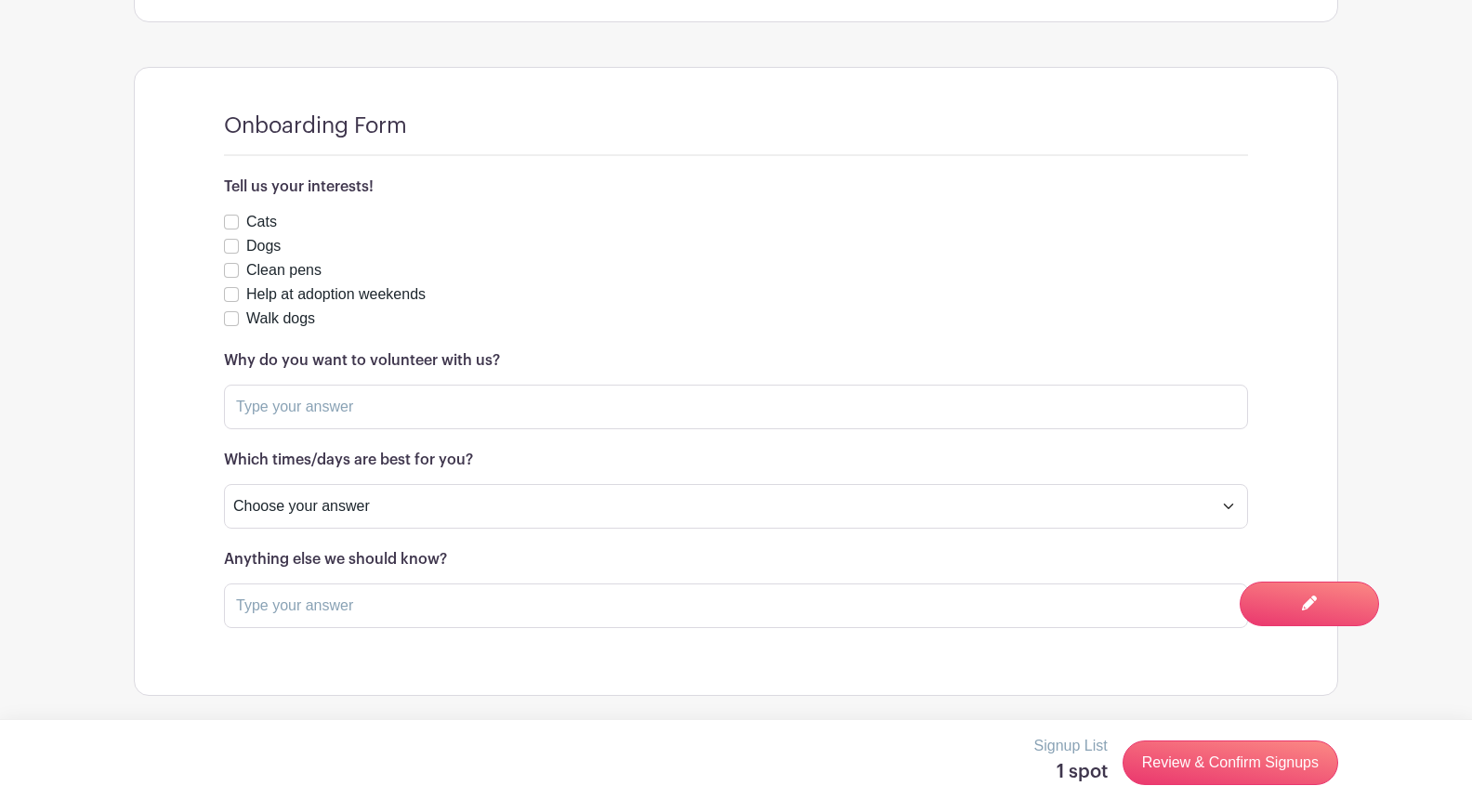 scroll, scrollTop: 897, scrollLeft: 0, axis: vertical 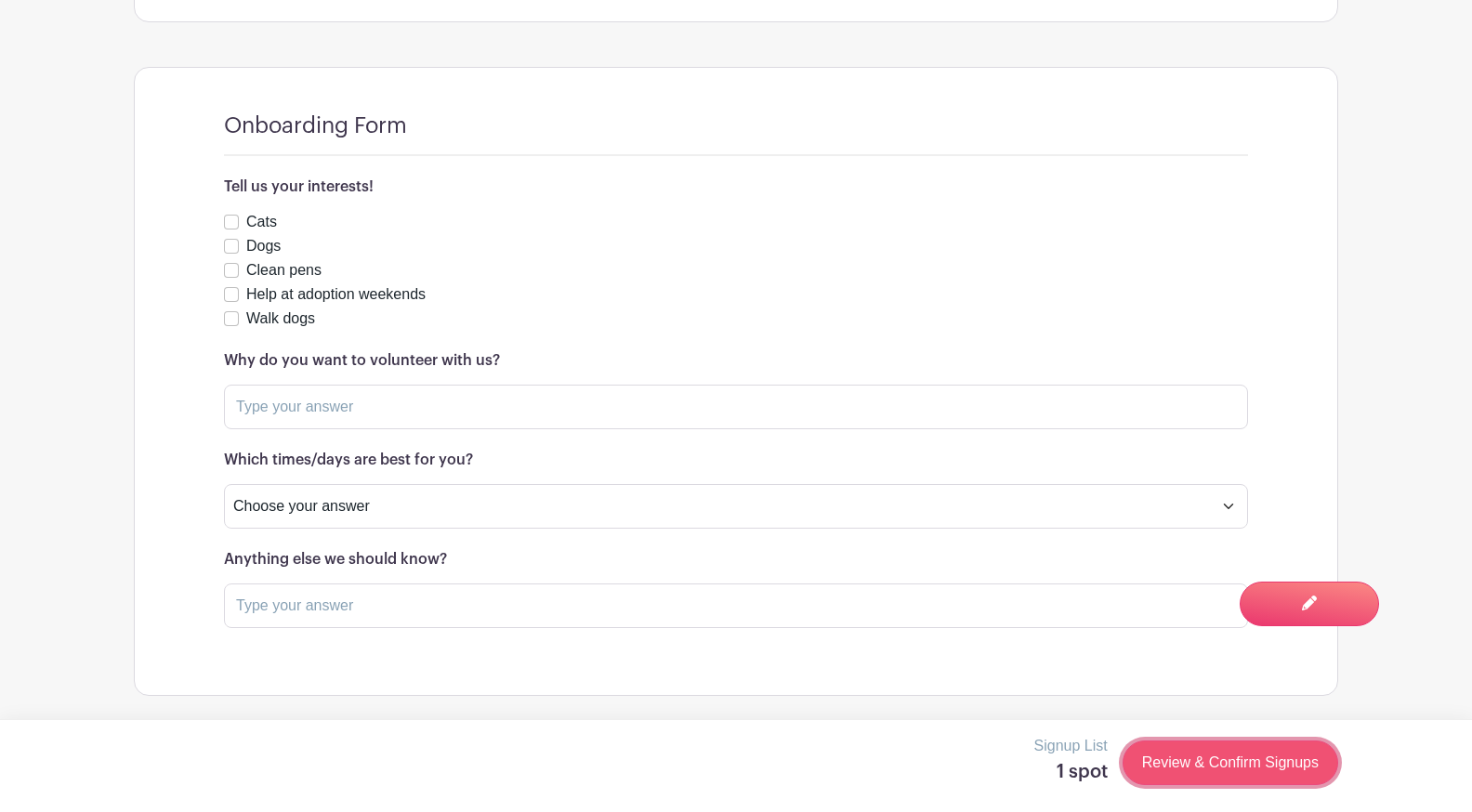 click on "Review & Confirm Signups" at bounding box center (1230, 763) 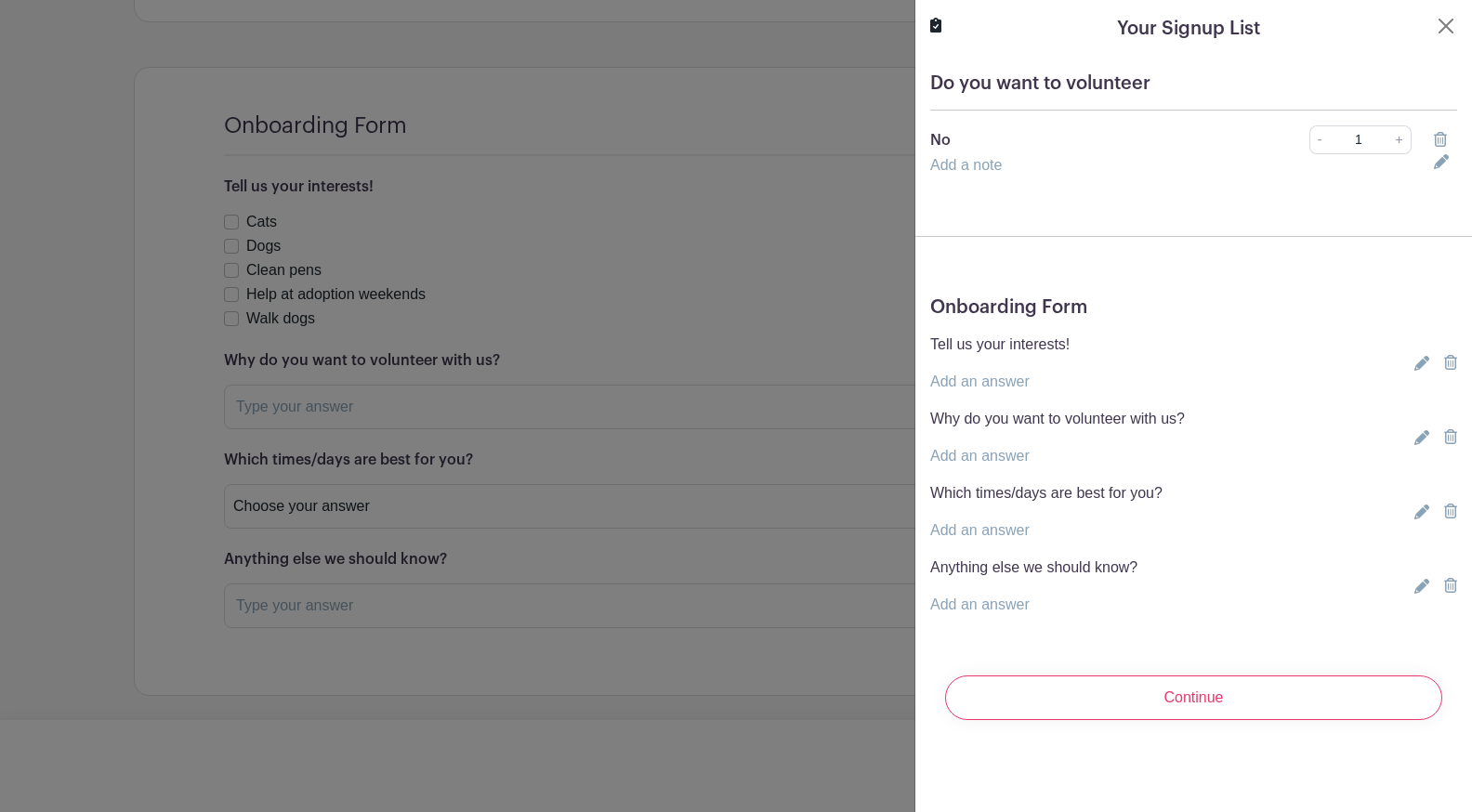 click on "Add a note" at bounding box center (966, 164) 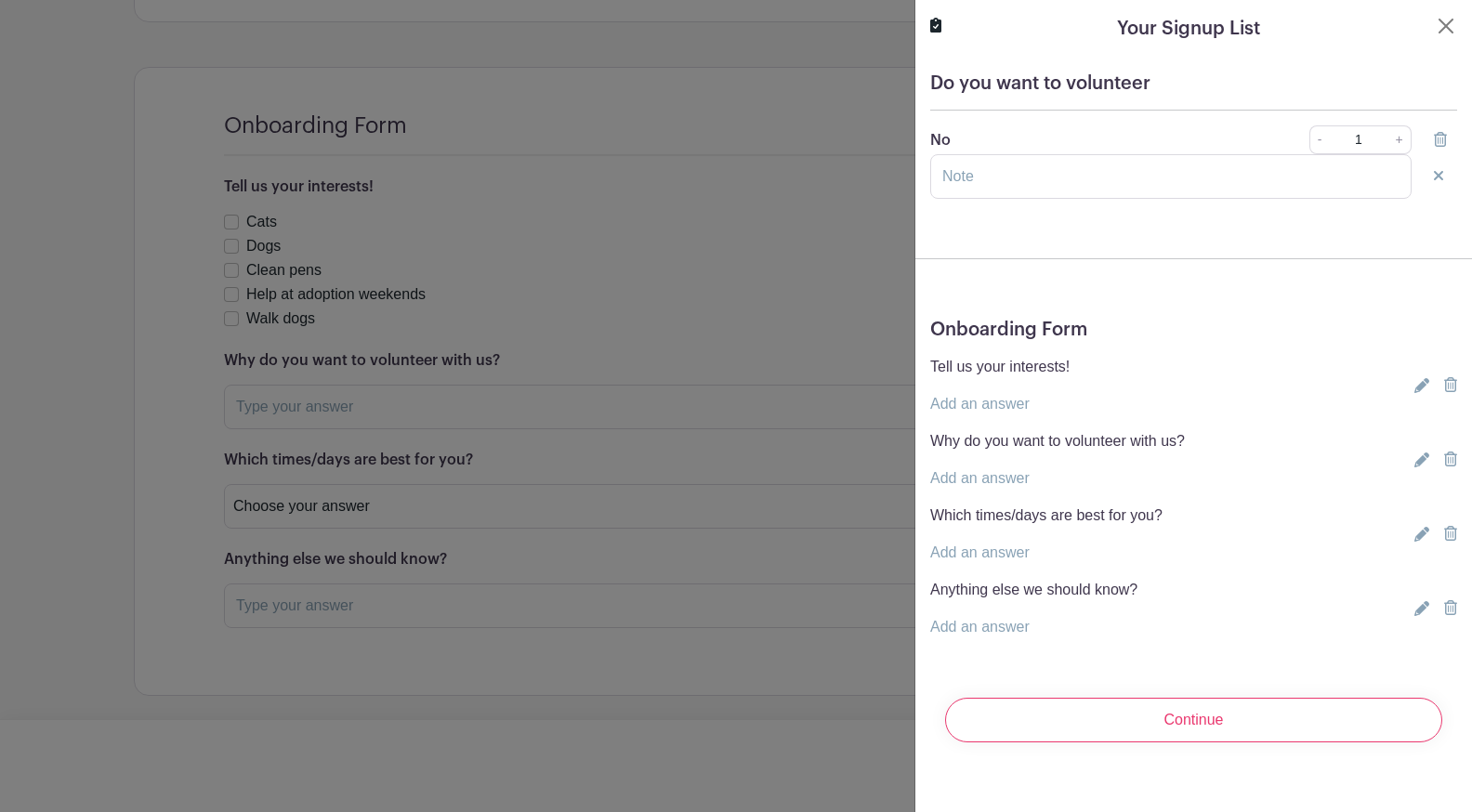 click 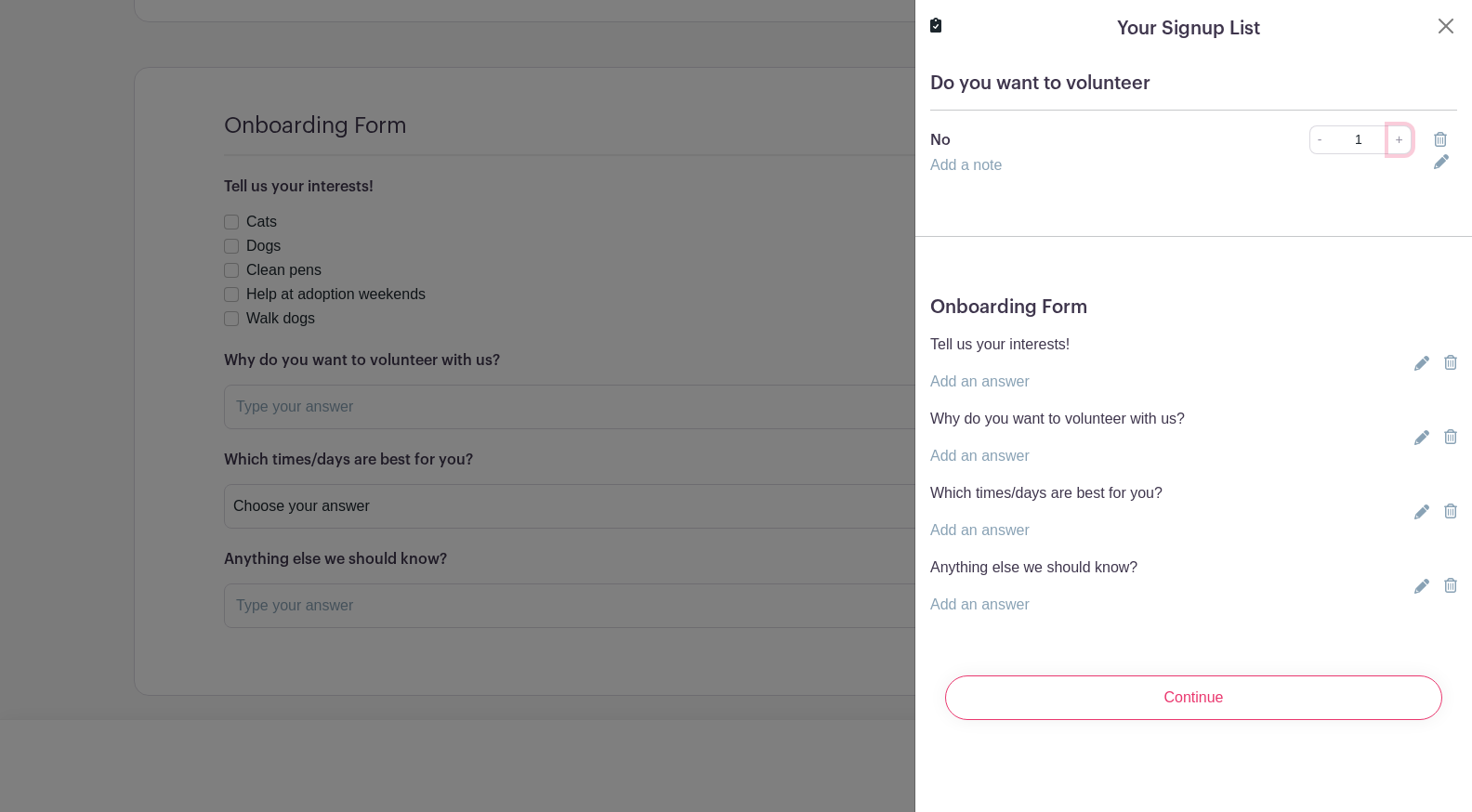 click on "+" at bounding box center [1400, 139] 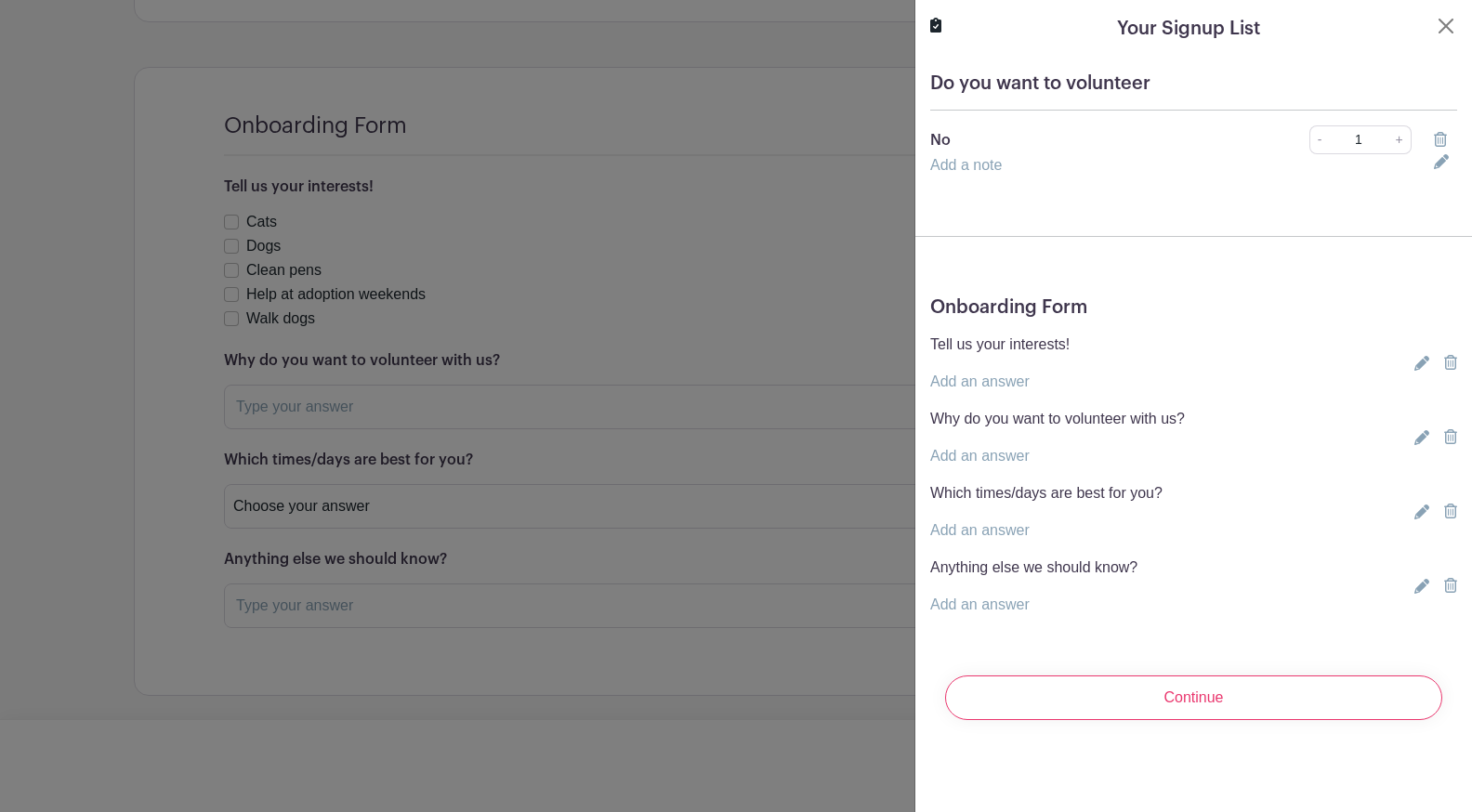 click on "Add a note" at bounding box center [1171, 165] 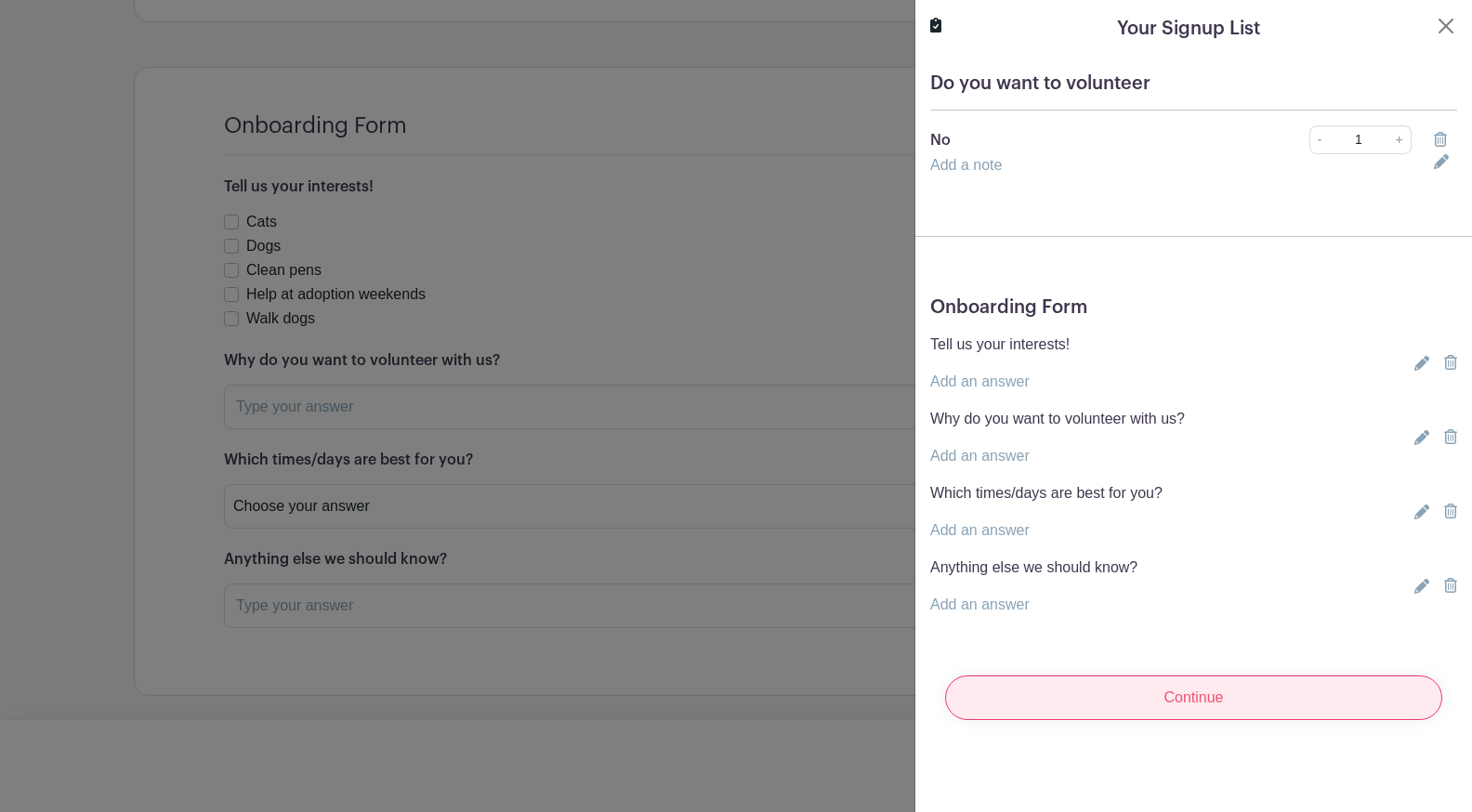 click on "Continue" at bounding box center [1193, 698] 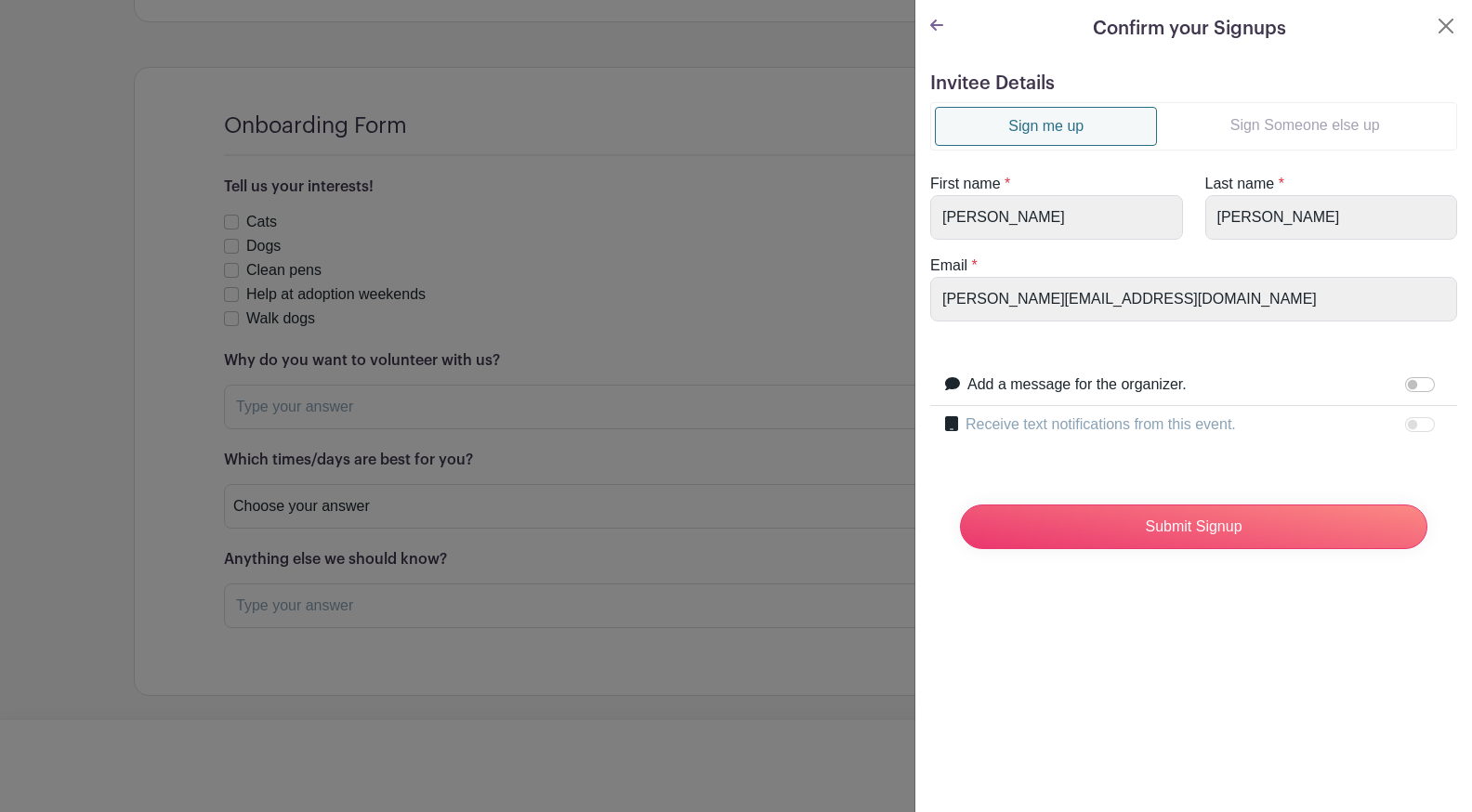 click on "Sign Someone else up" at bounding box center (1305, 125) 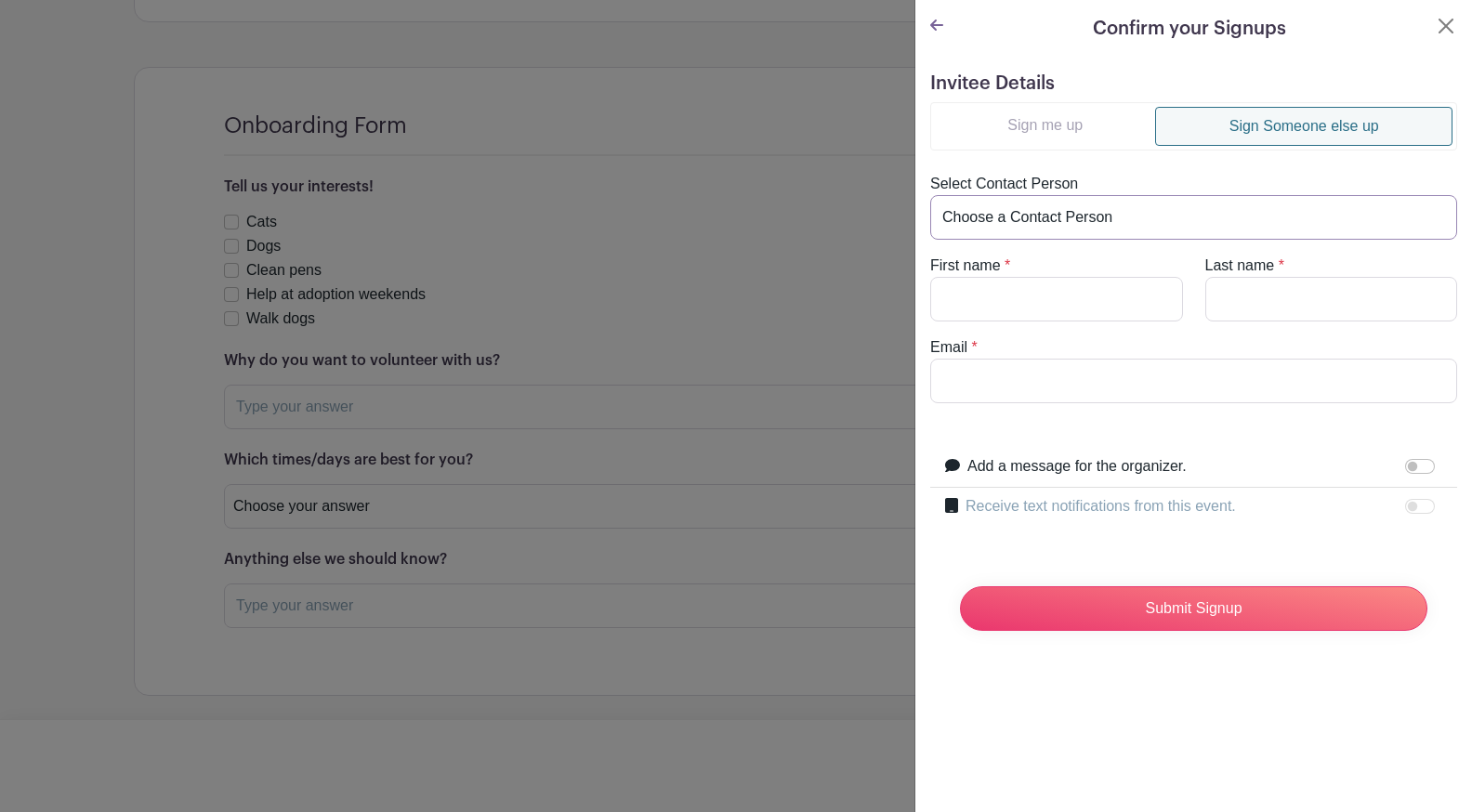 click on "Choose a Contact Person Debbie Dog (jpfarrell77+dog@gmail.com)
Fred Flintstone (jpfarrell77+fred@gmail.com)
Lisa O'Donnell (lisa.odonnell@stillwaterok.gov)
Member  Ten (jpfarrell77+member10@gmail.com)
Member Five (jpfarrell77+member5@gmail.com)
Sally Sailor (jpfarrell77+sailor@gmail.com)
Tara Tabby (jpfarrell77+tara@gmail.com)" at bounding box center (1193, 217) 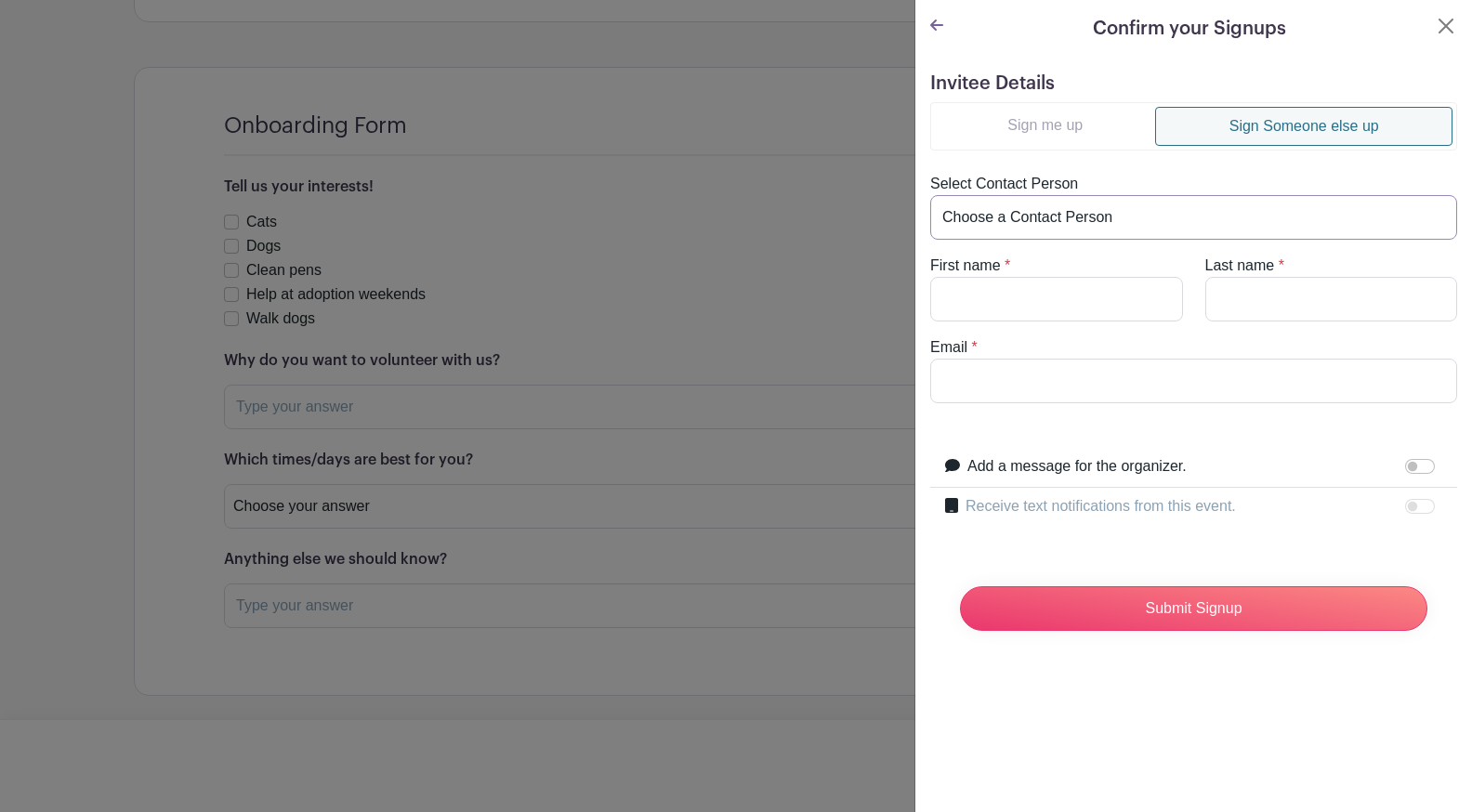 select on "[EMAIL_ADDRESS][DOMAIN_NAME]" 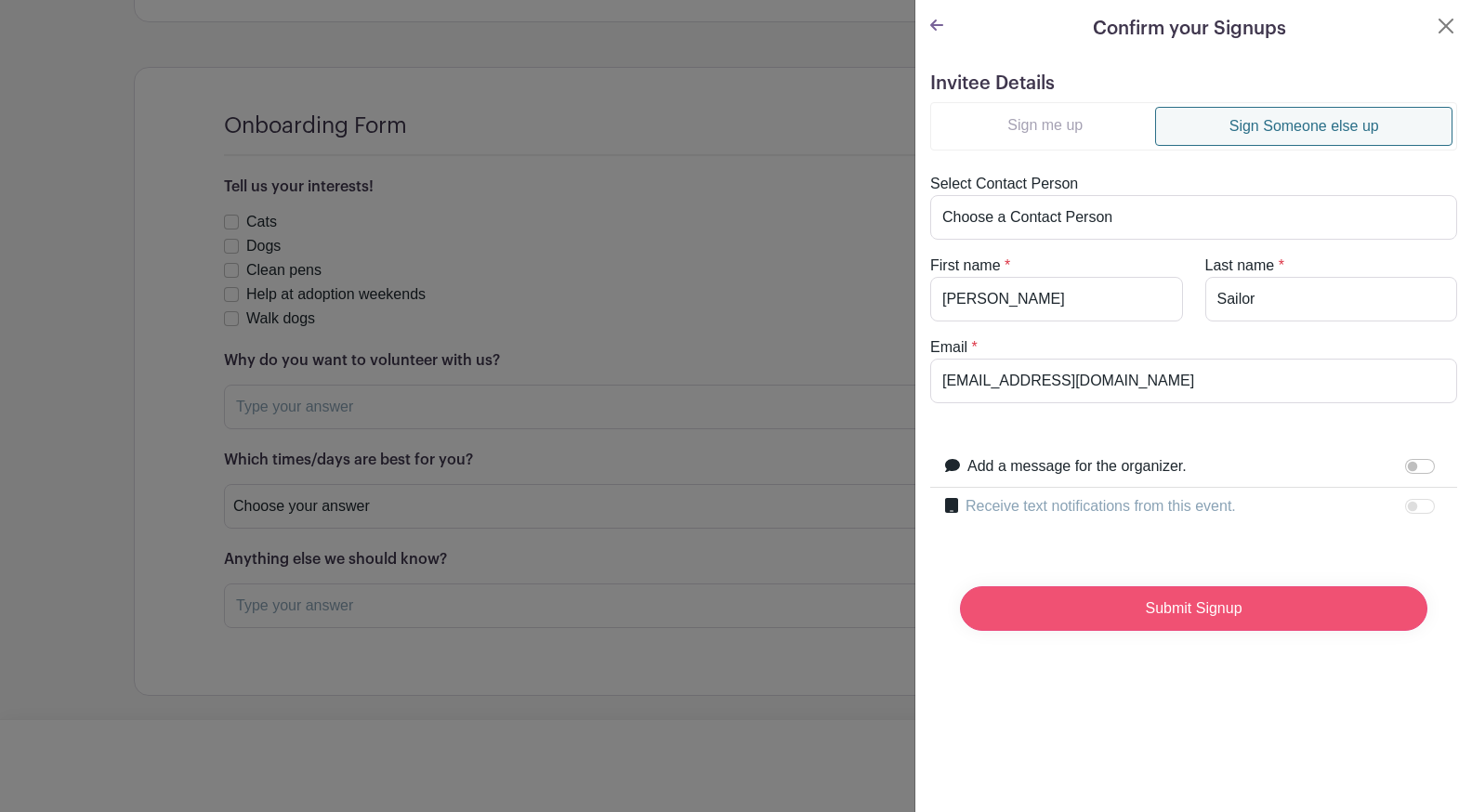 click on "Submit Signup" at bounding box center [1193, 609] 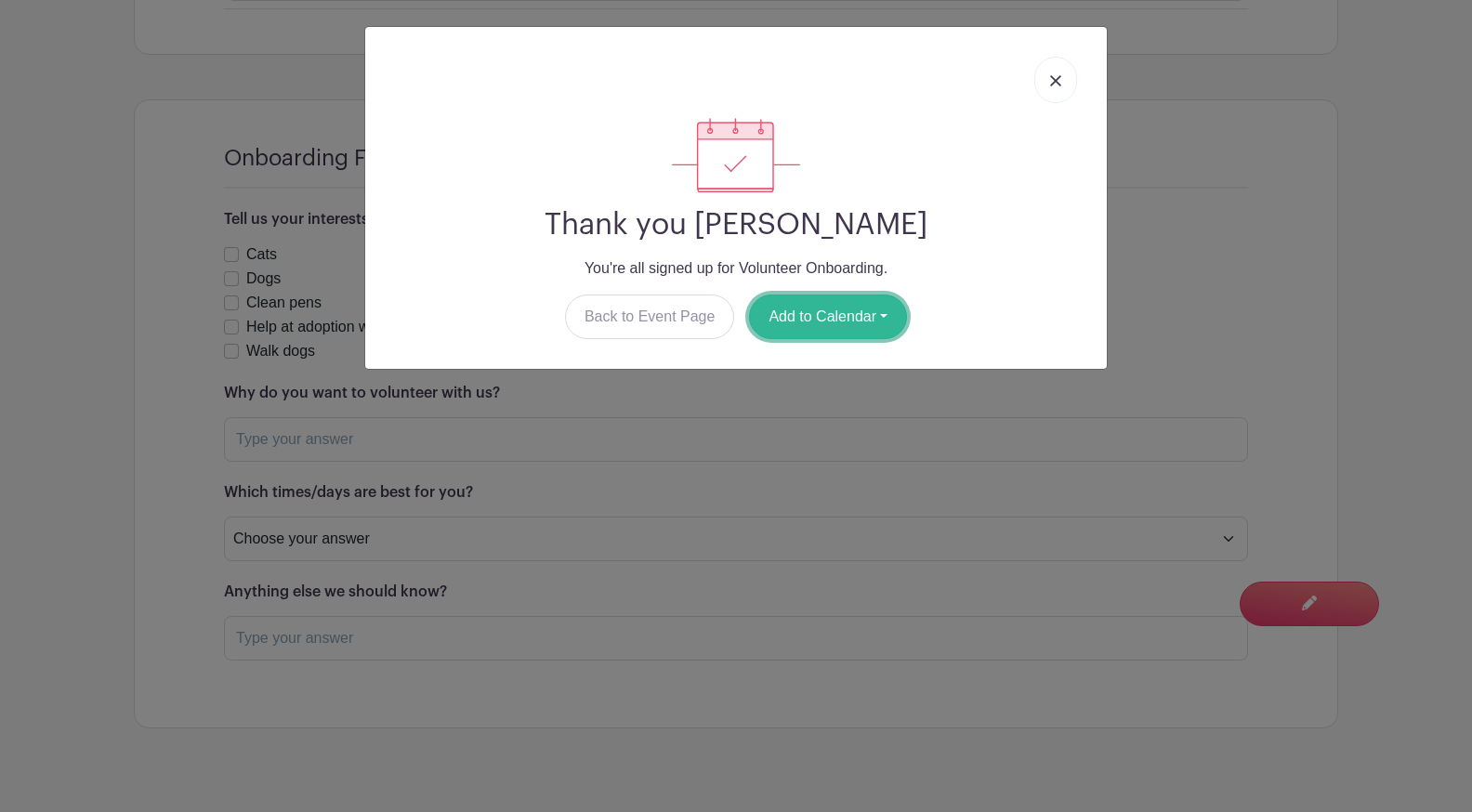 click on "Add to Calendar" at bounding box center (828, 317) 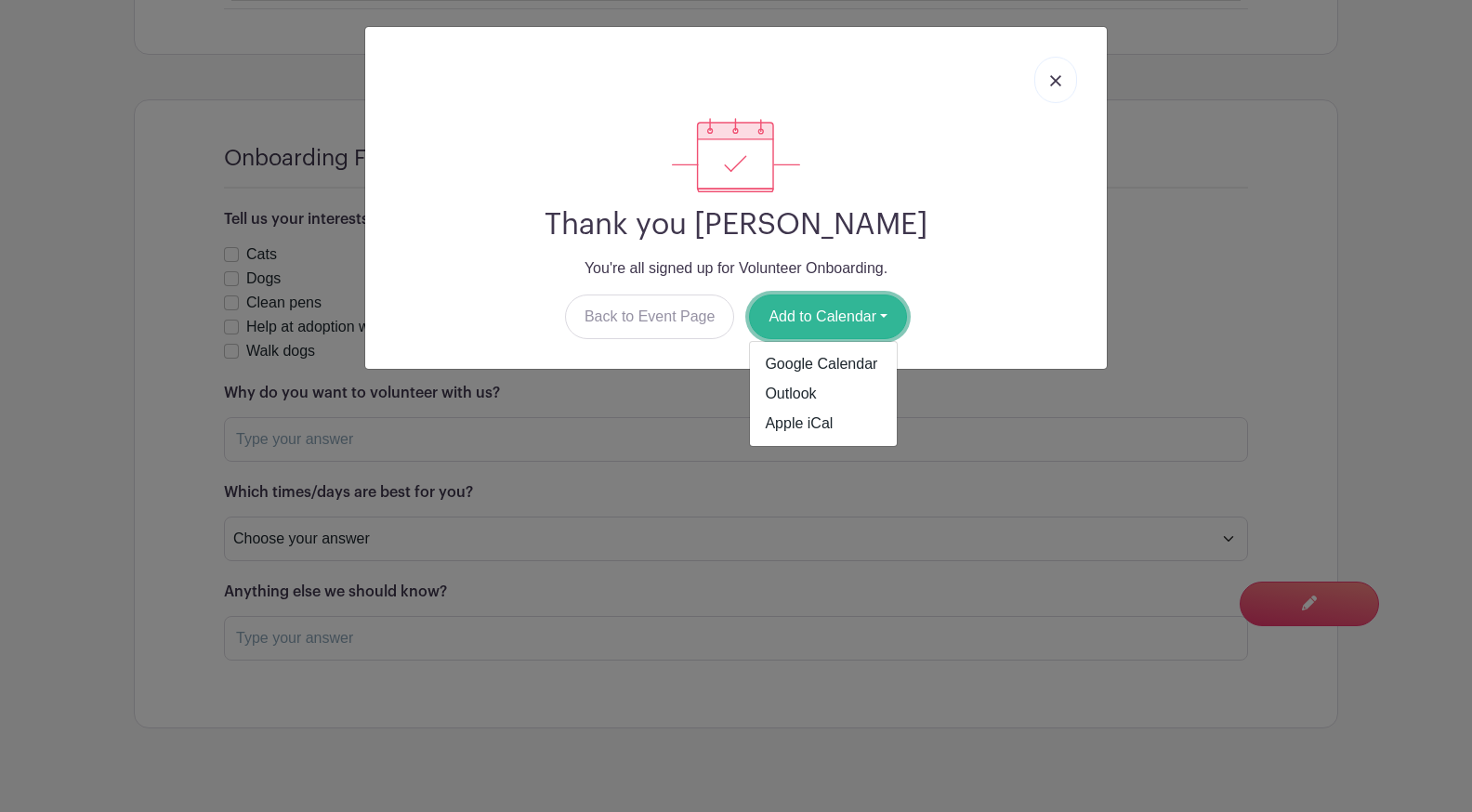 click on "Add to Calendar" at bounding box center [828, 317] 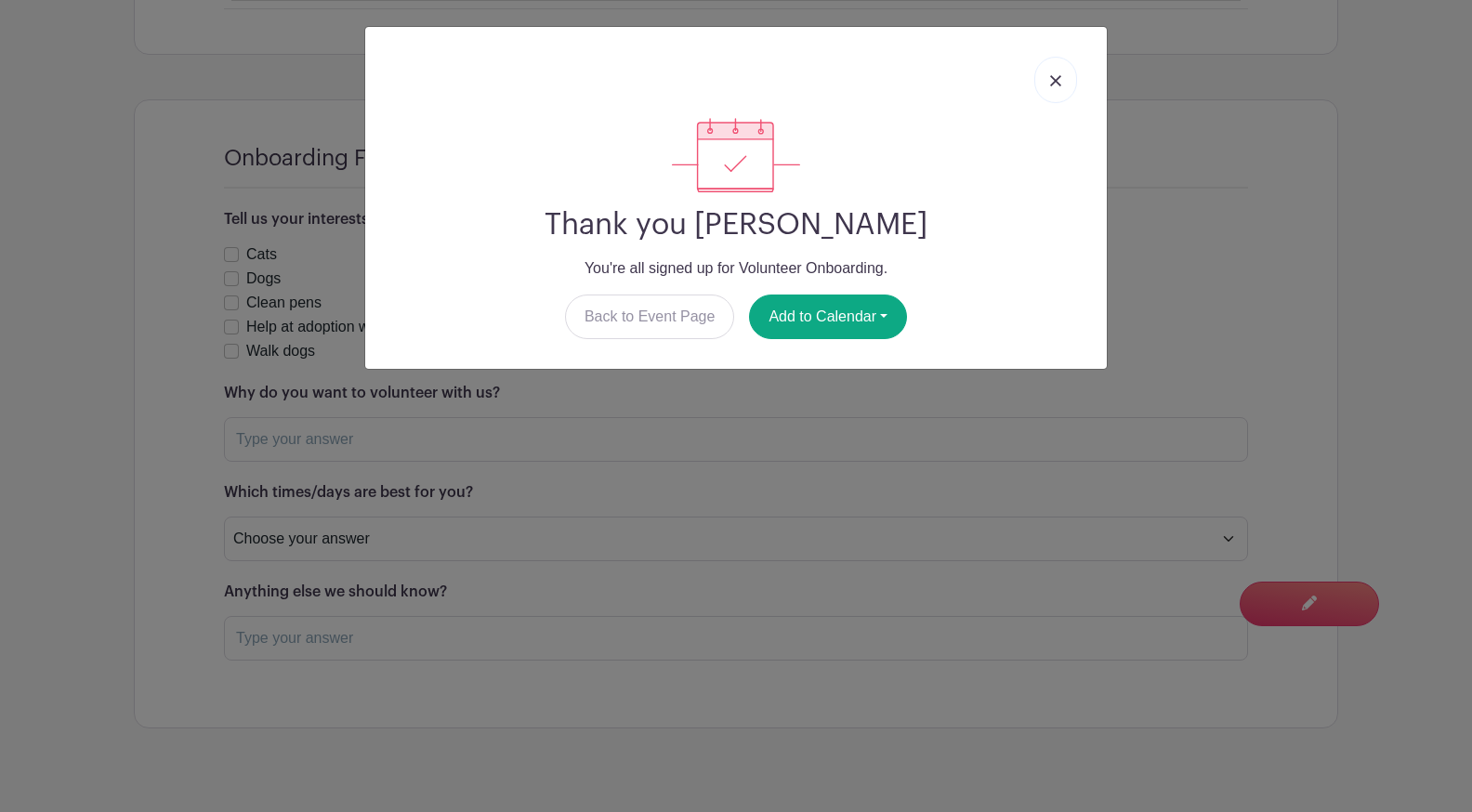 click at bounding box center (1056, 81) 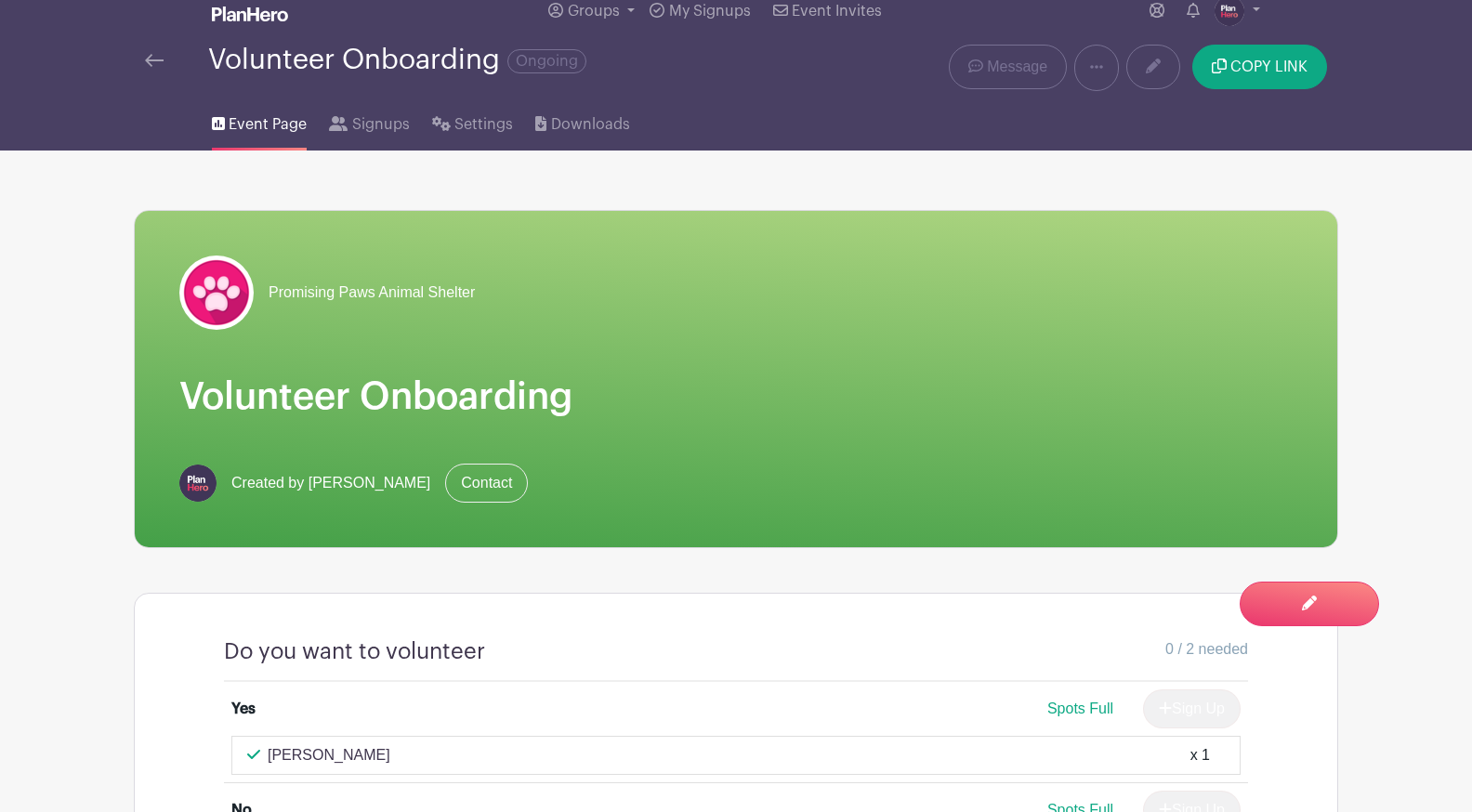 scroll, scrollTop: 0, scrollLeft: 0, axis: both 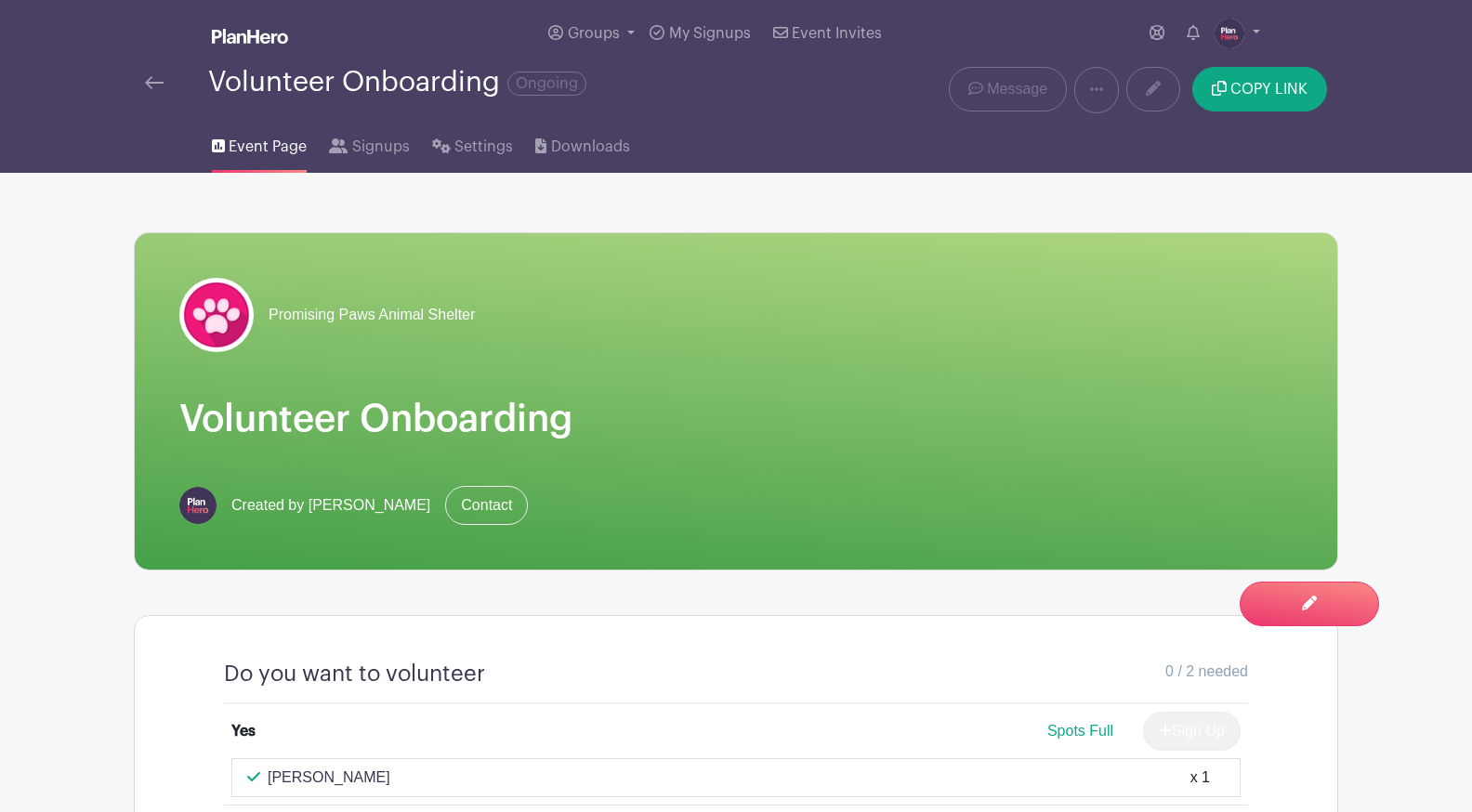 click on "Volunteer Onboarding  Ongoing" at bounding box center (485, 90) 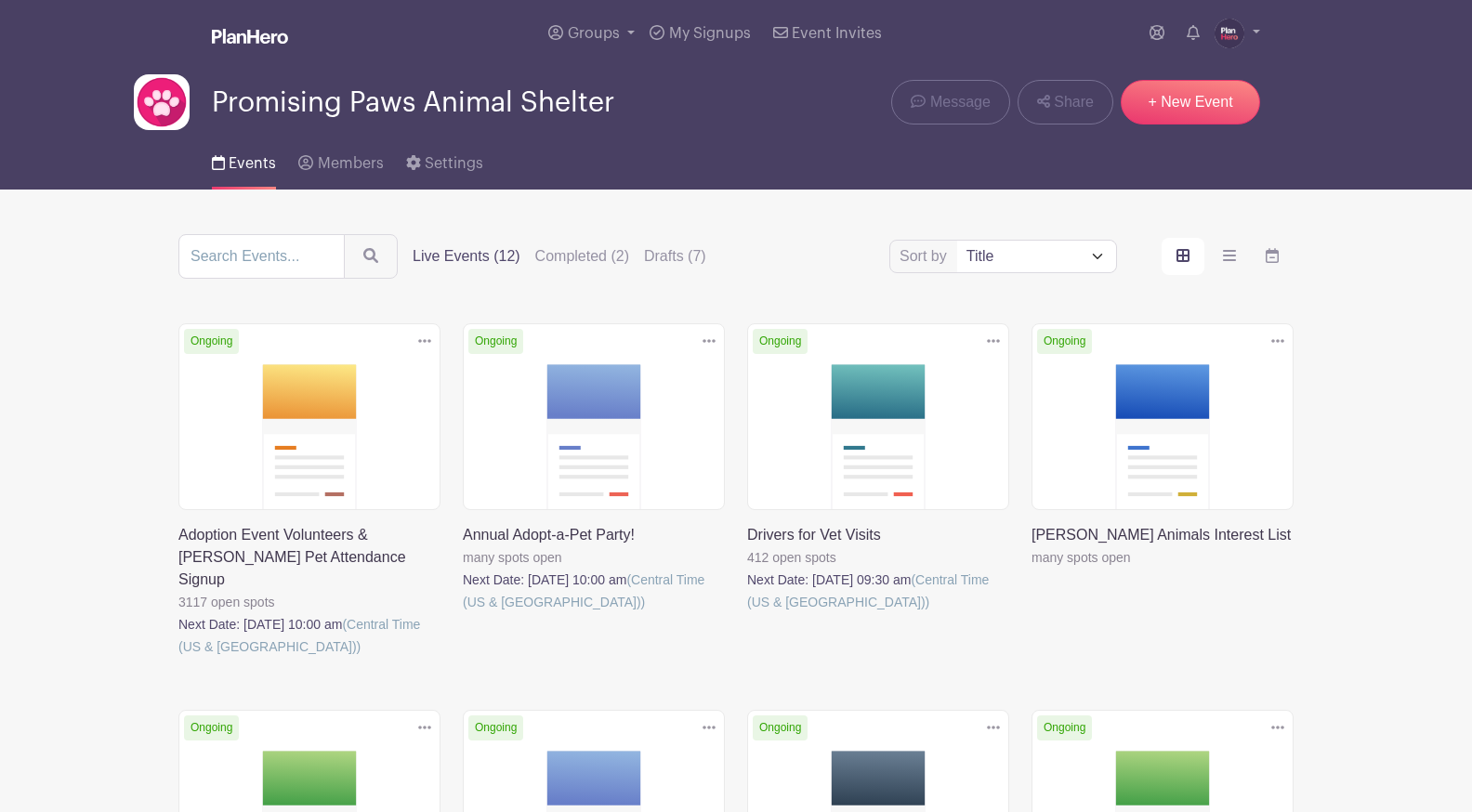 click at bounding box center (463, 613) 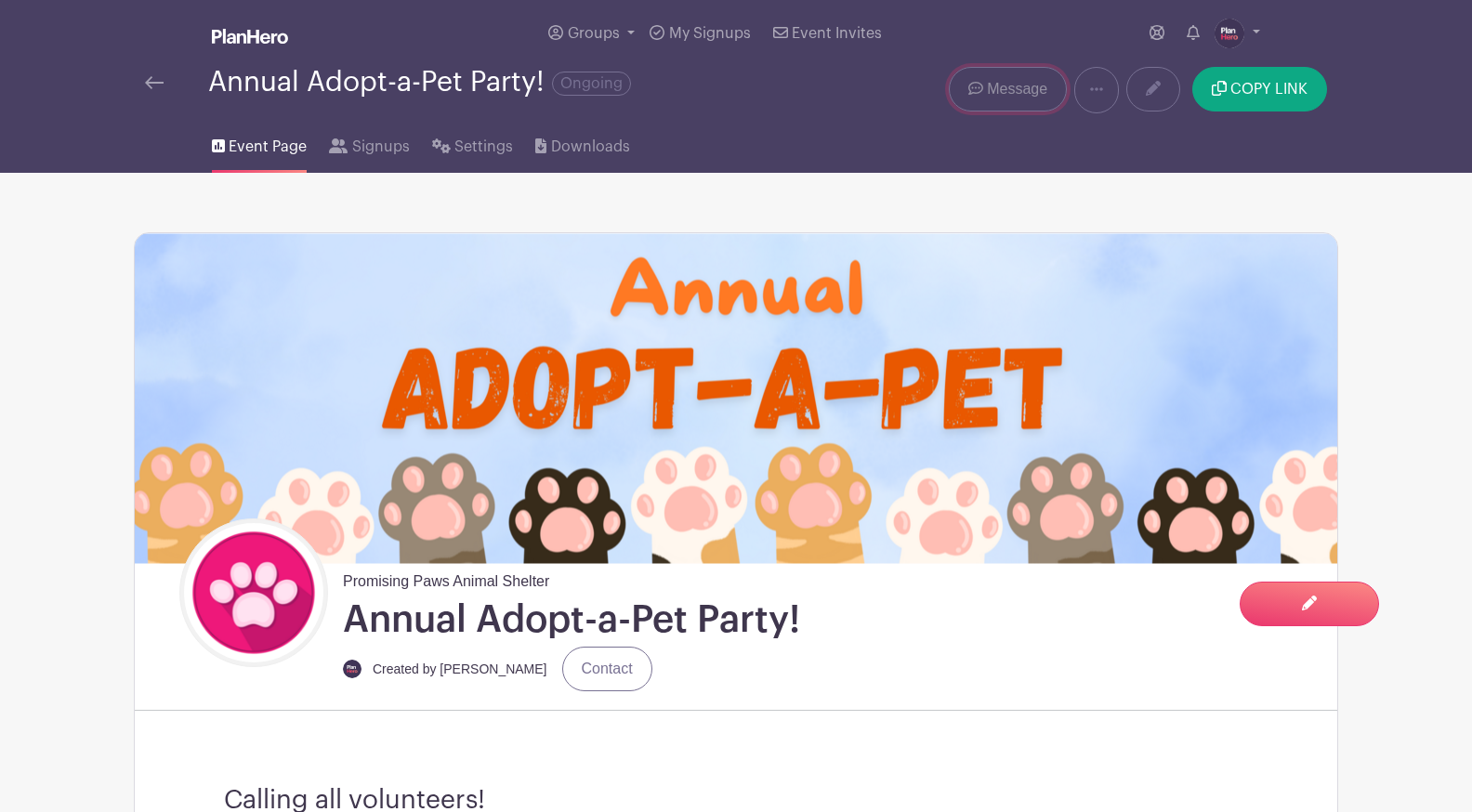 click on "Message" at bounding box center [1017, 89] 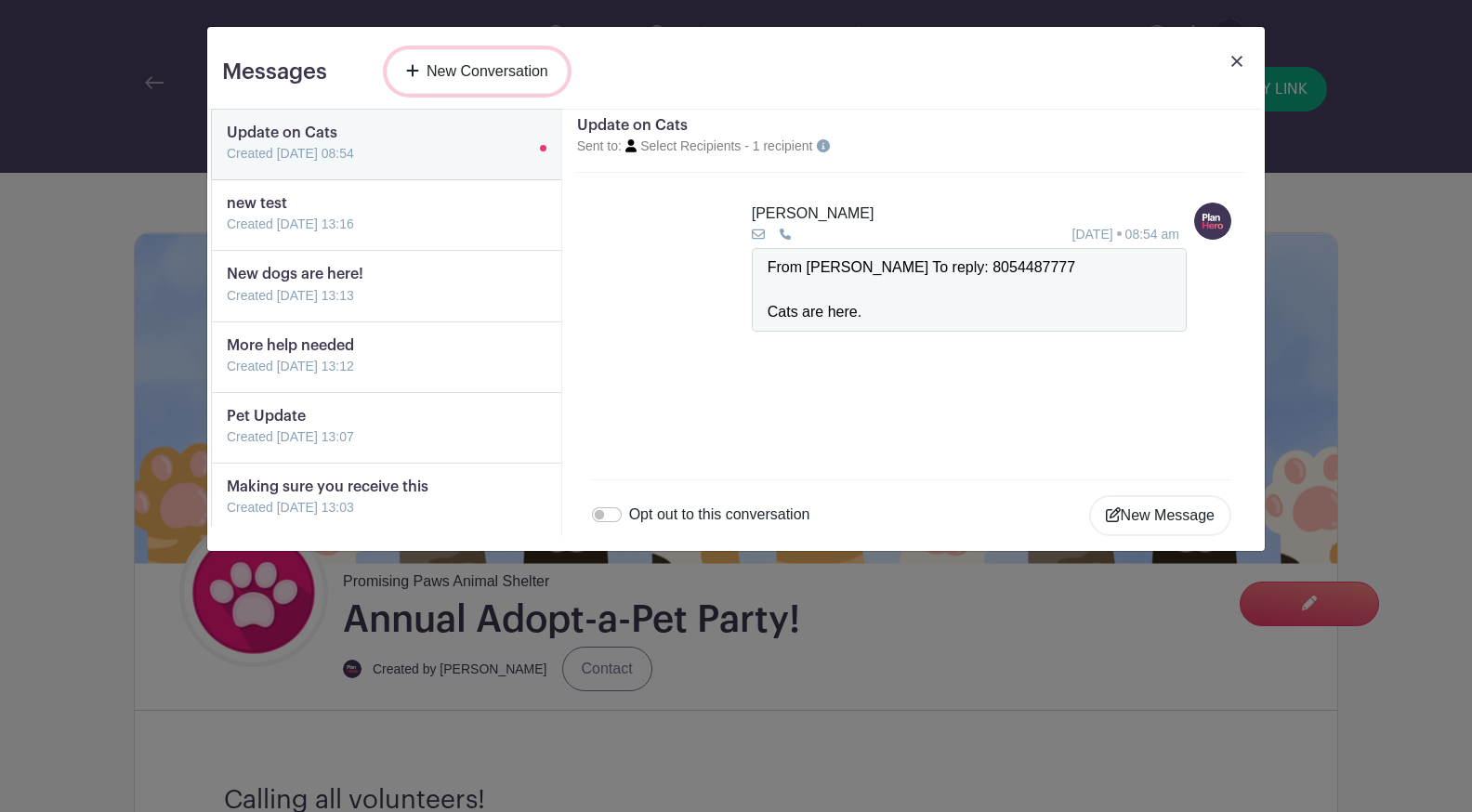 click on "New Conversation" at bounding box center [477, 72] 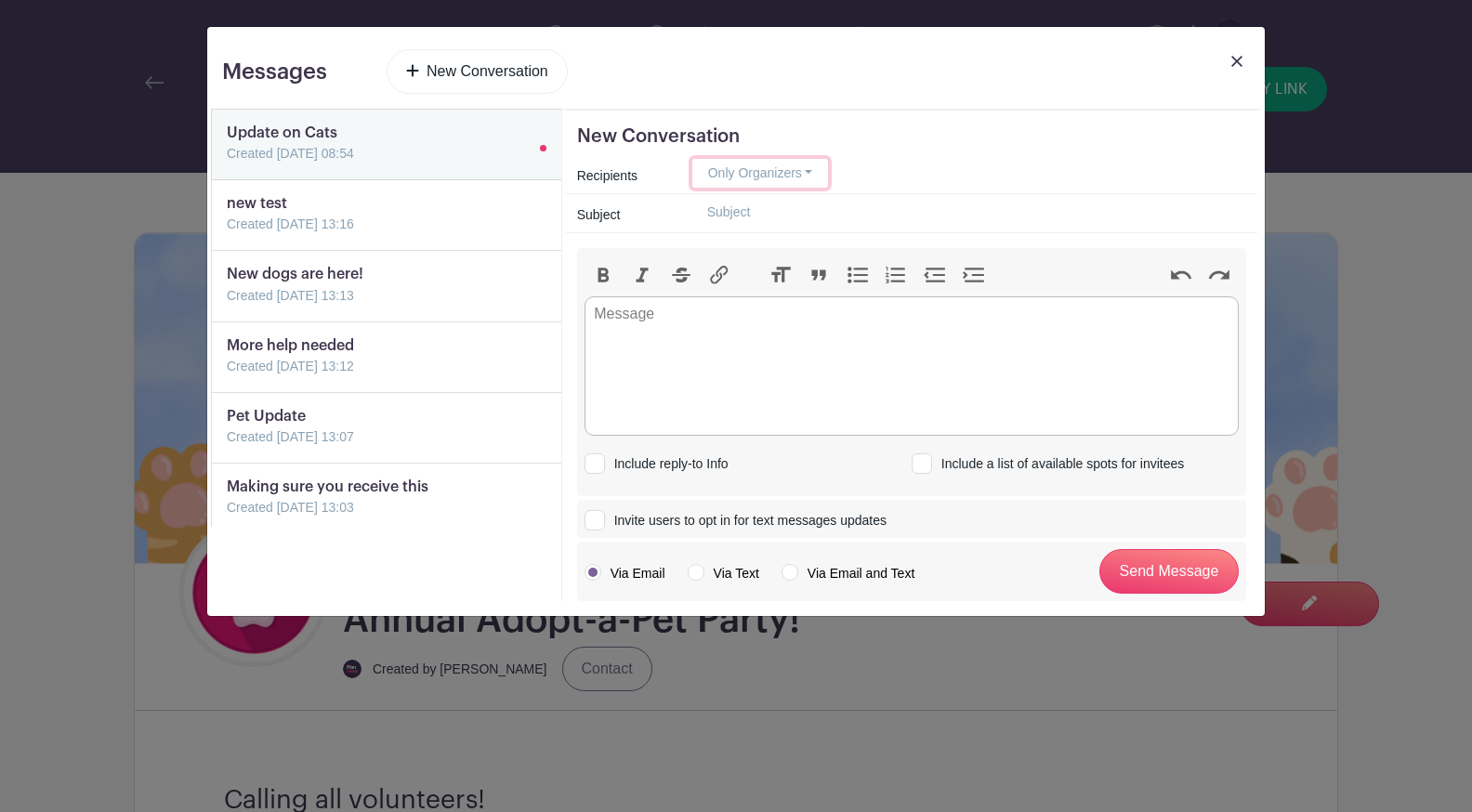 click on "Only Organizers" at bounding box center [760, 173] 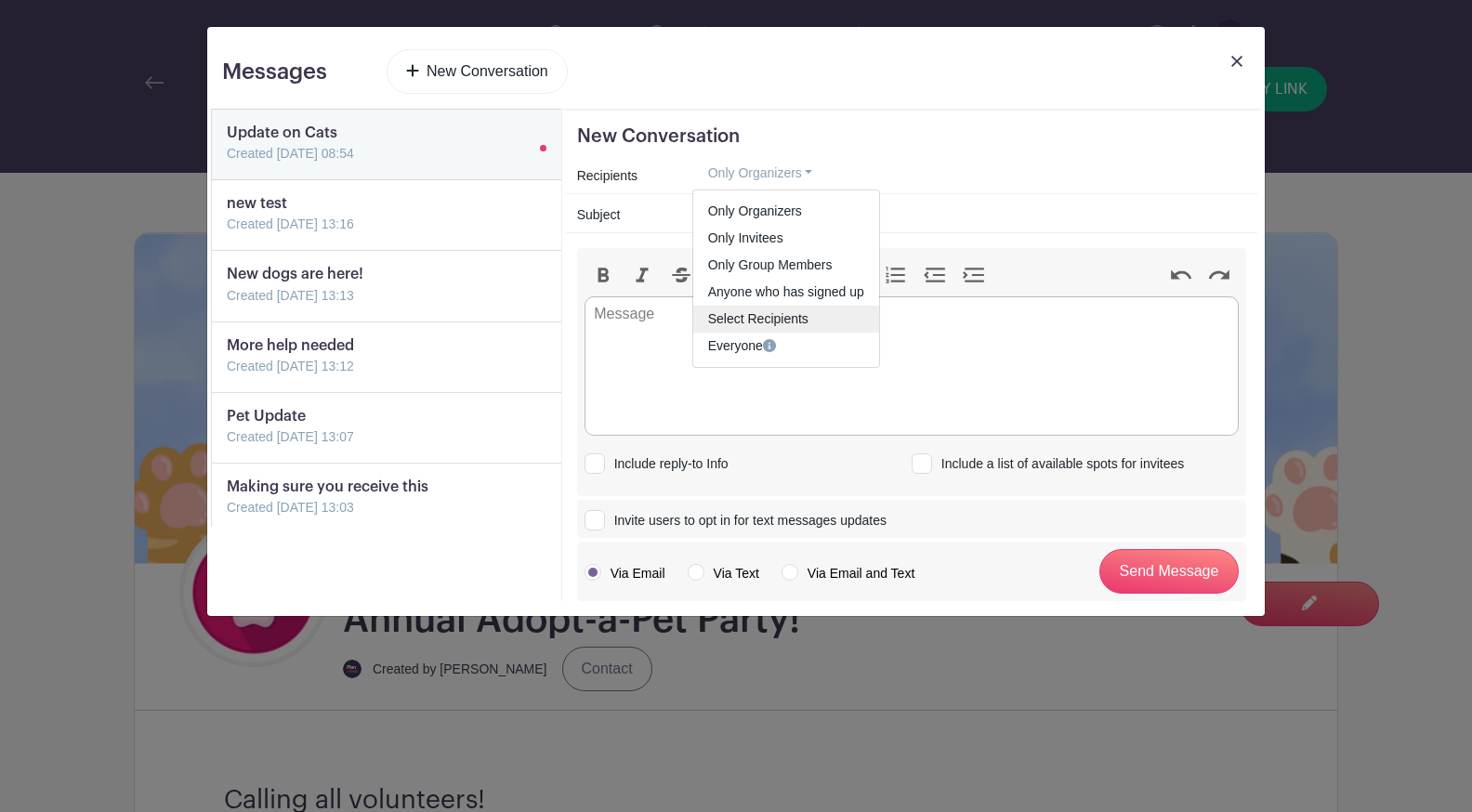 click on "Select Recipients" at bounding box center (758, 319) 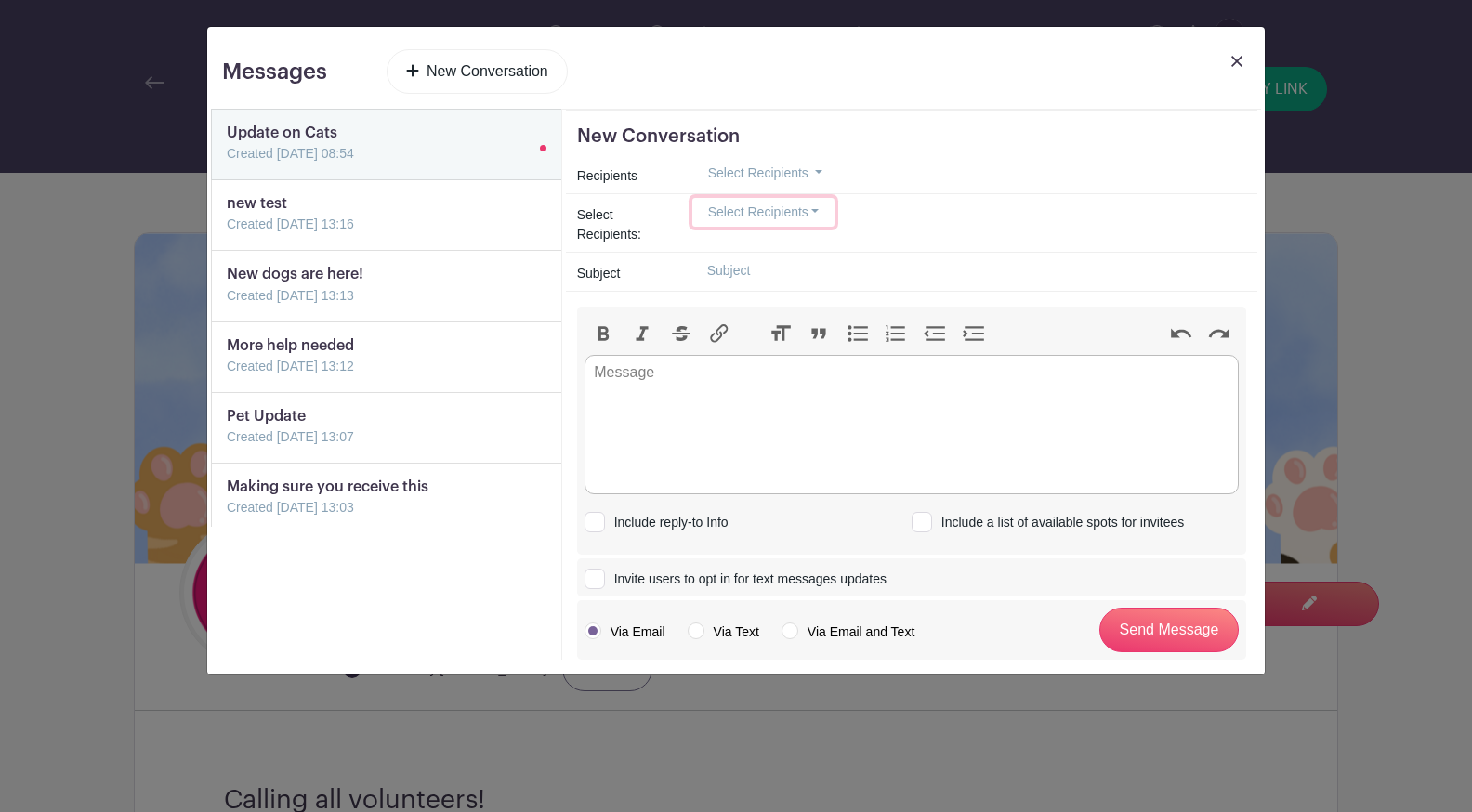 click on "Select Recipients" at bounding box center (764, 212) 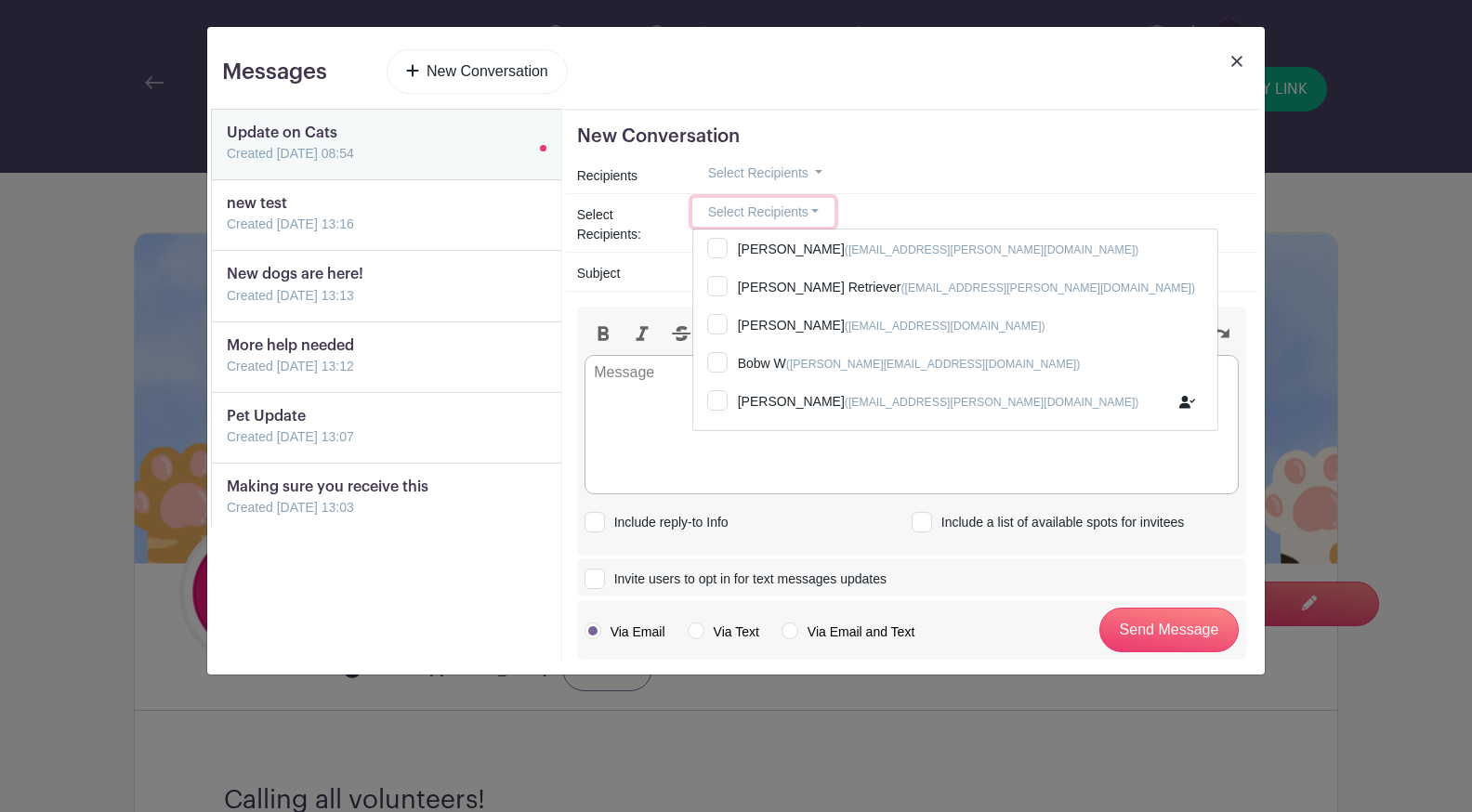 scroll, scrollTop: 334, scrollLeft: 0, axis: vertical 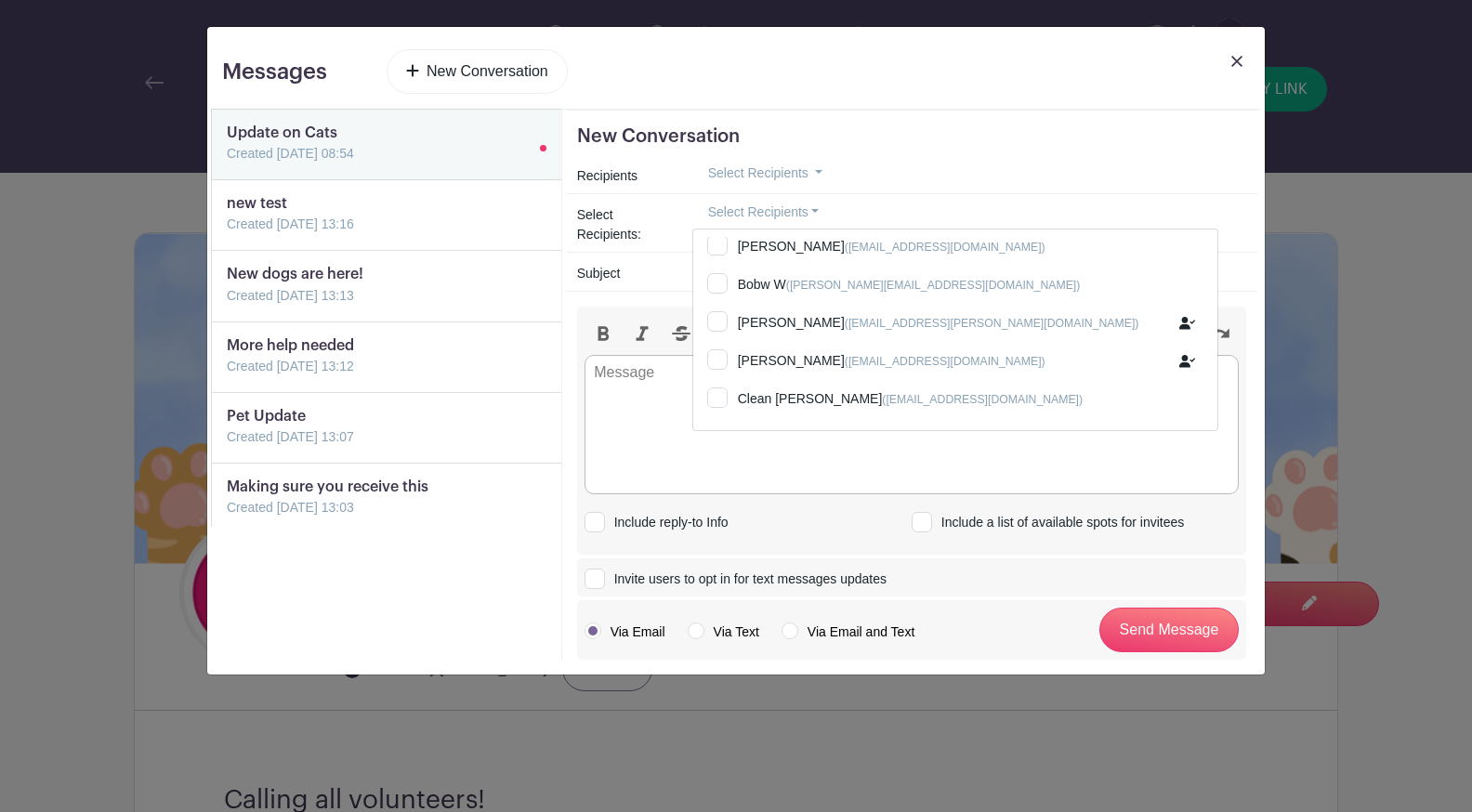 click on "Select Recipients
Only Organizers
Only Invitees
Only Group Members
Anyone who has signed up
Select Recipients
Everyone" at bounding box center (969, 173) 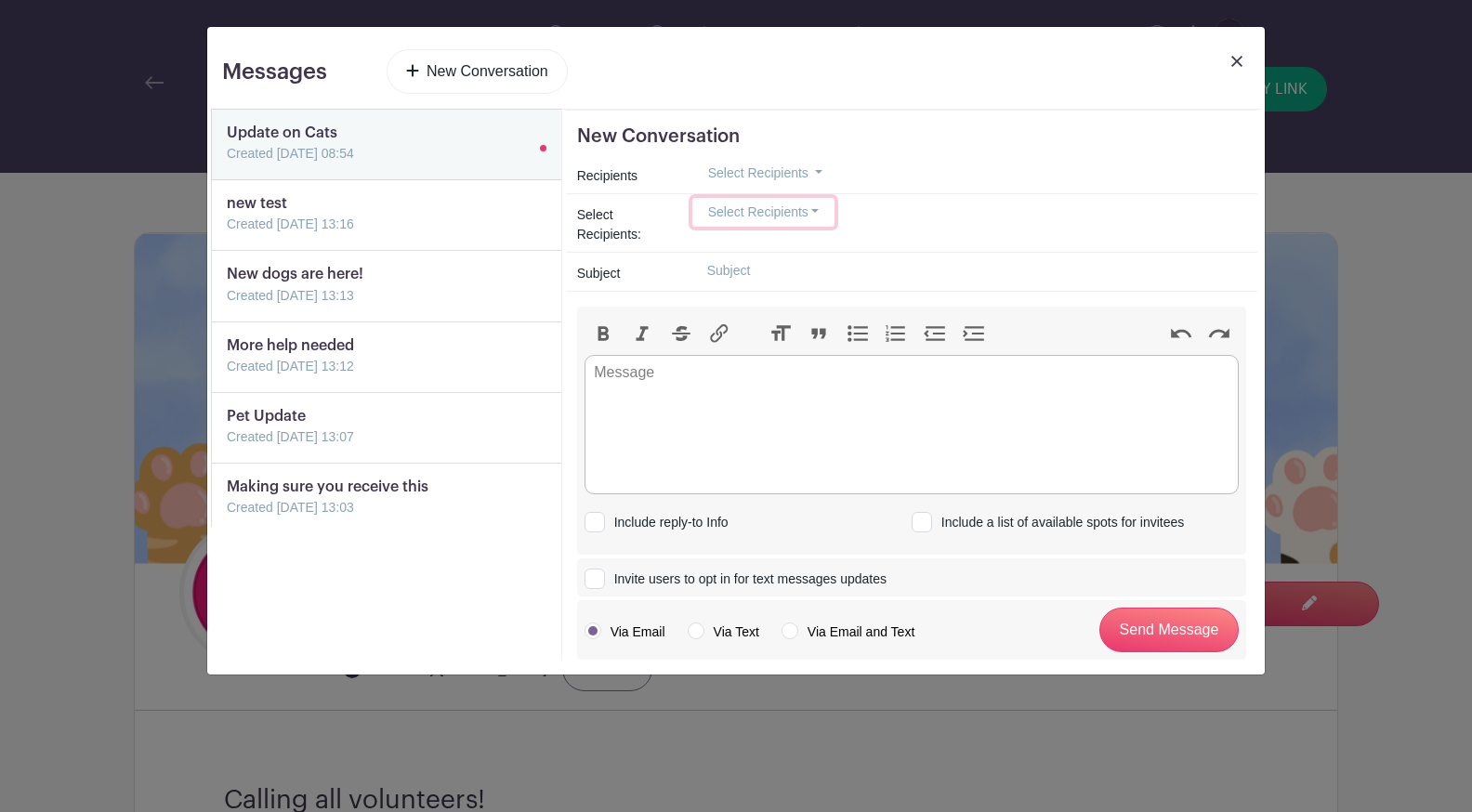 click on "Select Recipients" at bounding box center (764, 212) 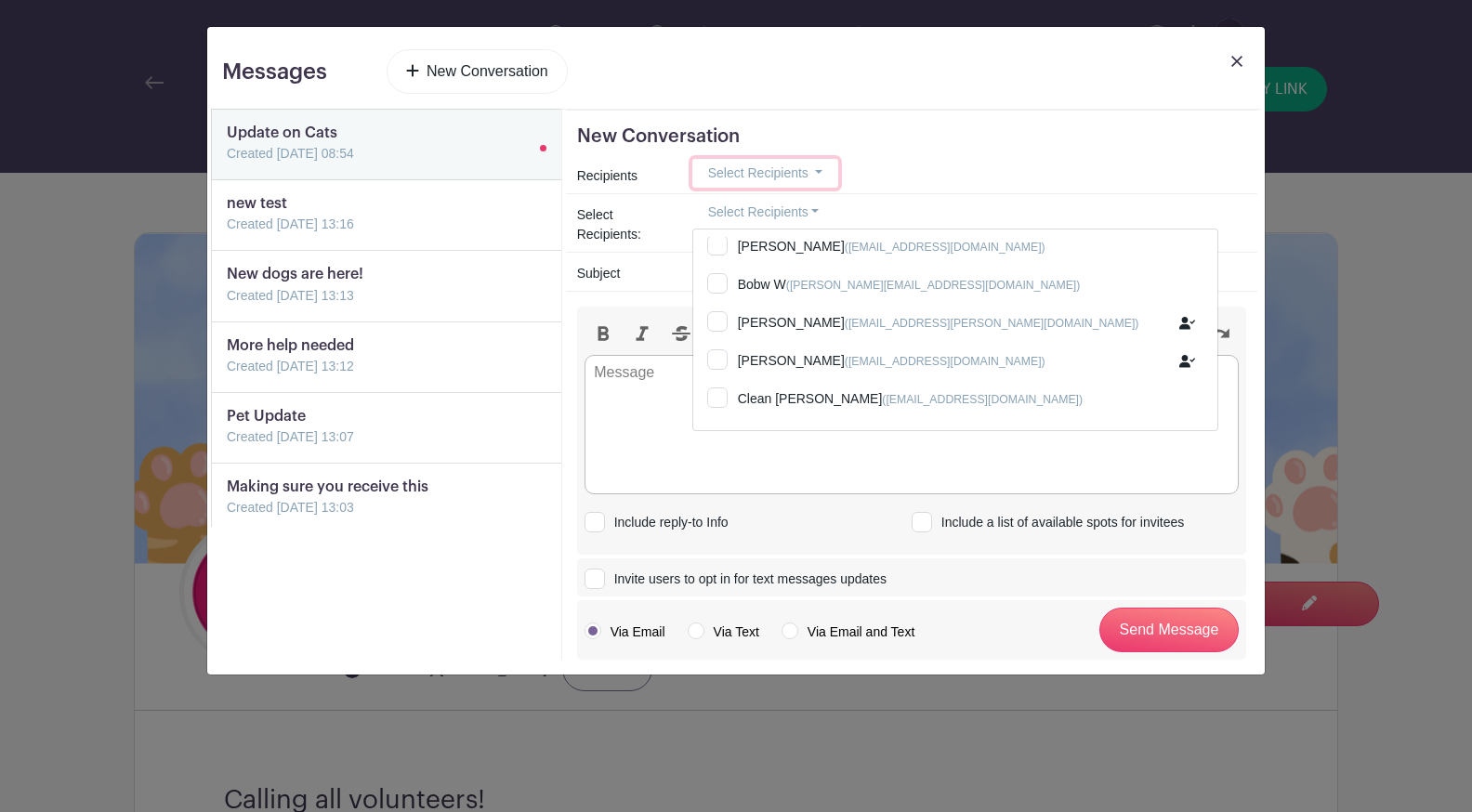click on "Select Recipients" at bounding box center [758, 173] 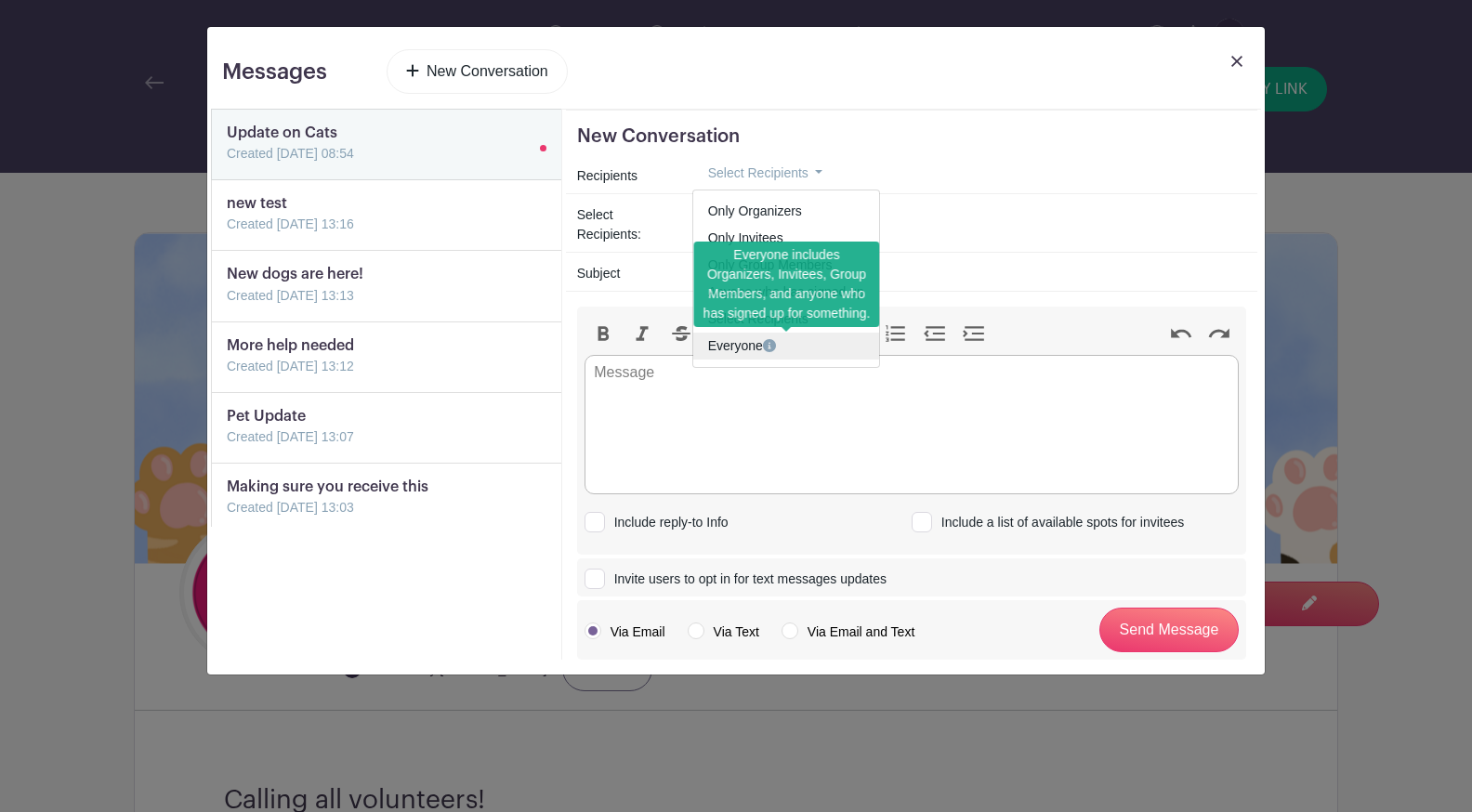 click on "Everyone" at bounding box center (786, 346) 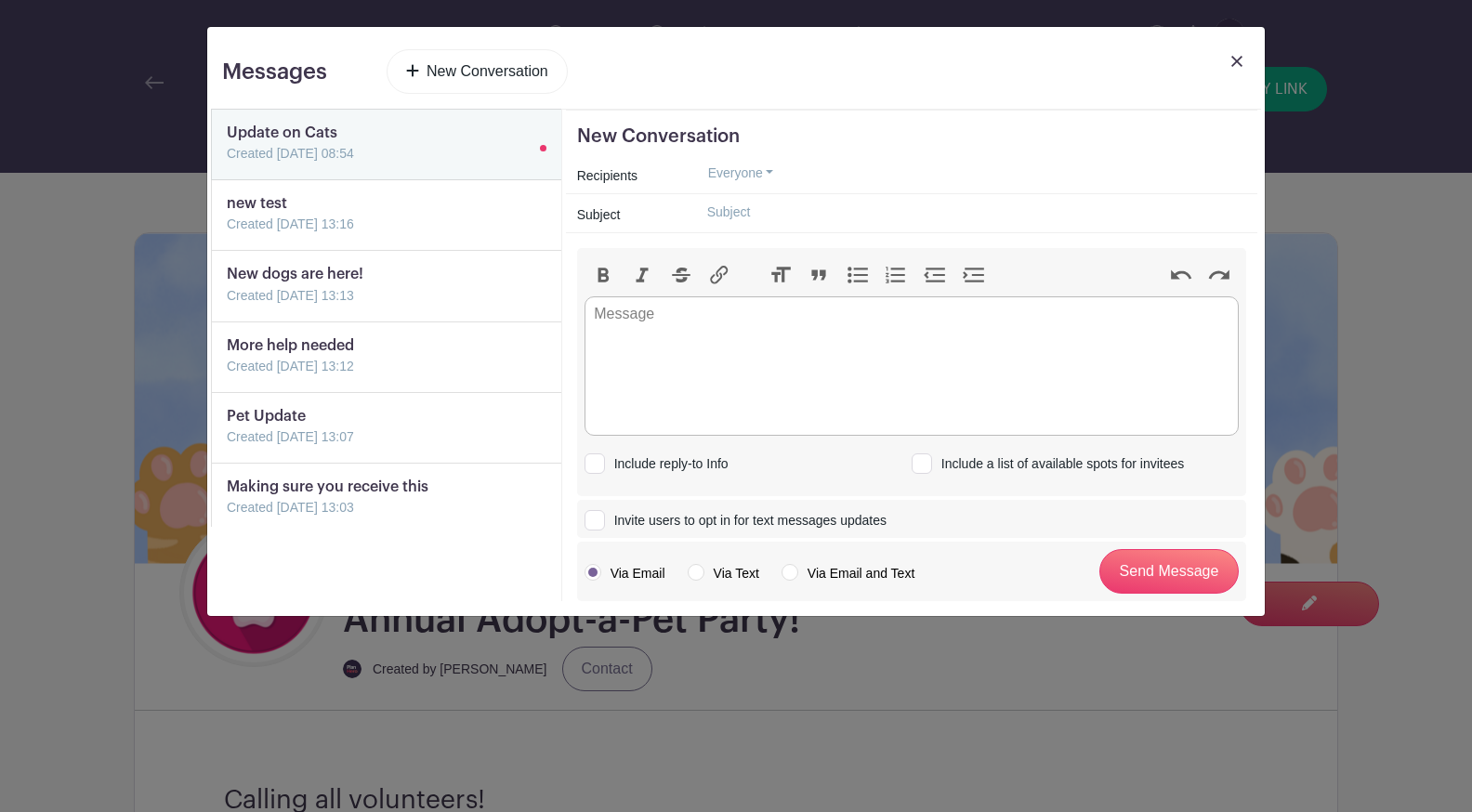 click at bounding box center [969, 212] 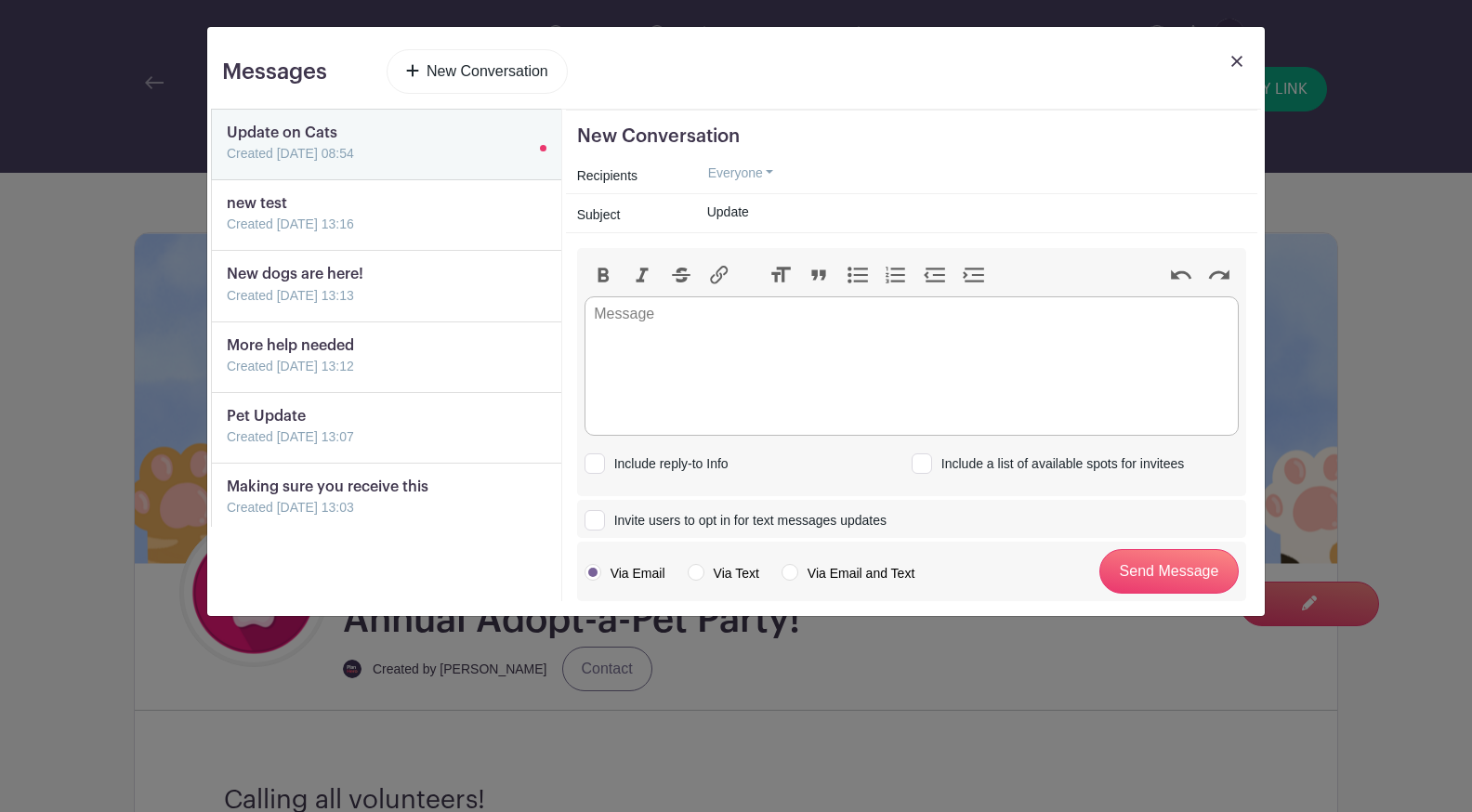 type on "Update" 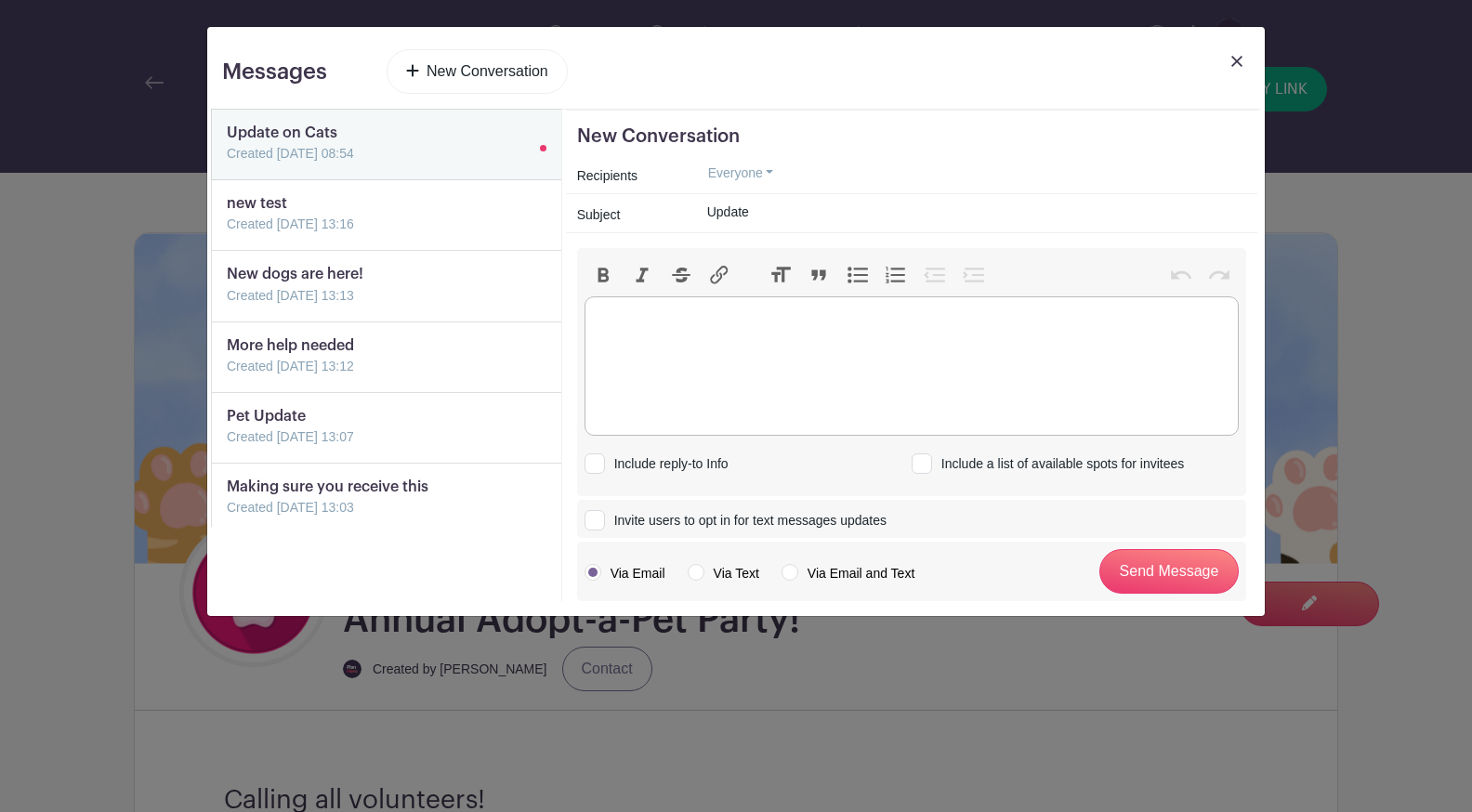click at bounding box center [912, 366] 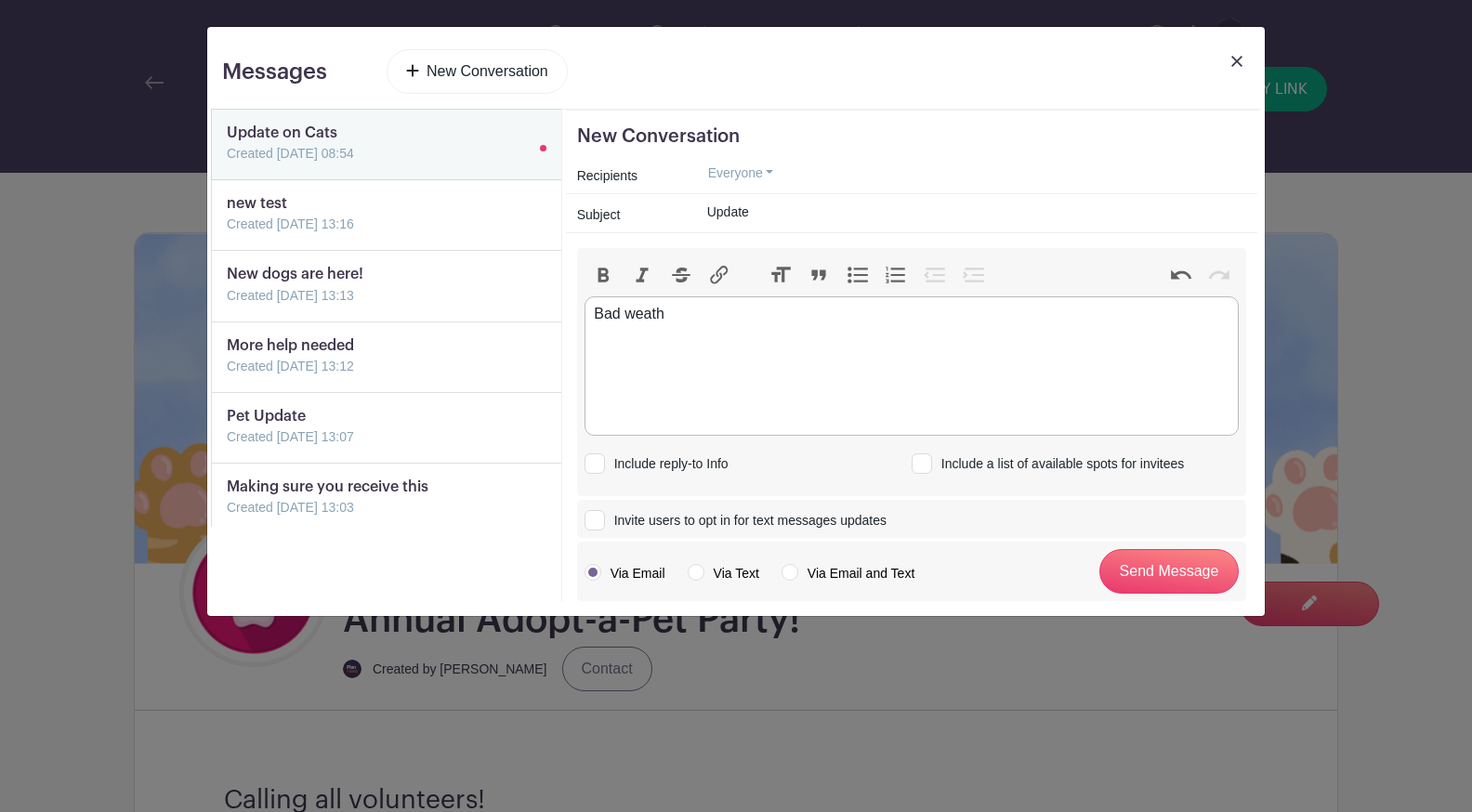type on "<div>Bad weather</div>" 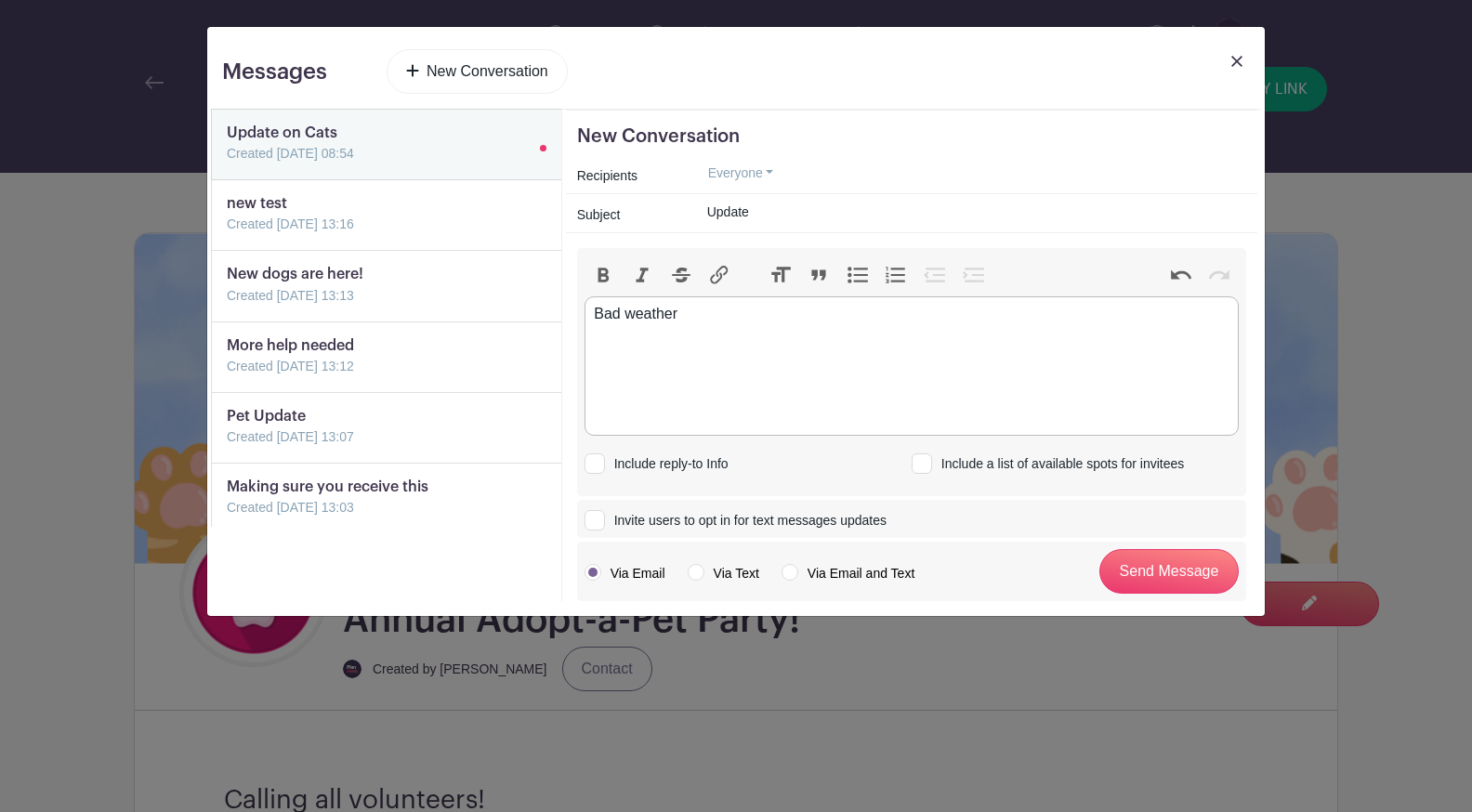 click on "Via Email and Text" at bounding box center [848, 573] 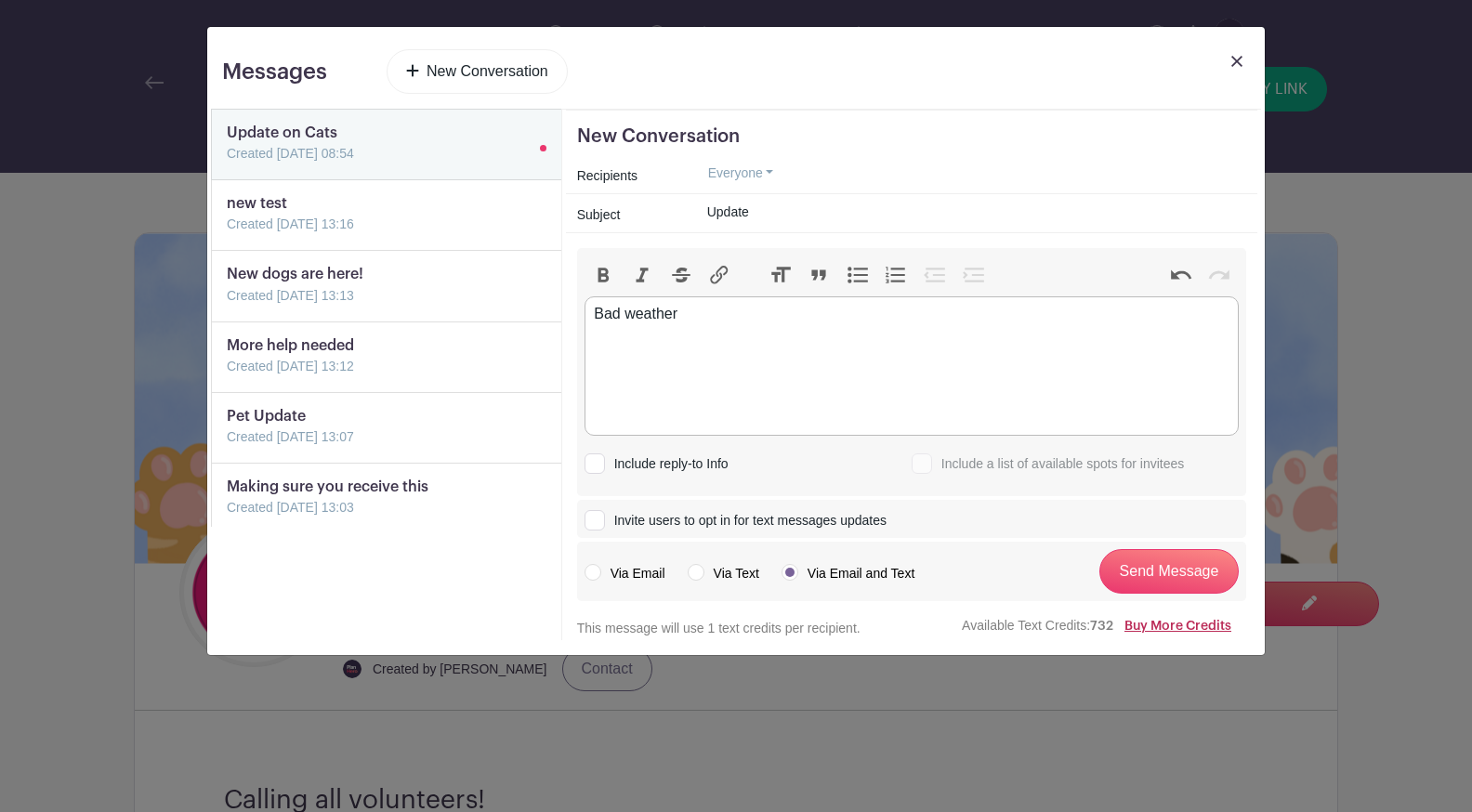 click on "Buy More Credits" at bounding box center (1177, 626) 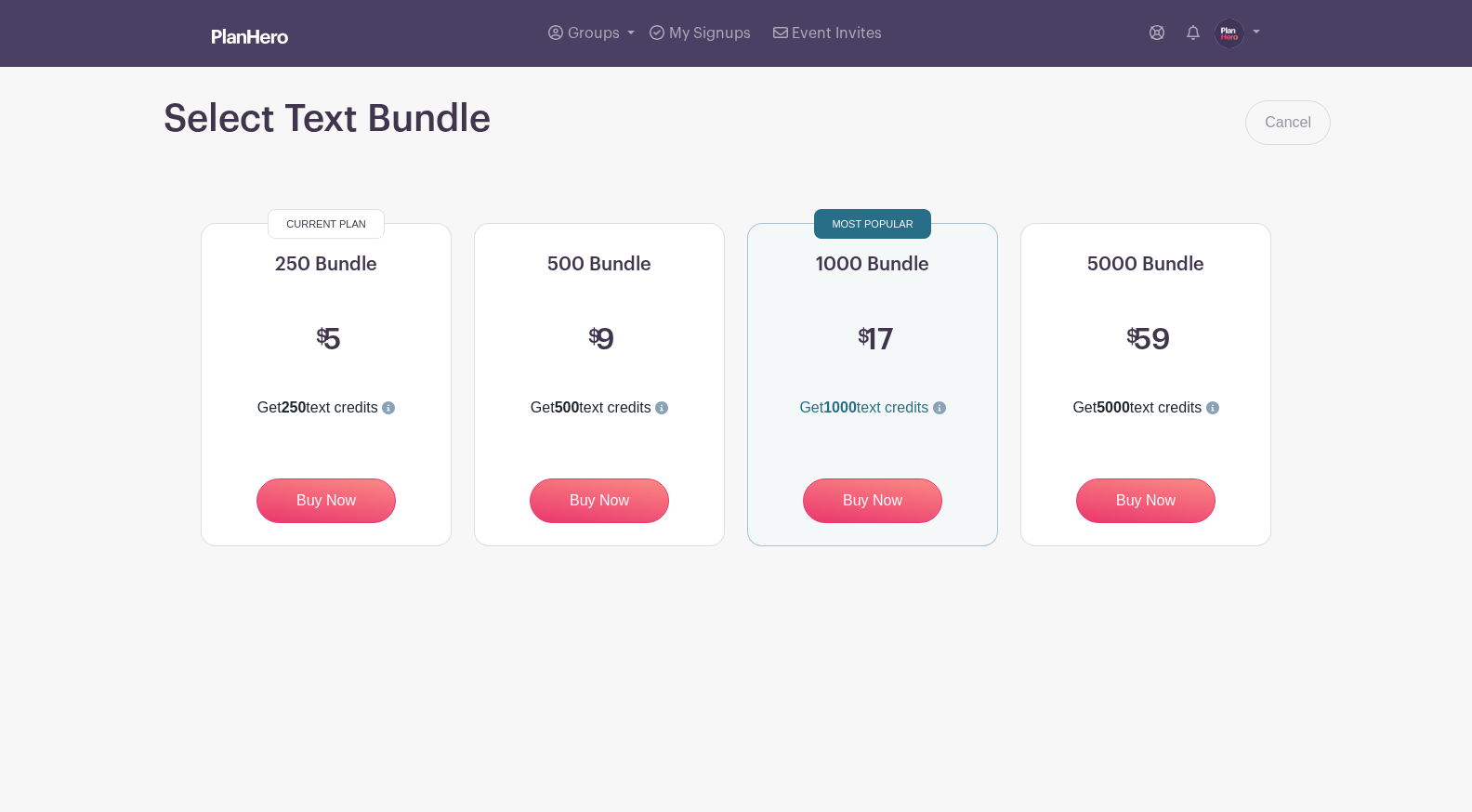 scroll, scrollTop: 0, scrollLeft: 0, axis: both 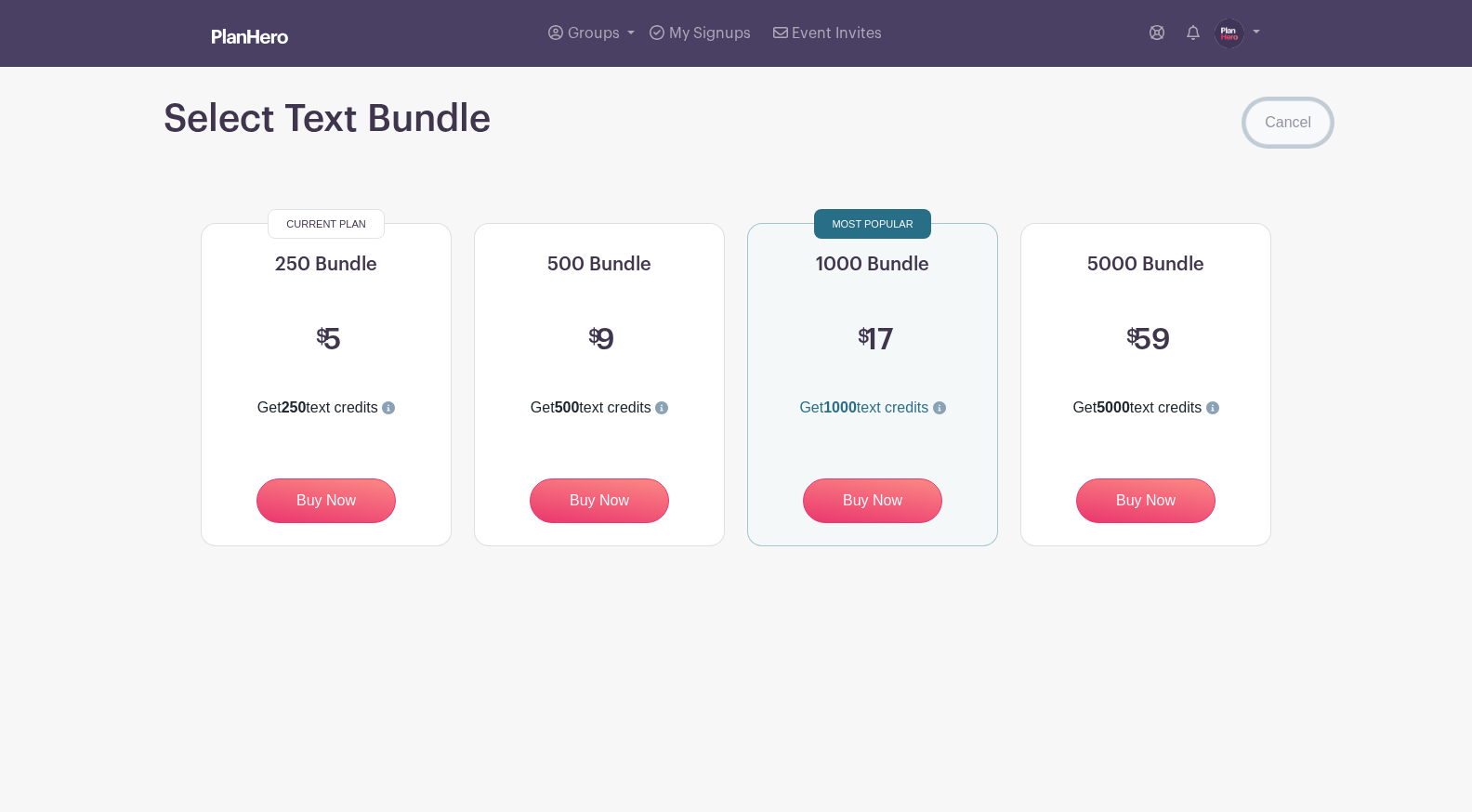 click on "Cancel" at bounding box center [1288, 123] 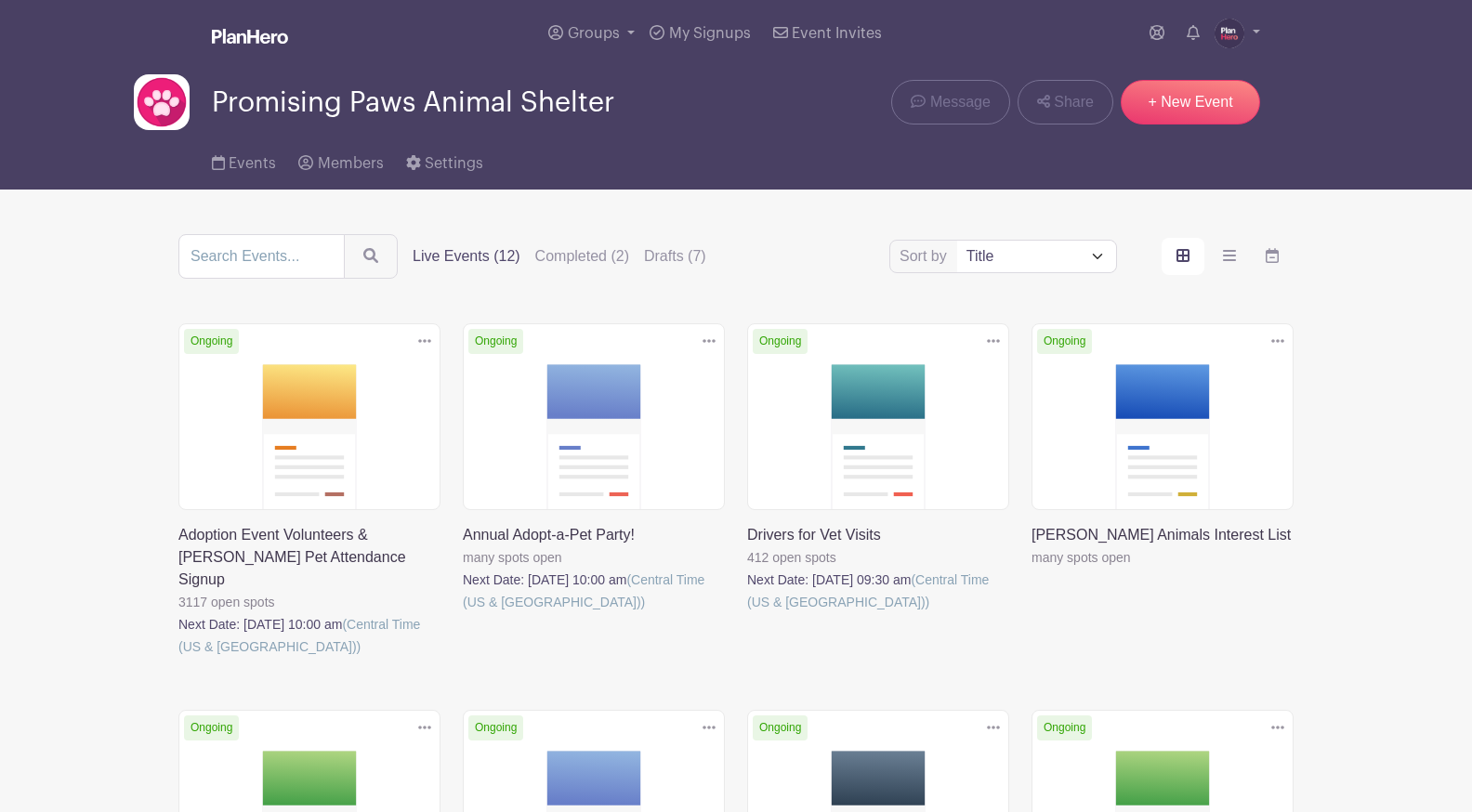 click at bounding box center [463, 613] 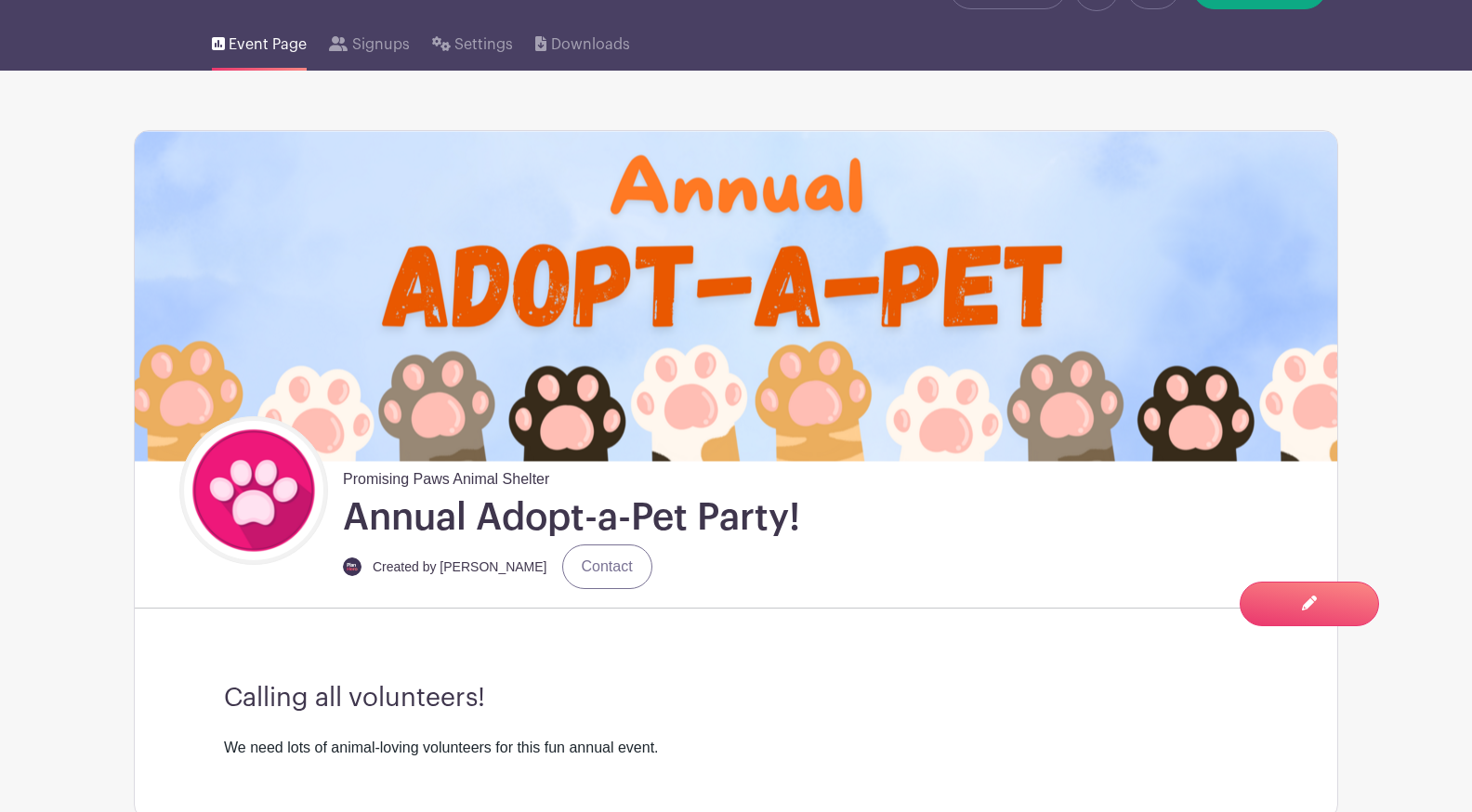 scroll, scrollTop: 108, scrollLeft: 0, axis: vertical 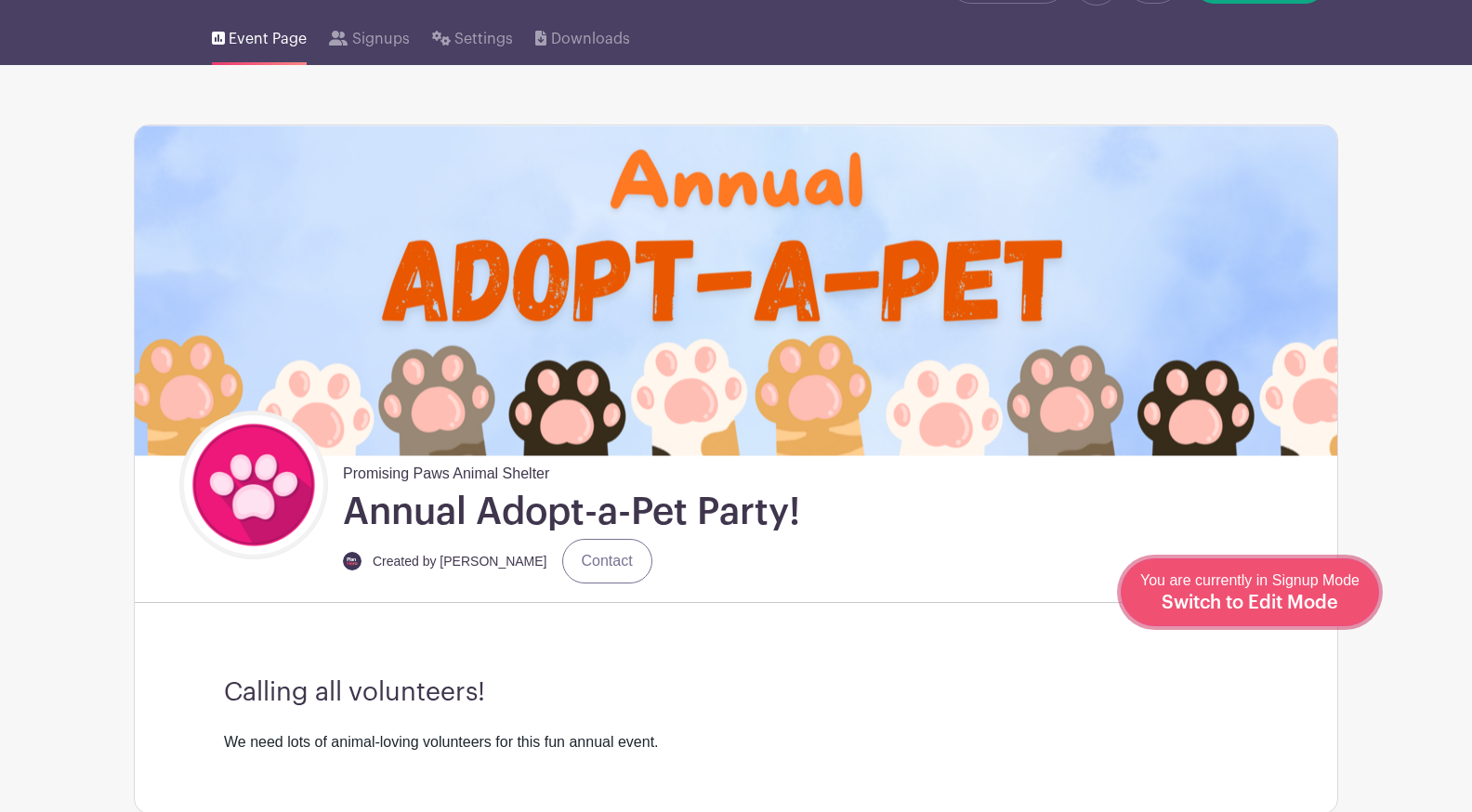 click on "Switch to Edit Mode" at bounding box center (1250, 603) 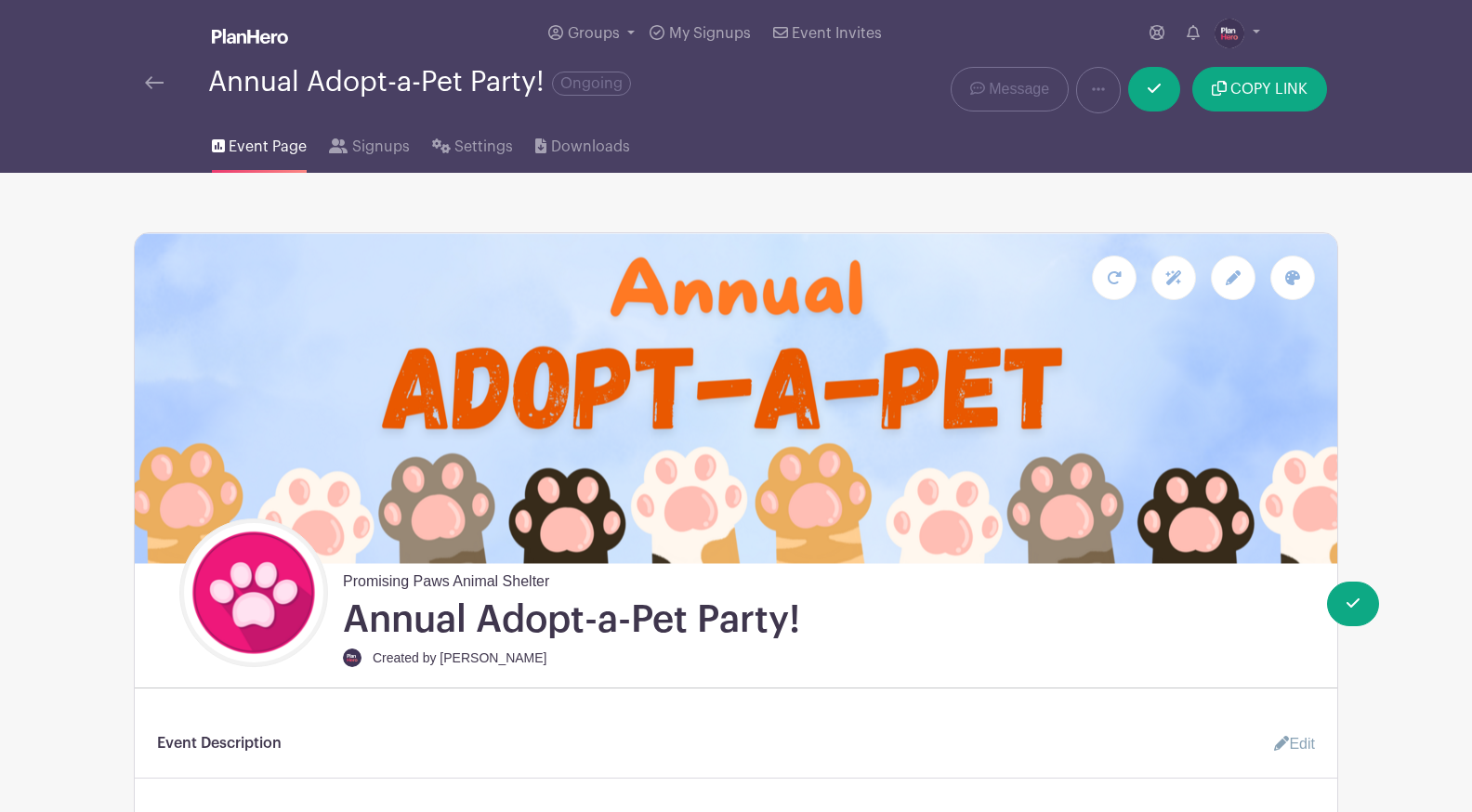 scroll, scrollTop: 1, scrollLeft: 0, axis: vertical 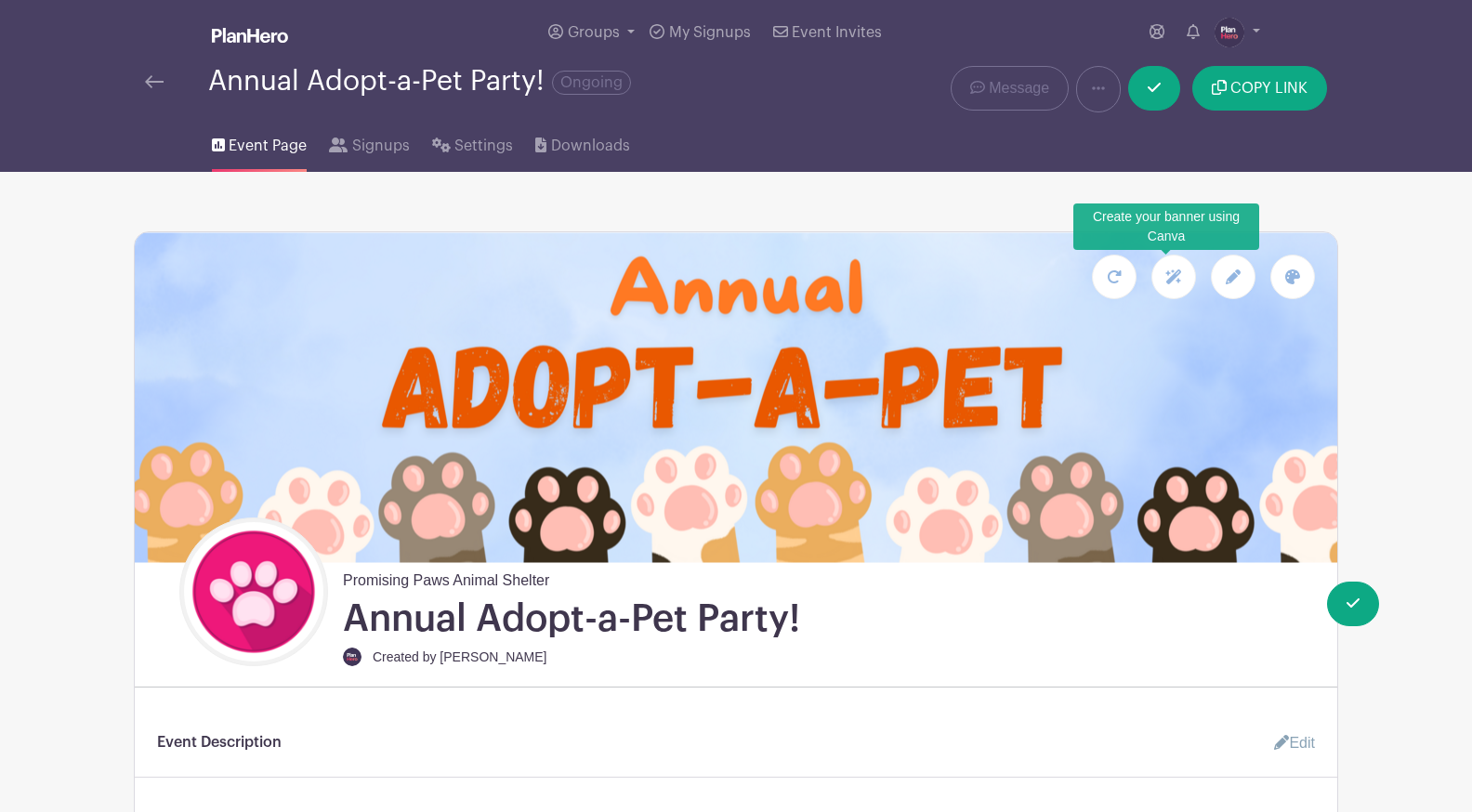 click 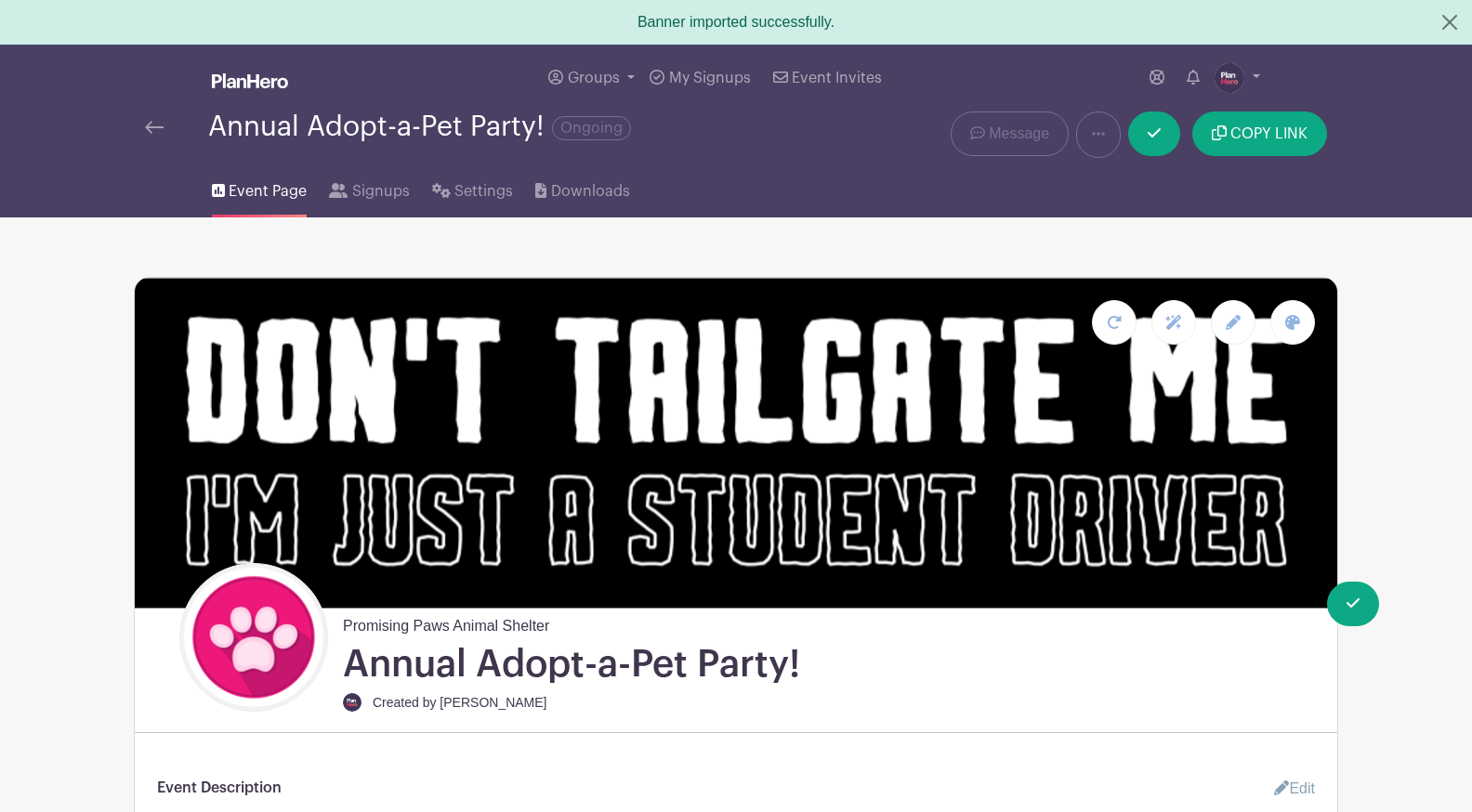 scroll, scrollTop: 0, scrollLeft: 0, axis: both 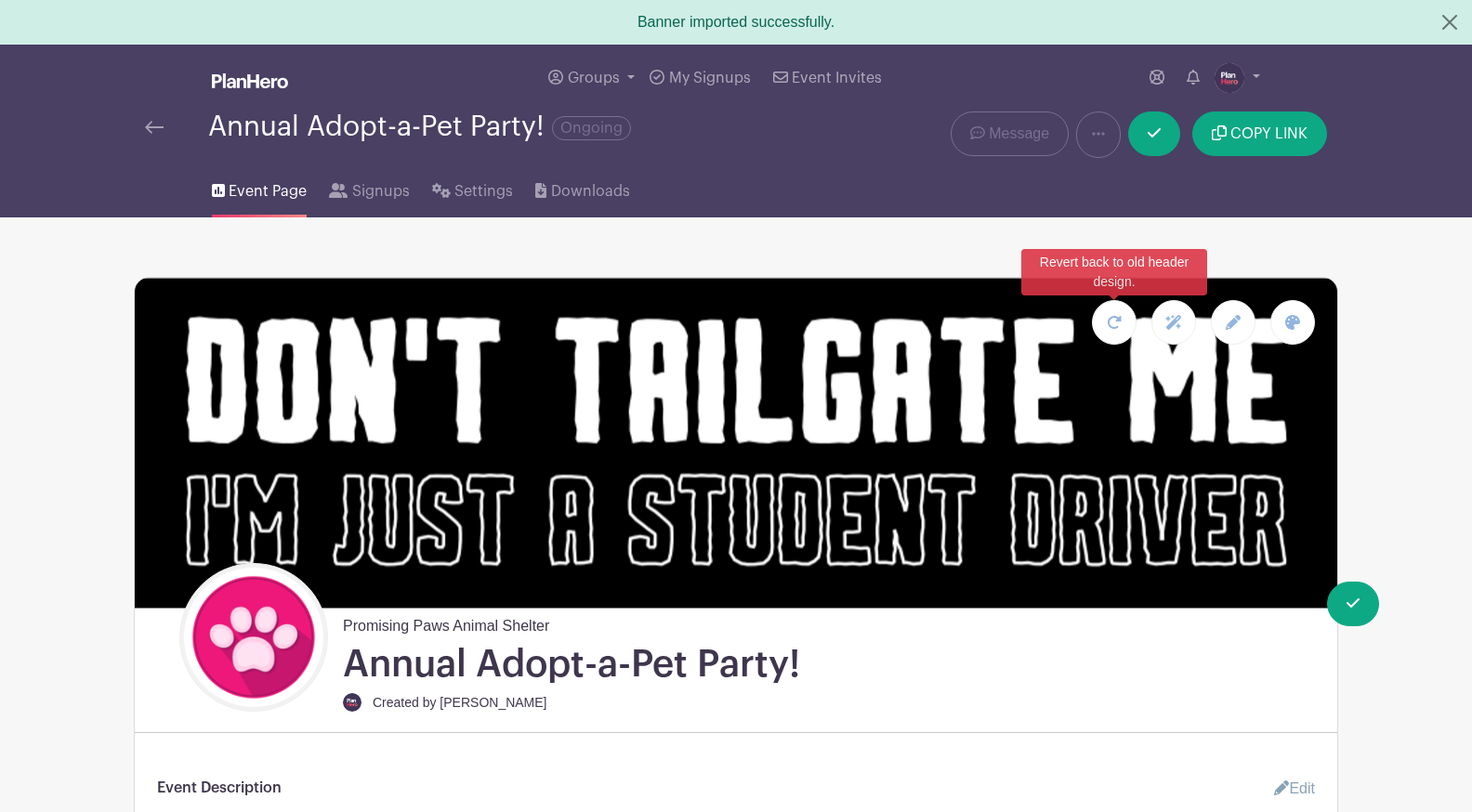 click 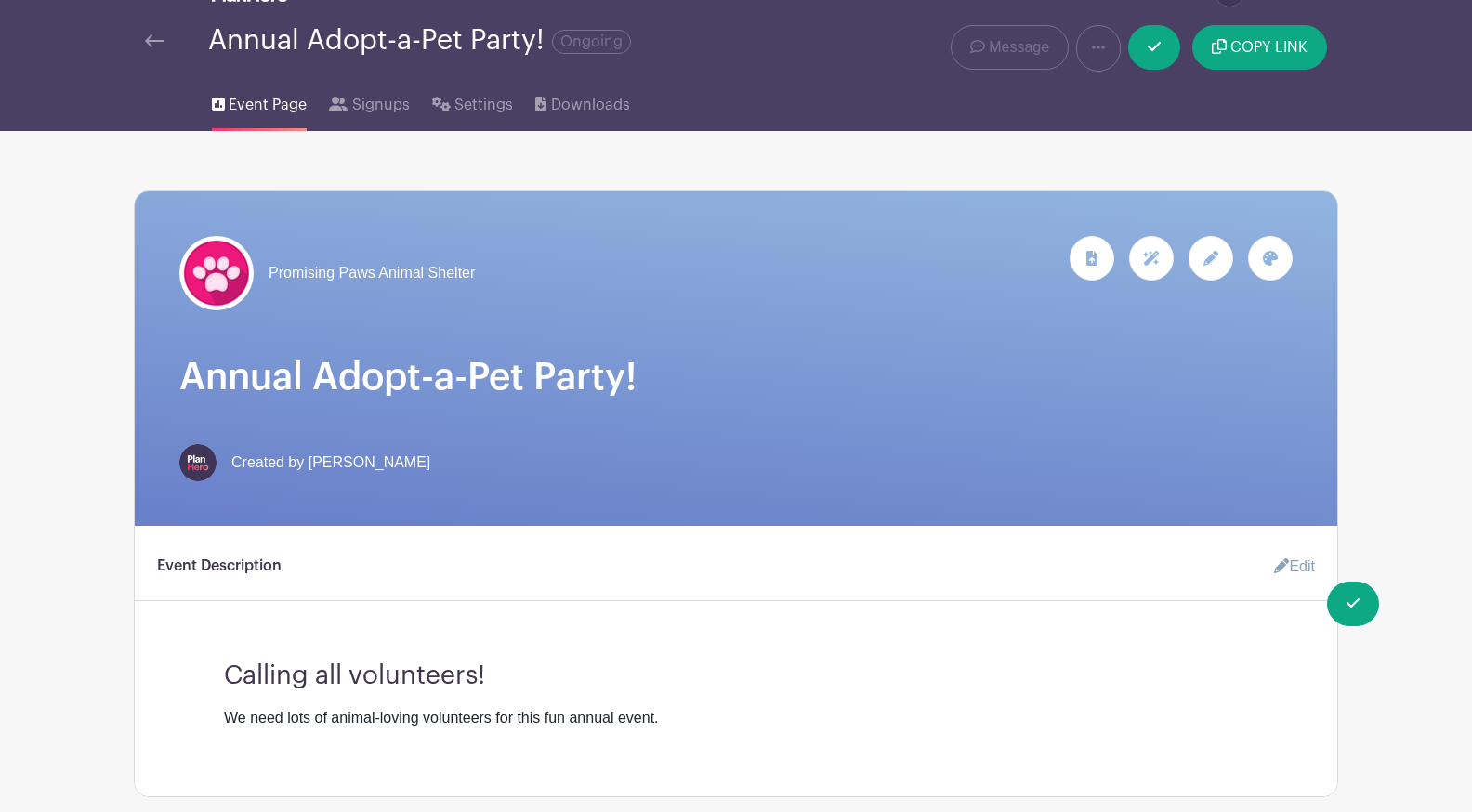 scroll, scrollTop: 0, scrollLeft: 0, axis: both 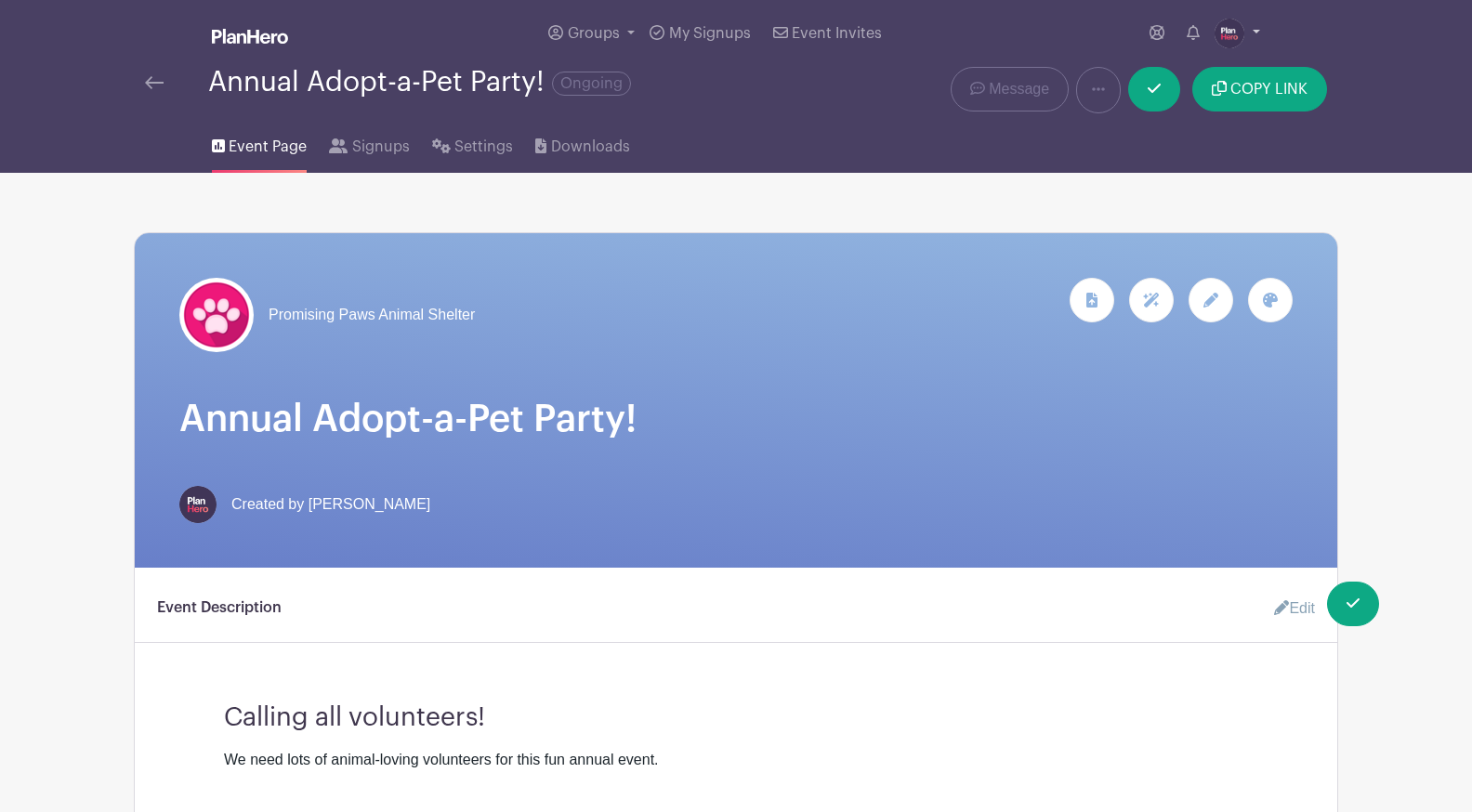 click at bounding box center [1229, 33] 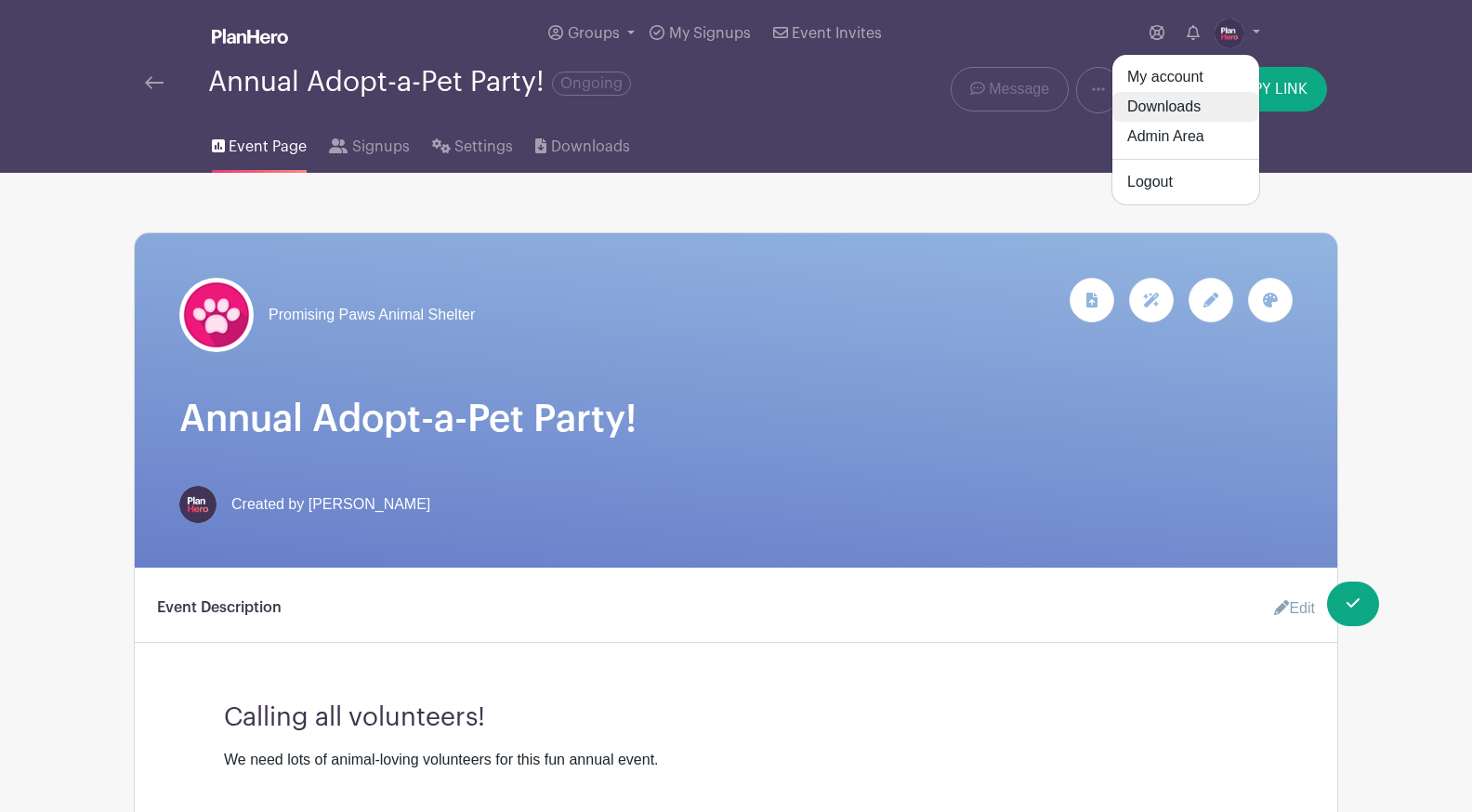 click on "Downloads" at bounding box center (1186, 107) 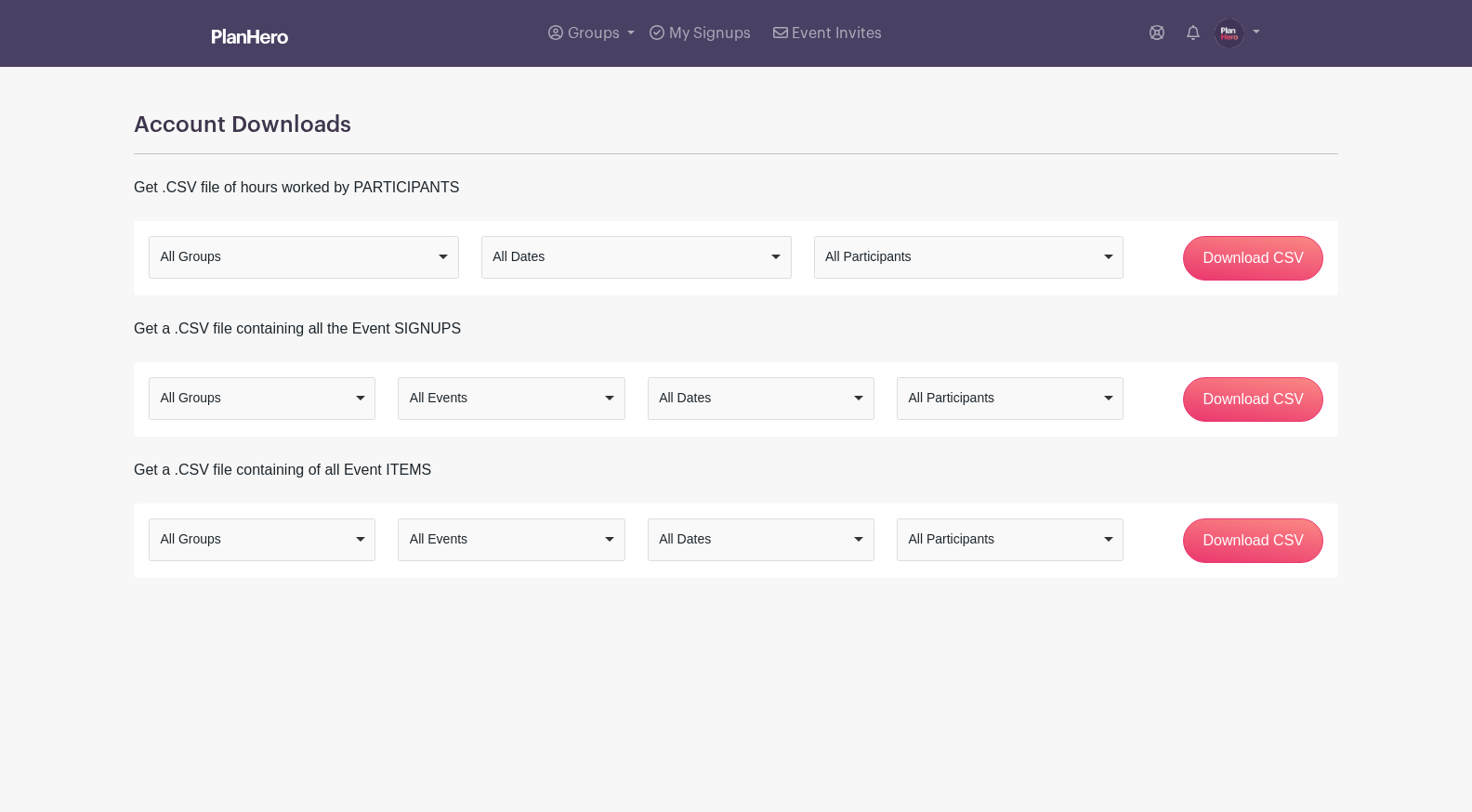 click on "All Groups" at bounding box center [304, 256] 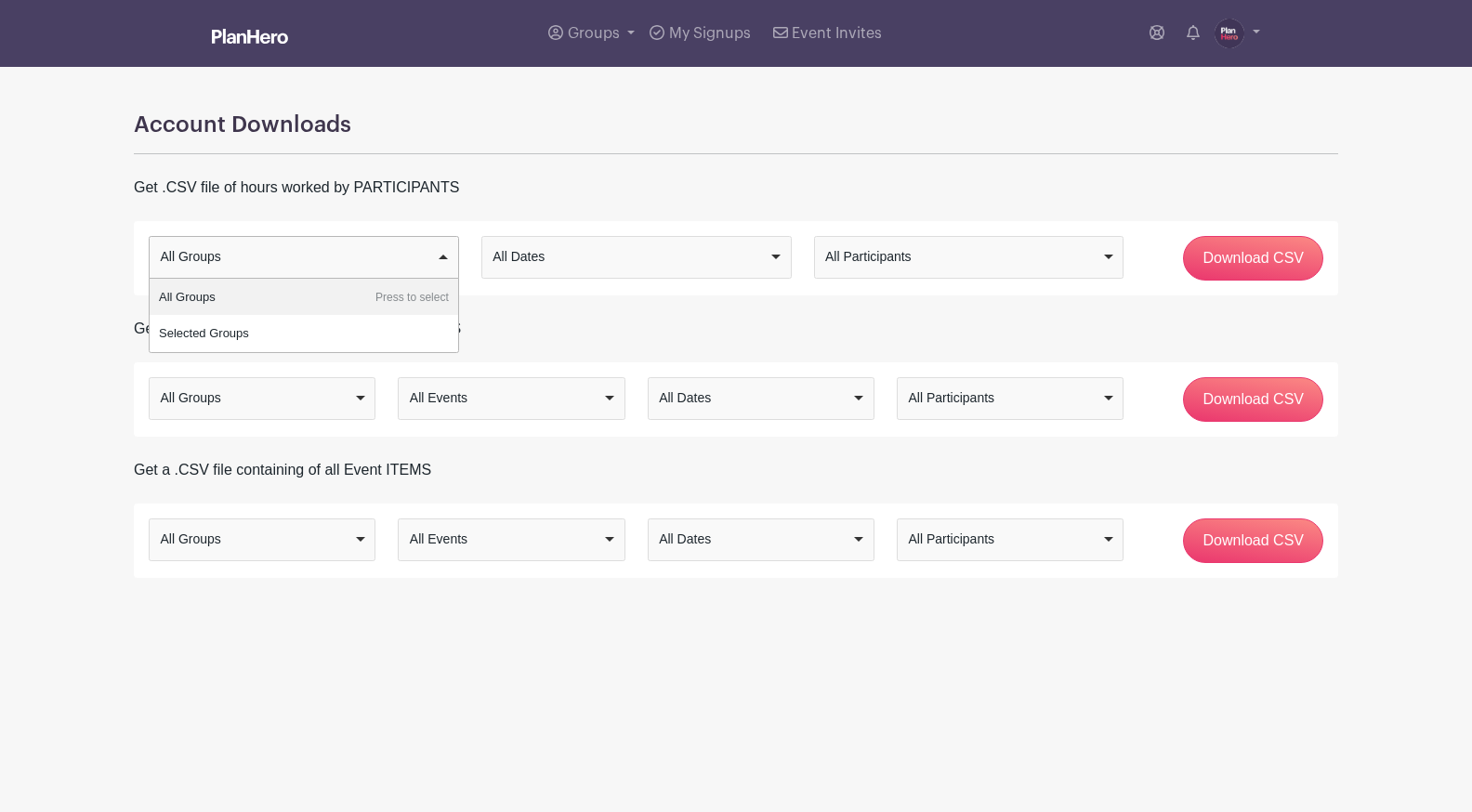 click at bounding box center [736, 153] 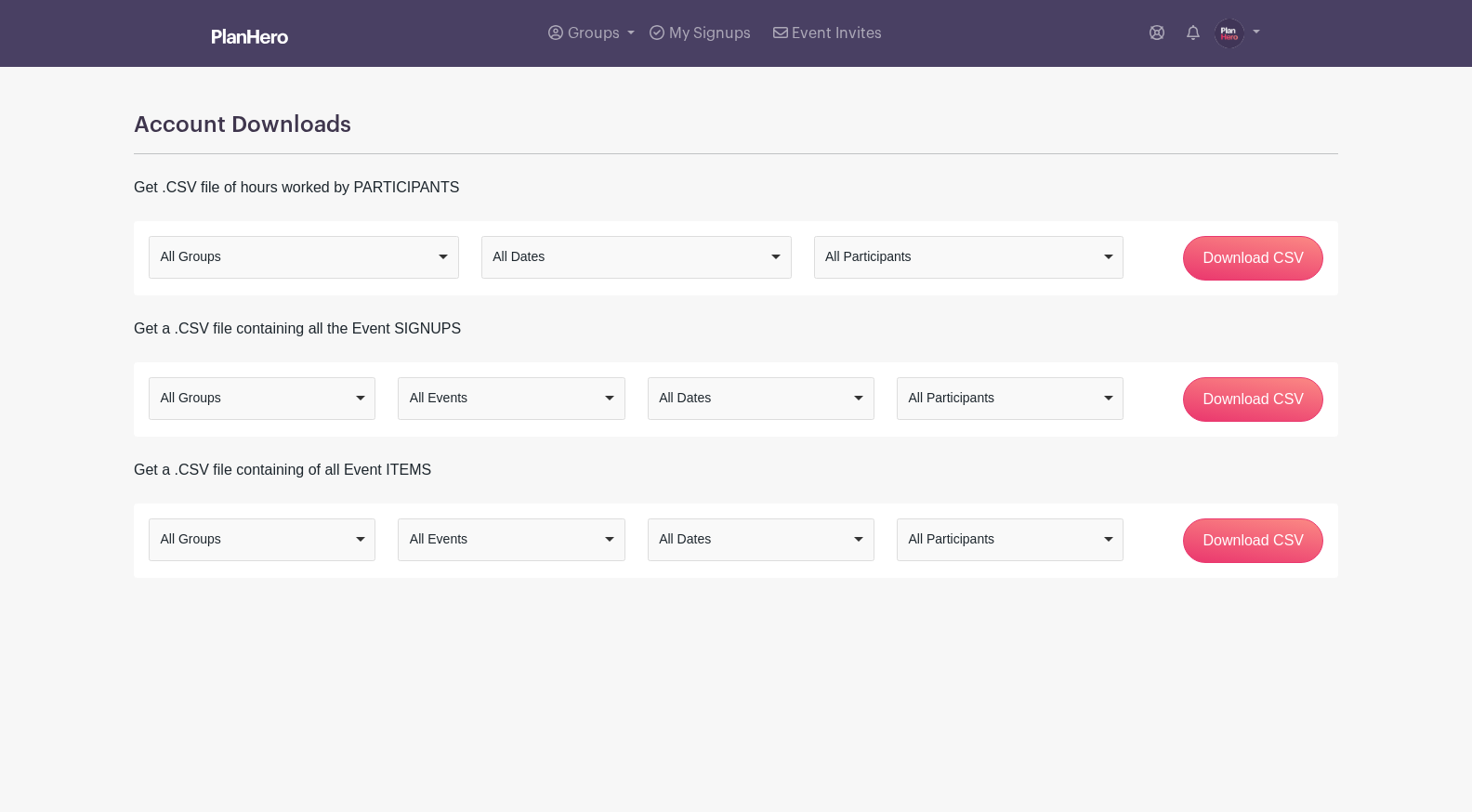 click on "All Dates" at bounding box center (630, 256) 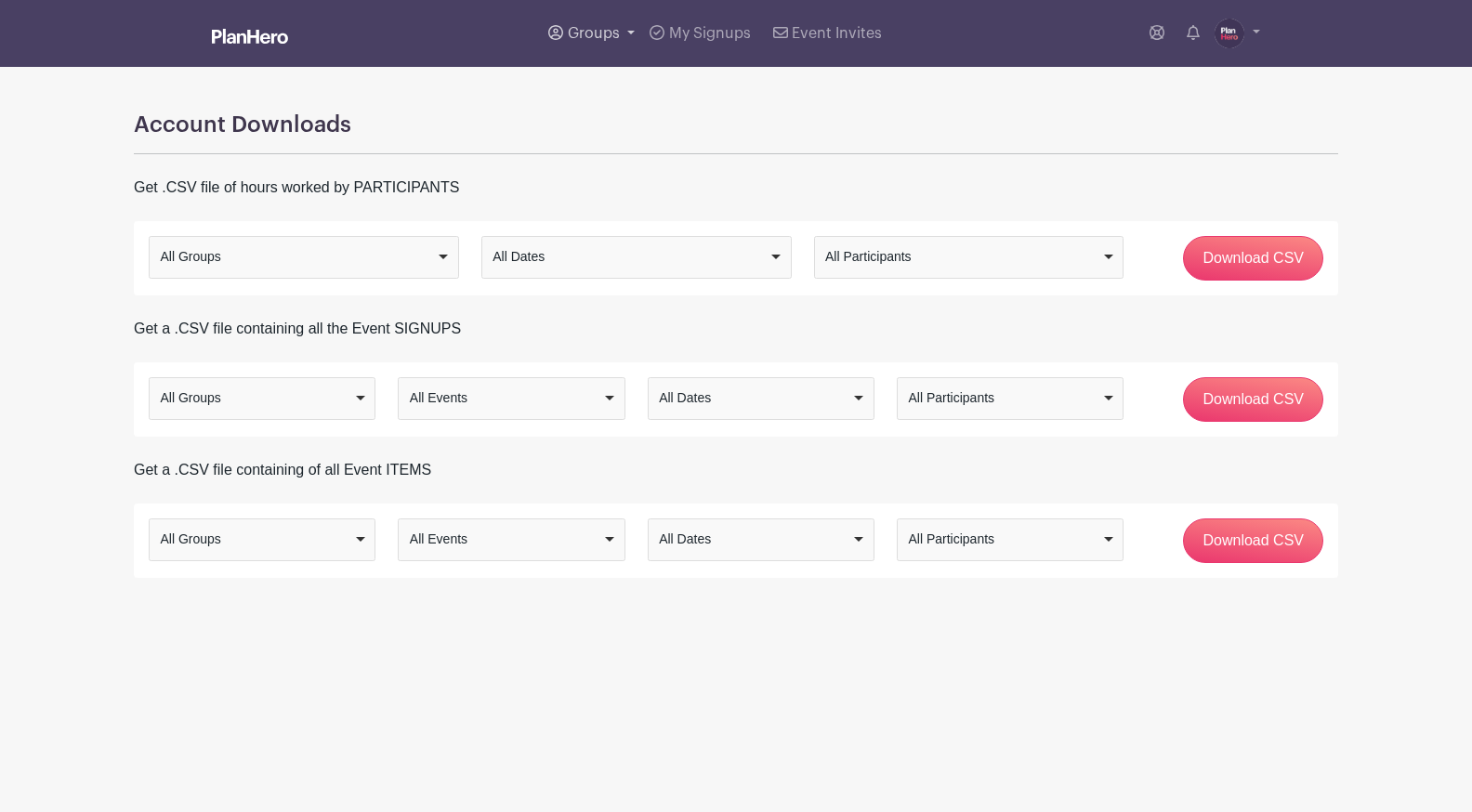 click on "Groups" at bounding box center [594, 33] 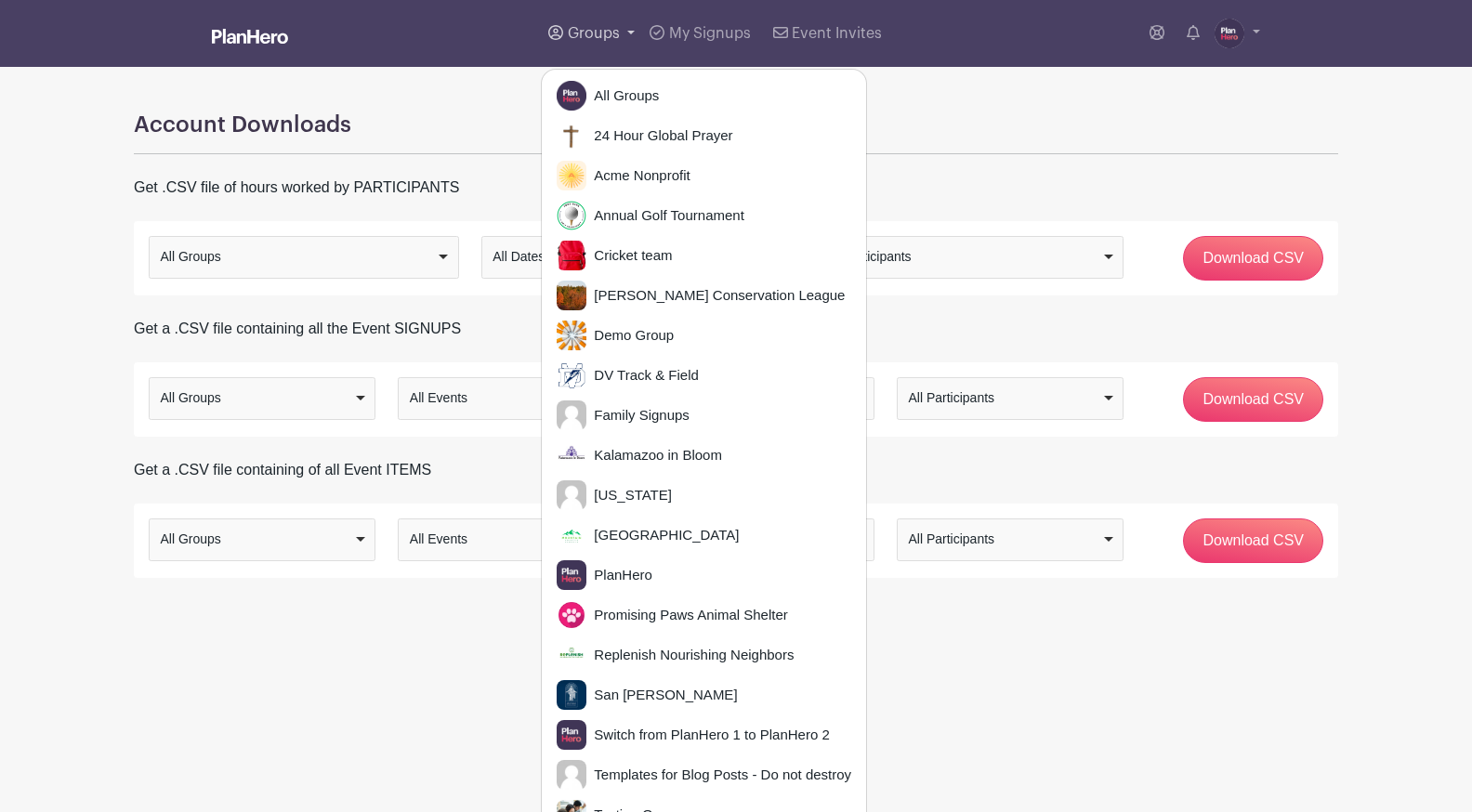 scroll, scrollTop: 1, scrollLeft: 0, axis: vertical 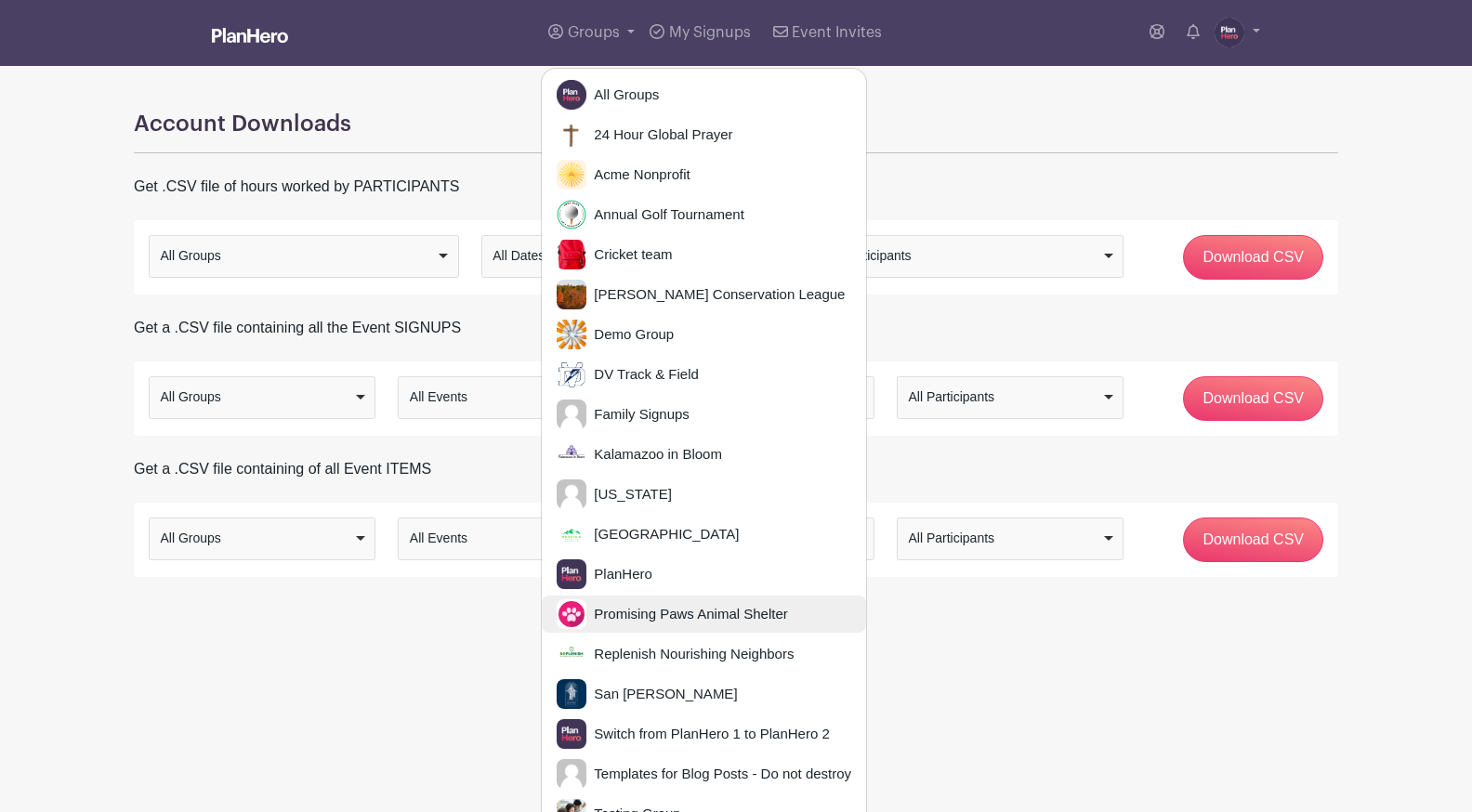 click on "Promising Paws Animal Shelter" at bounding box center [687, 614] 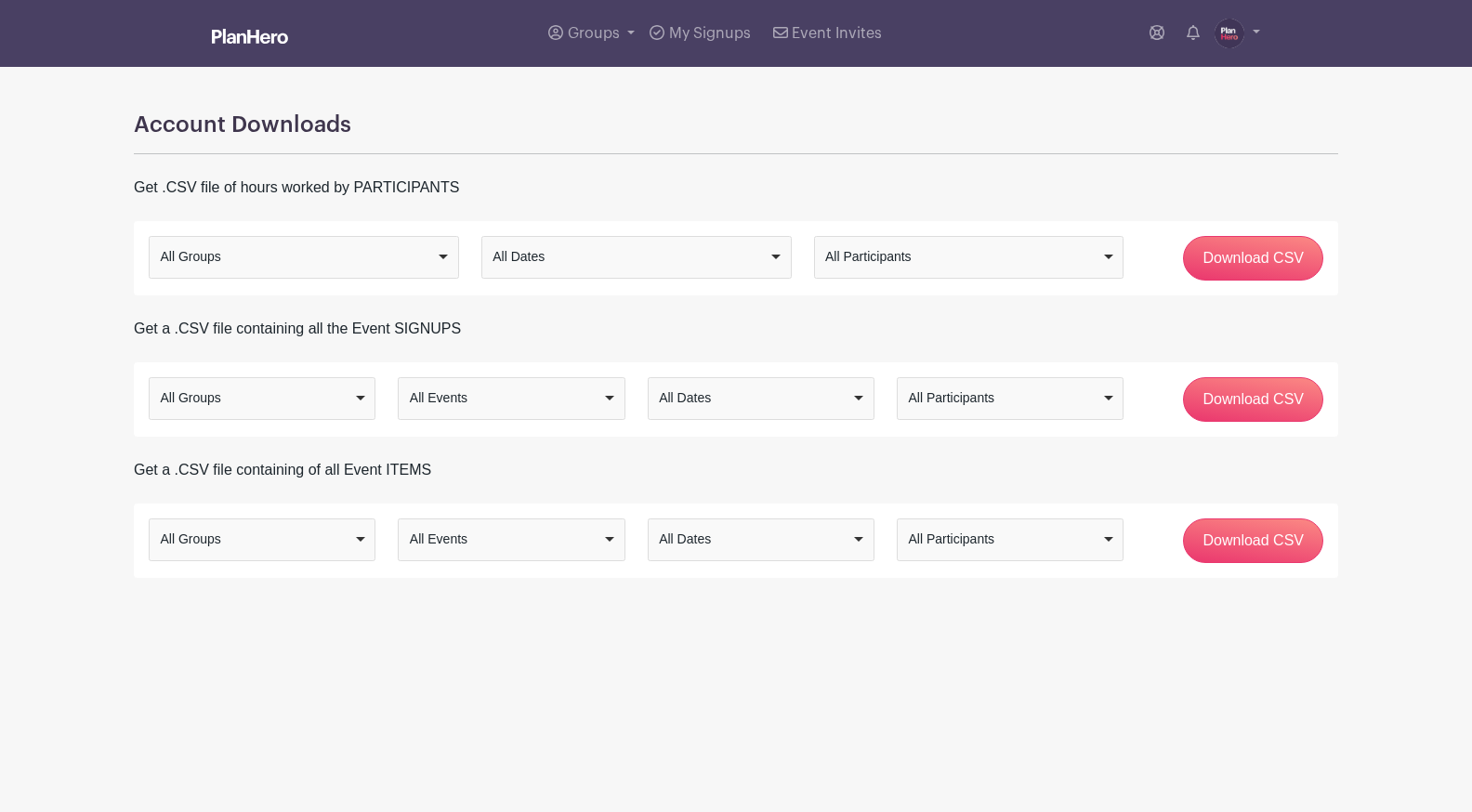 scroll, scrollTop: 0, scrollLeft: 0, axis: both 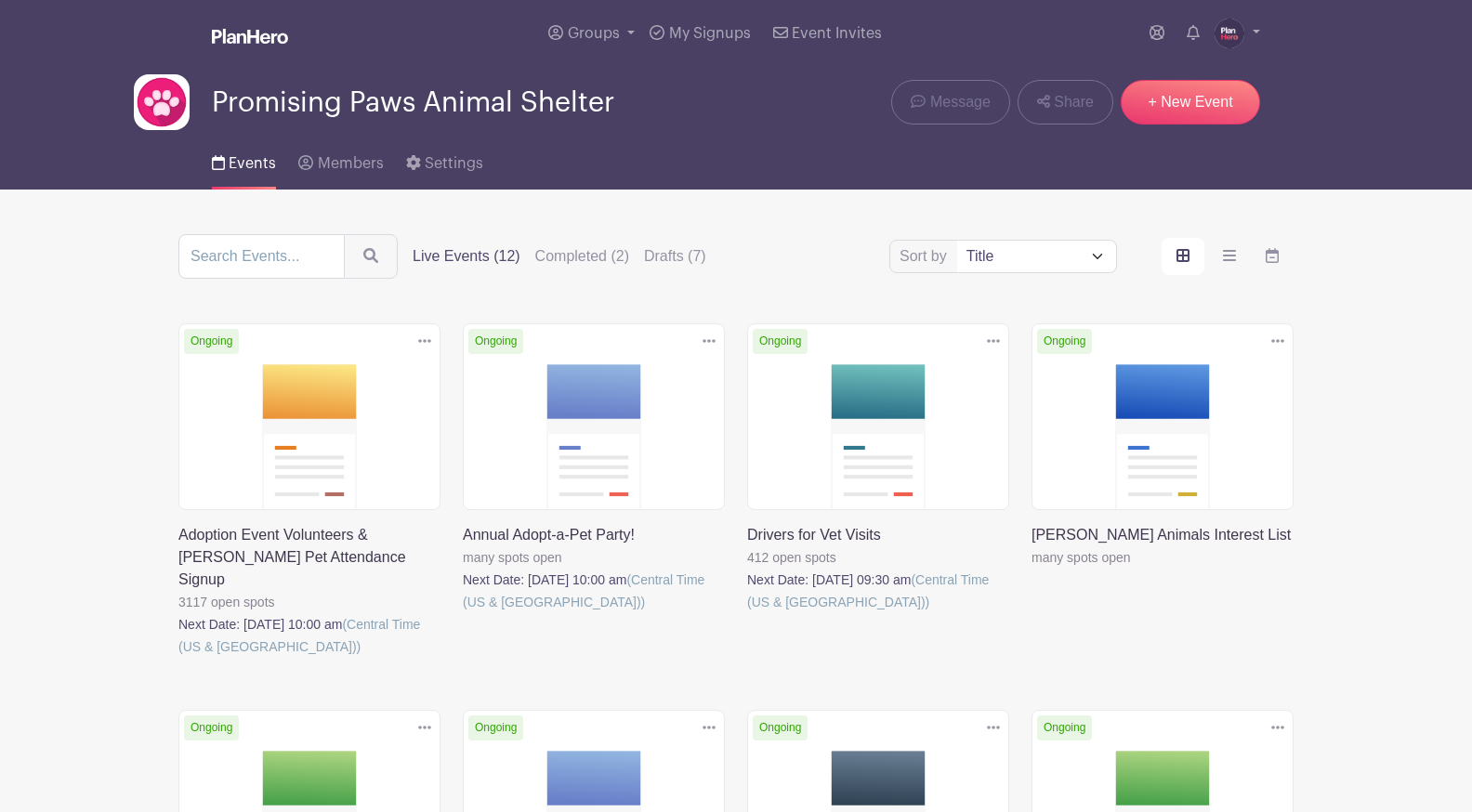 click at bounding box center [463, 613] 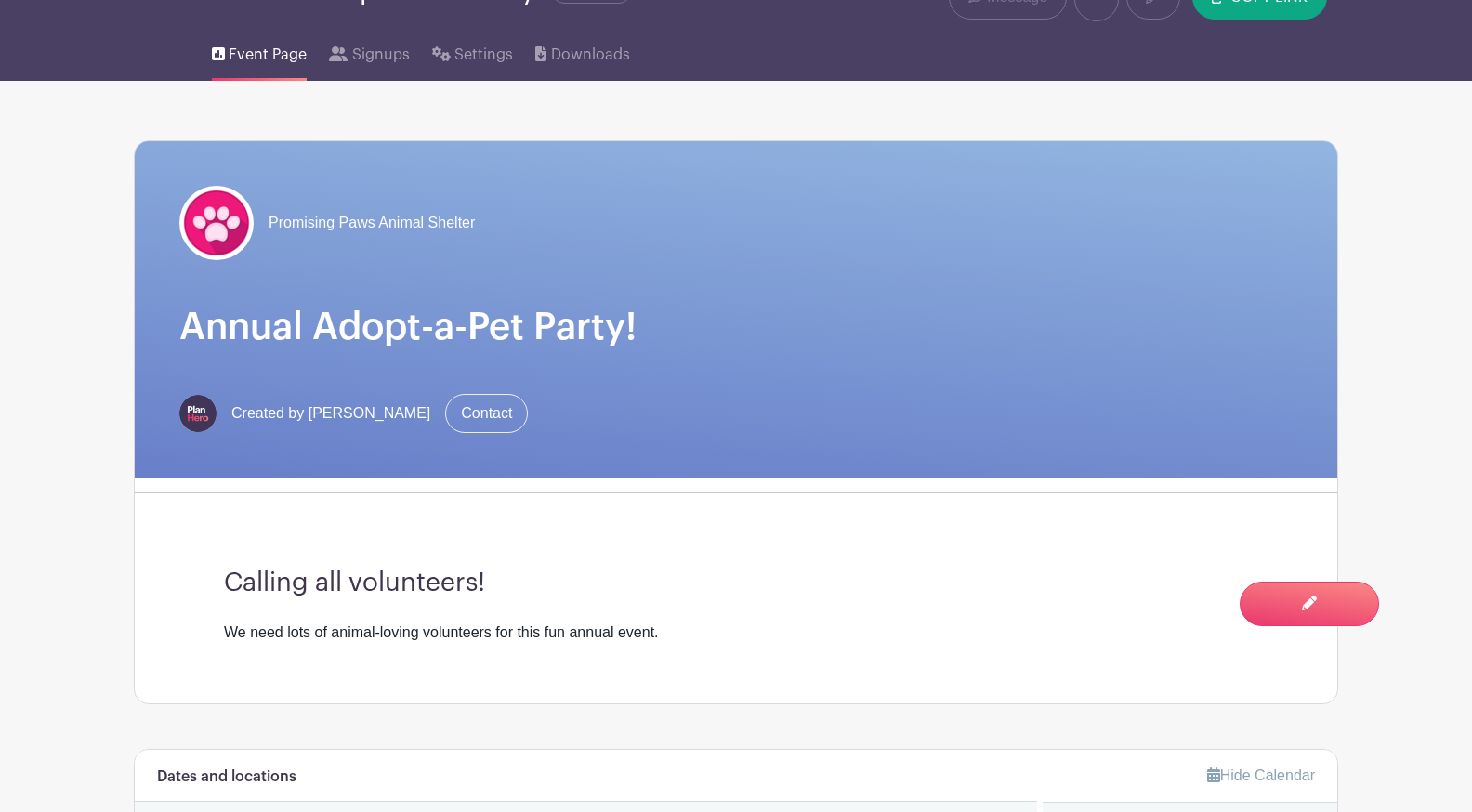 scroll, scrollTop: 0, scrollLeft: 0, axis: both 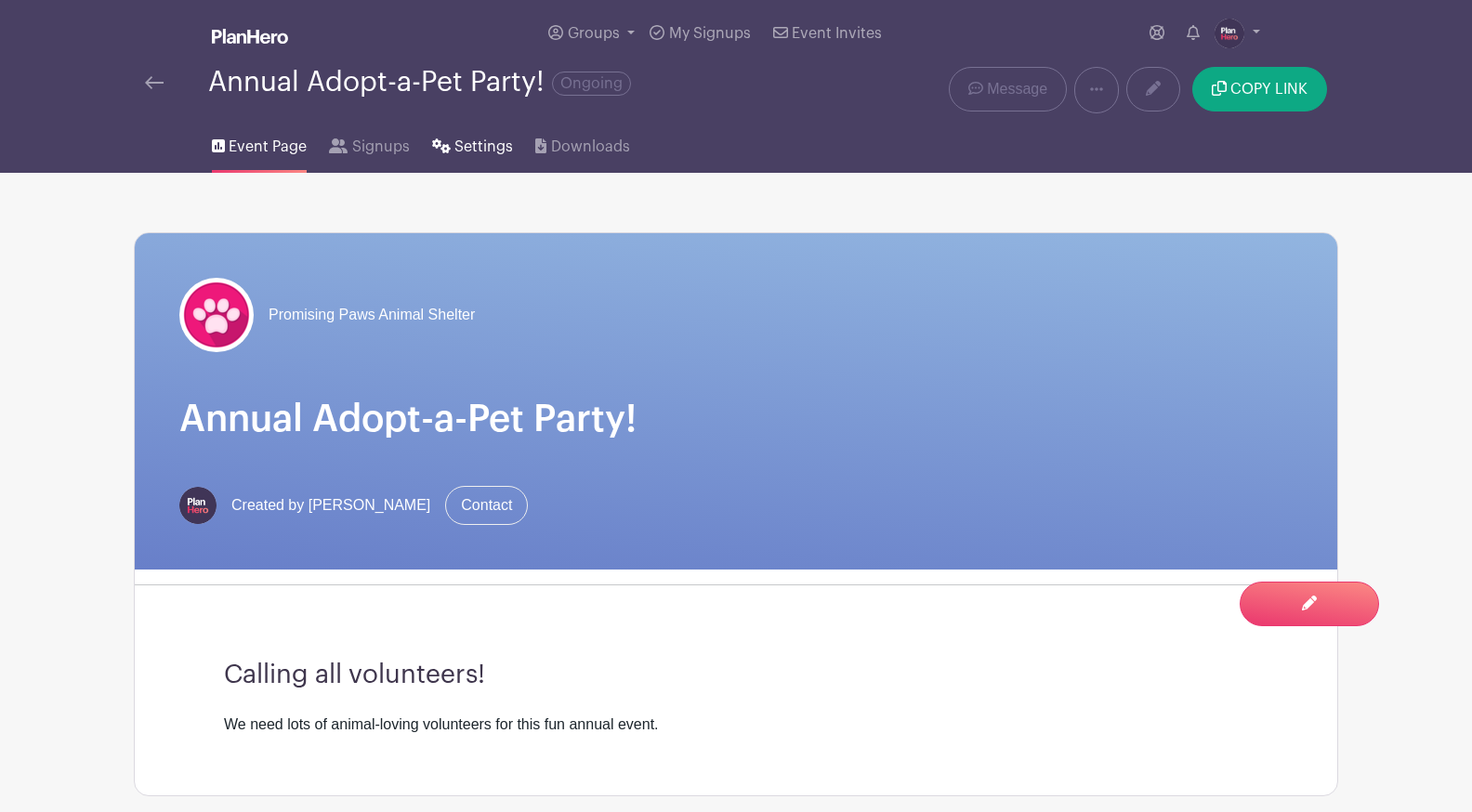 click on "Settings" at bounding box center [483, 147] 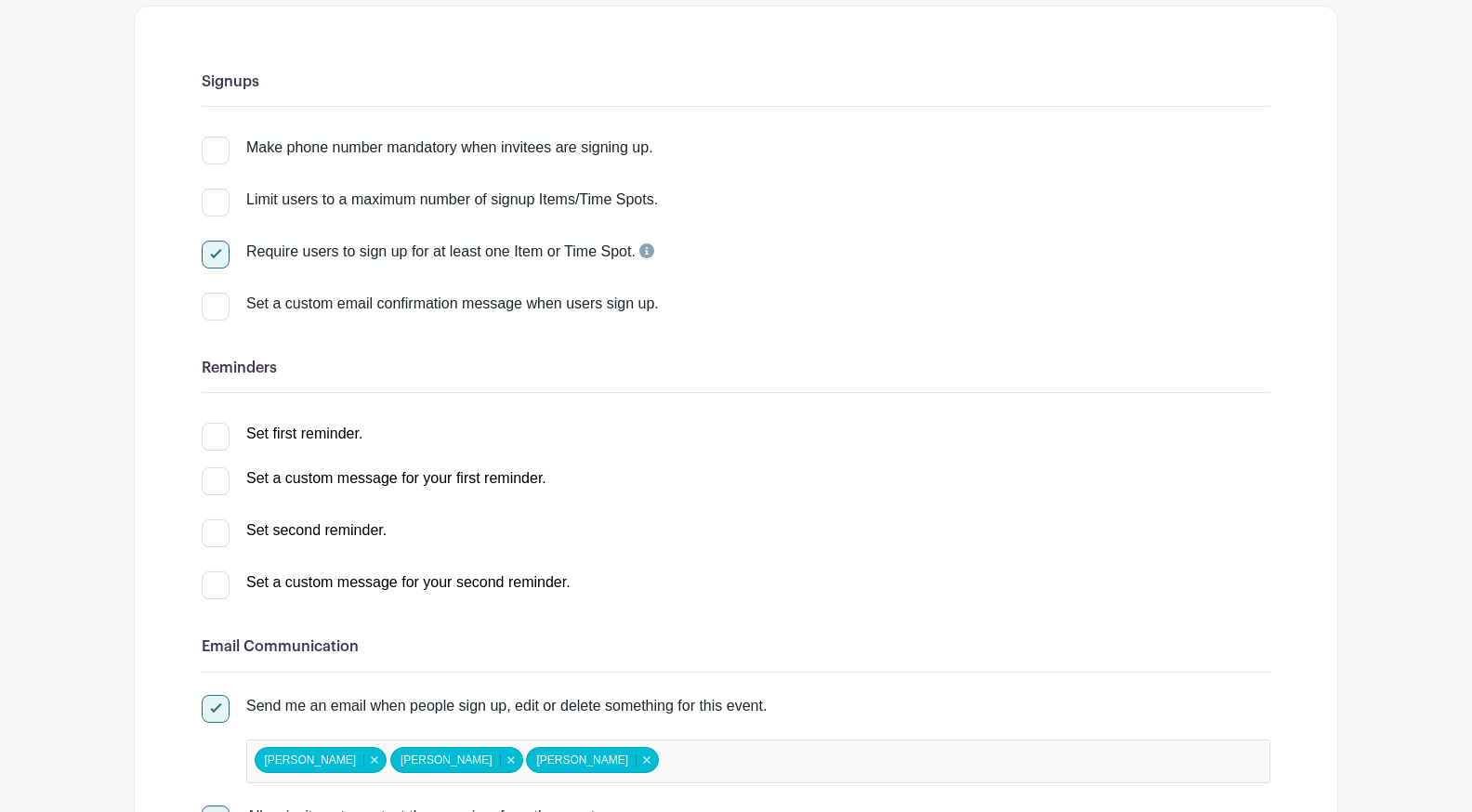 scroll, scrollTop: 226, scrollLeft: 0, axis: vertical 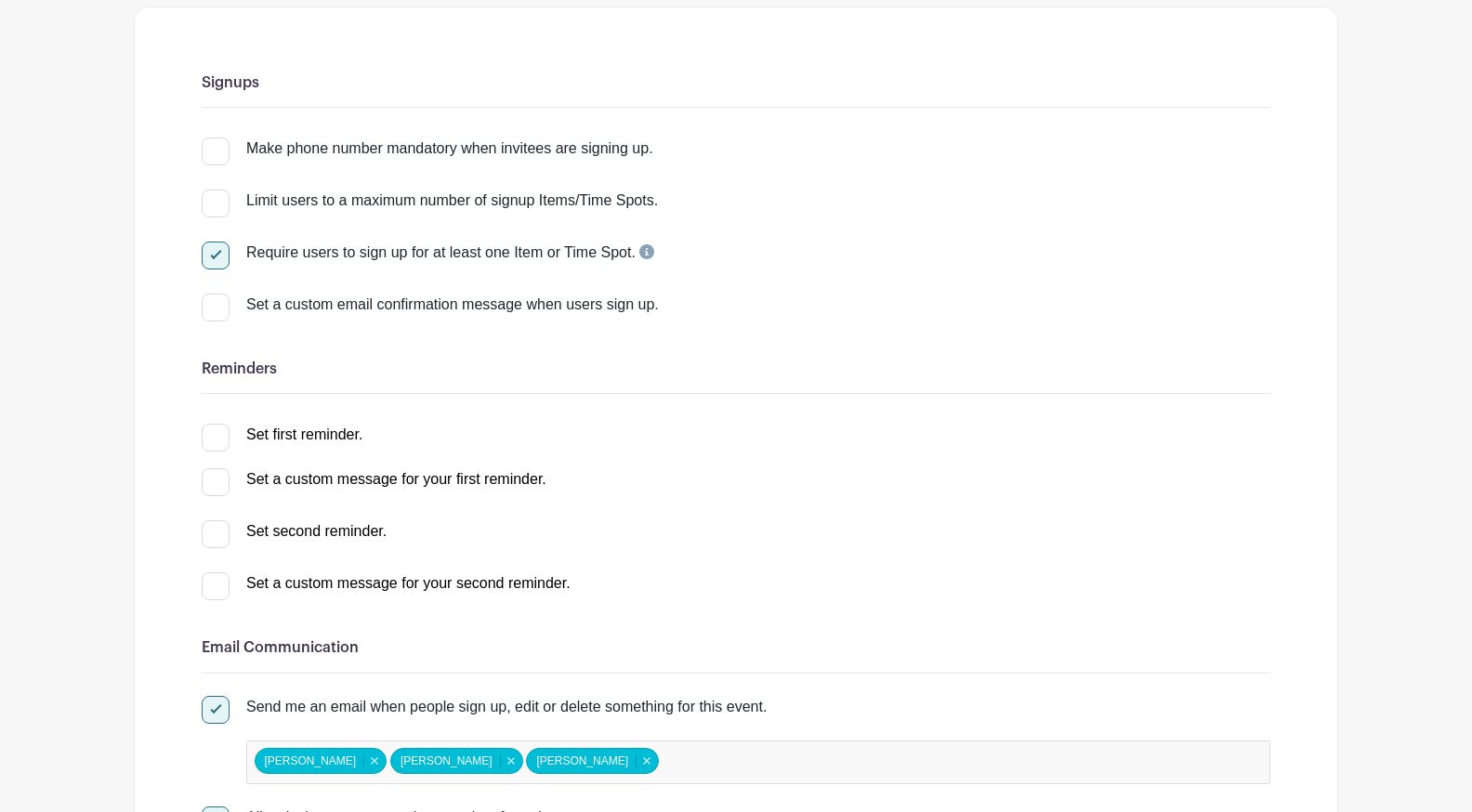click at bounding box center (216, 308) 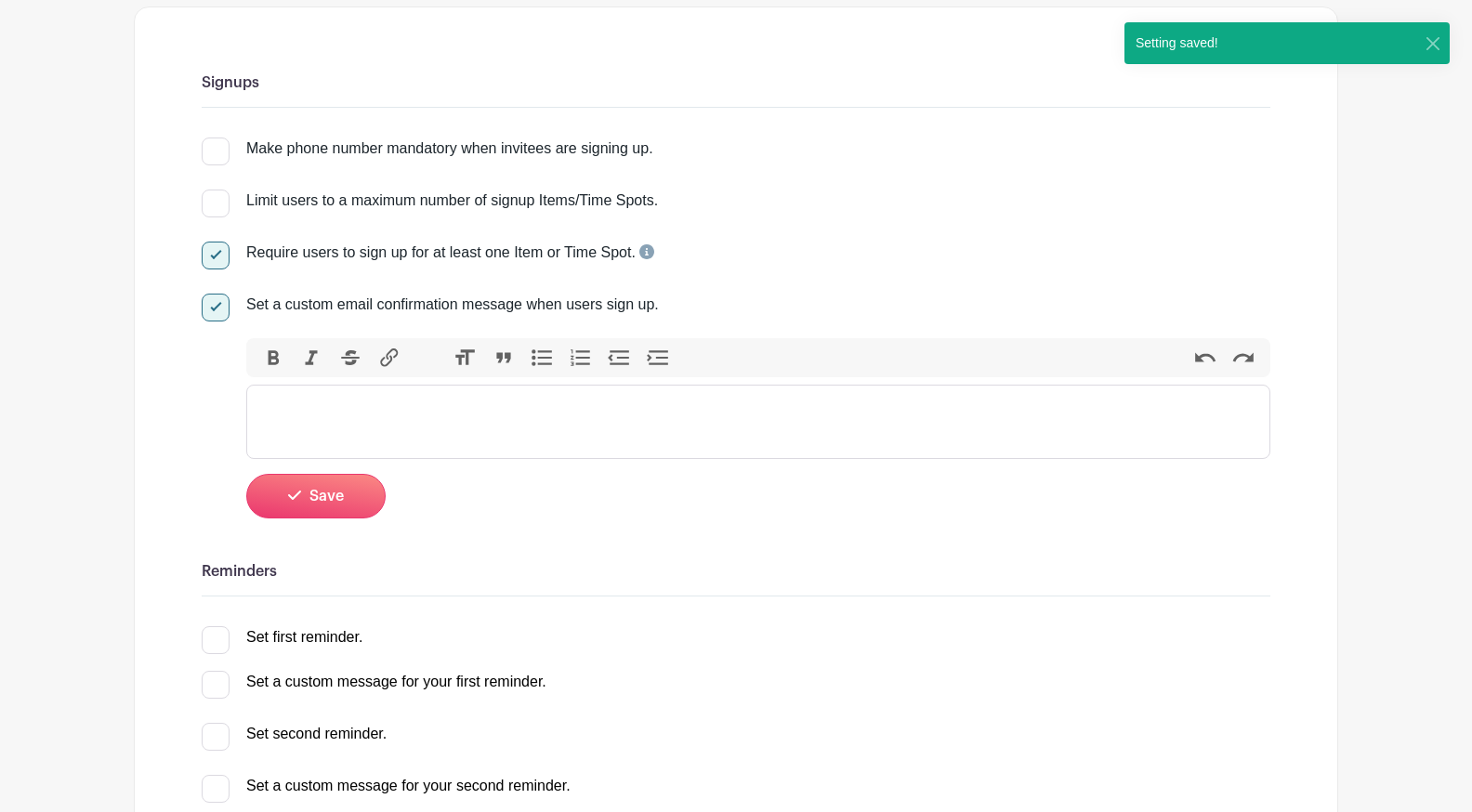 click on "Set a custom email confirmation message when users sign up." at bounding box center (207, 299) 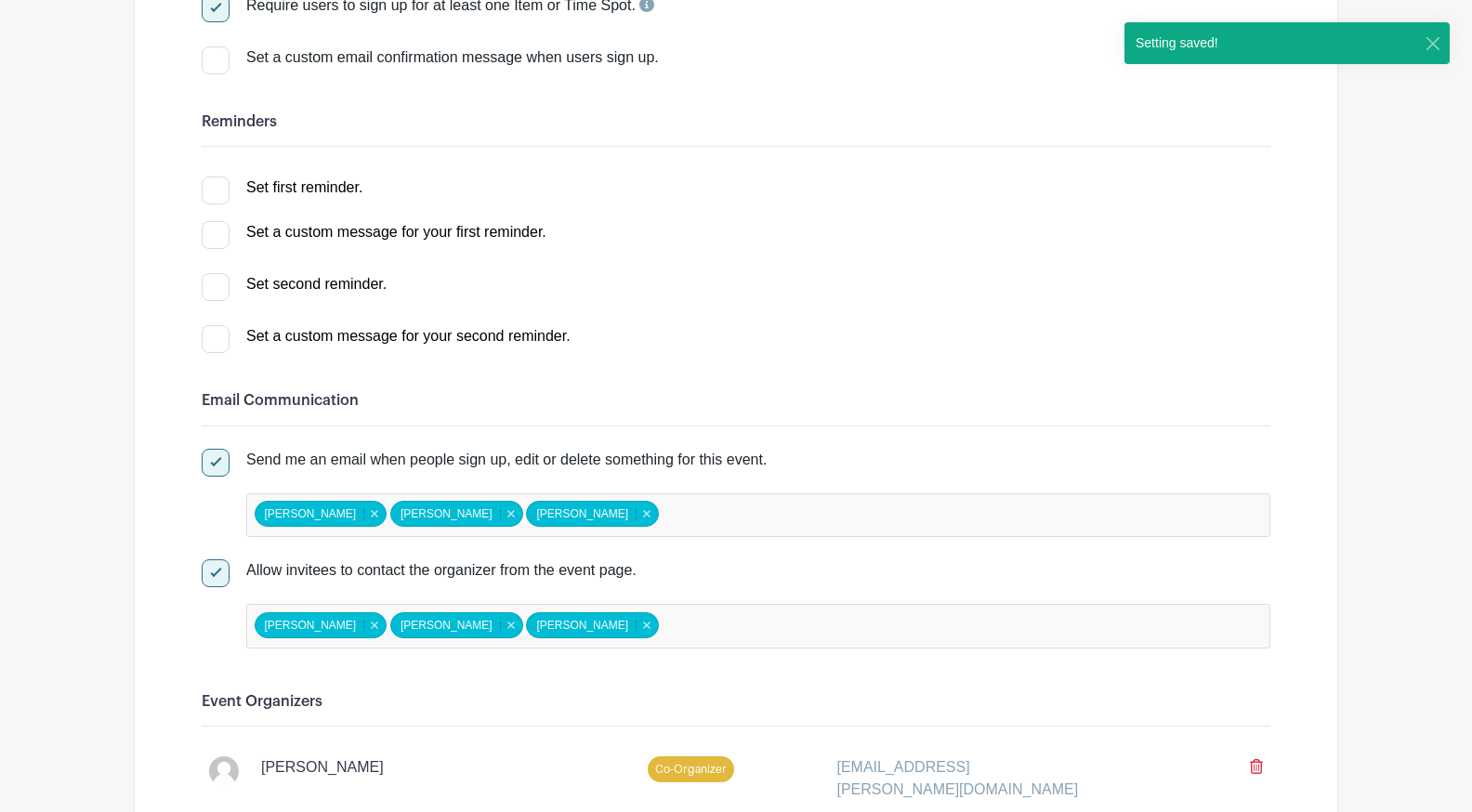 scroll, scrollTop: 488, scrollLeft: 0, axis: vertical 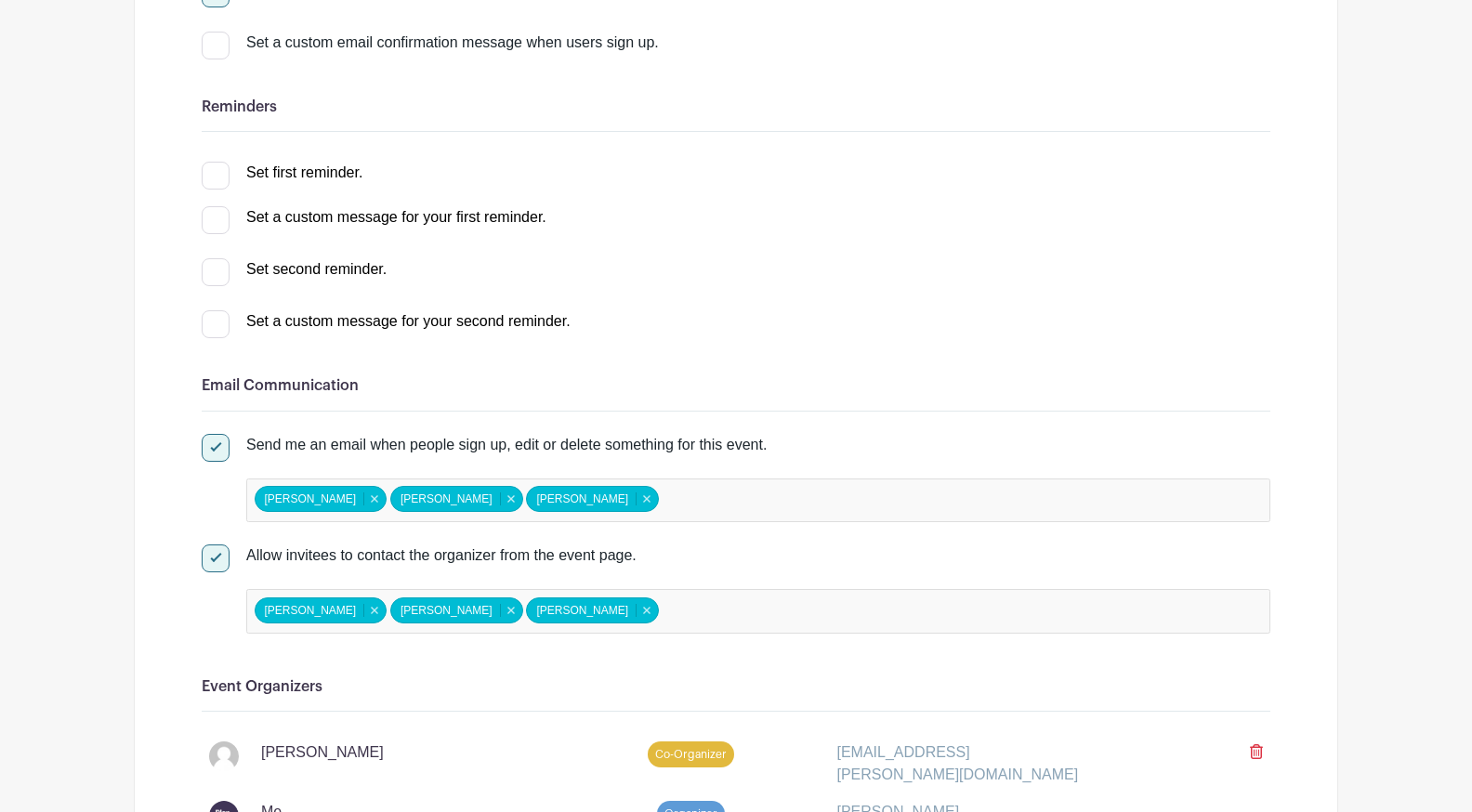click at bounding box center (216, 176) 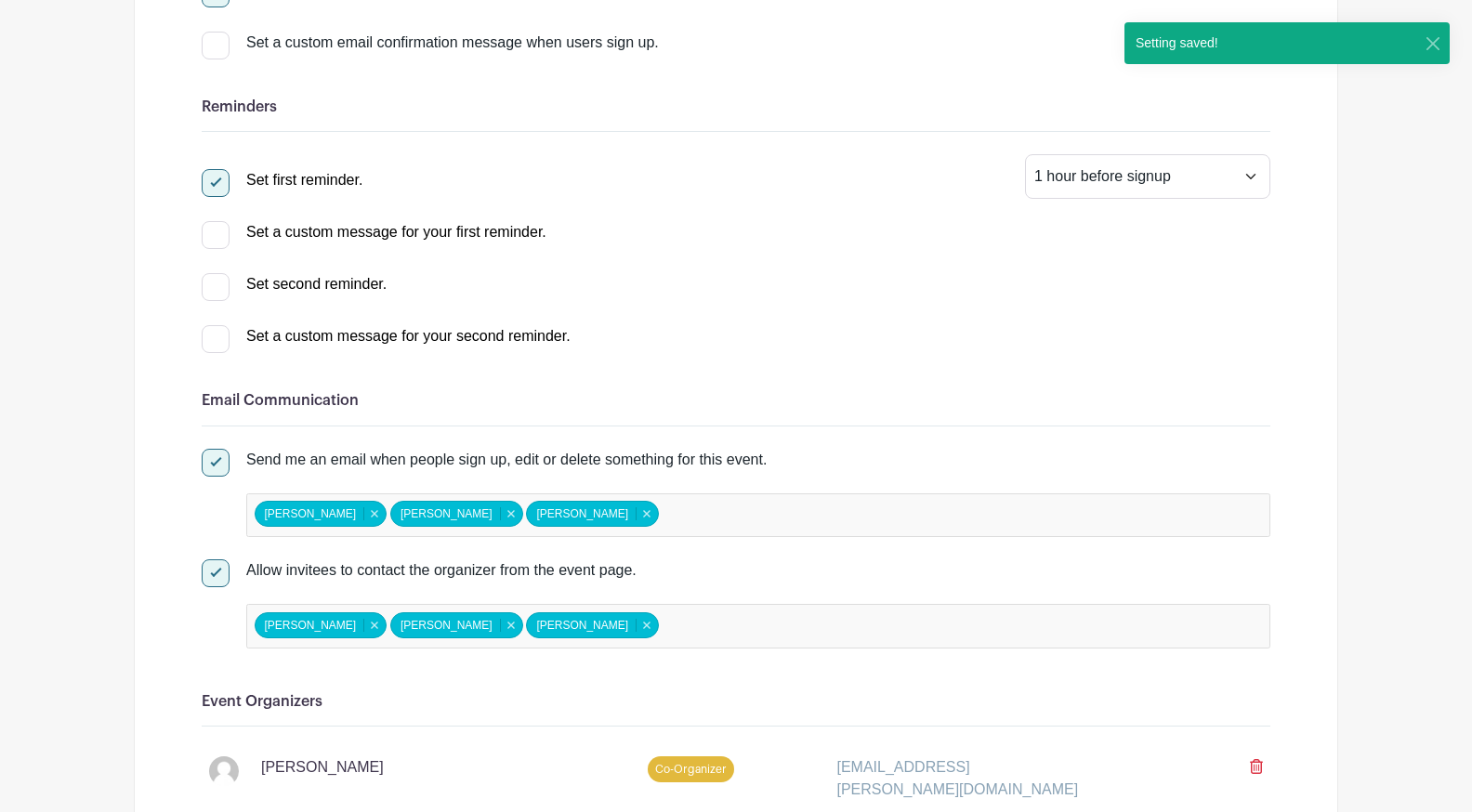 click at bounding box center (216, 287) 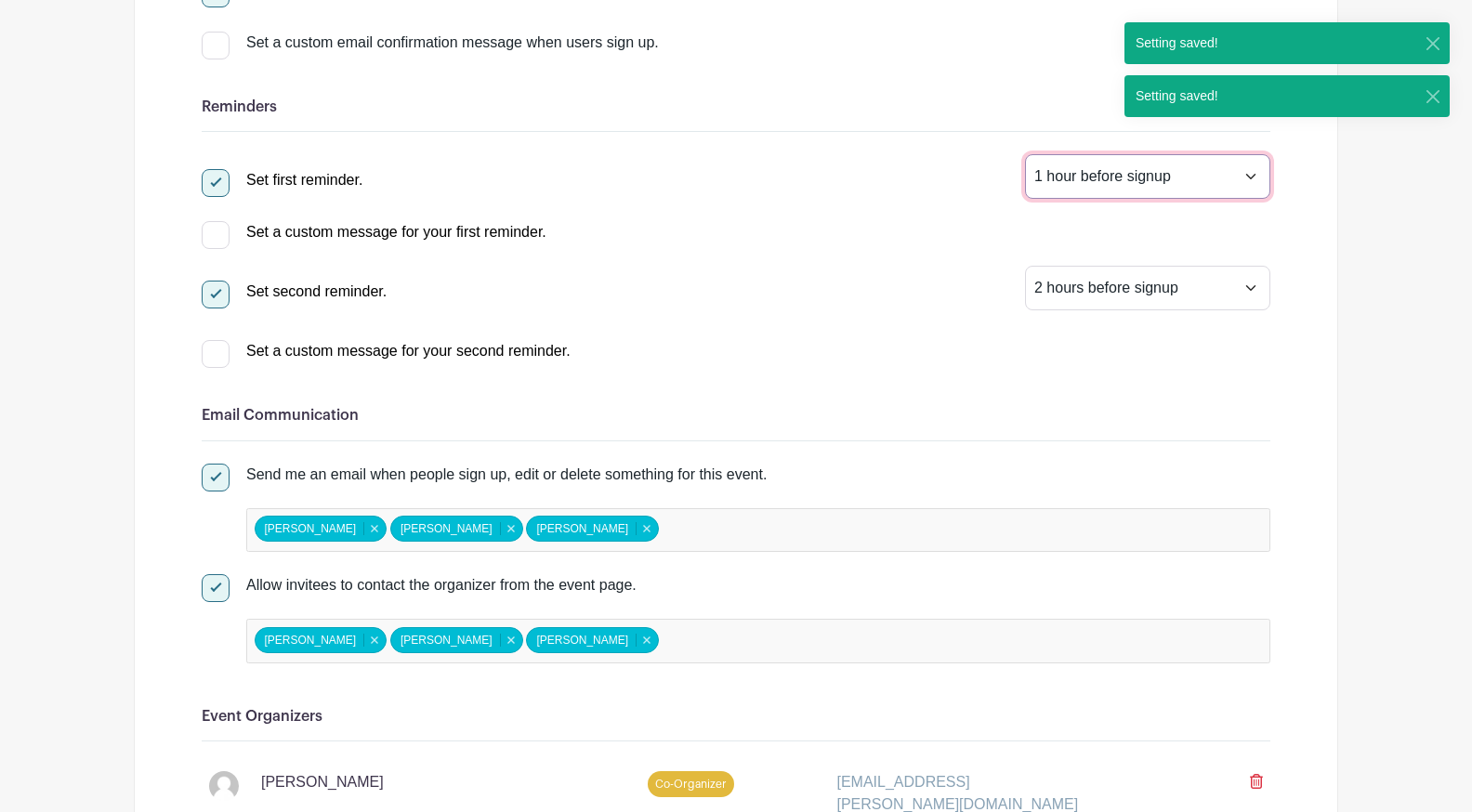 click on "1 hour before signup
2 hours before signup
3 hours before signup
4 hours before signup
5 hours before signup
1 day before signup
2 days before signup
3 days before signup
4 days before signup
5 days before signup
1 week before signup
2 weeks before signup" at bounding box center (1148, 177) 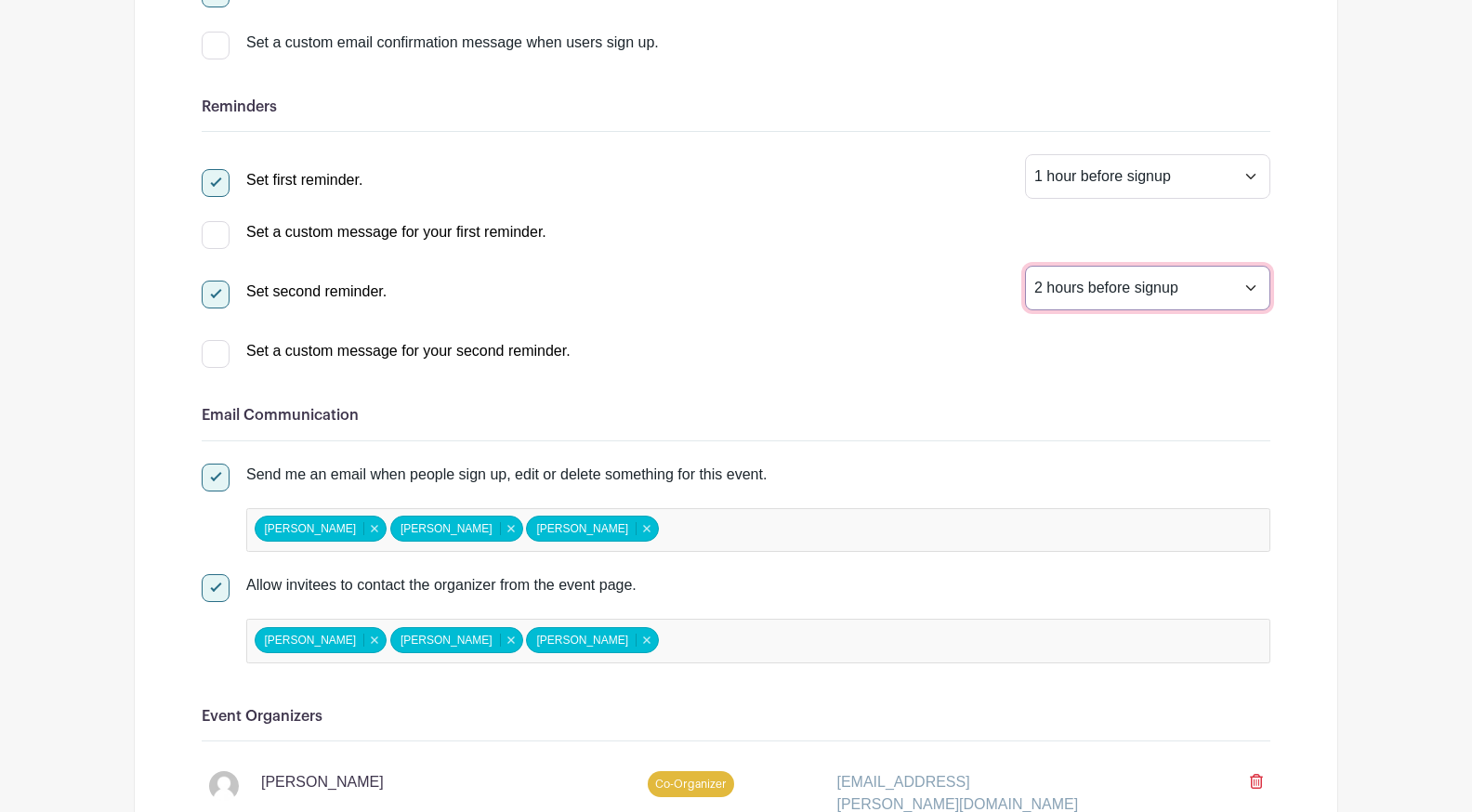 click on "1 hour before signup
2 hours before signup
3 hours before signup
4 hours before signup
5 hours before signup
1 day before signup
2 days before signup
3 days before signup
4 days before signup
5 days before signup
1 week before signup
2 weeks before signup" at bounding box center (1148, 288) 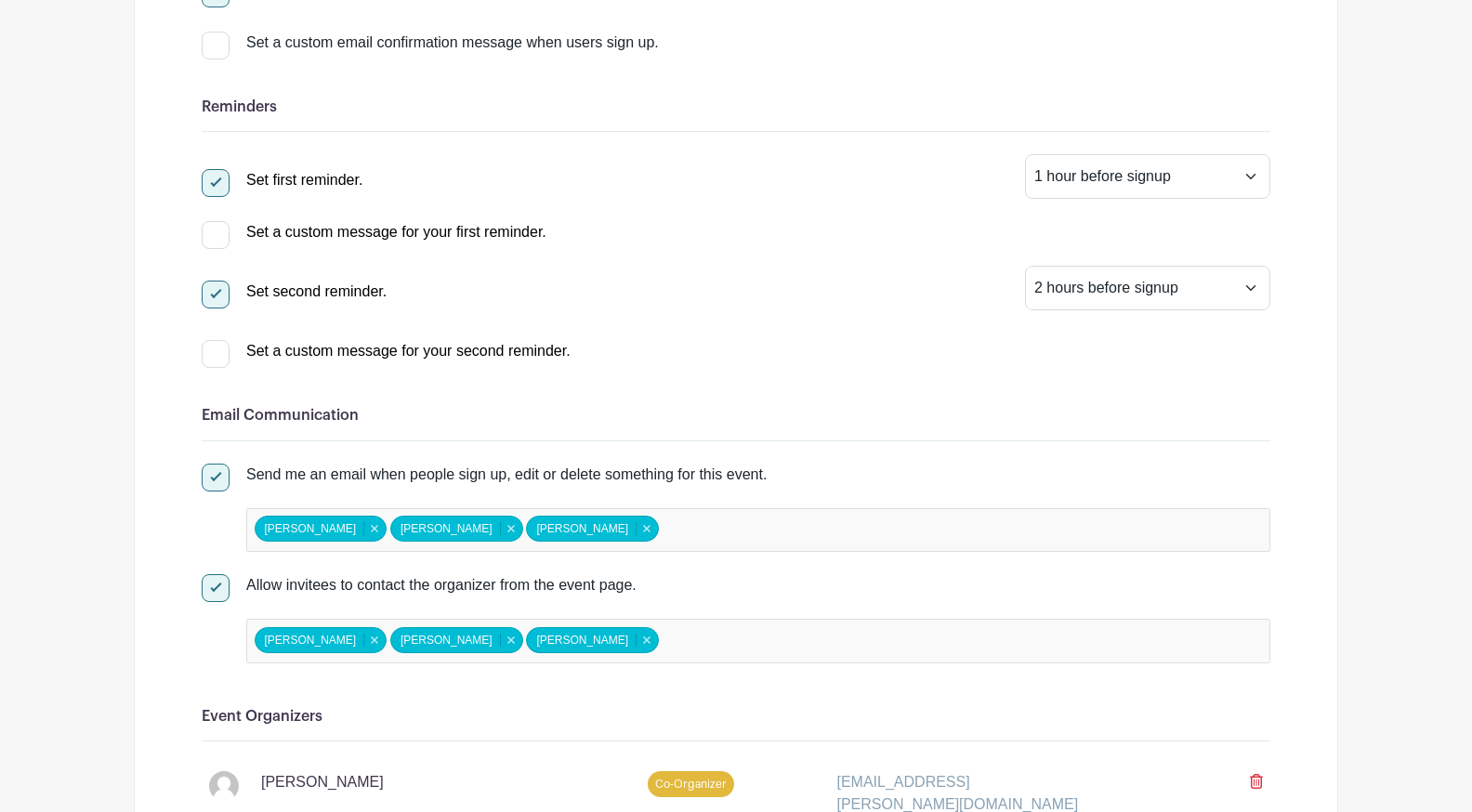 click at bounding box center [216, 354] 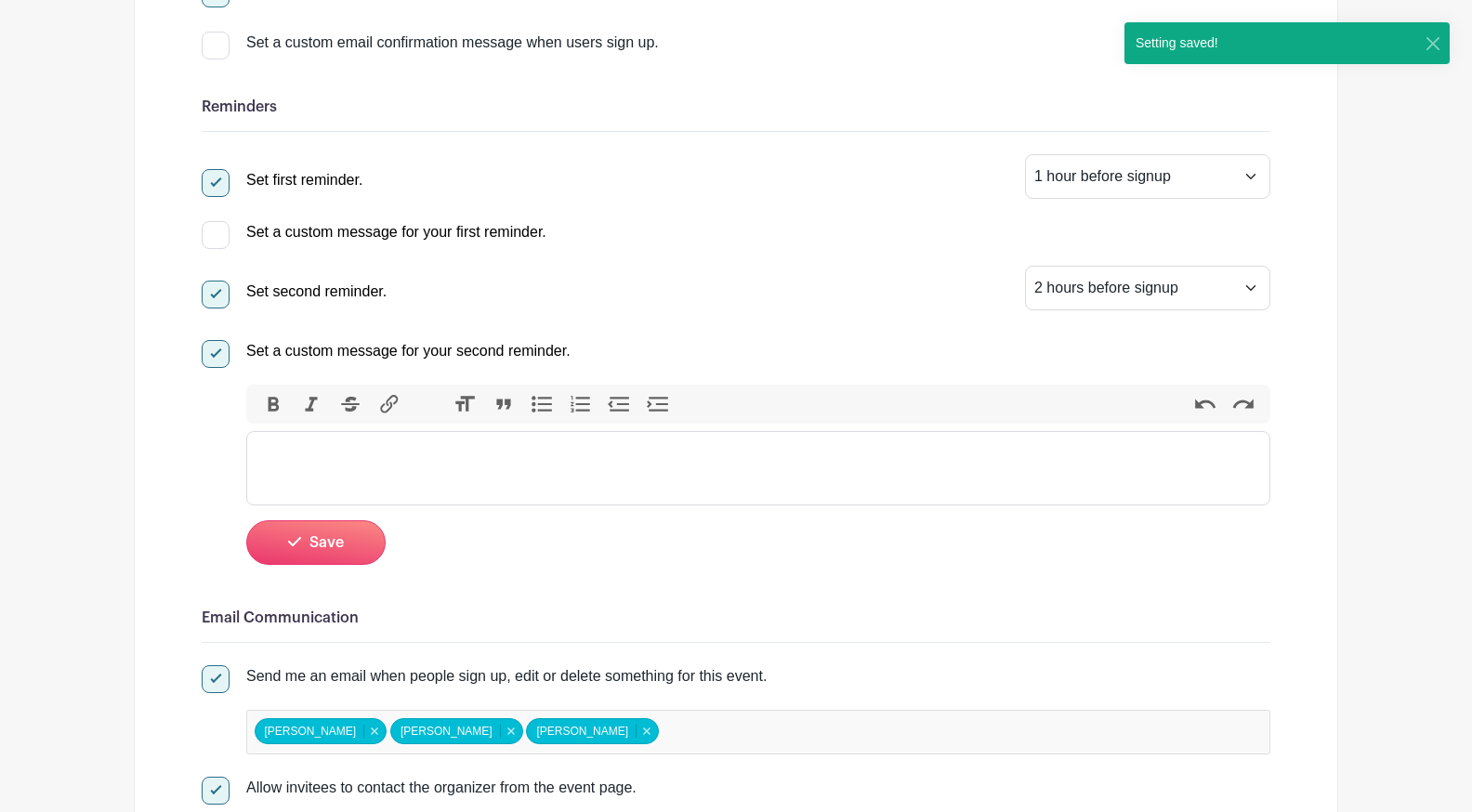 click at bounding box center (216, 354) 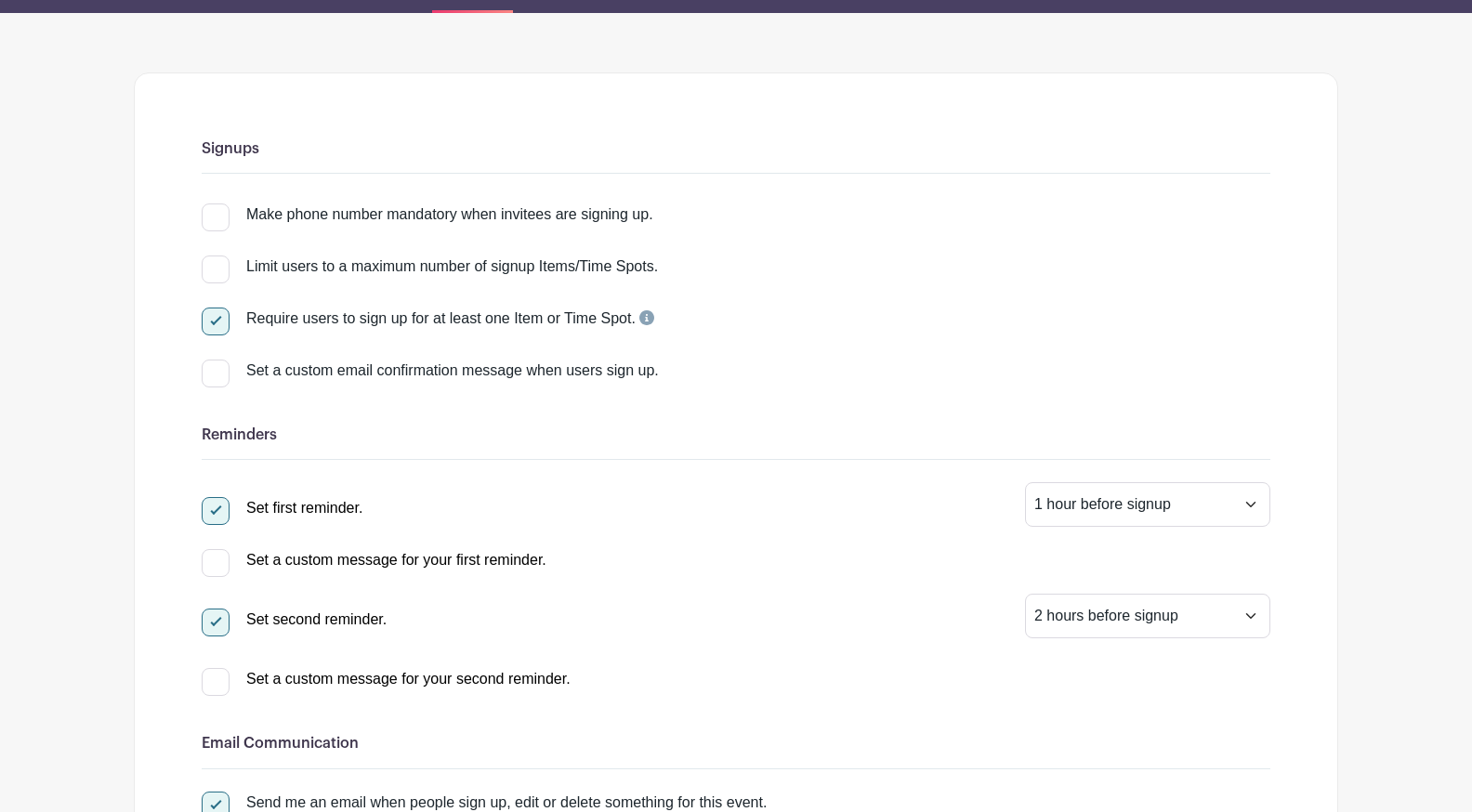 scroll, scrollTop: 0, scrollLeft: 0, axis: both 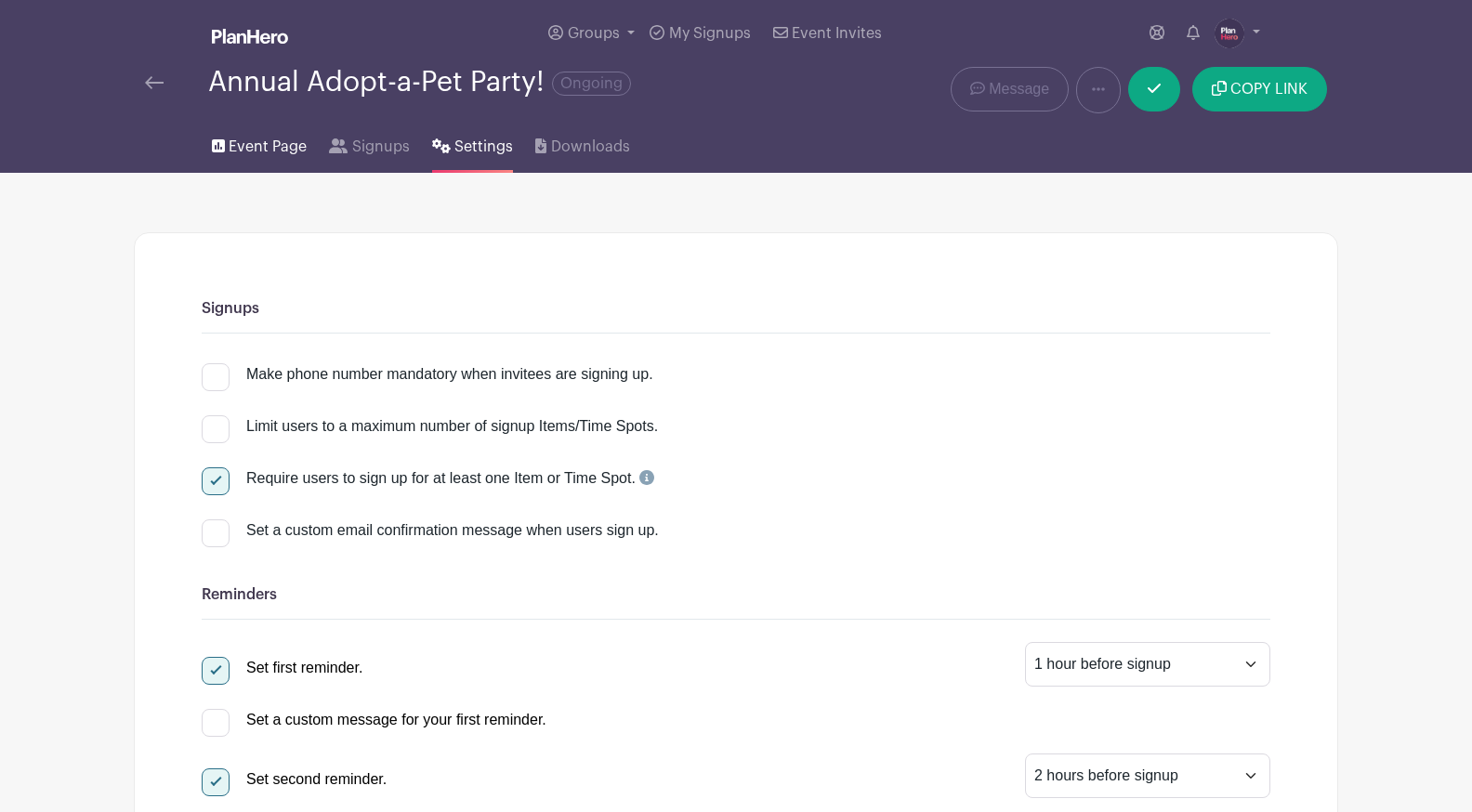click on "Event Page" at bounding box center [268, 147] 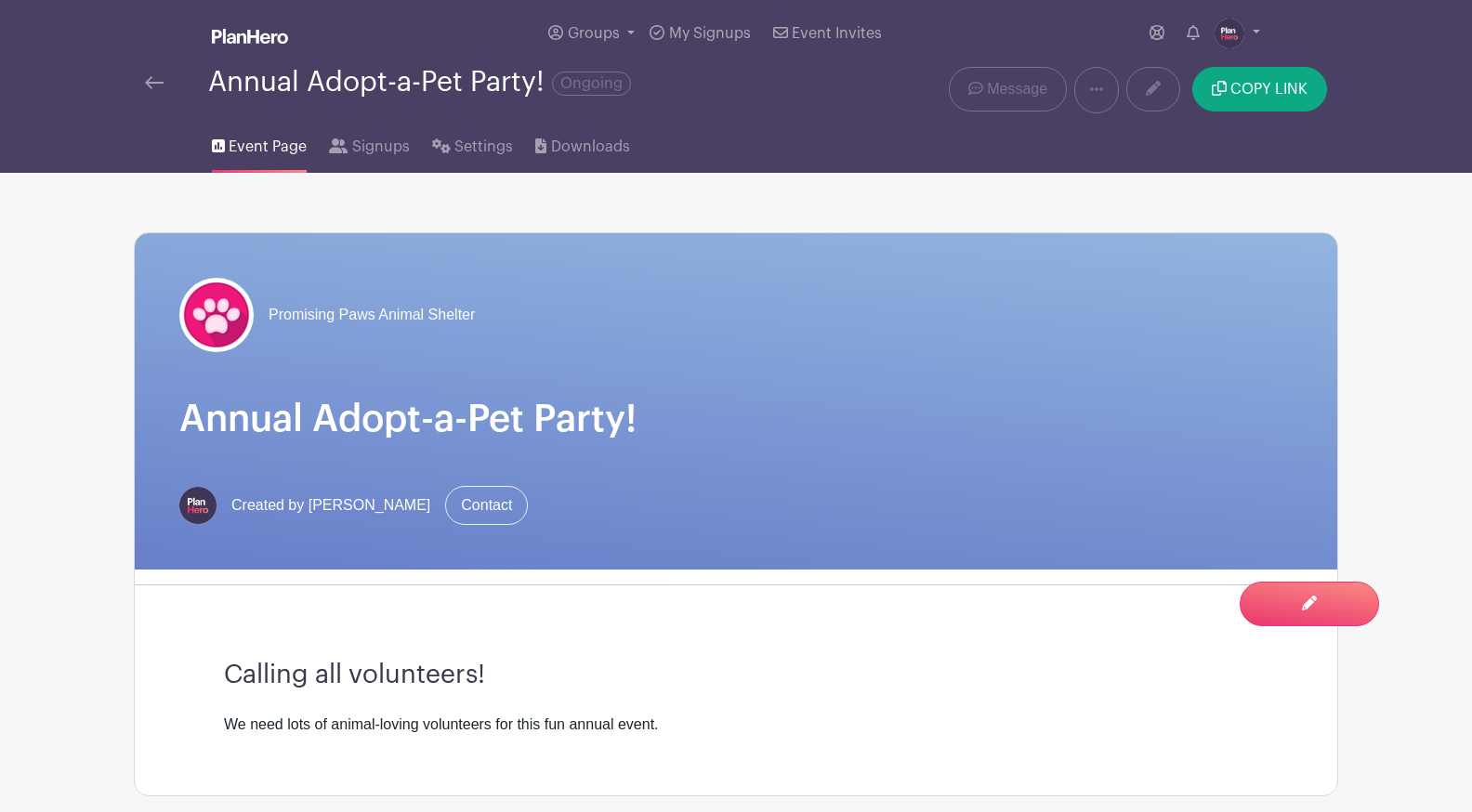 click at bounding box center (154, 83) 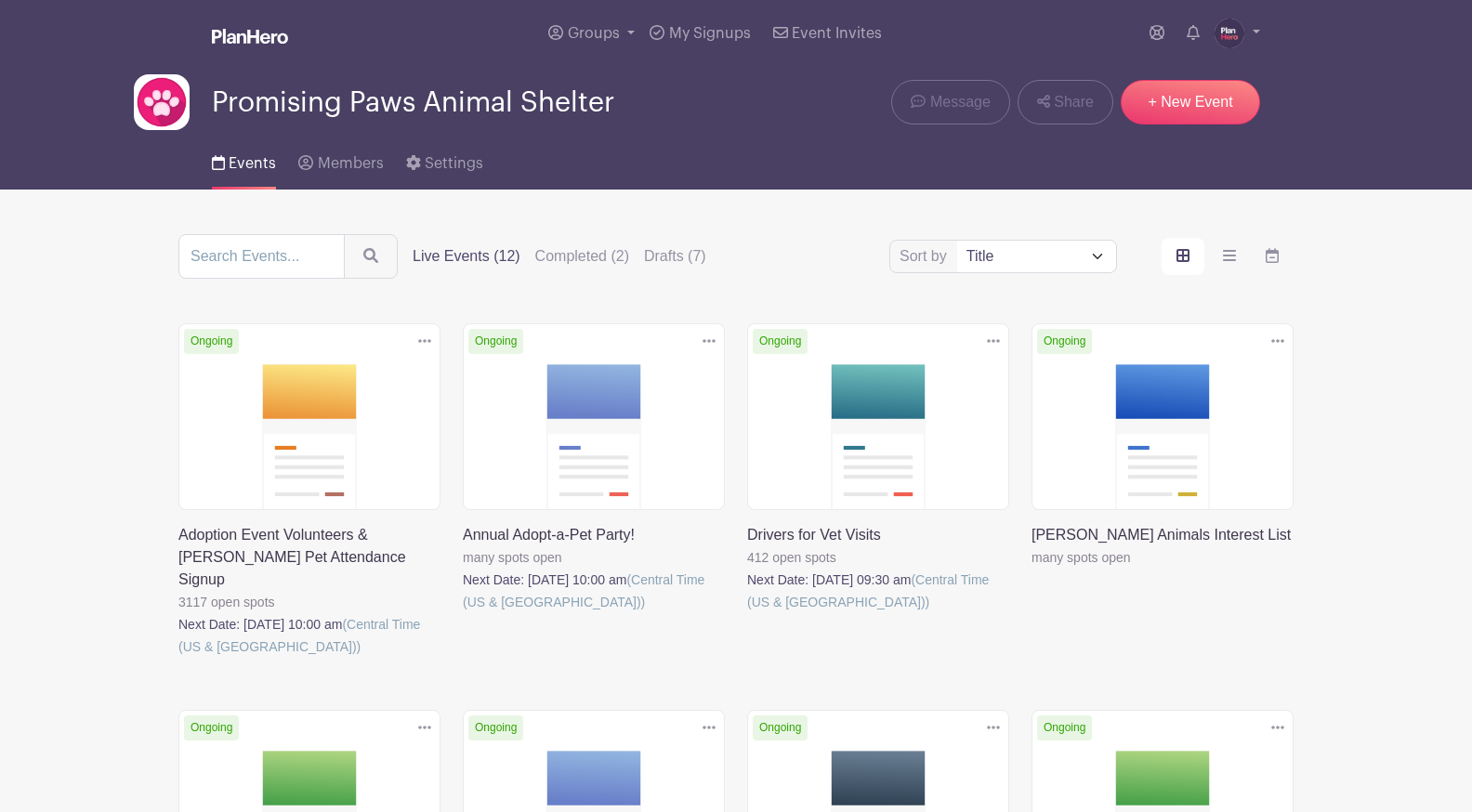 scroll, scrollTop: 5, scrollLeft: 0, axis: vertical 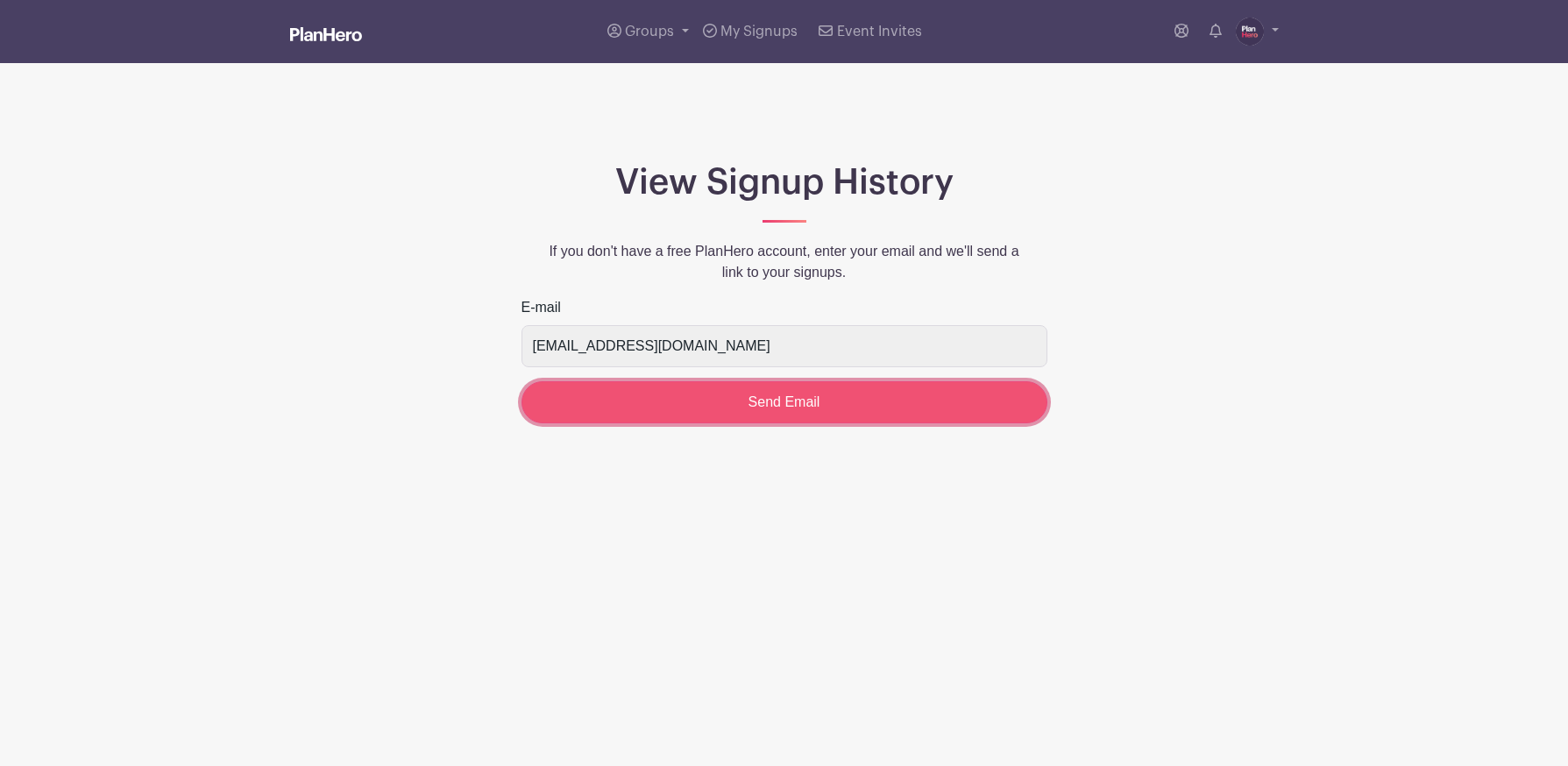 click on "Send Email" at bounding box center (784, 402) 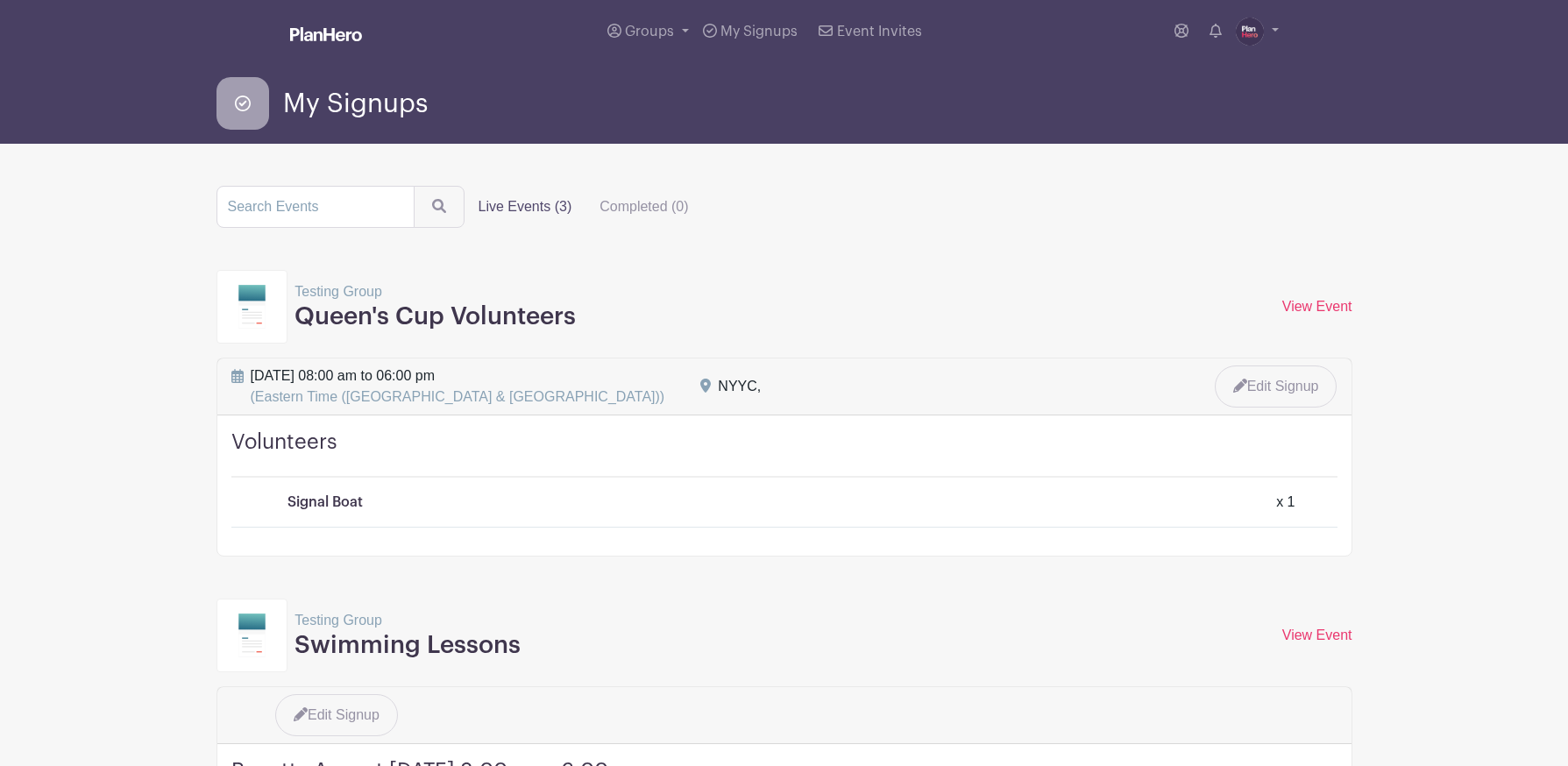 scroll, scrollTop: 0, scrollLeft: 0, axis: both 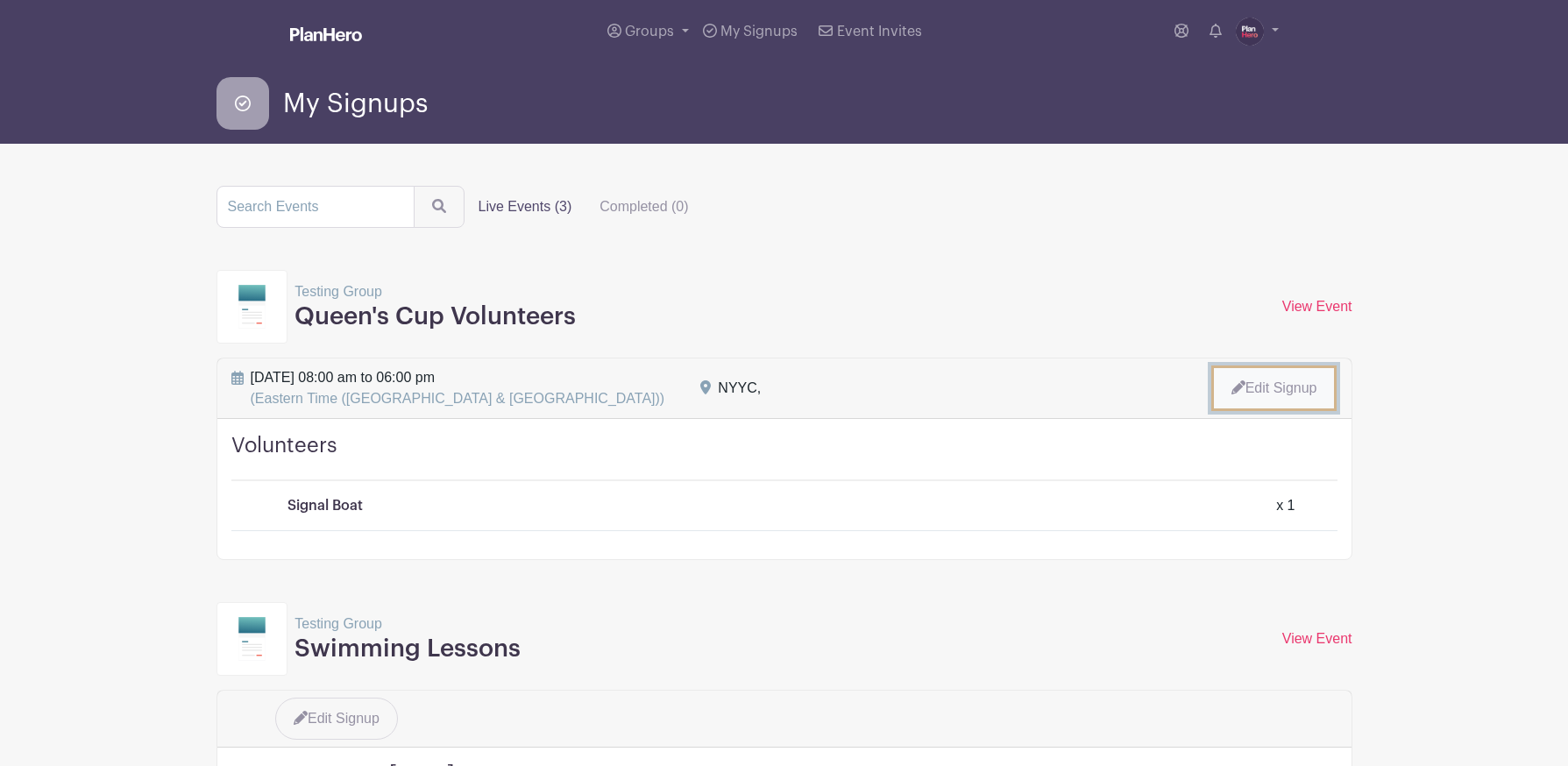 click on "Edit Signup" at bounding box center [1274, 388] 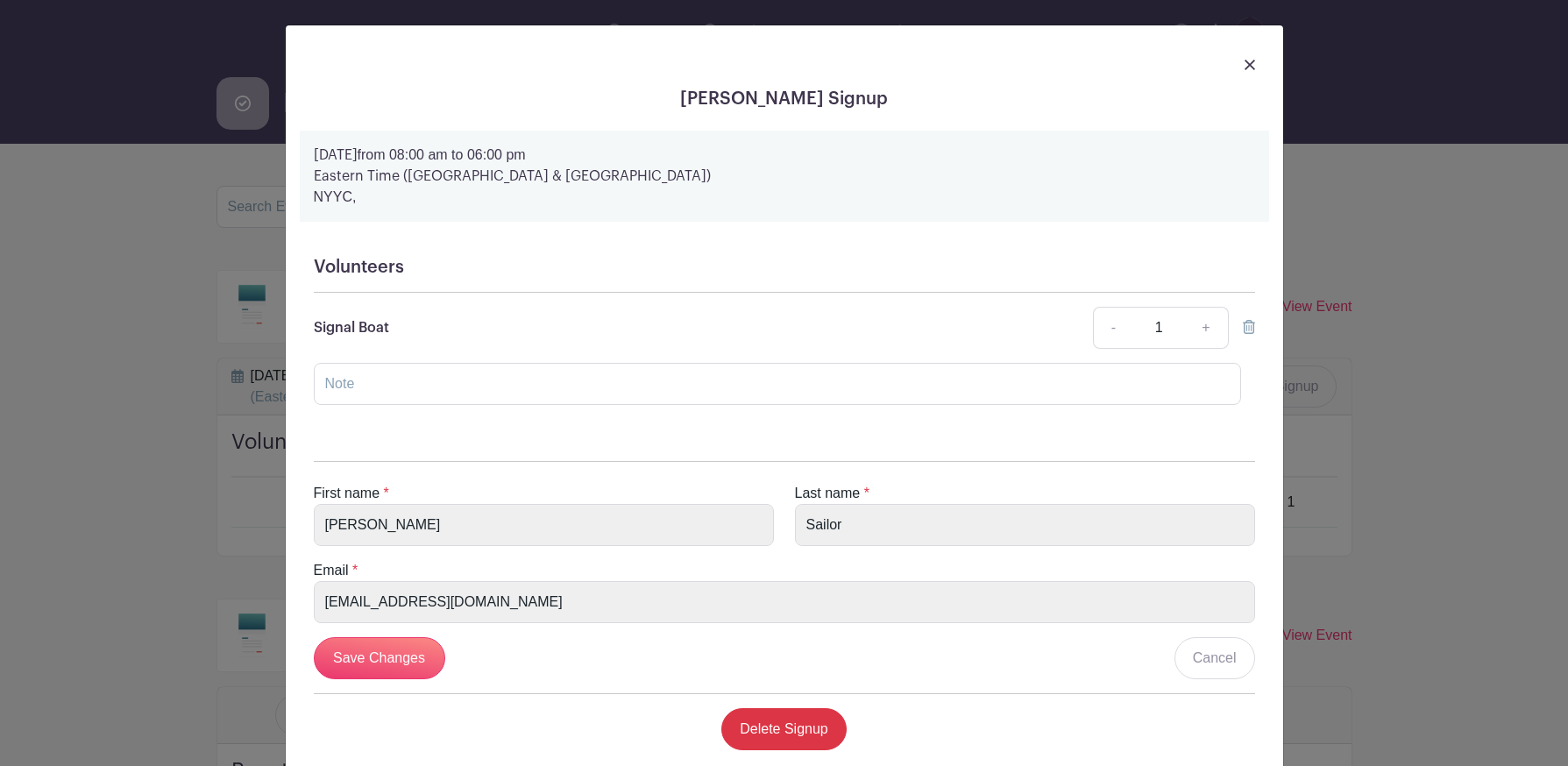 scroll, scrollTop: 39, scrollLeft: 0, axis: vertical 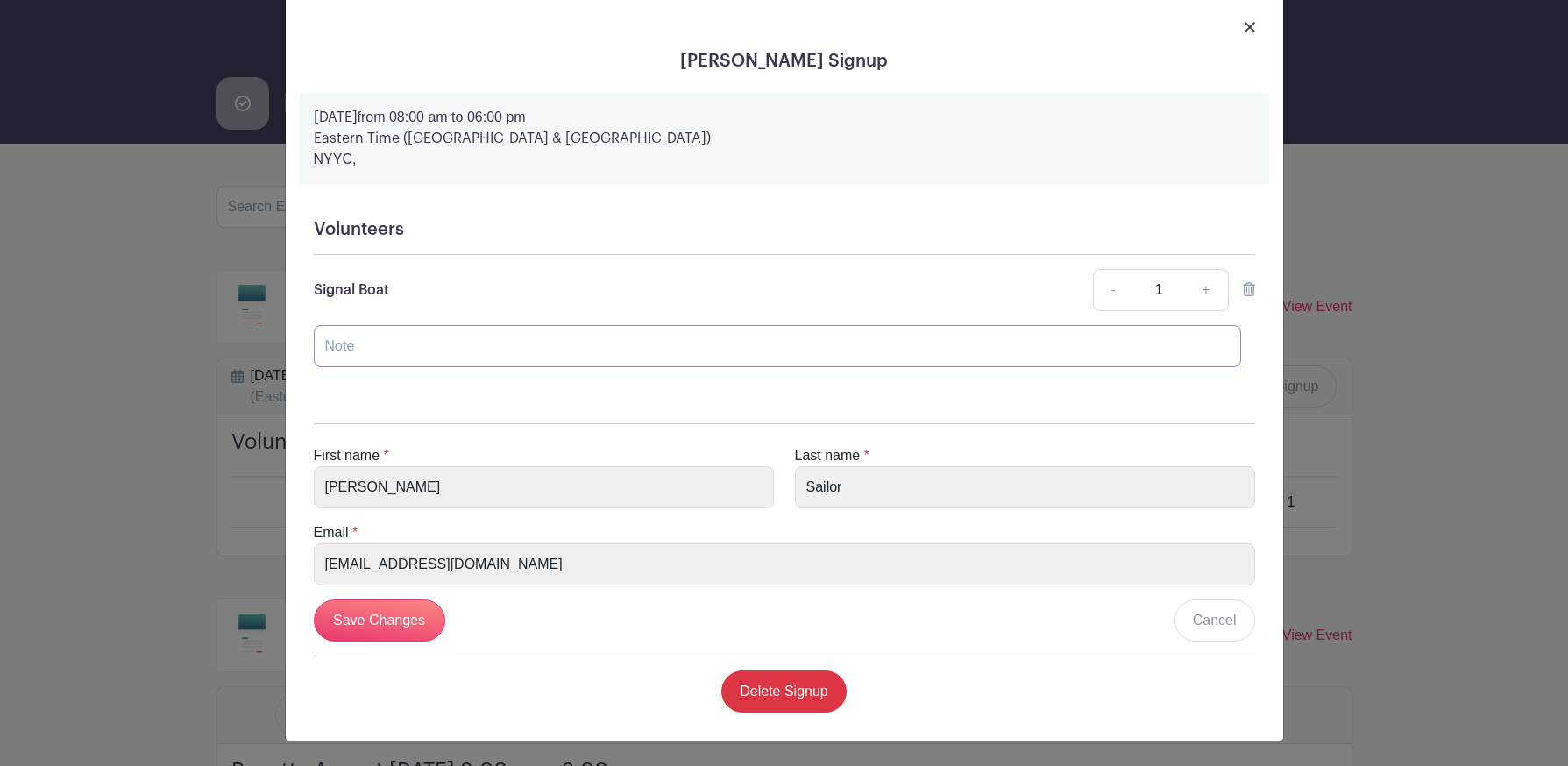 click at bounding box center [777, 346] 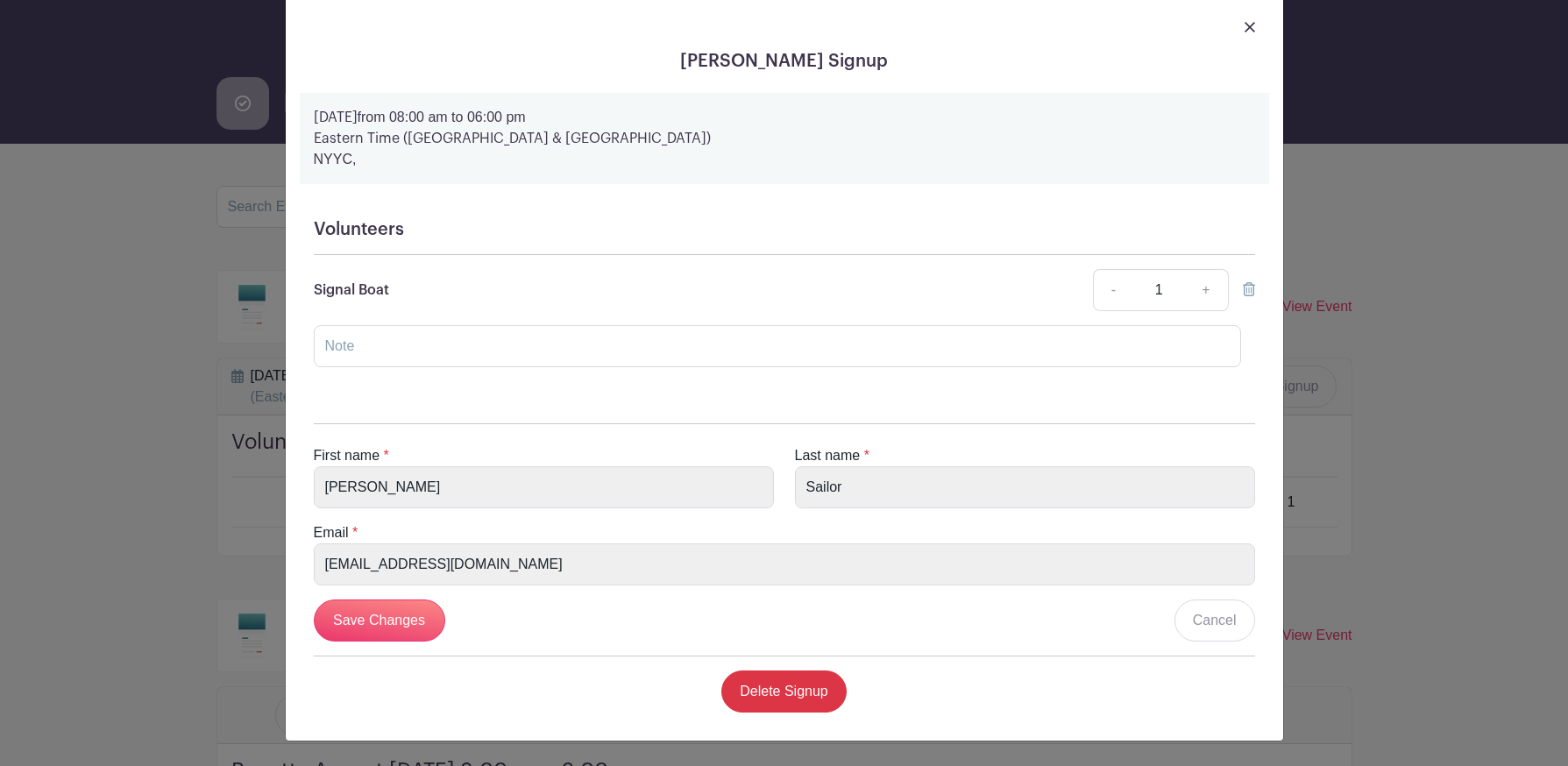 click at bounding box center [1250, 27] 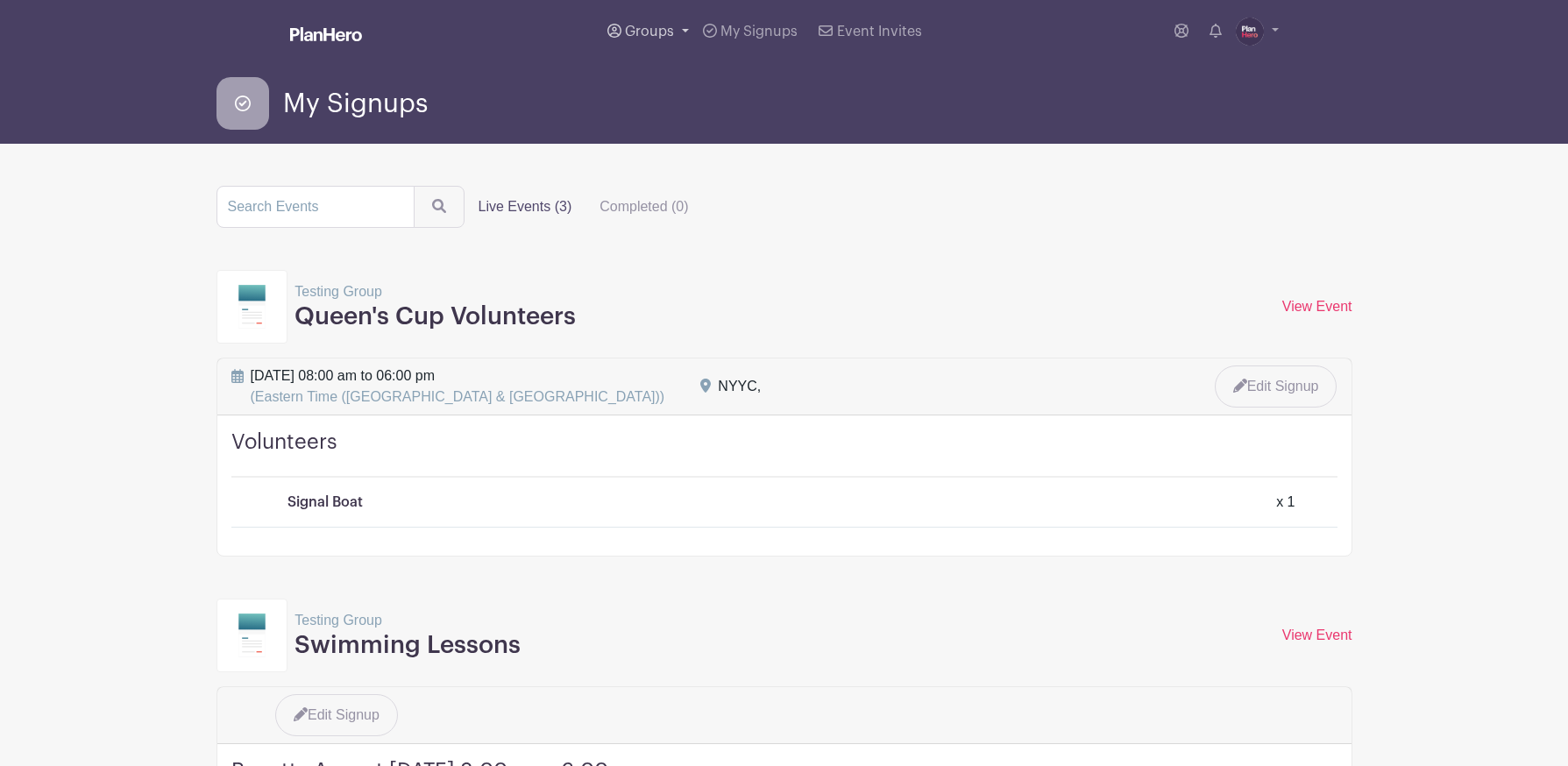 scroll, scrollTop: 1, scrollLeft: 0, axis: vertical 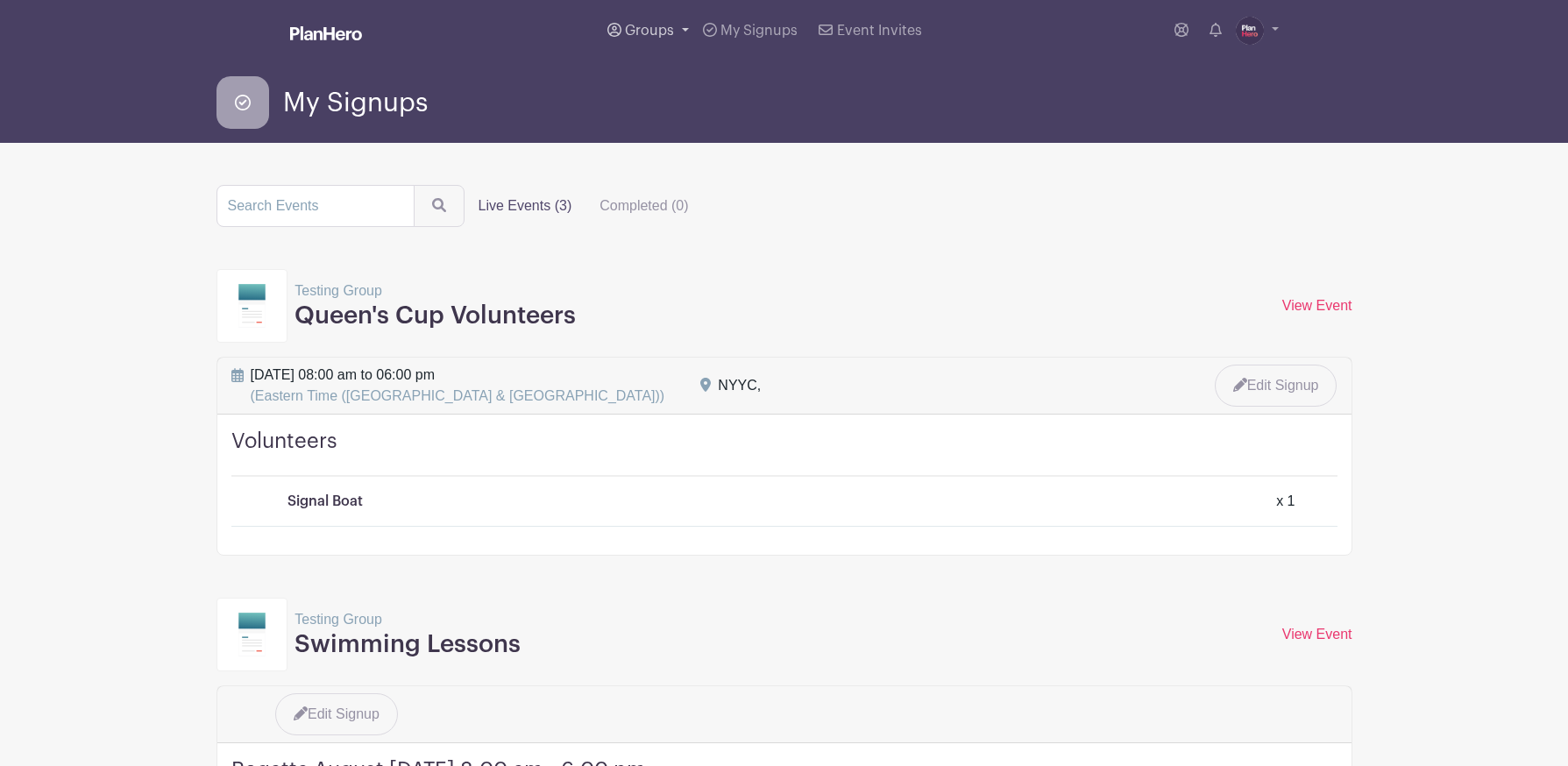 click on "Groups" at bounding box center (649, 31) 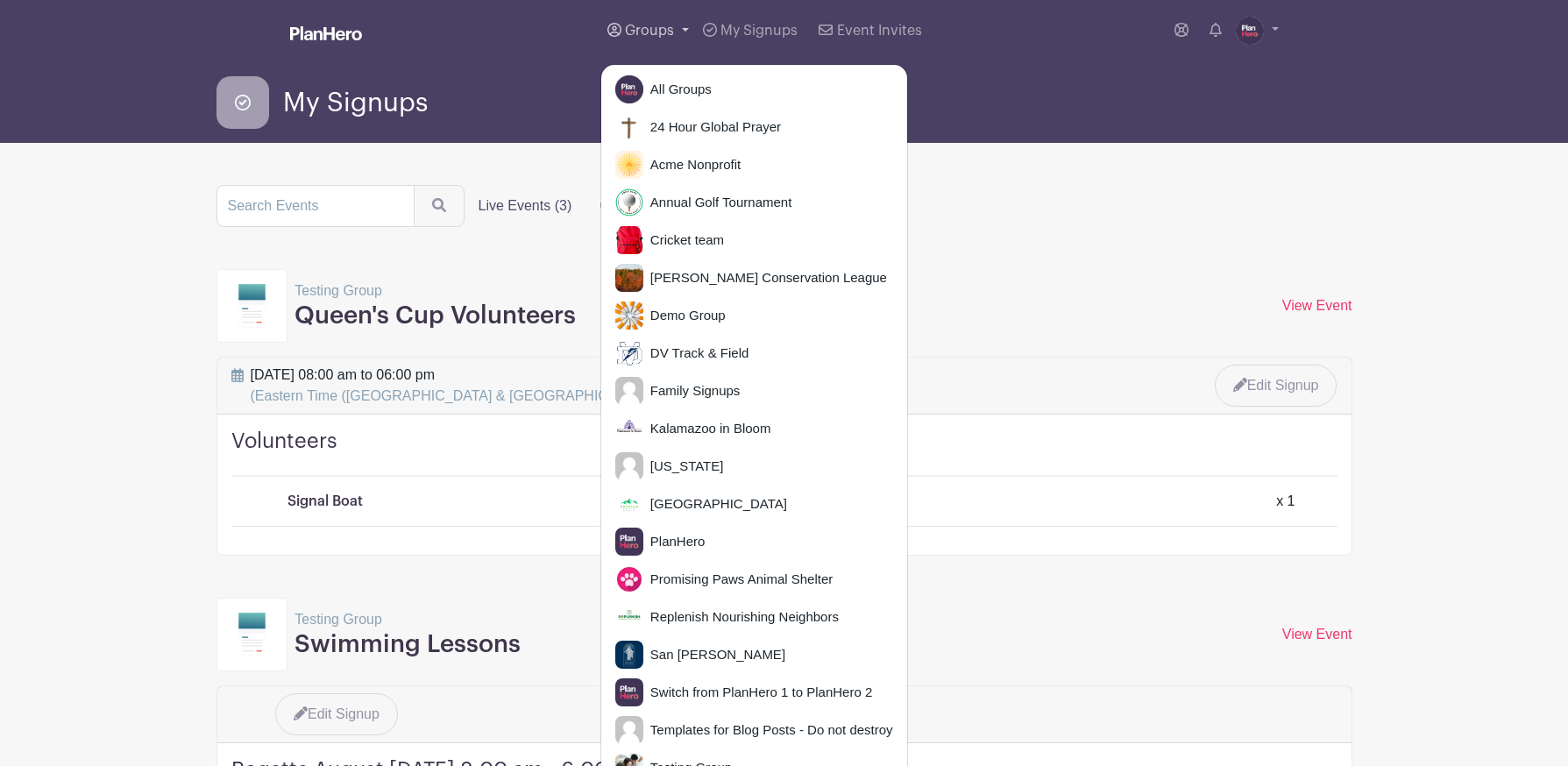 scroll, scrollTop: 0, scrollLeft: 0, axis: both 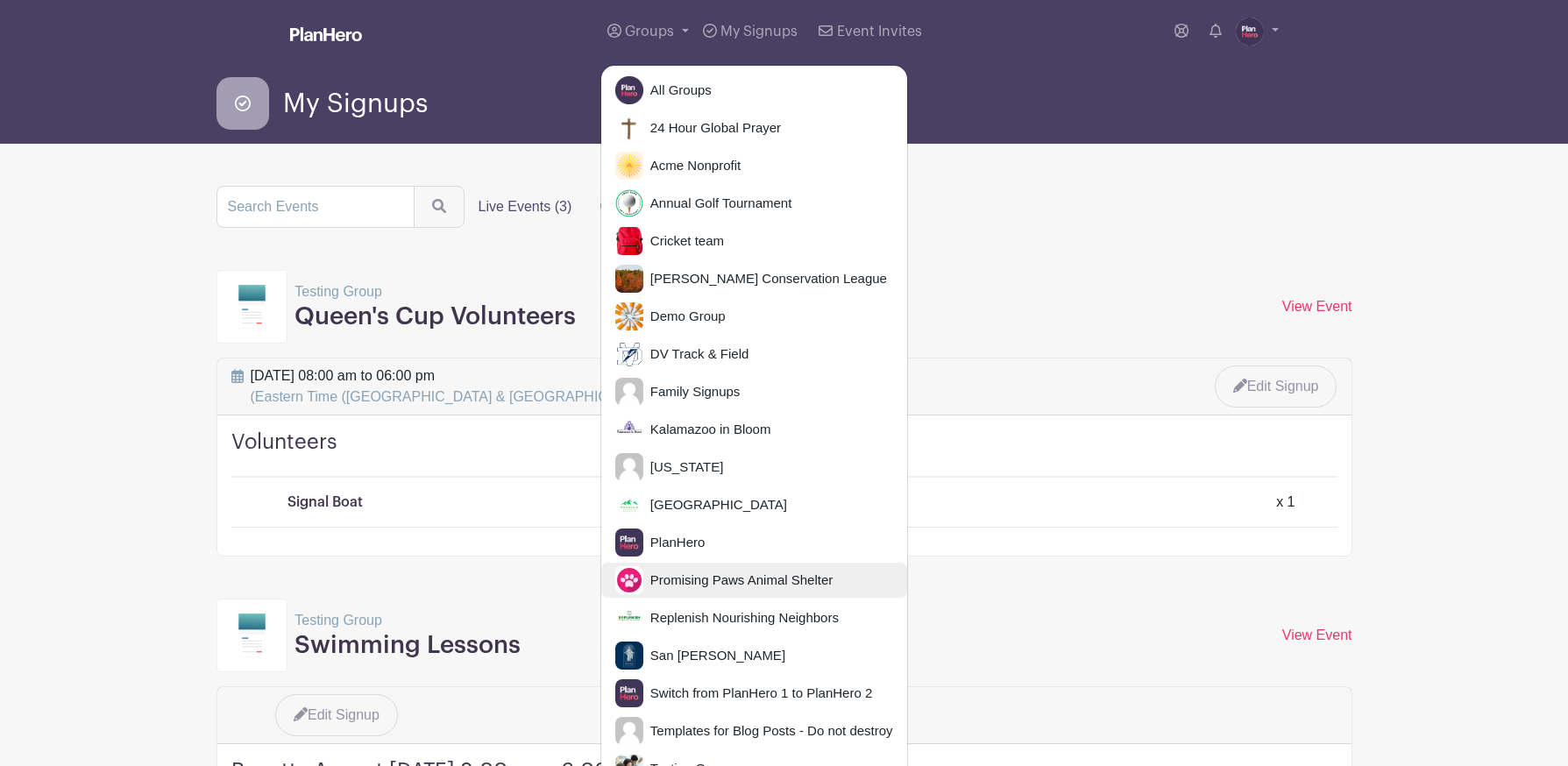 click on "Promising Paws Animal Shelter" at bounding box center [754, 580] 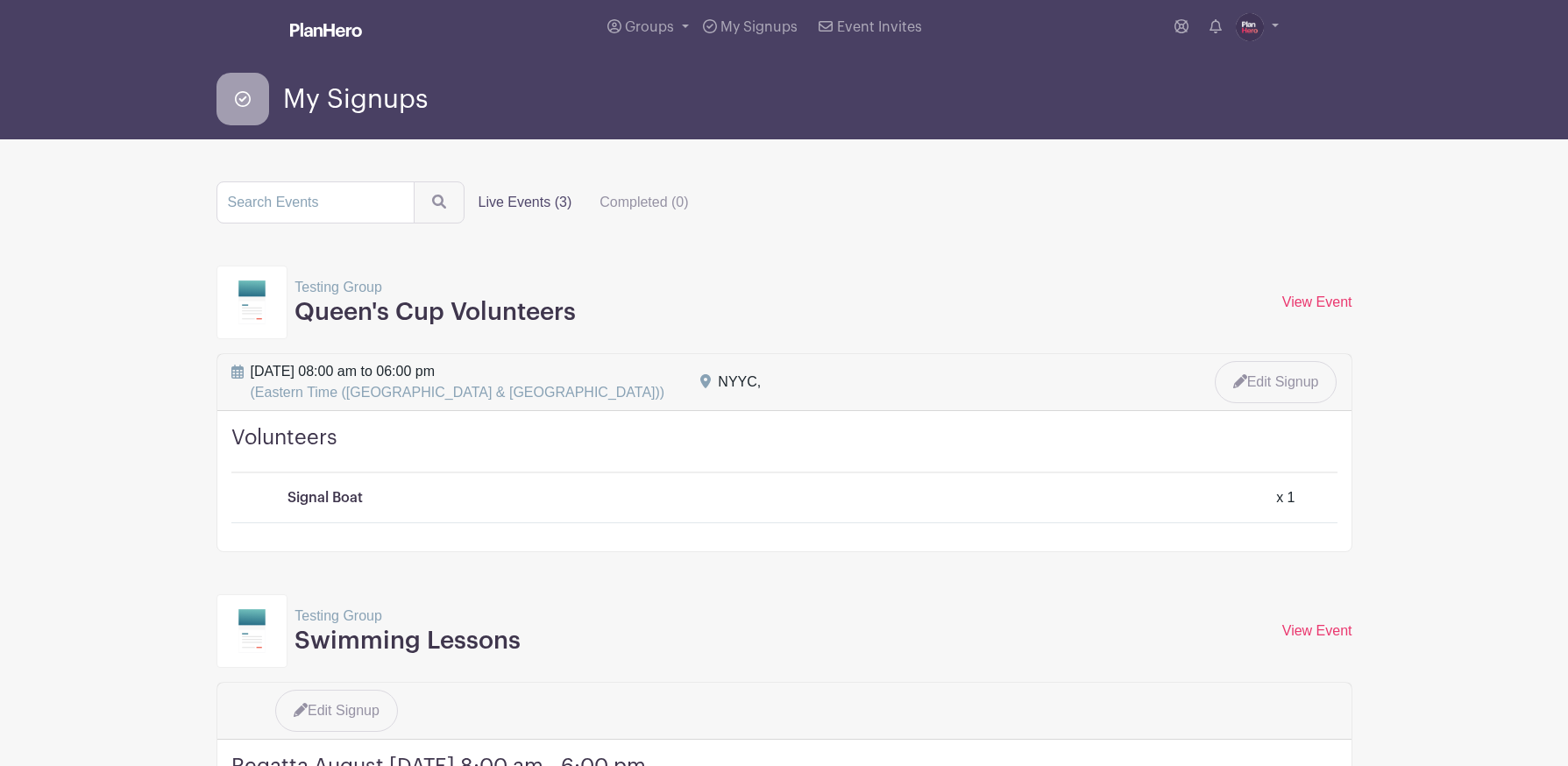 scroll, scrollTop: 8, scrollLeft: 0, axis: vertical 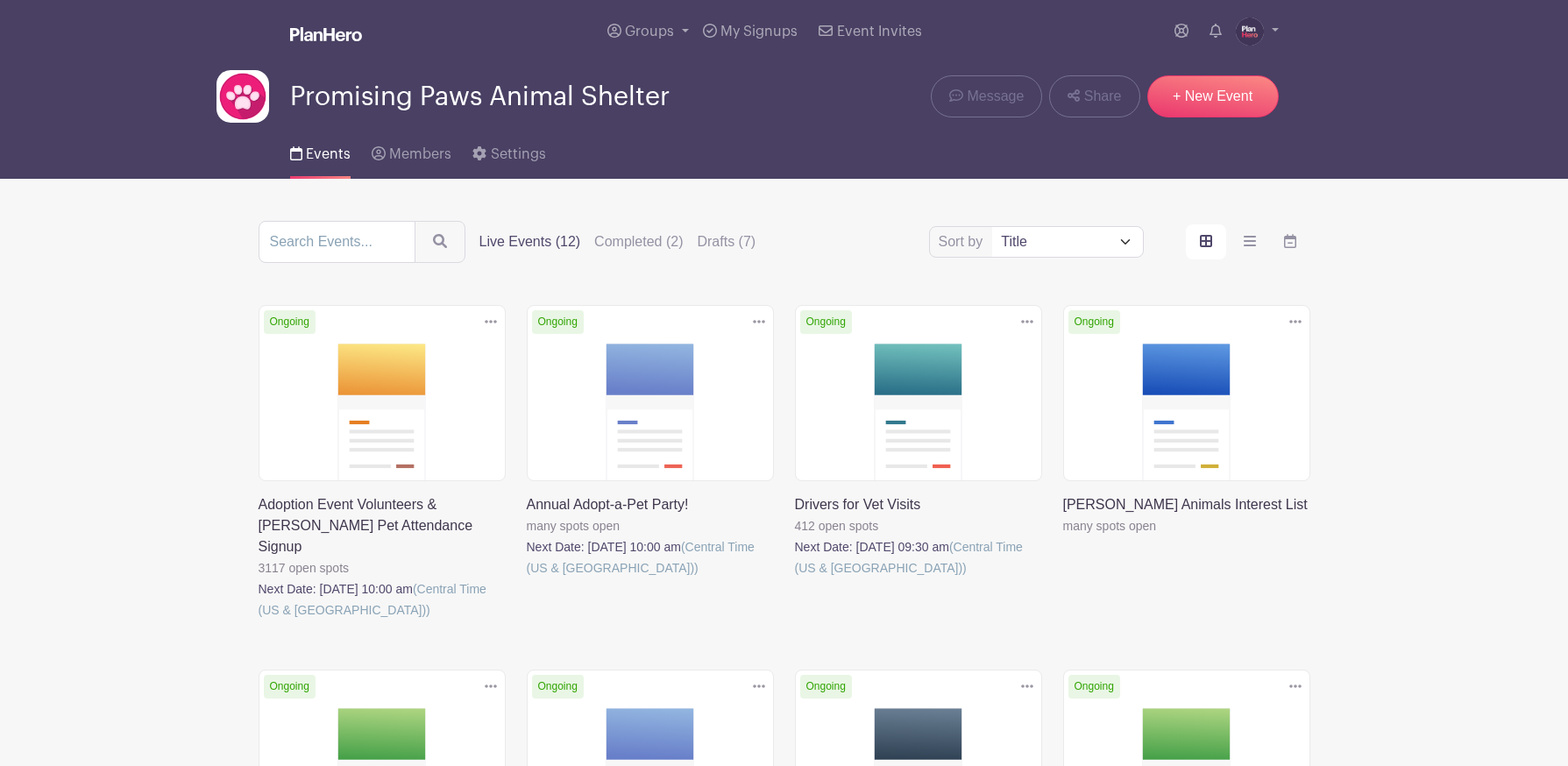 click at bounding box center (527, 578) 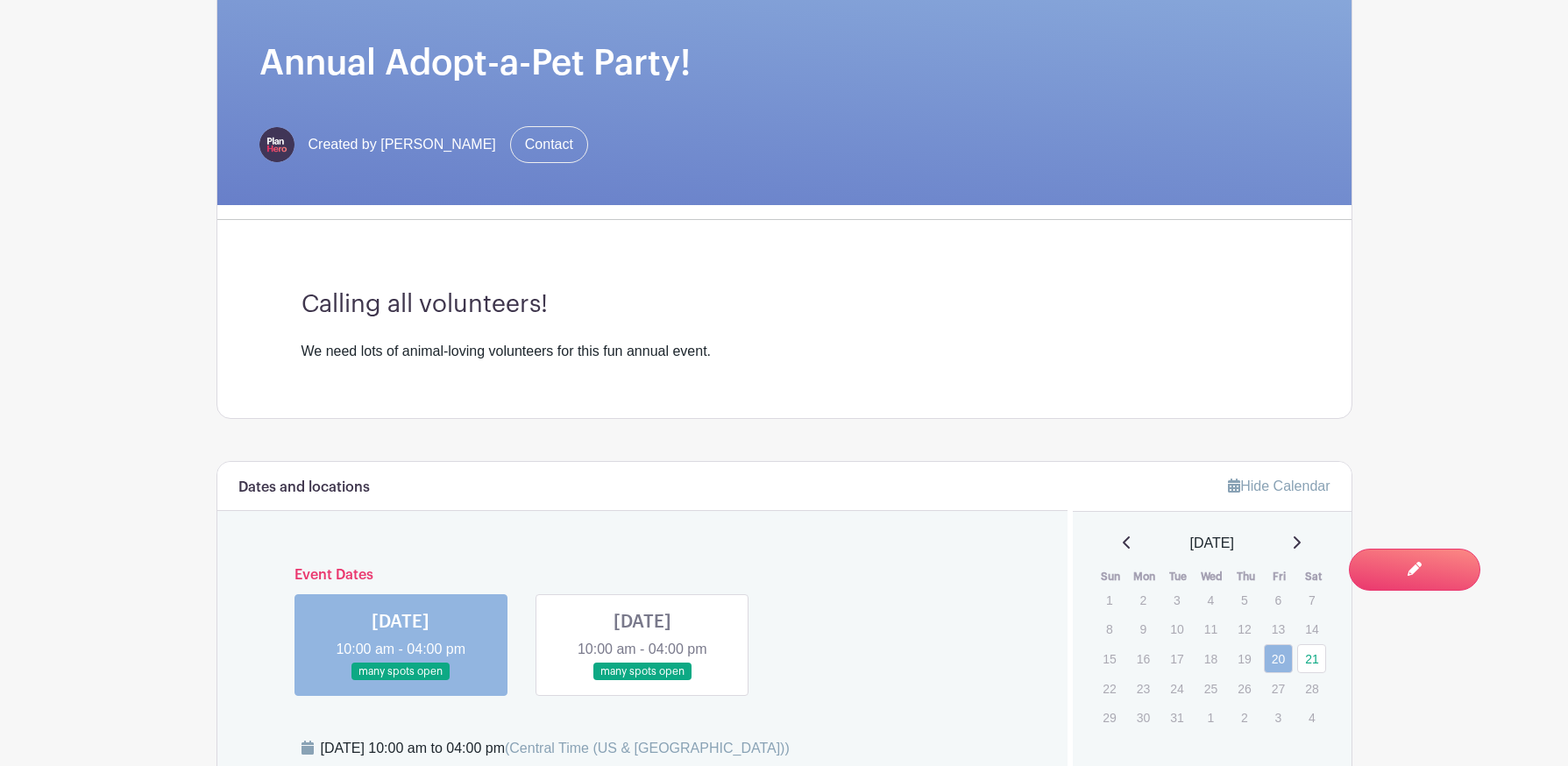 scroll, scrollTop: 0, scrollLeft: 0, axis: both 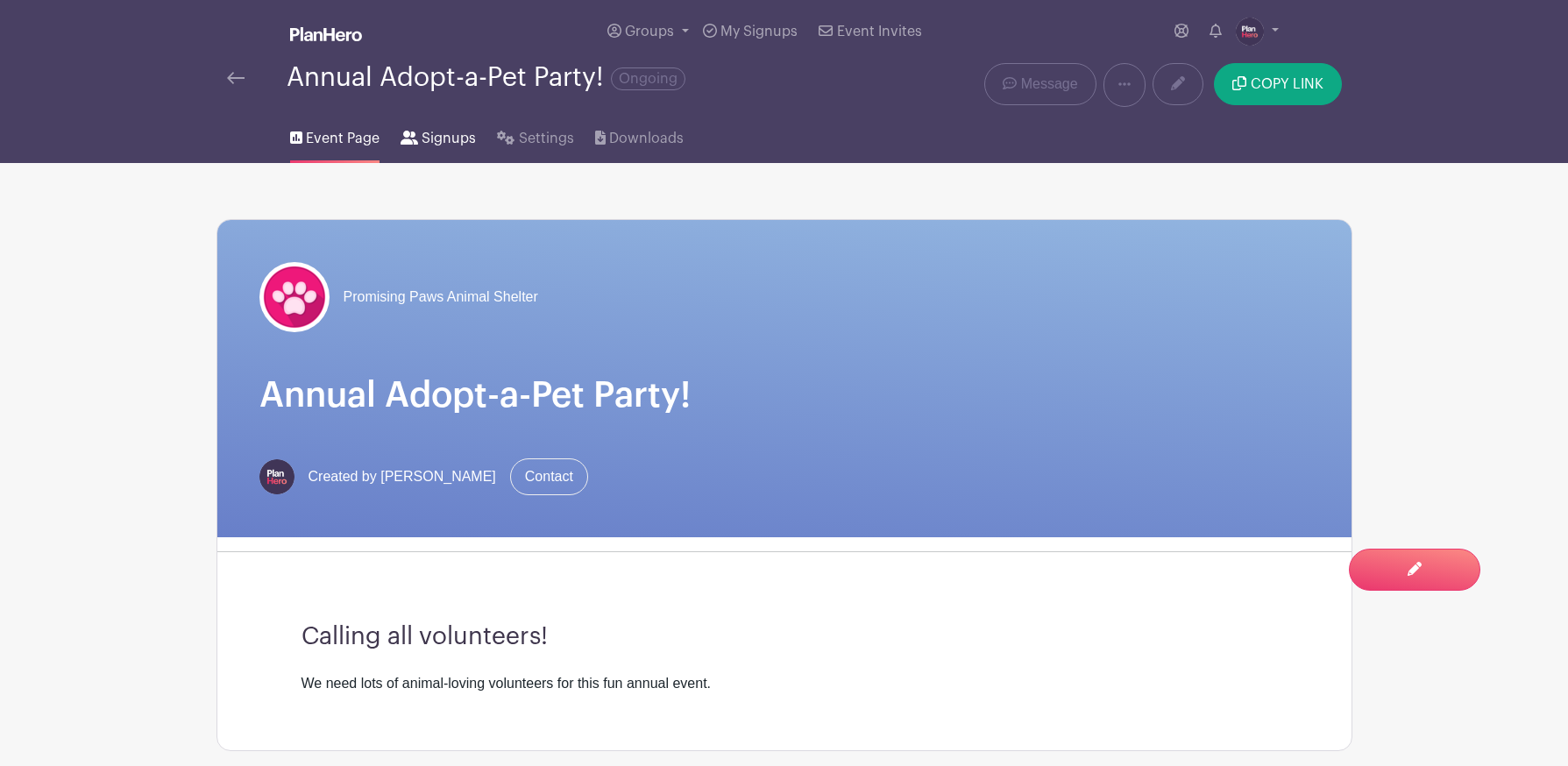 click on "Signups" at bounding box center [449, 138] 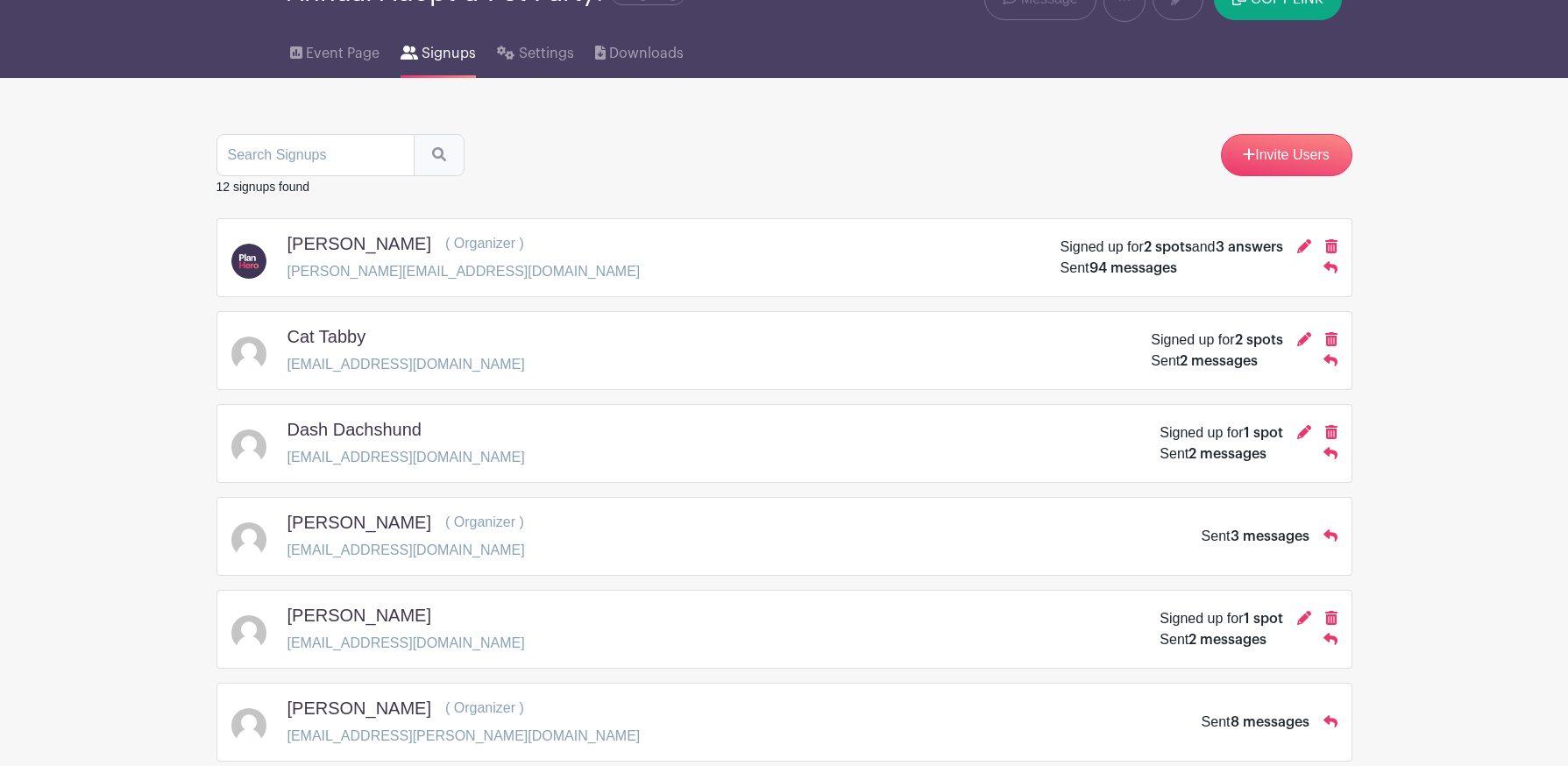 scroll, scrollTop: 80, scrollLeft: 0, axis: vertical 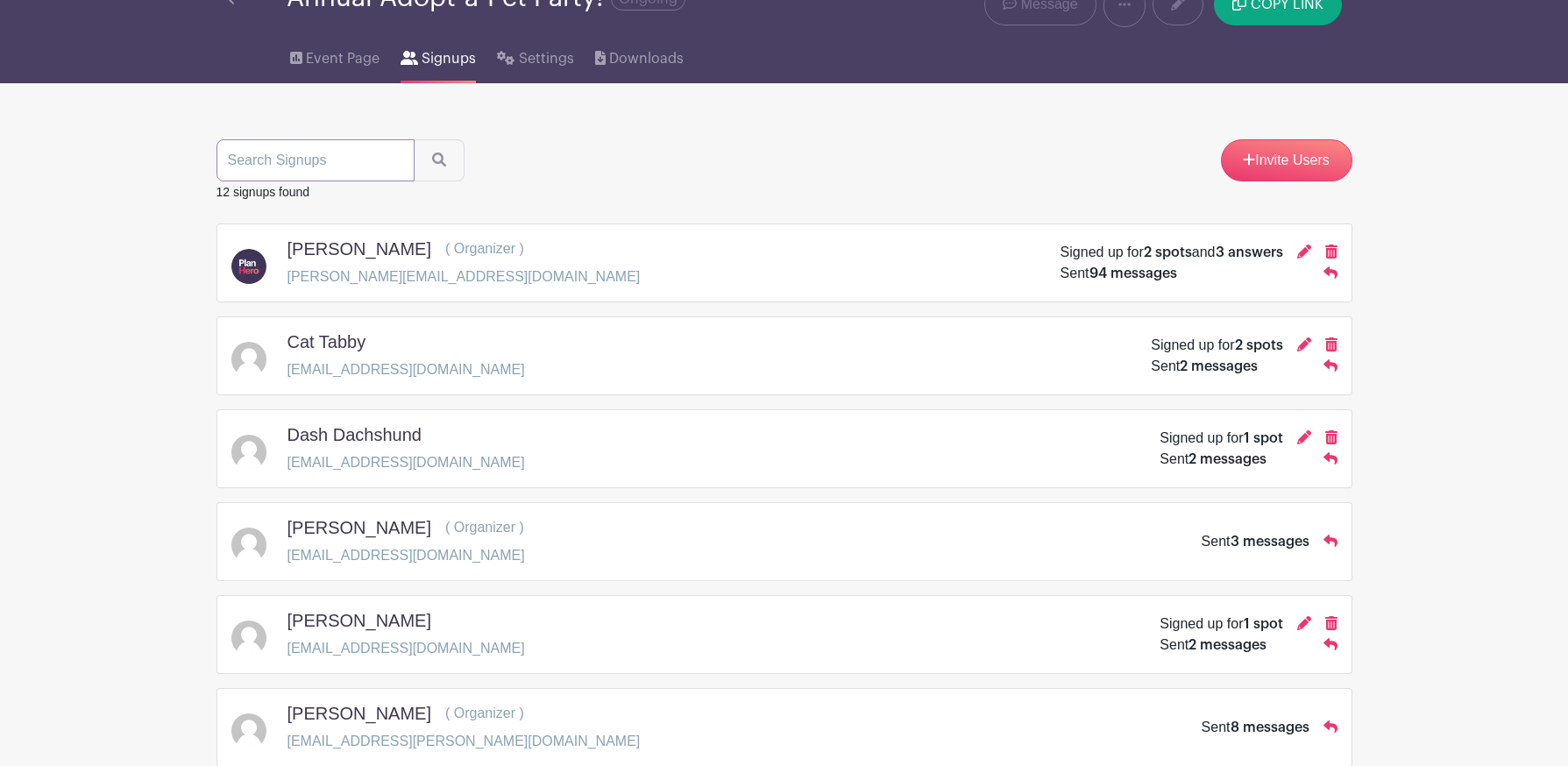 click at bounding box center (316, 160) 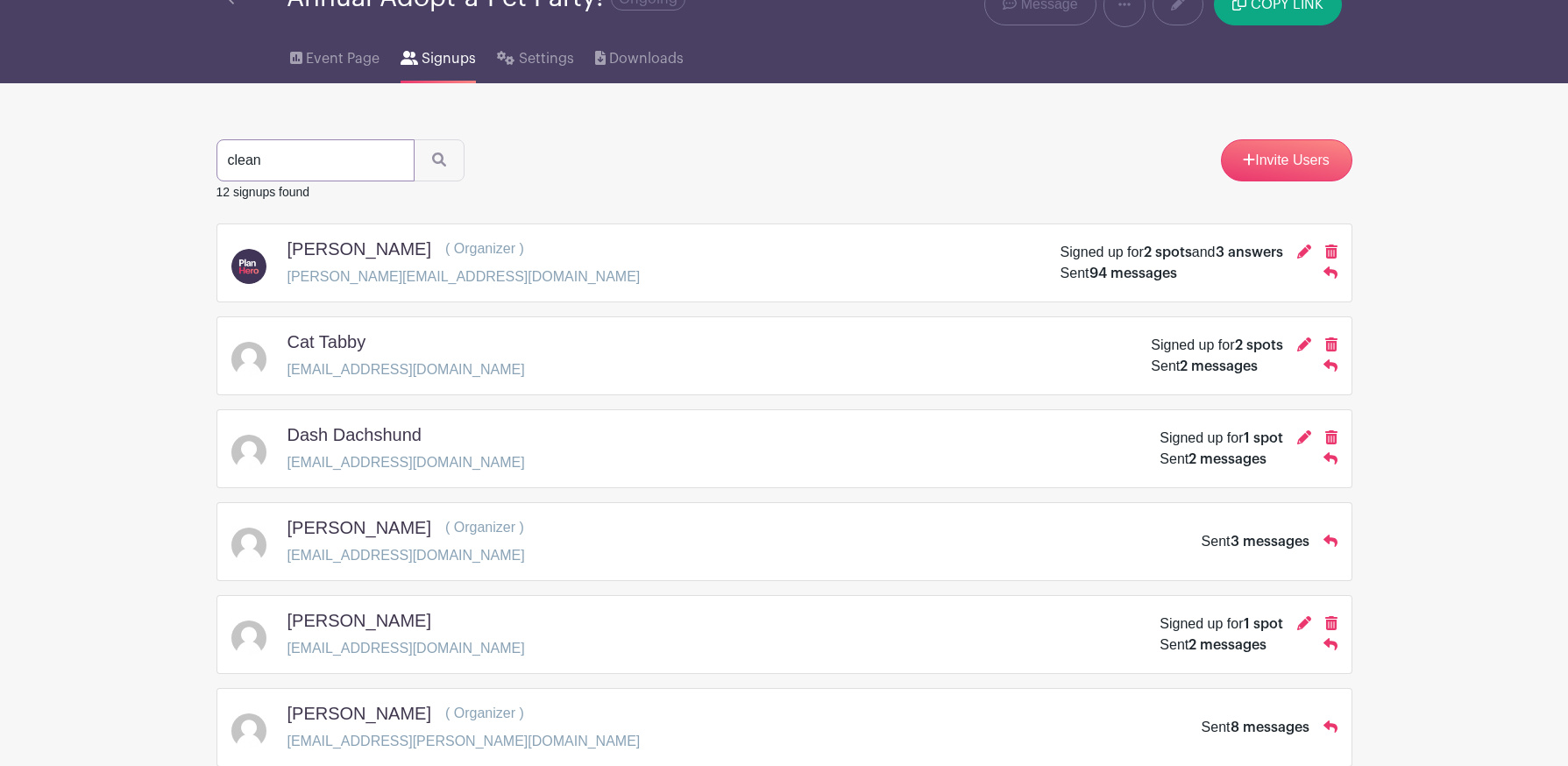 type on "clean" 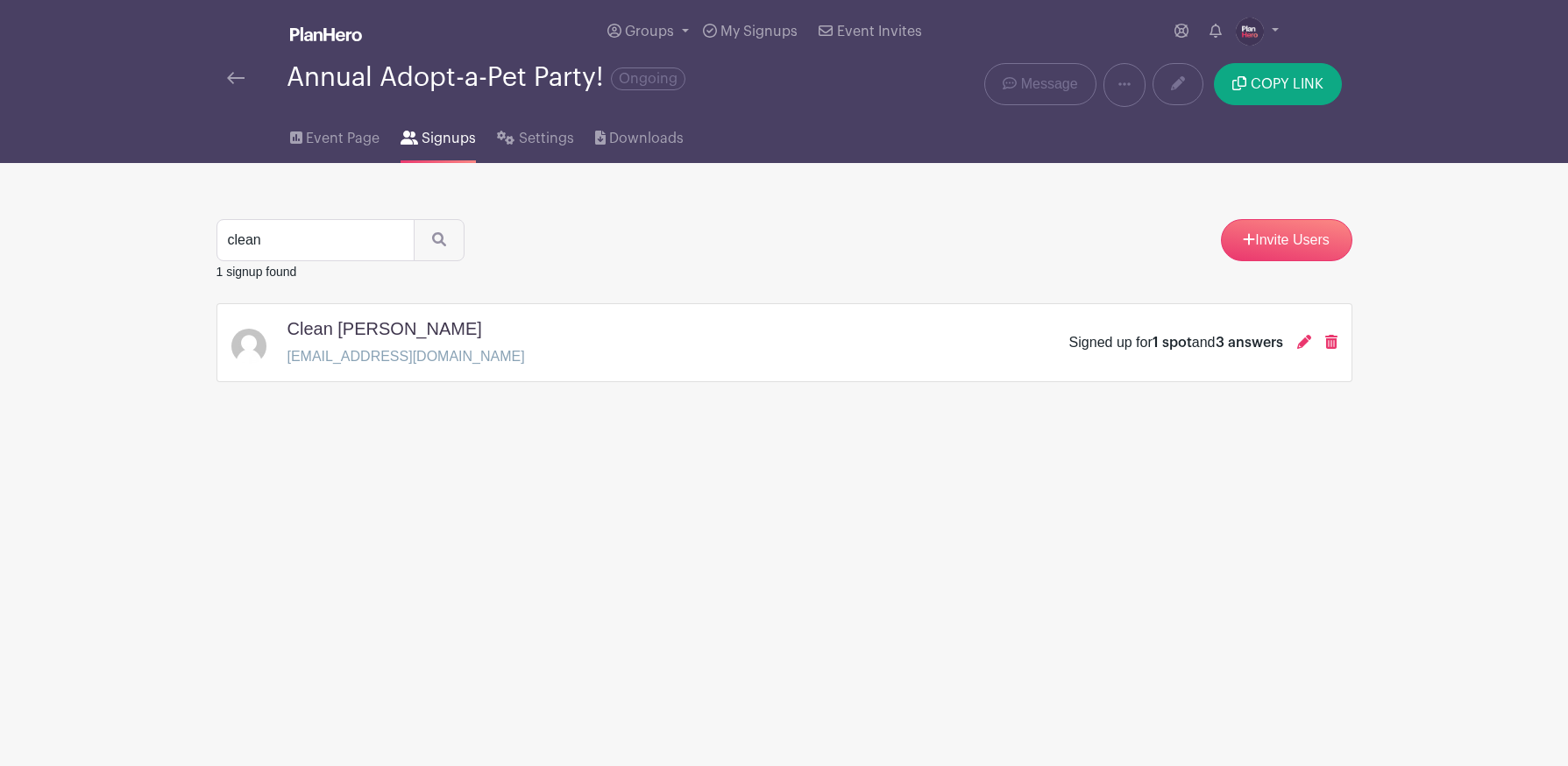 scroll, scrollTop: 0, scrollLeft: 0, axis: both 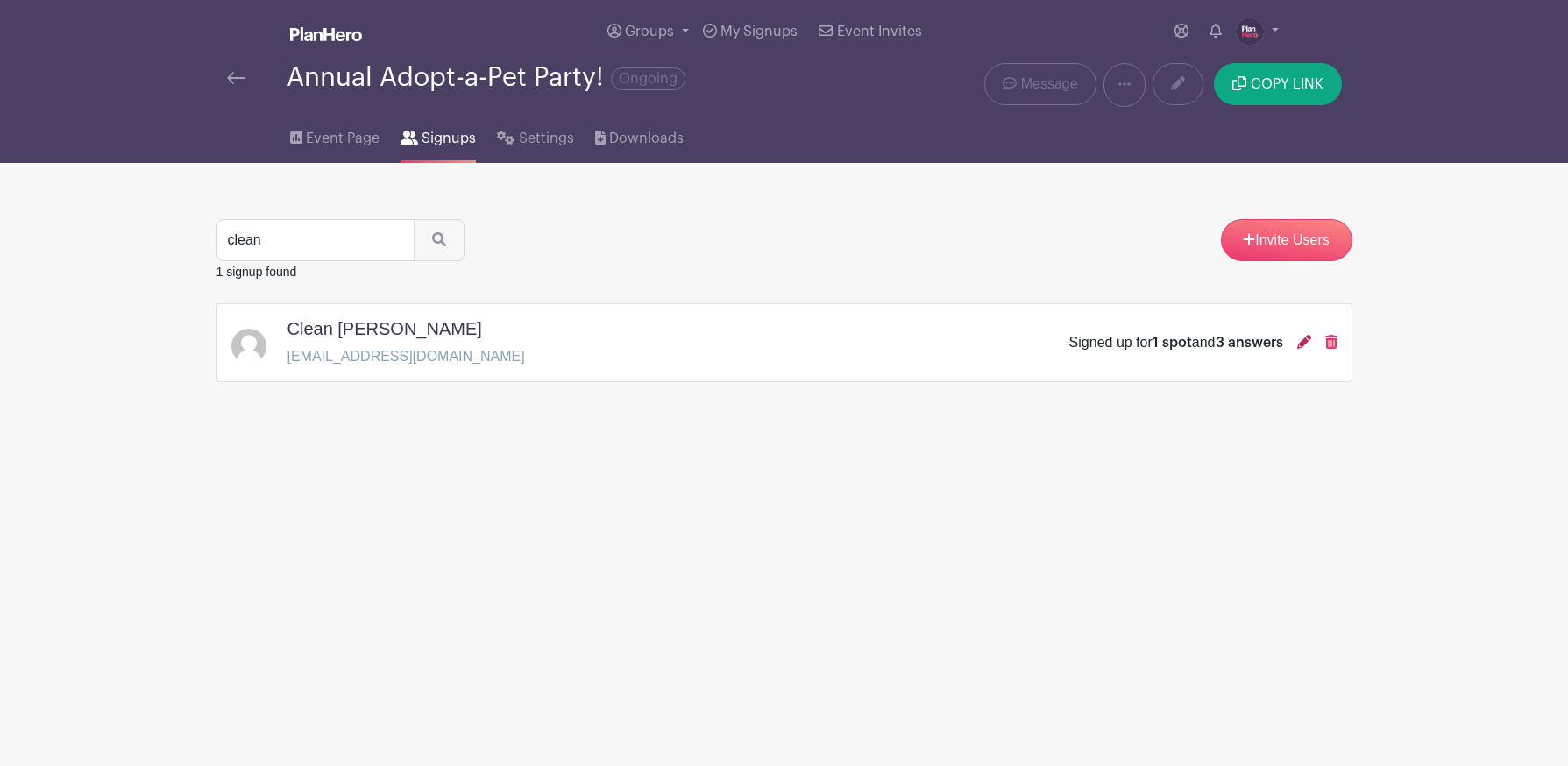 click 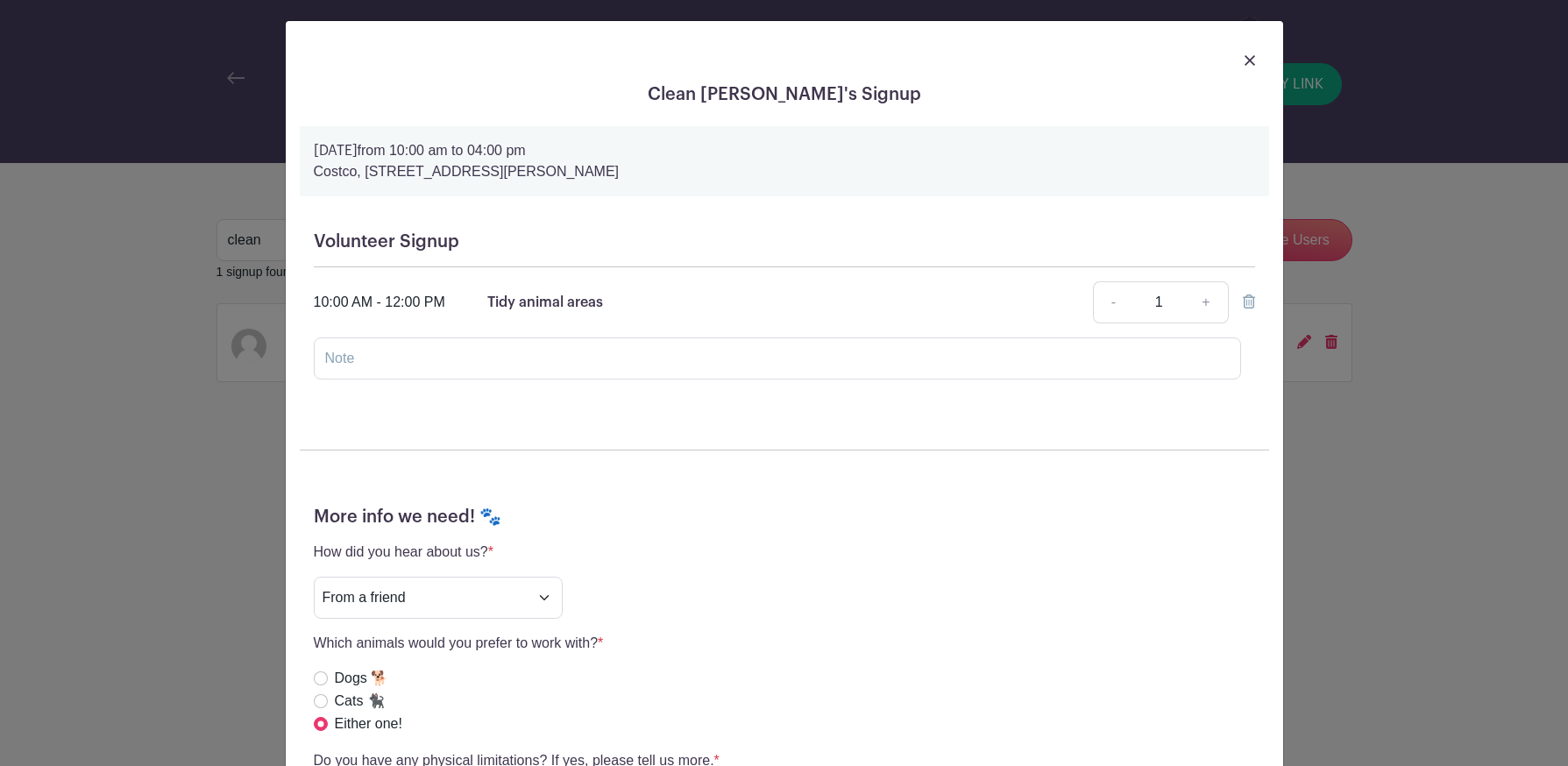 scroll, scrollTop: 0, scrollLeft: 0, axis: both 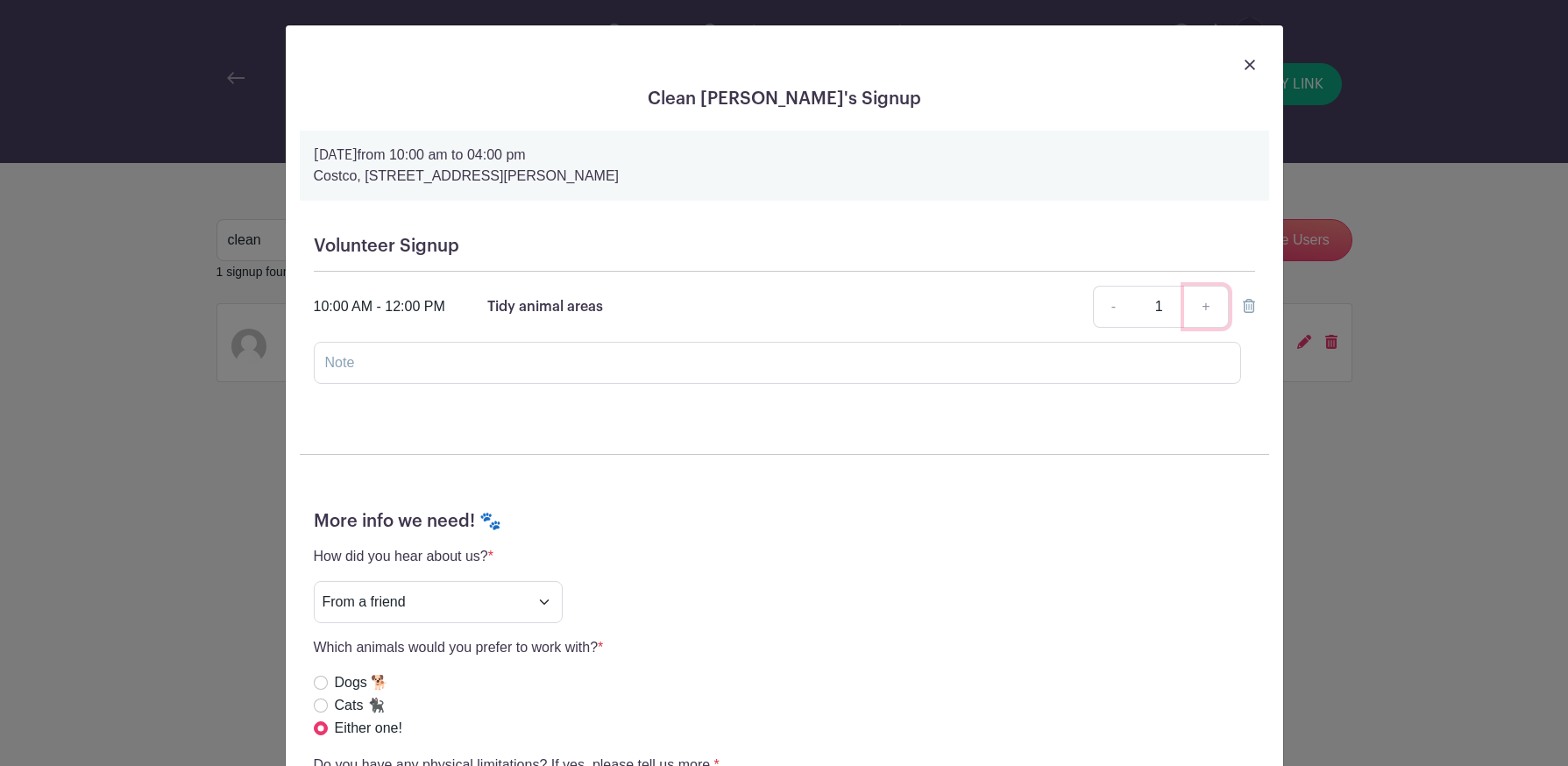 click on "+" at bounding box center [1206, 307] 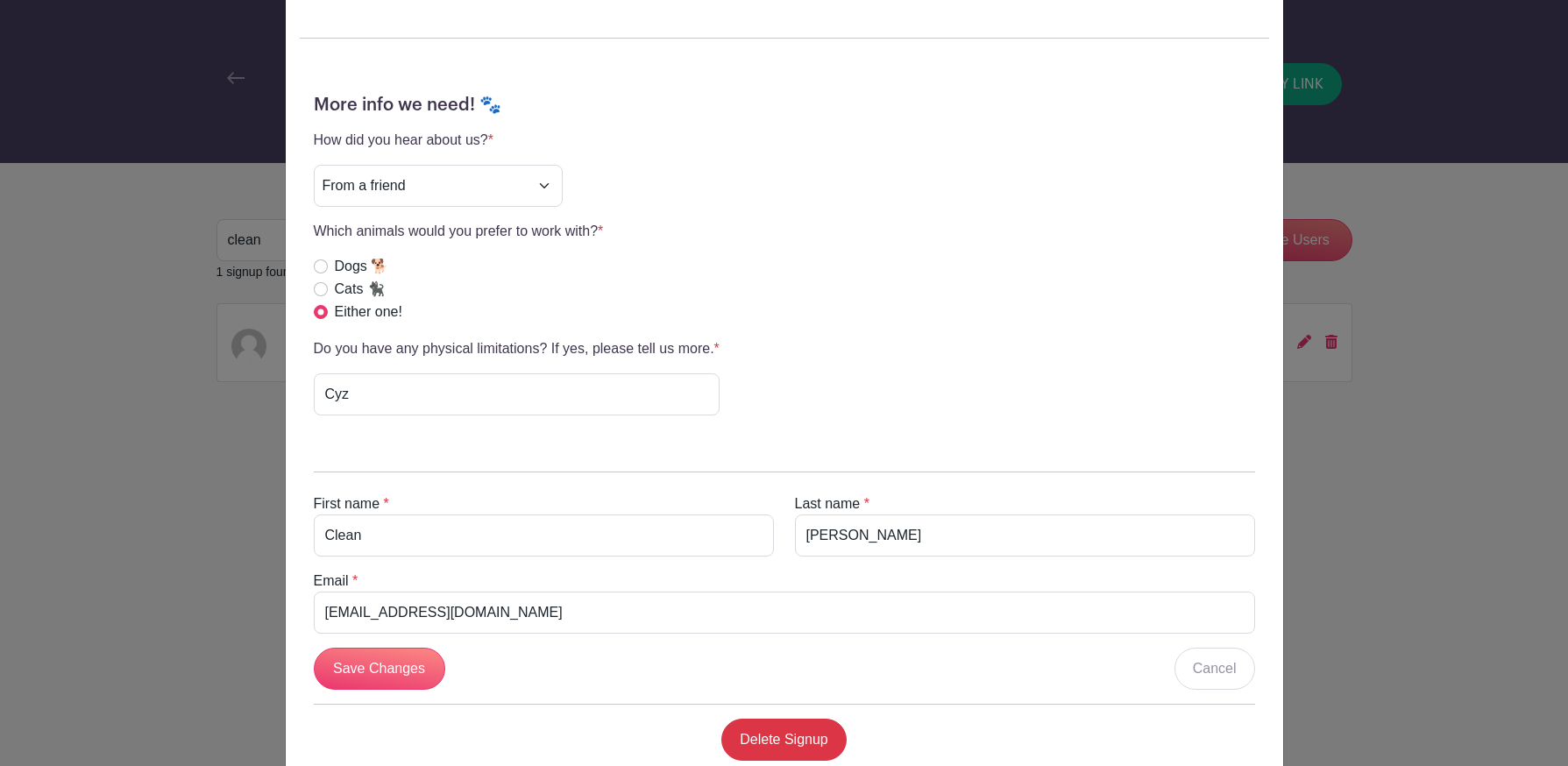 scroll, scrollTop: 437, scrollLeft: 0, axis: vertical 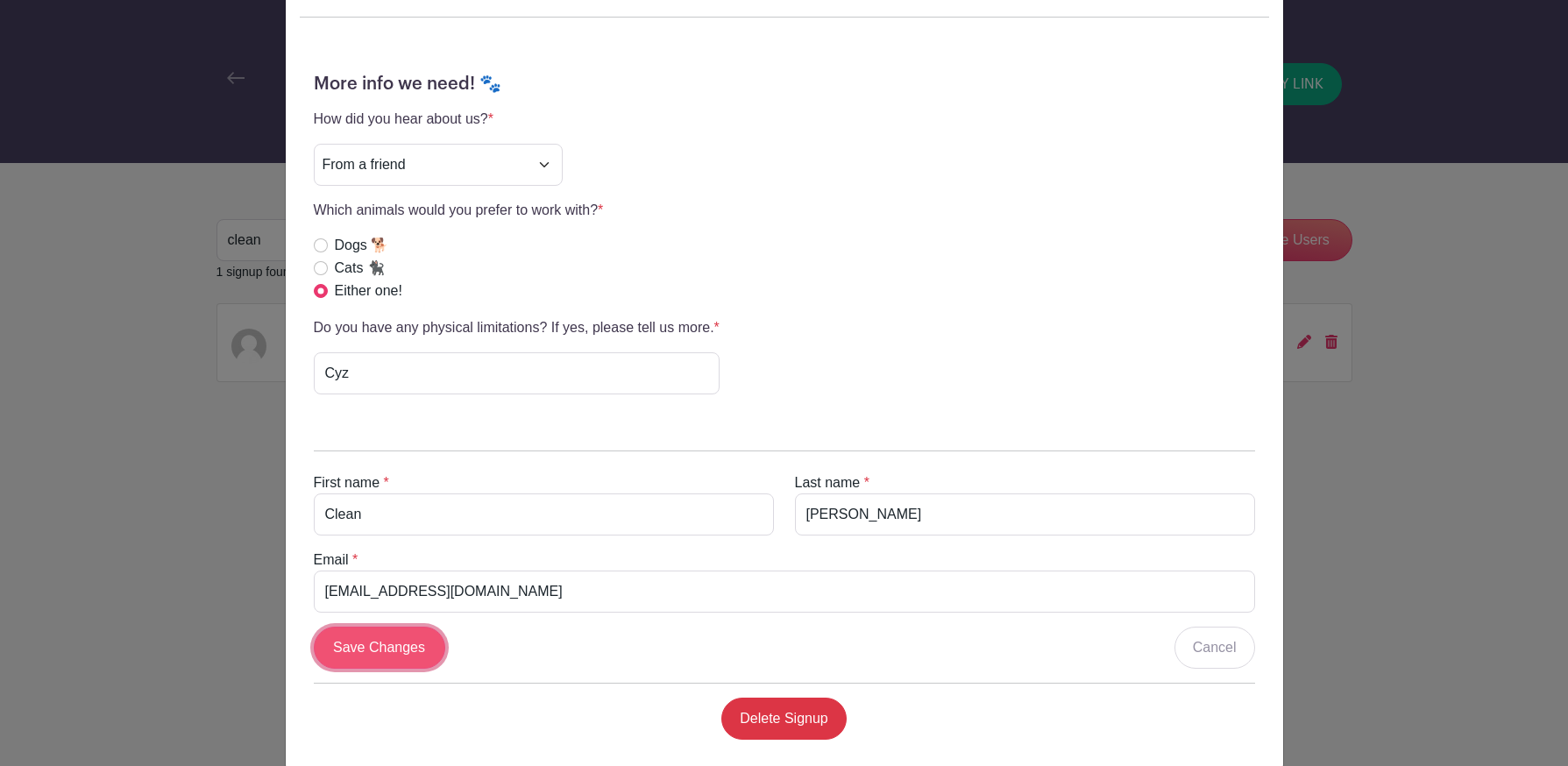 click on "Save Changes" at bounding box center [380, 648] 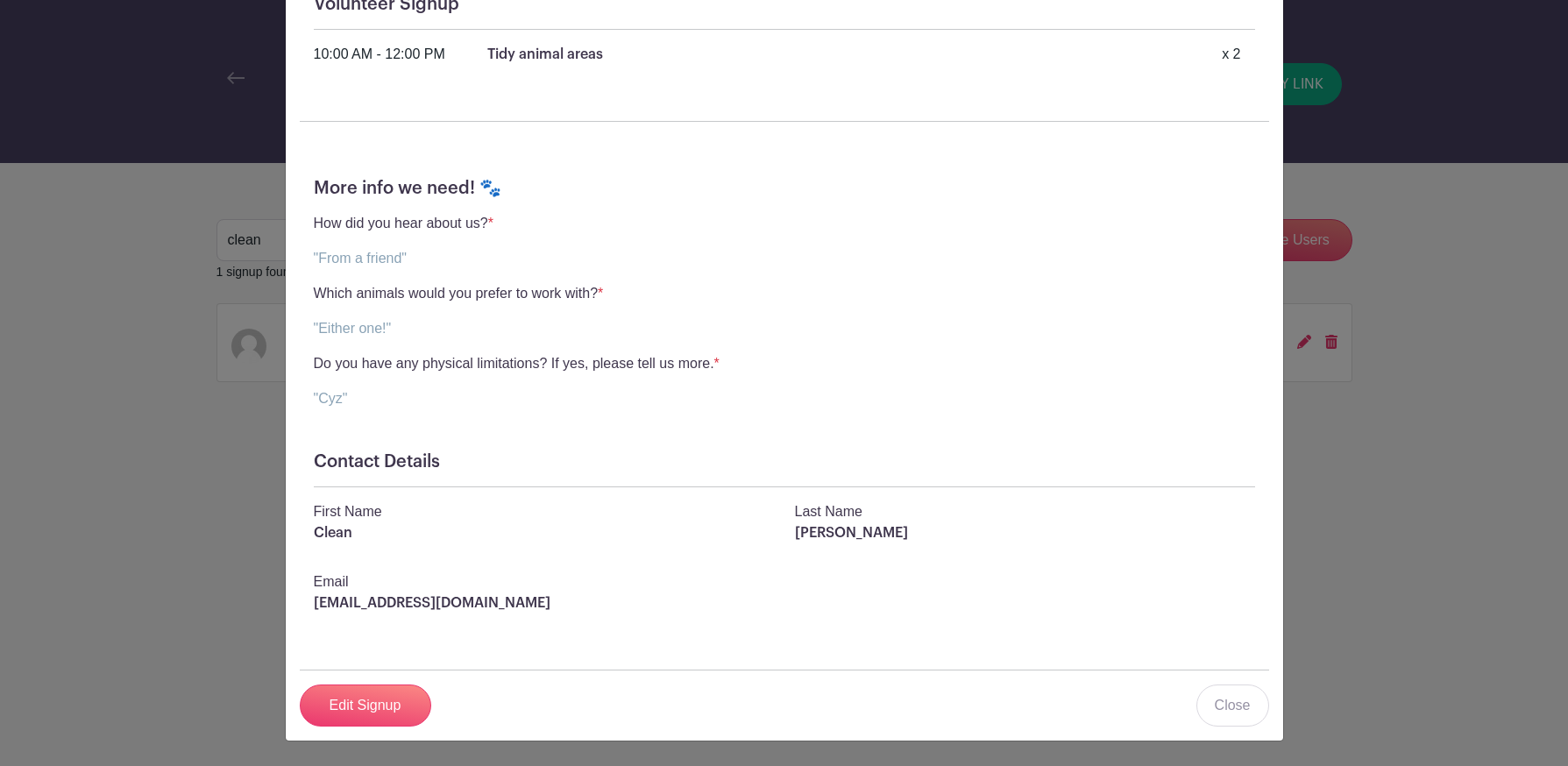 scroll, scrollTop: 0, scrollLeft: 0, axis: both 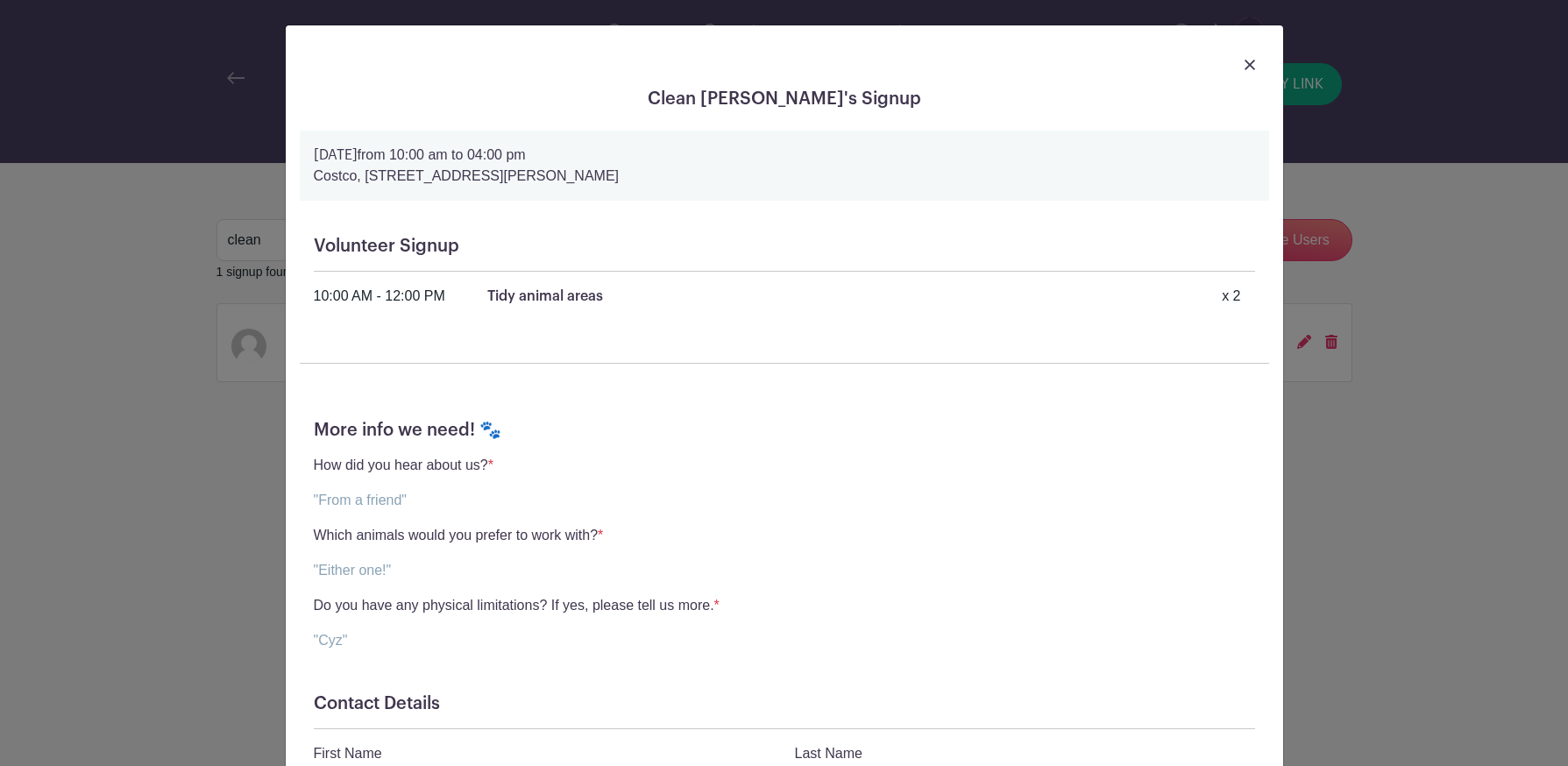 click at bounding box center [1250, 65] 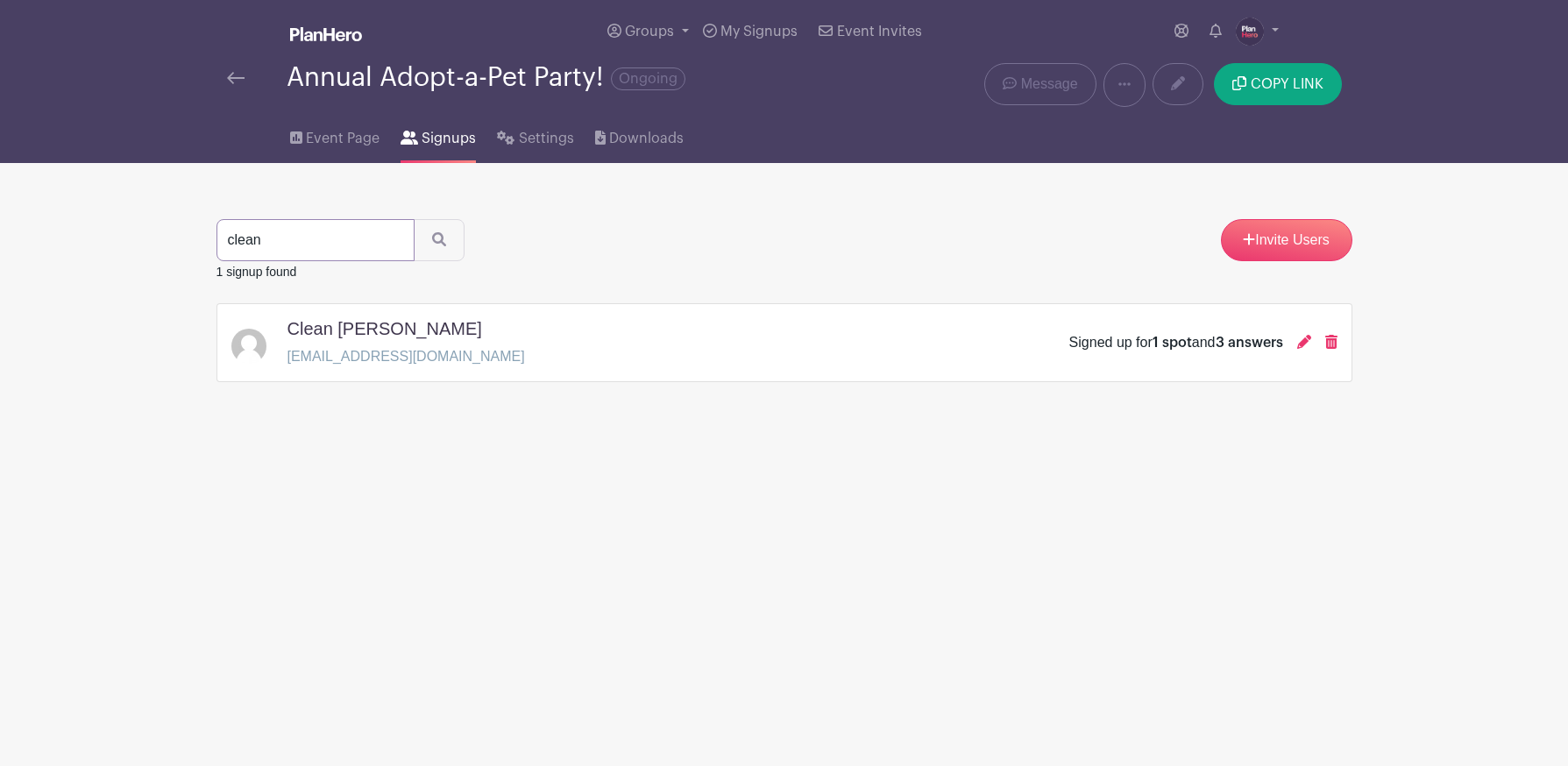 click on "clean" at bounding box center [316, 240] 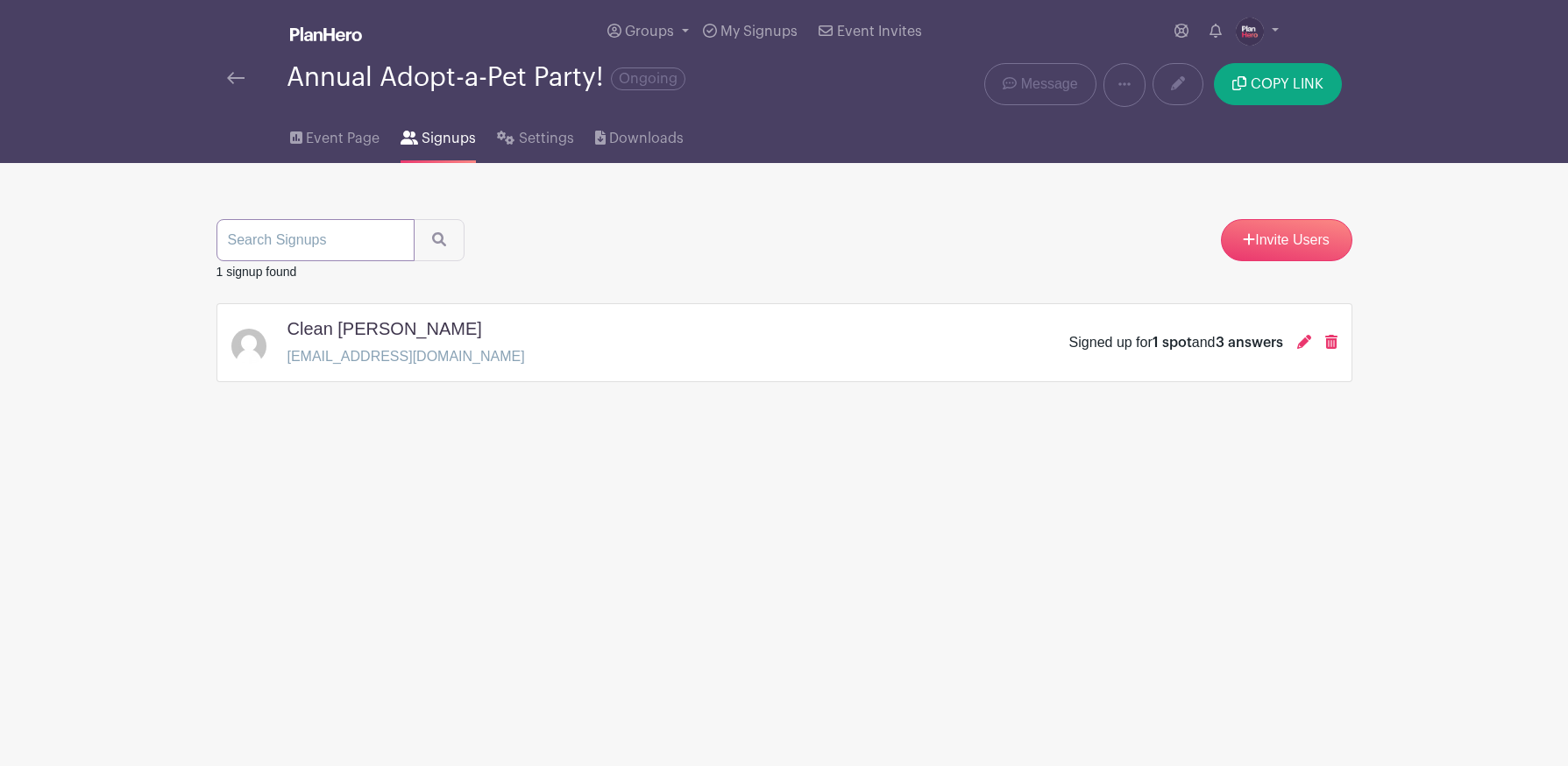 type 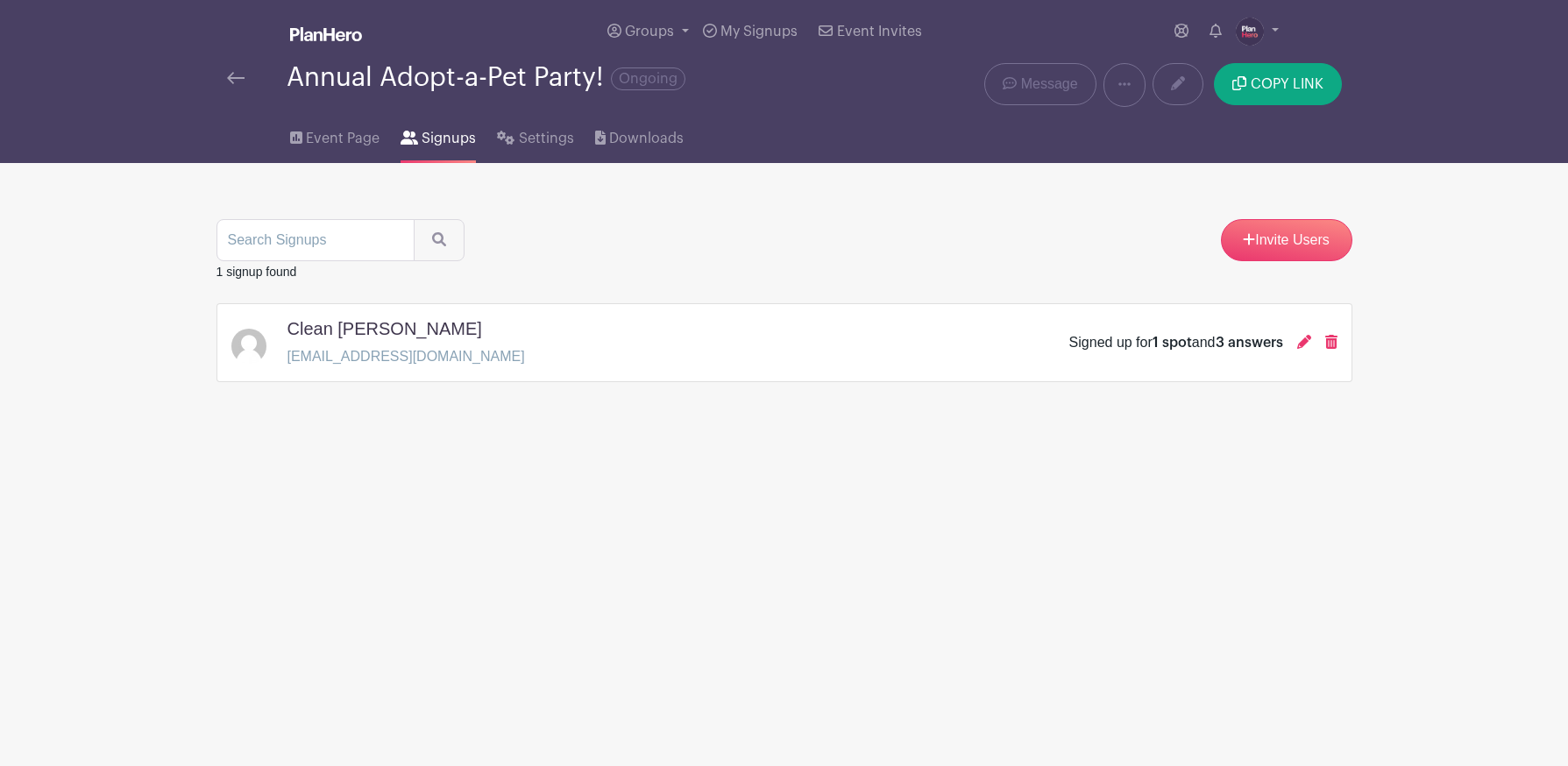 click on "Signups" at bounding box center (449, 138) 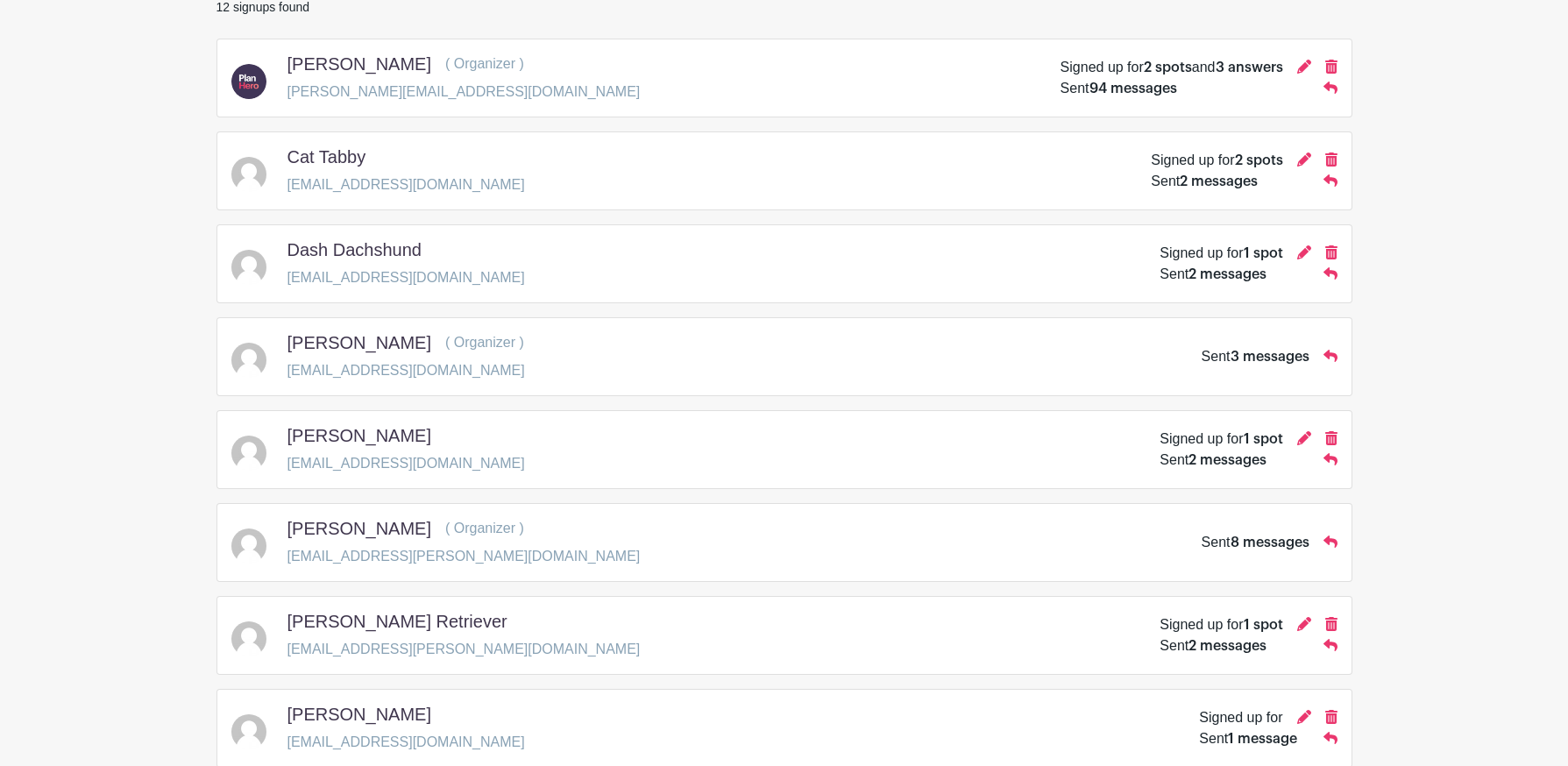 scroll, scrollTop: 262, scrollLeft: 0, axis: vertical 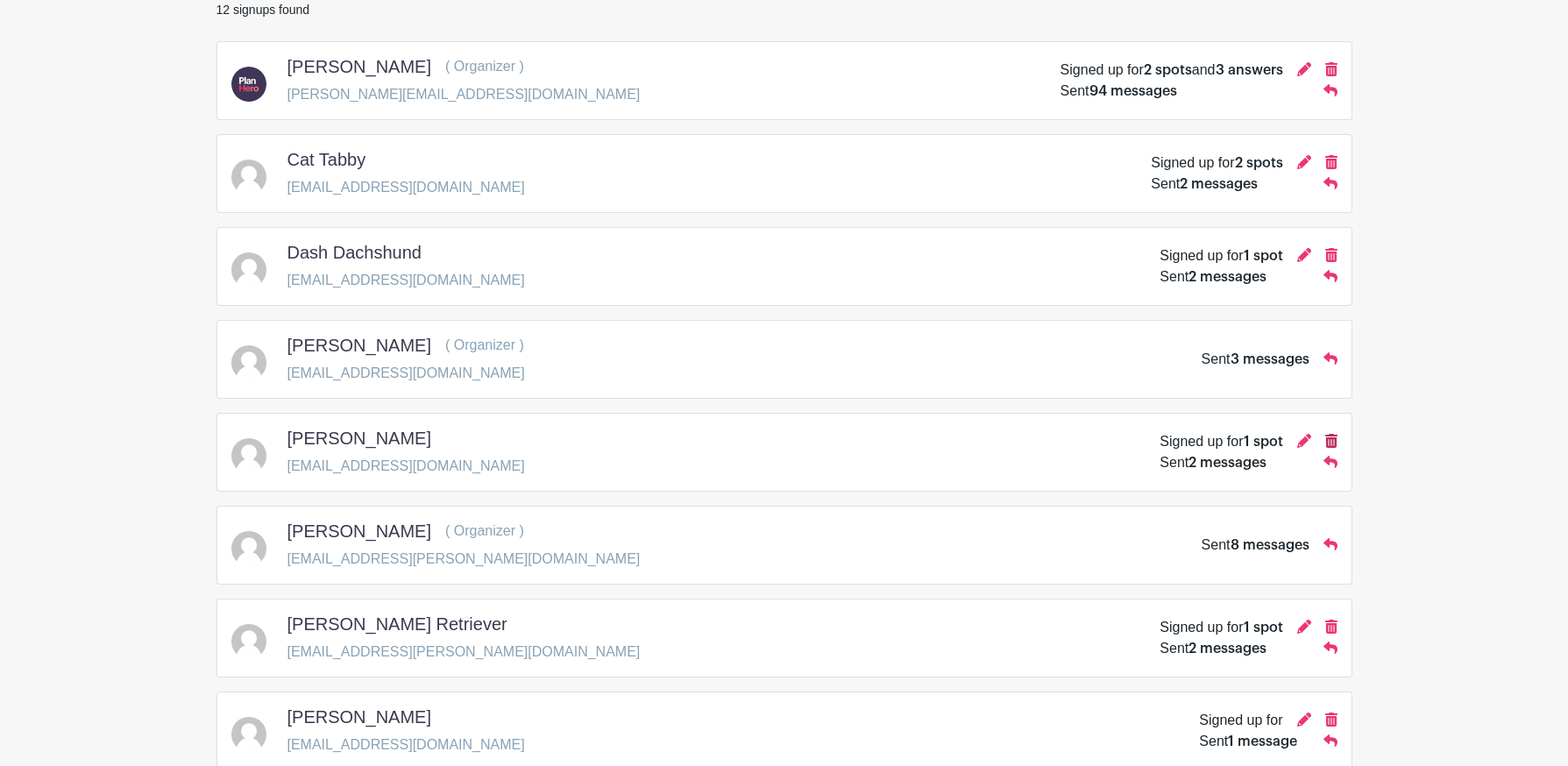 click 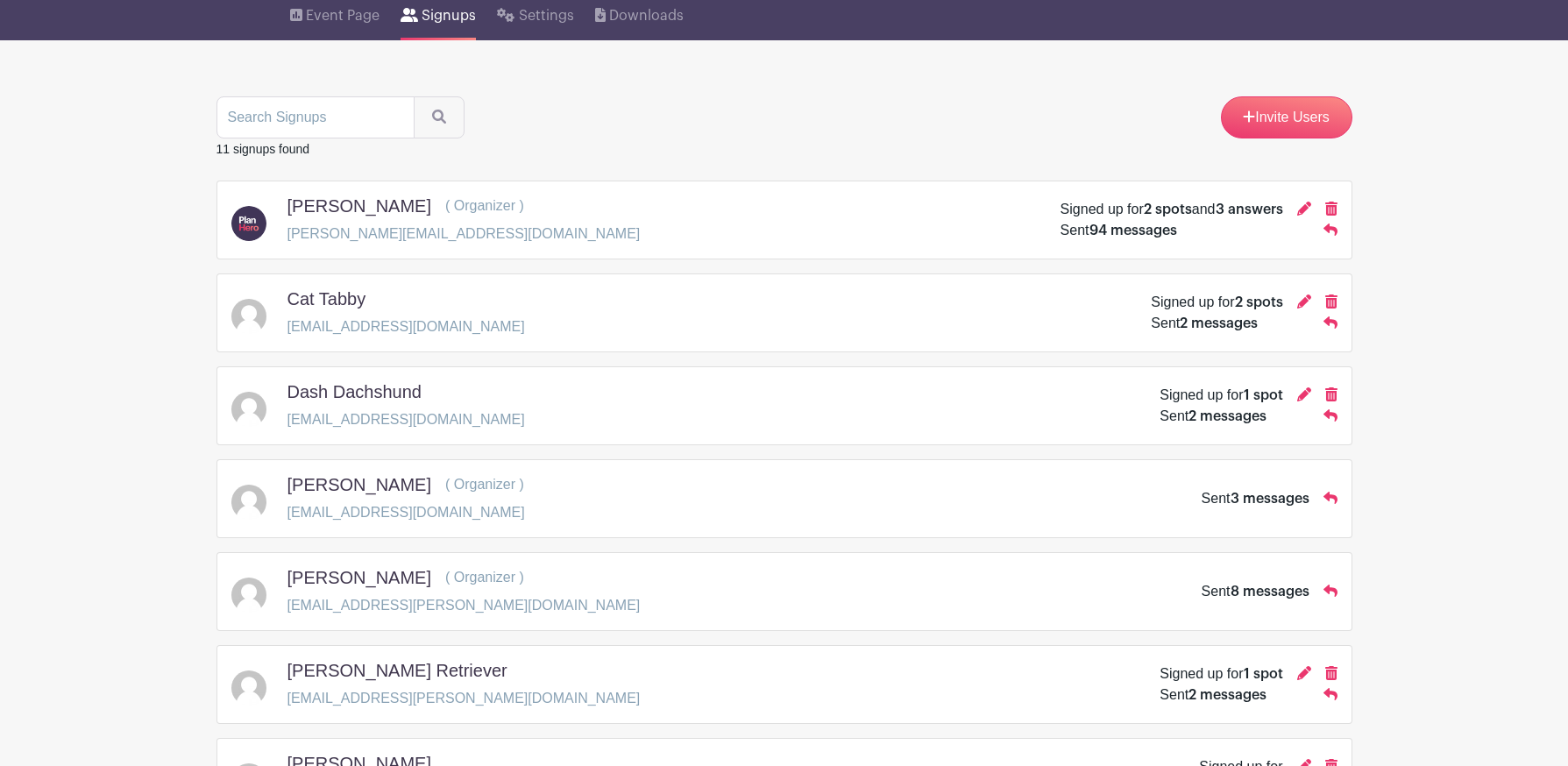 scroll, scrollTop: 0, scrollLeft: 0, axis: both 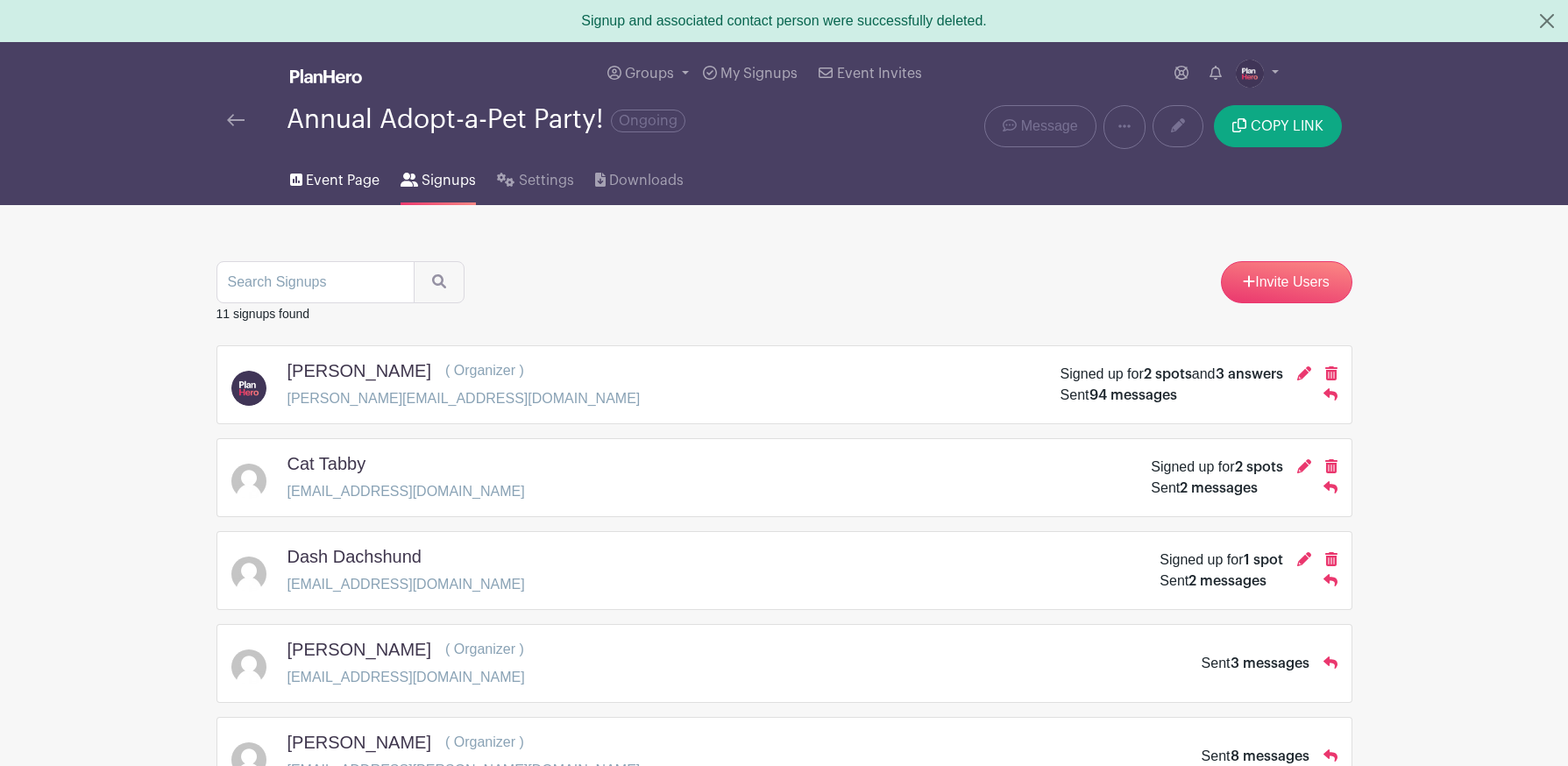 click on "Event Page" at bounding box center [343, 181] 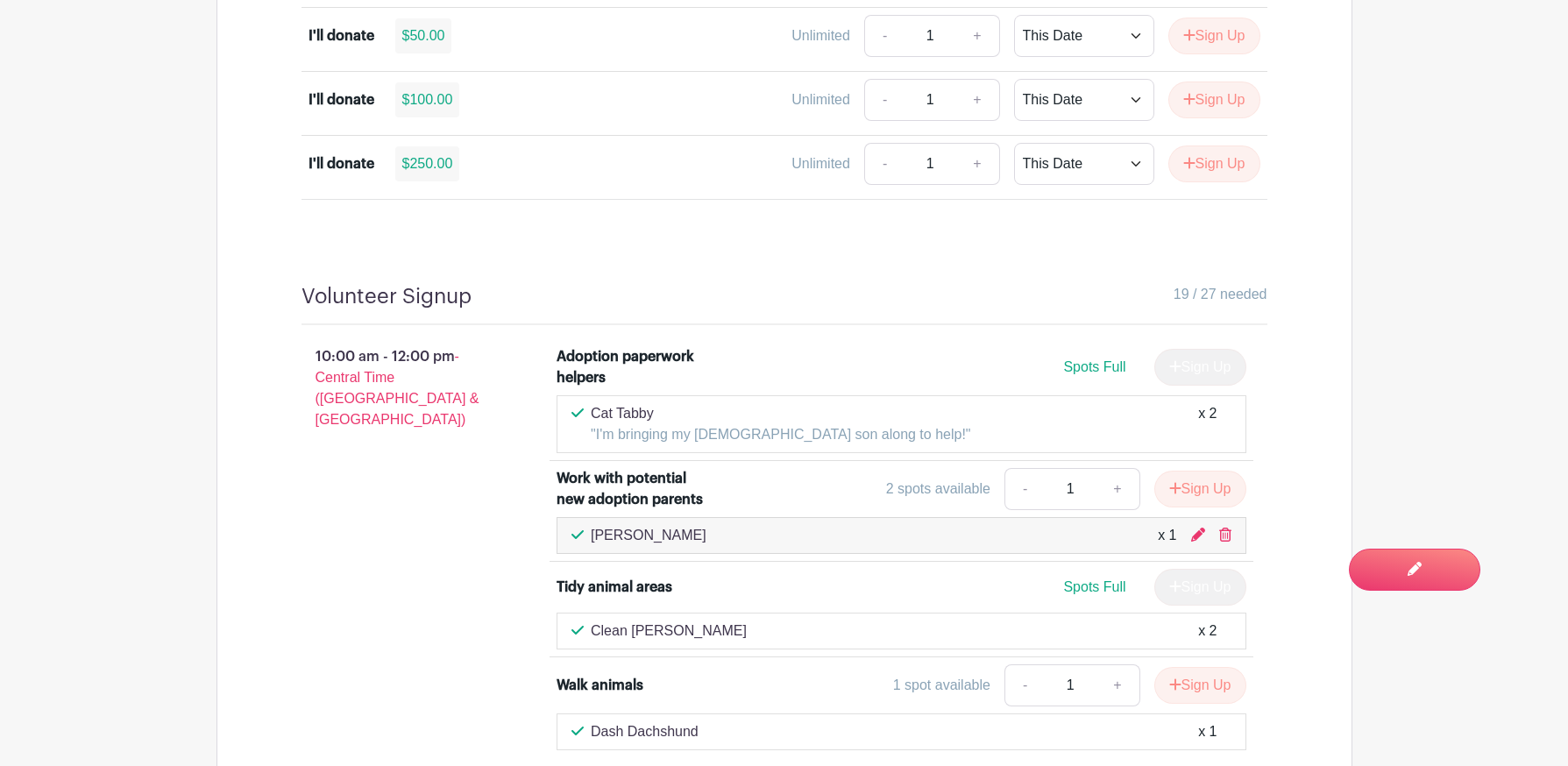 scroll, scrollTop: 1465, scrollLeft: 0, axis: vertical 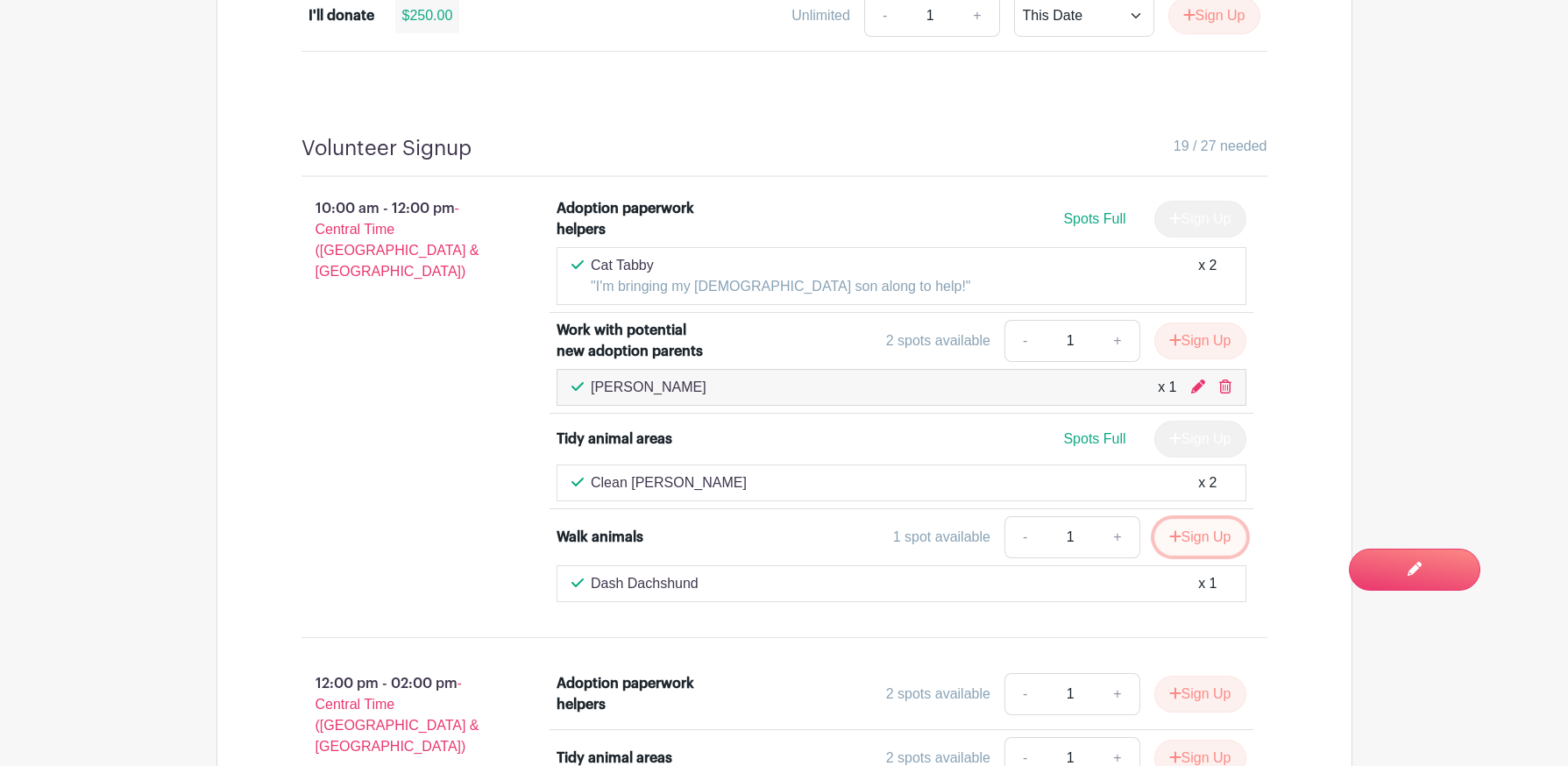 click on "Sign Up" at bounding box center [1200, 537] 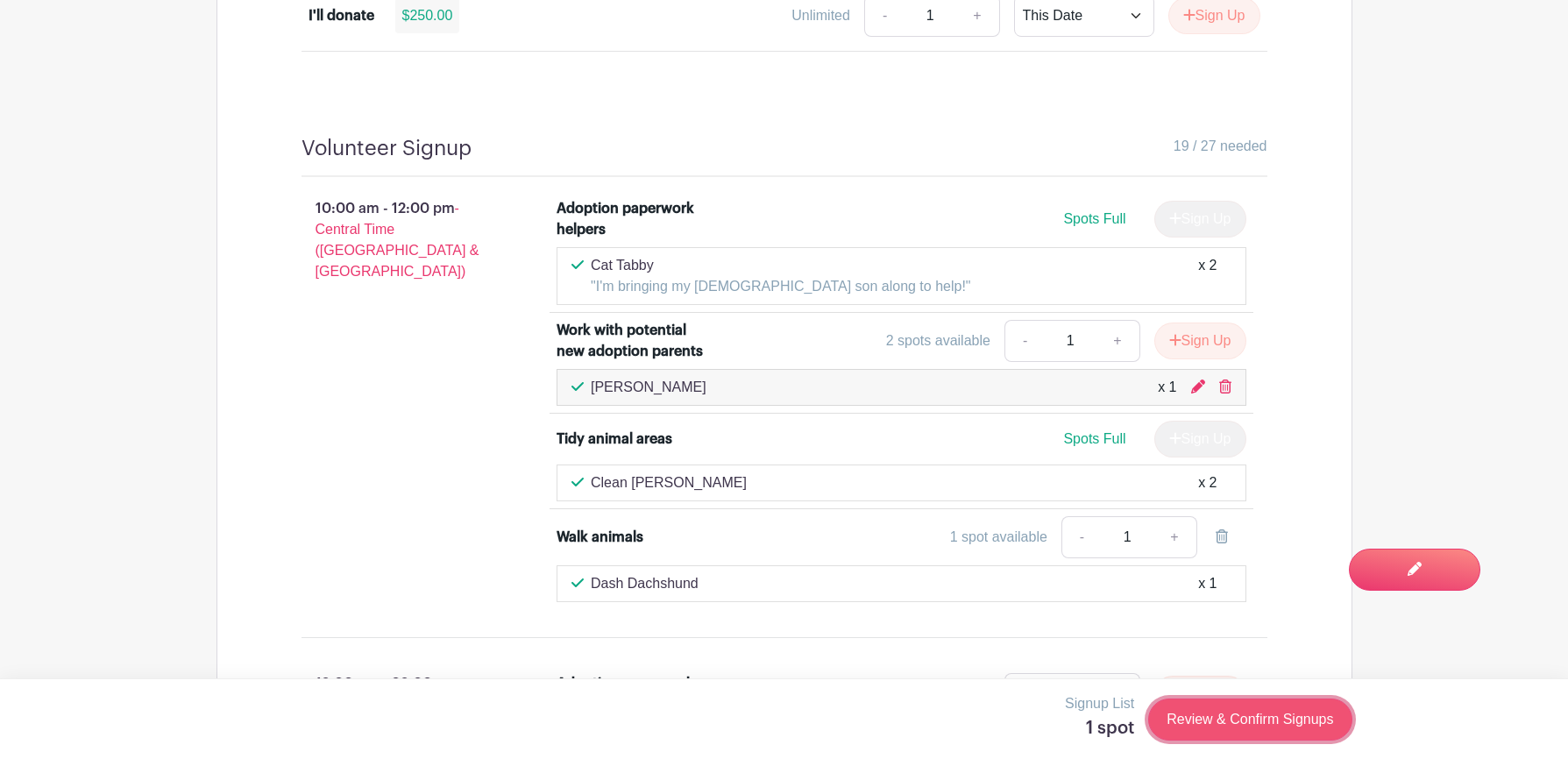 click on "Review & Confirm Signups" at bounding box center (1250, 720) 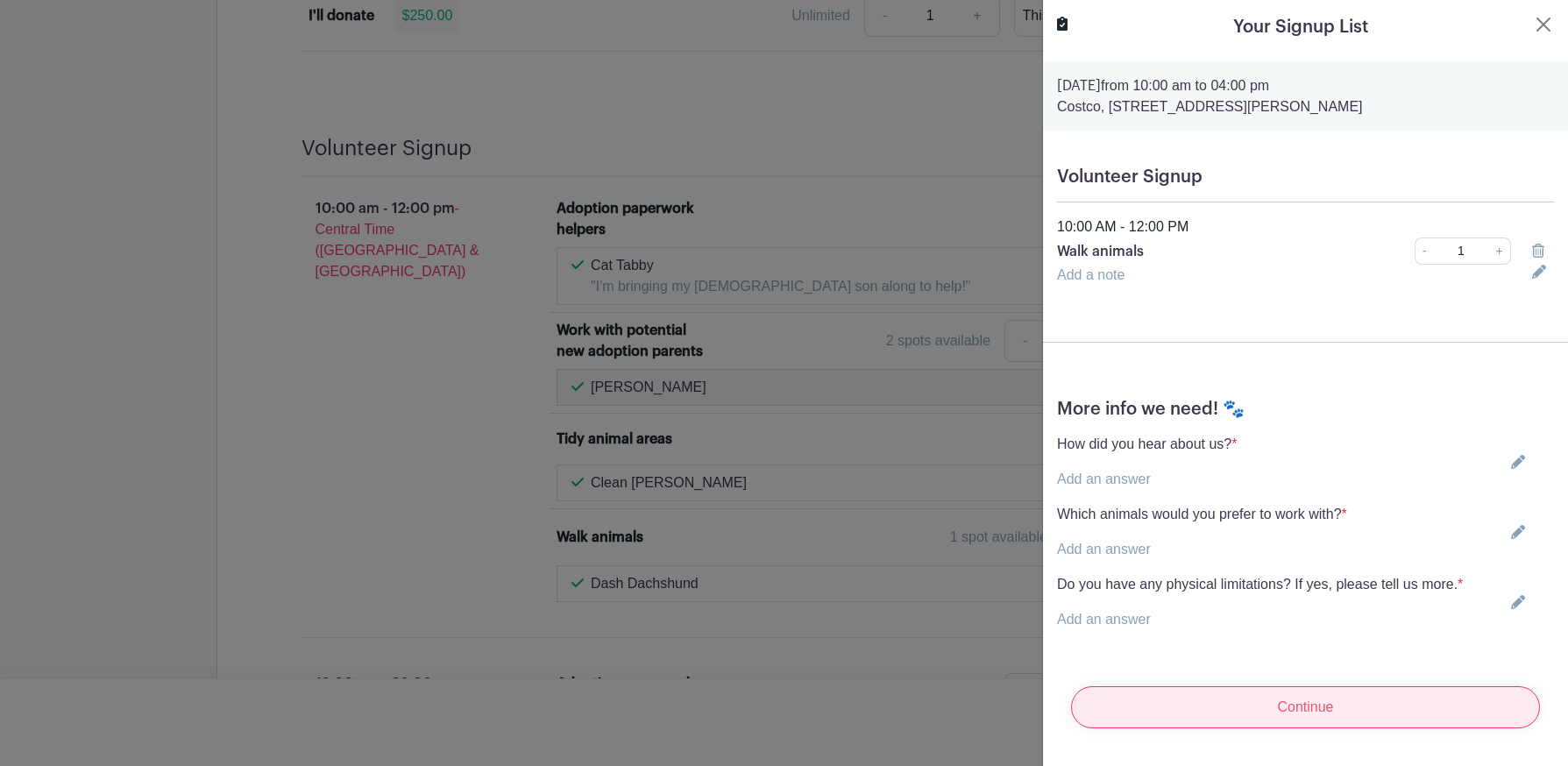 click on "Continue" at bounding box center (1305, 707) 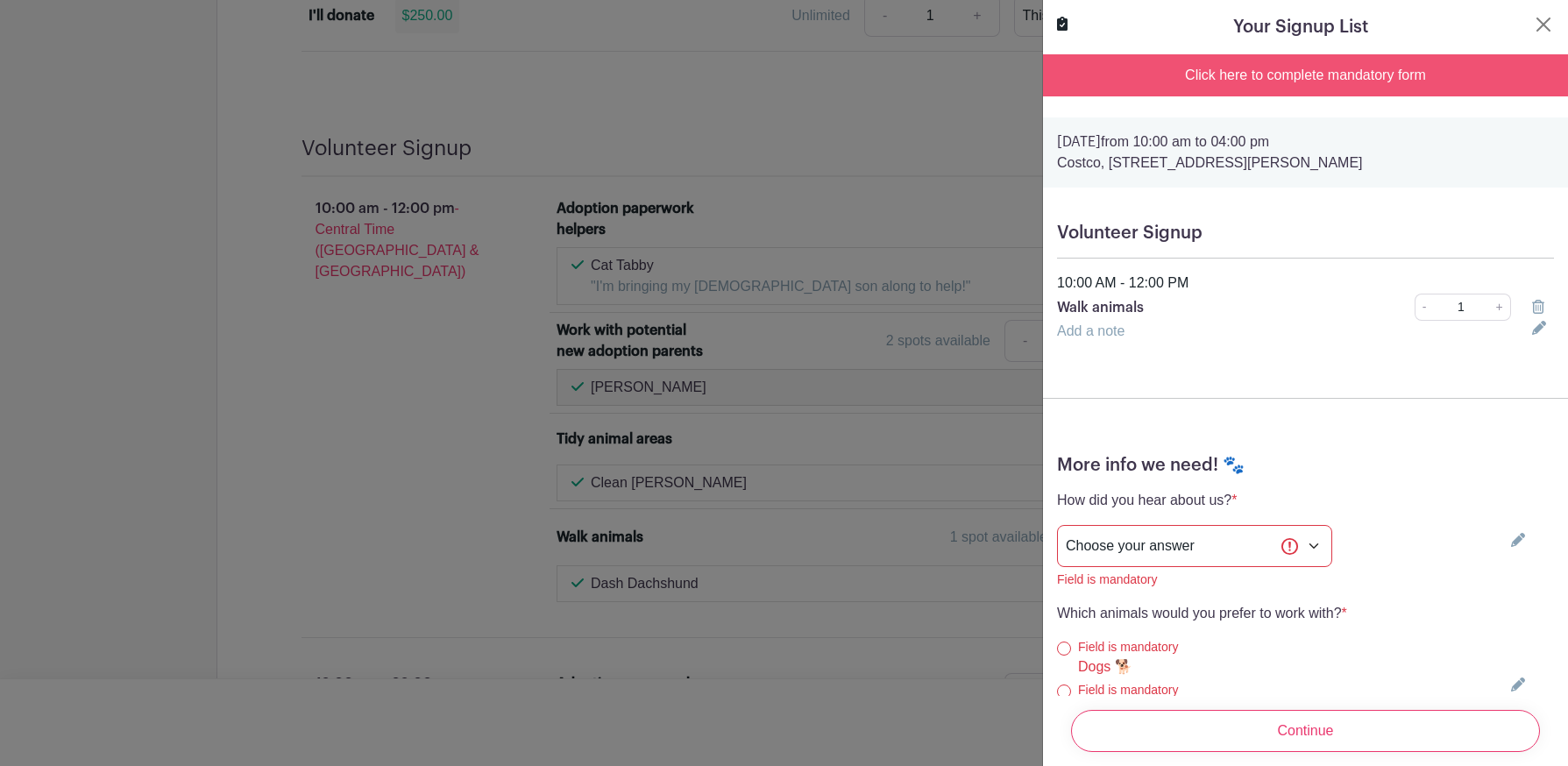 scroll, scrollTop: 13, scrollLeft: 0, axis: vertical 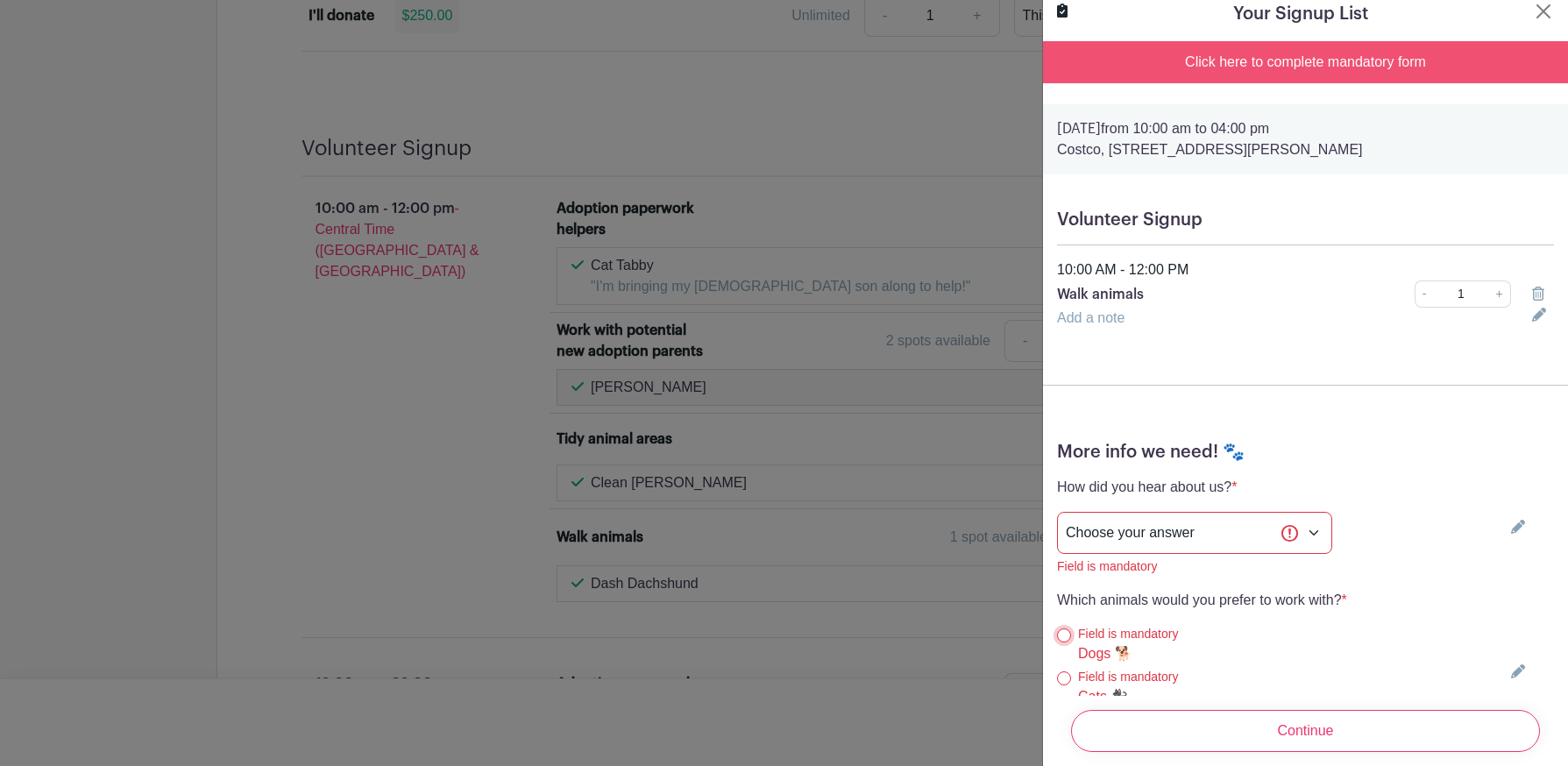 drag, startPoint x: 1064, startPoint y: 635, endPoint x: 1196, endPoint y: 712, distance: 152.81688 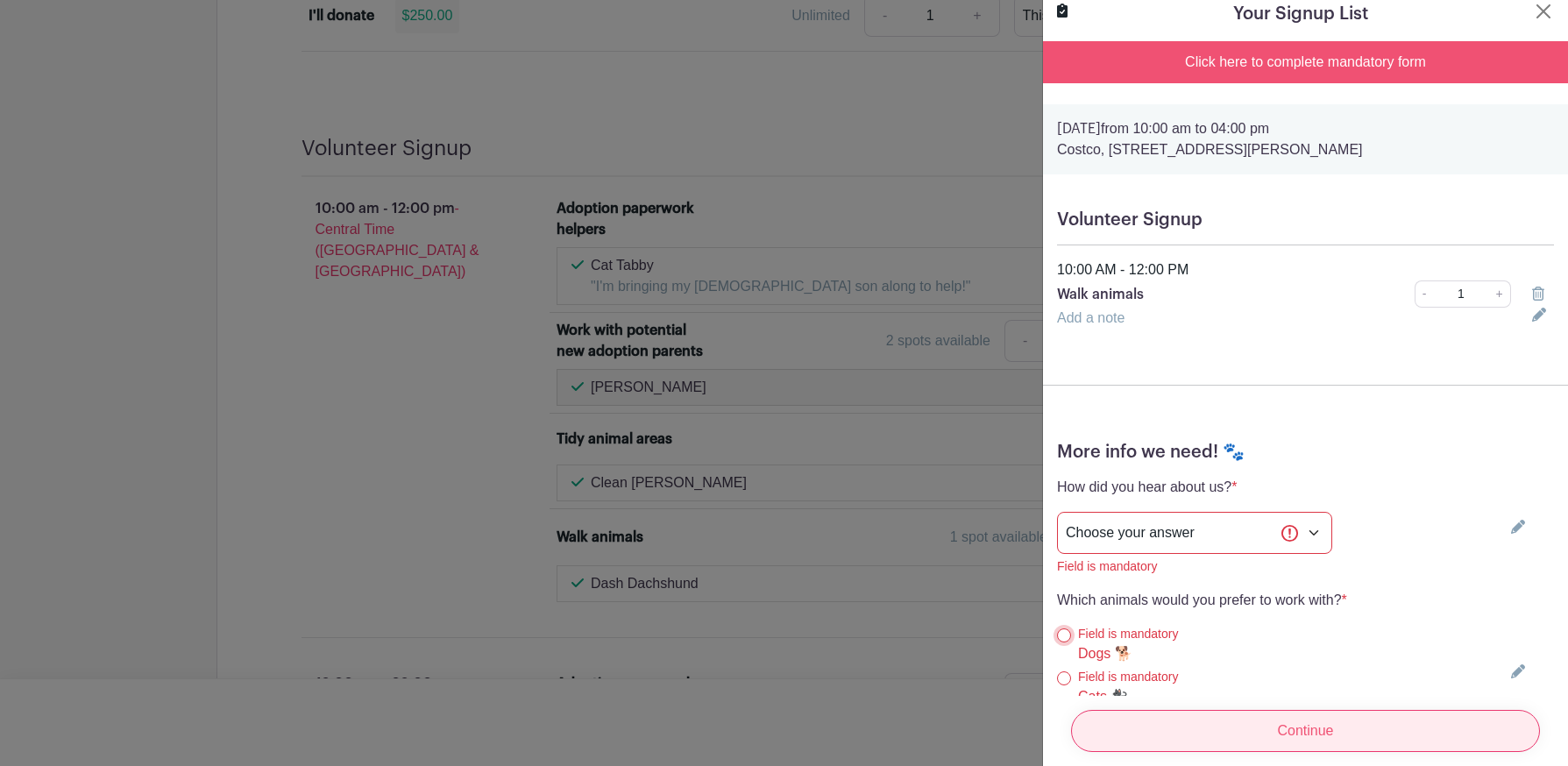 radio on "true" 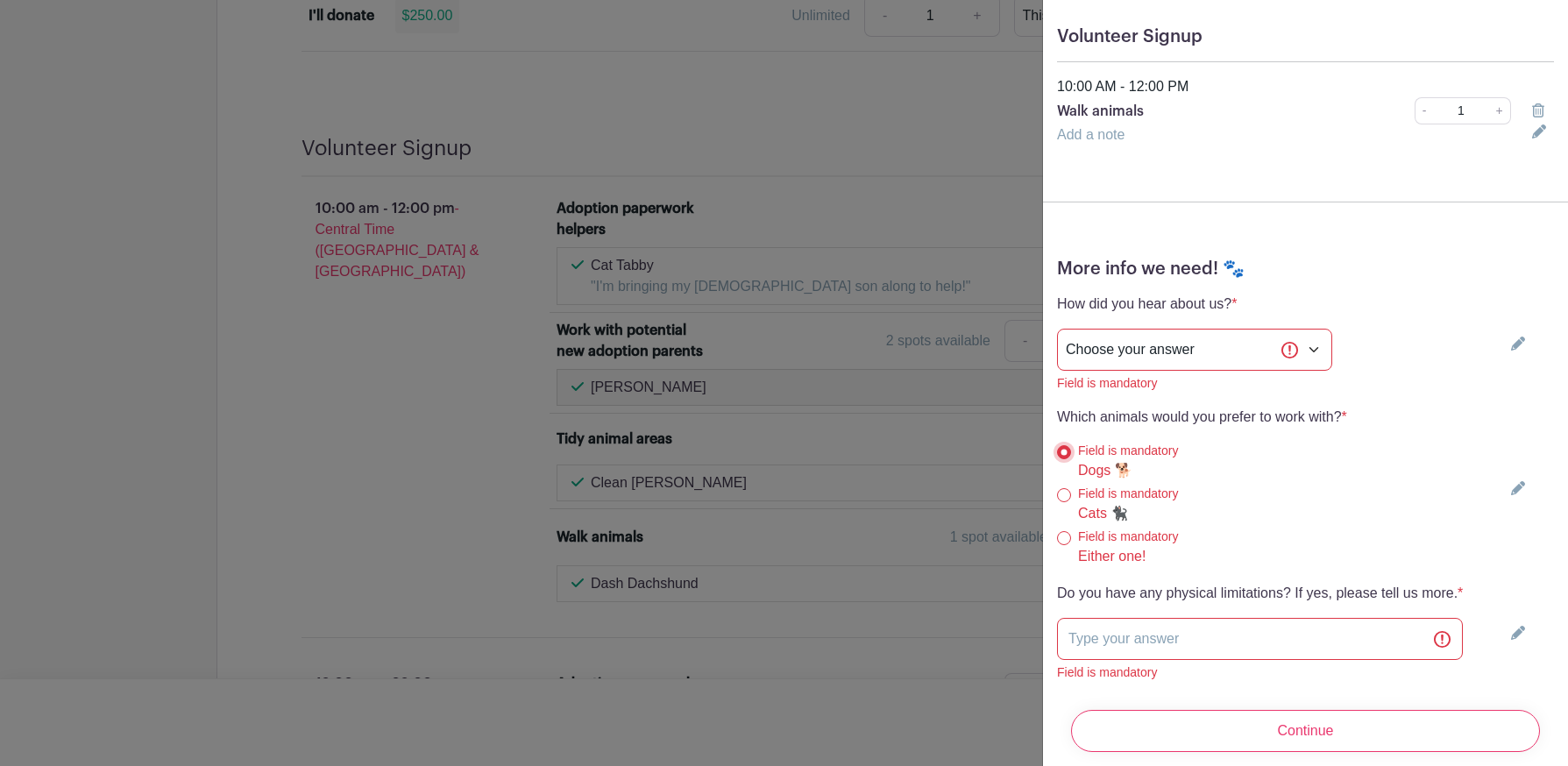 scroll, scrollTop: 219, scrollLeft: 0, axis: vertical 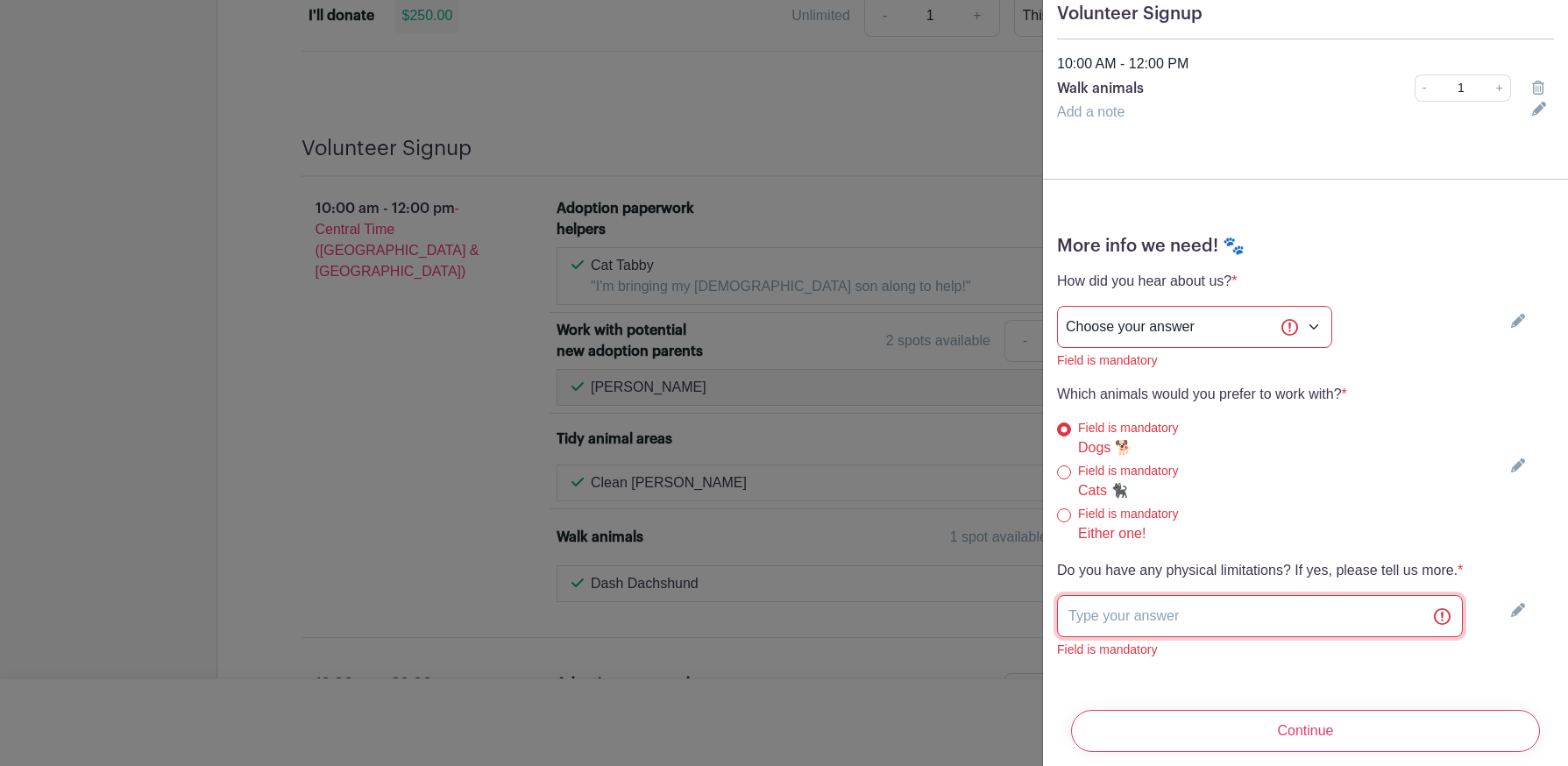 click at bounding box center (1259, 616) 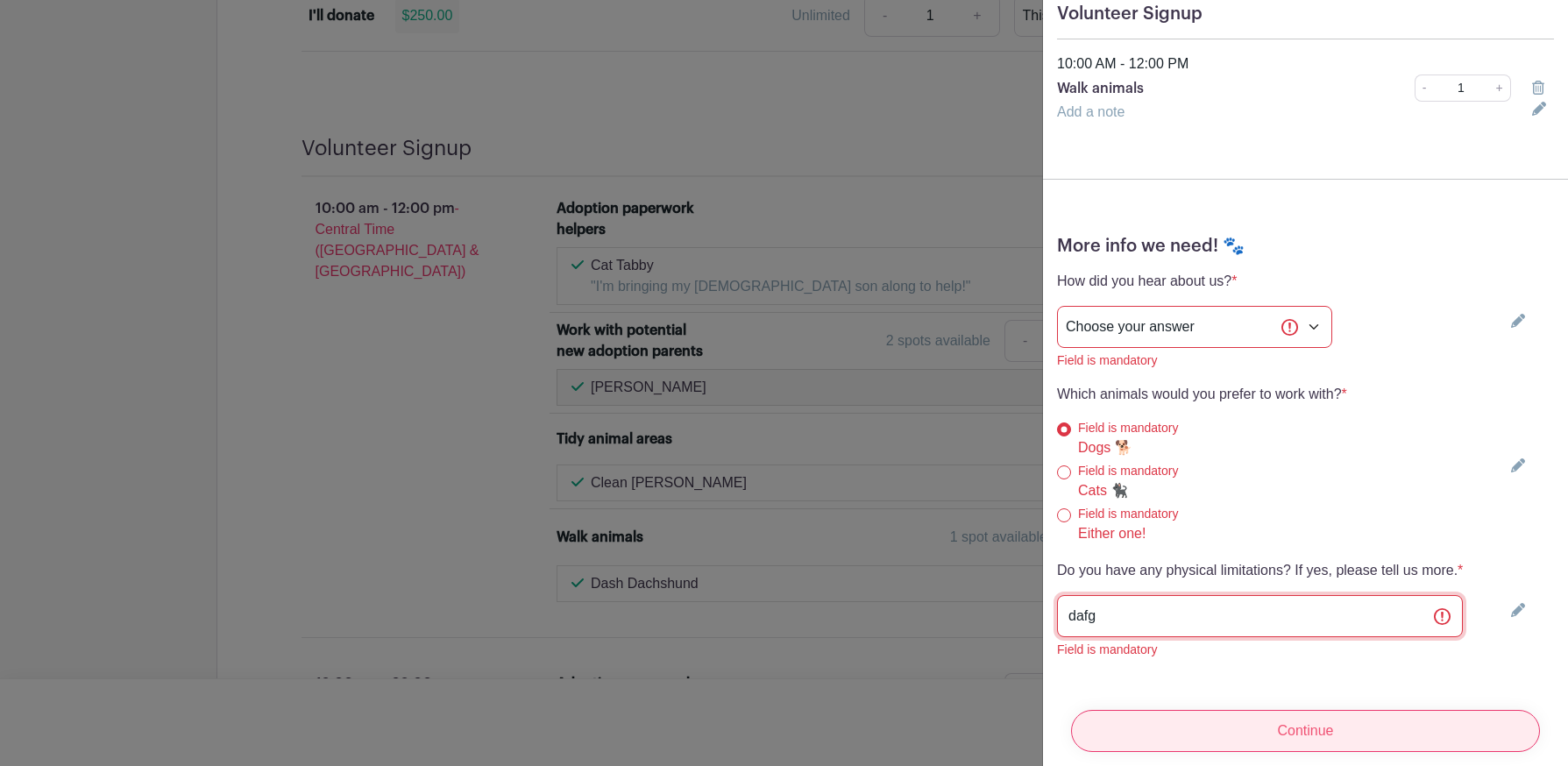 type on "dafg" 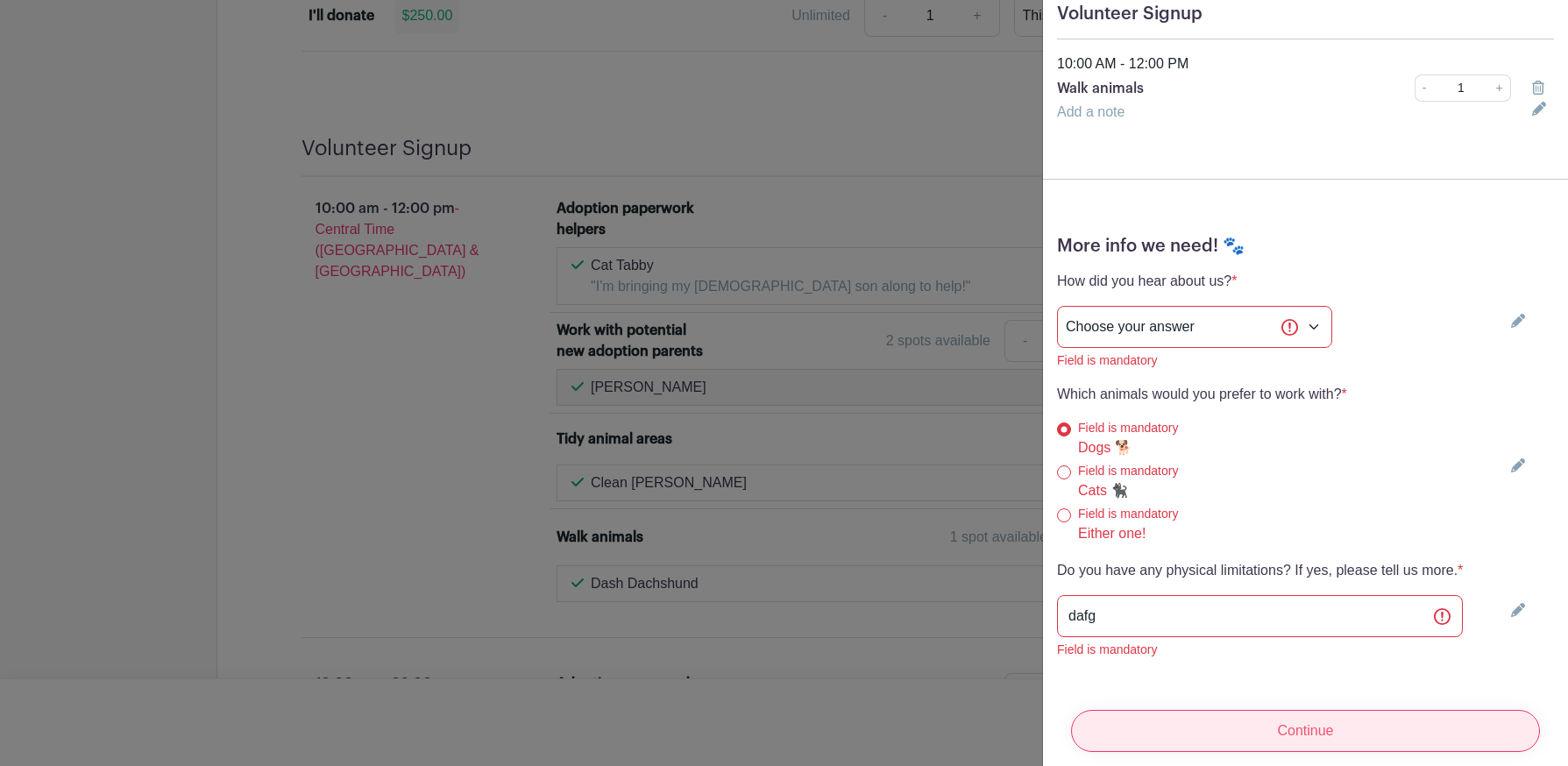 click on "Continue" at bounding box center (1305, 731) 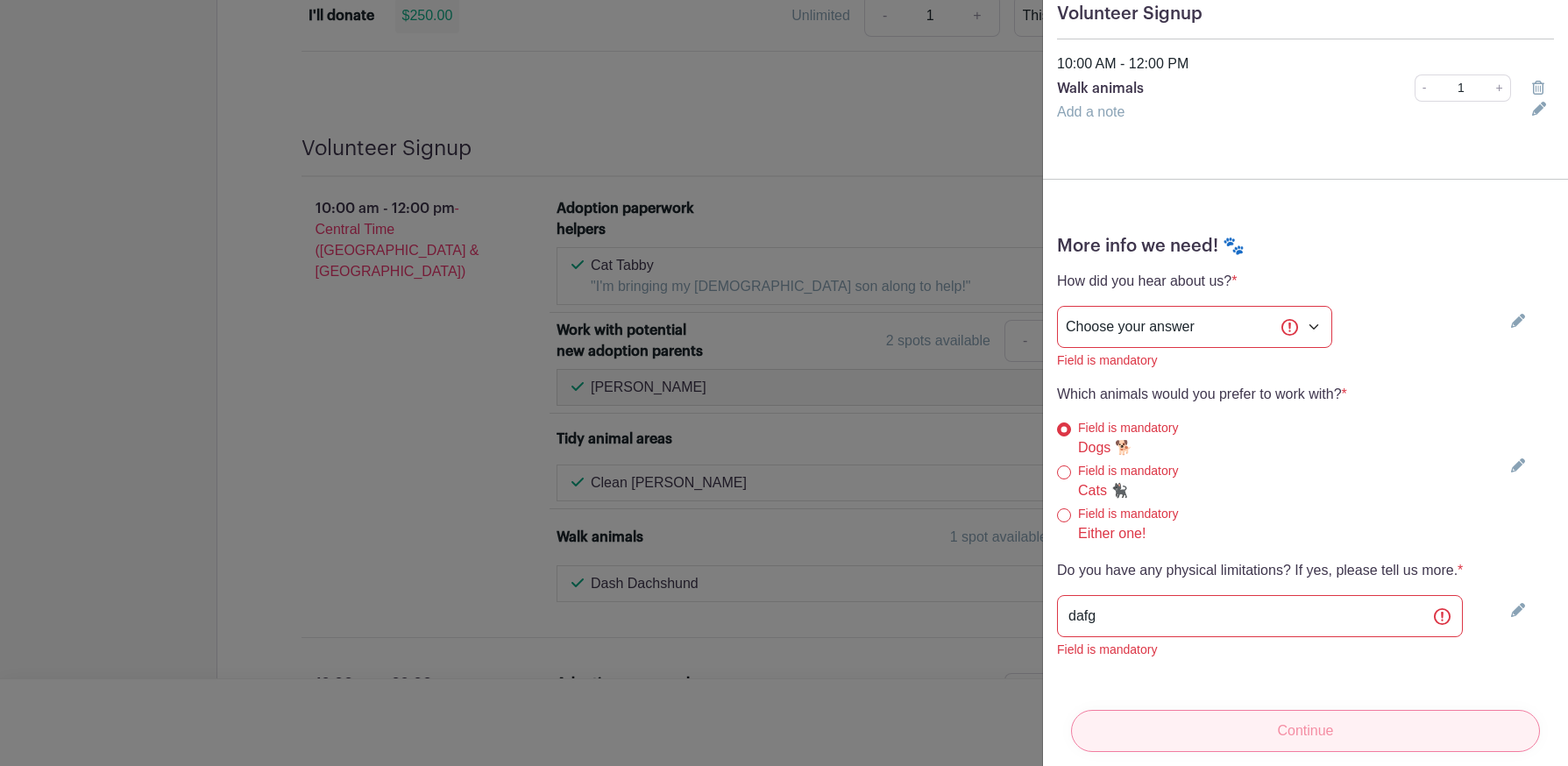 scroll, scrollTop: 89, scrollLeft: 0, axis: vertical 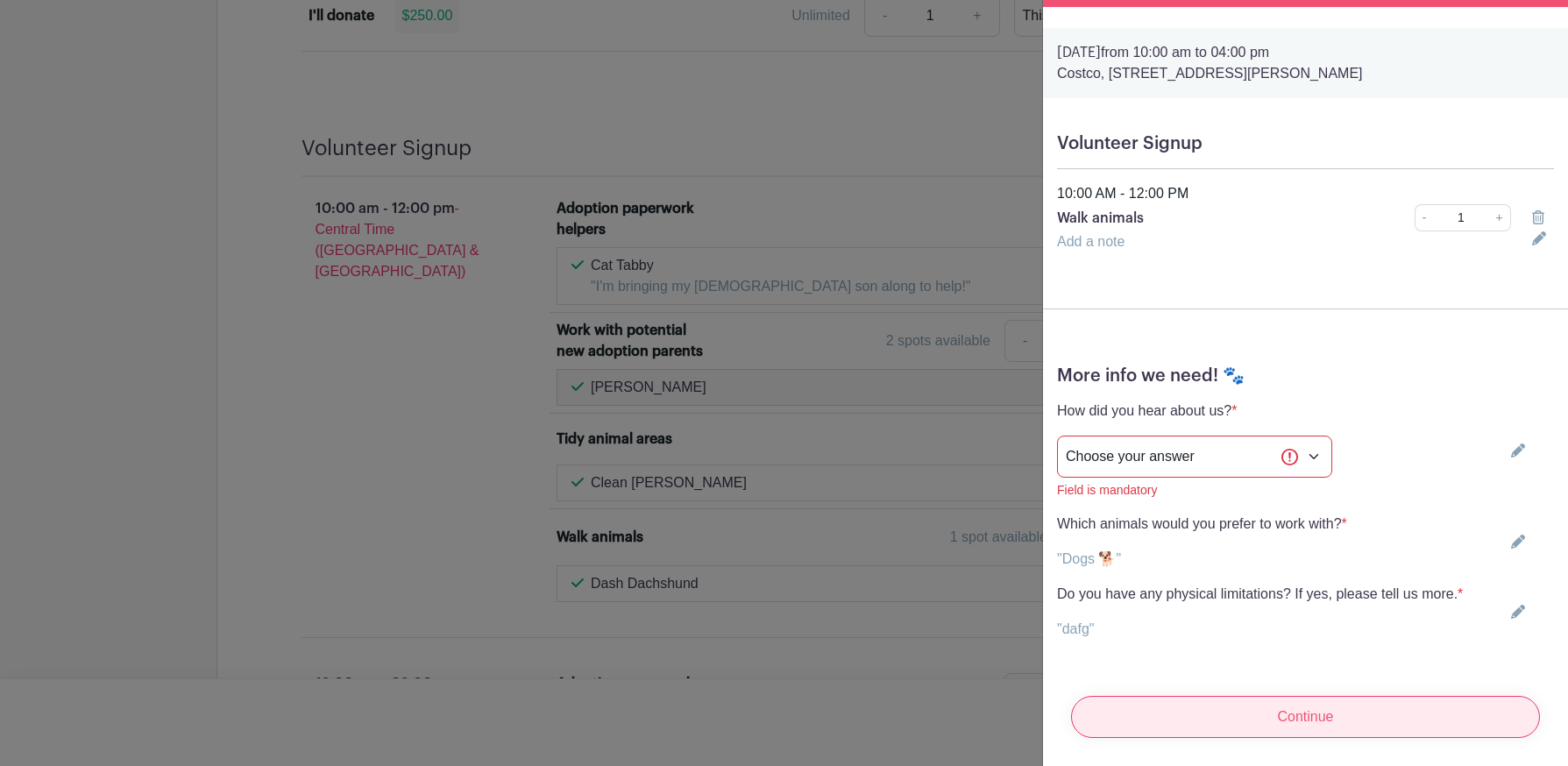 click on "Continue" at bounding box center (1305, 717) 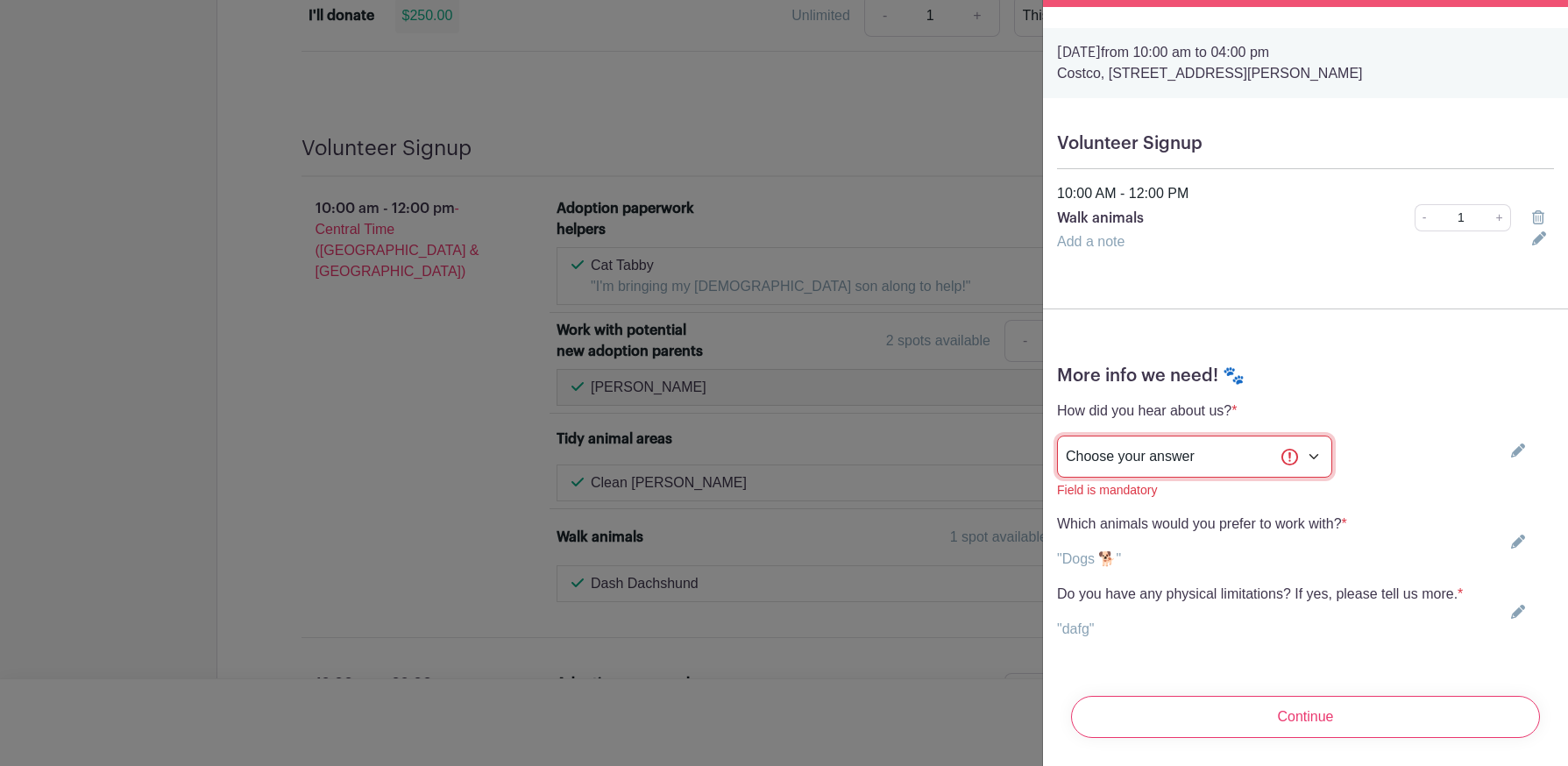 click on "Choose your answer
I've already volunteered with you!
From a friend
Social media
Article
Online search
Other" at bounding box center [1195, 457] 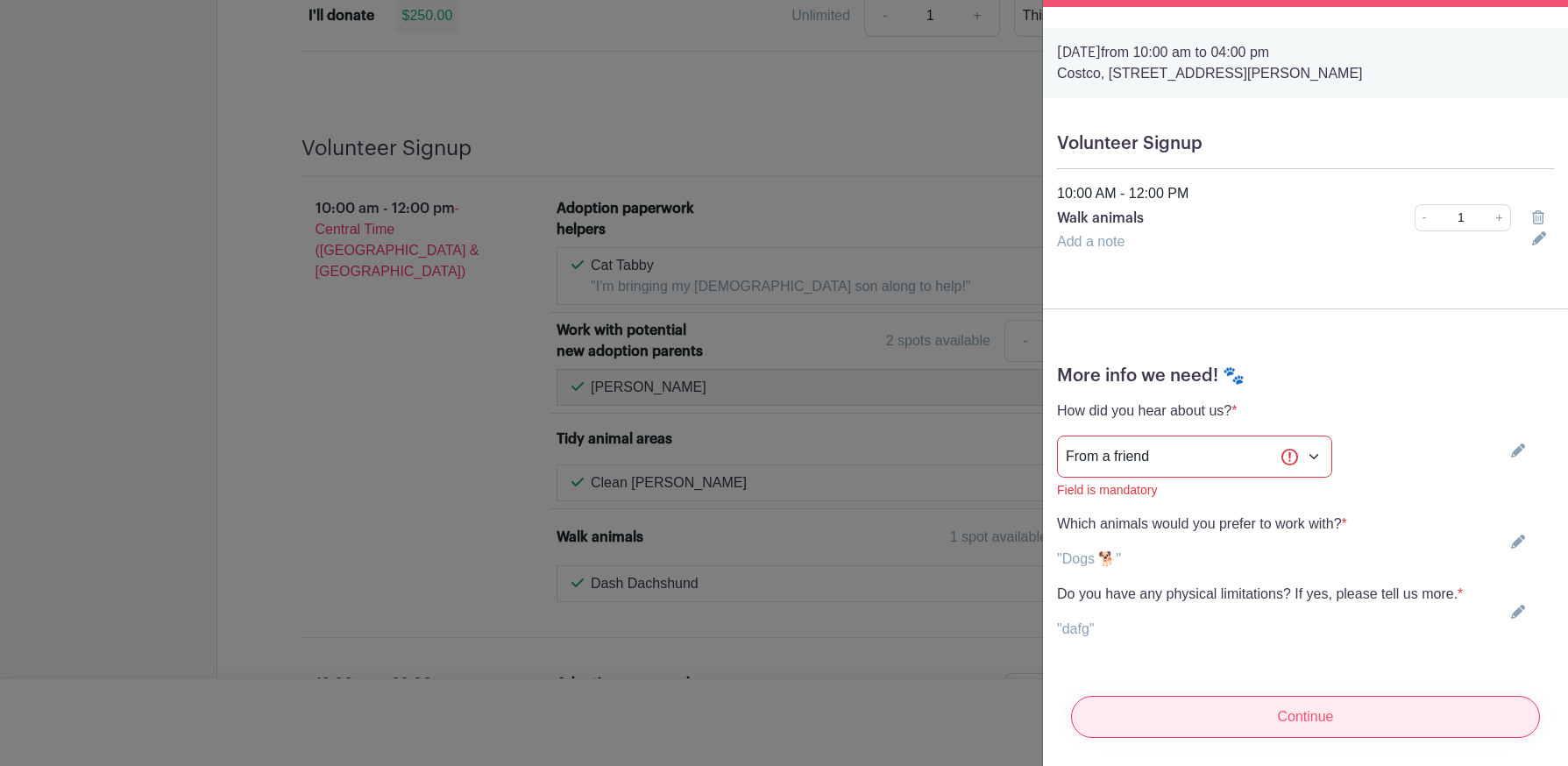 click on "Continue" at bounding box center (1305, 717) 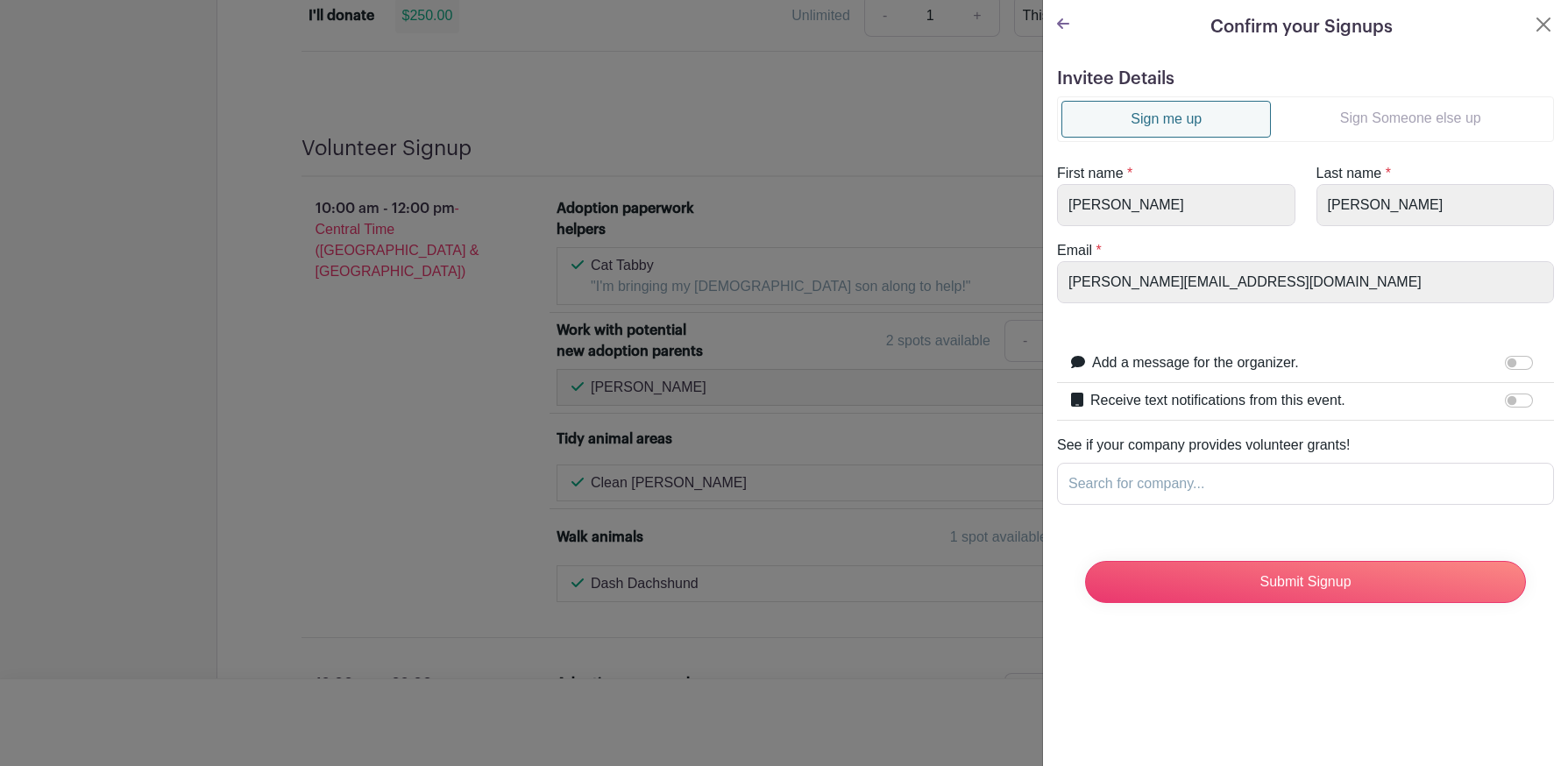 scroll, scrollTop: 0, scrollLeft: 0, axis: both 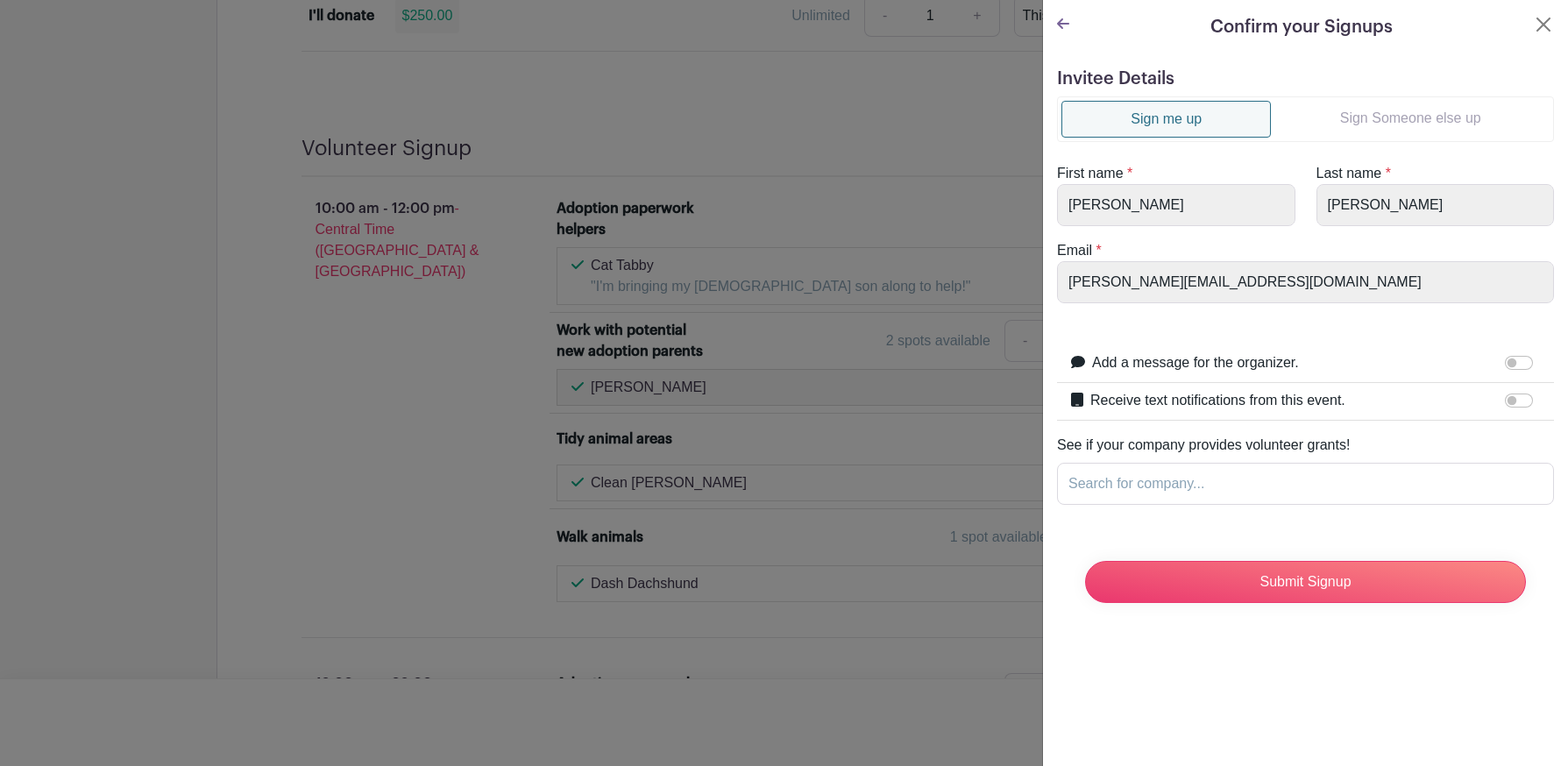 click on "Sign Someone else up" at bounding box center [1410, 118] 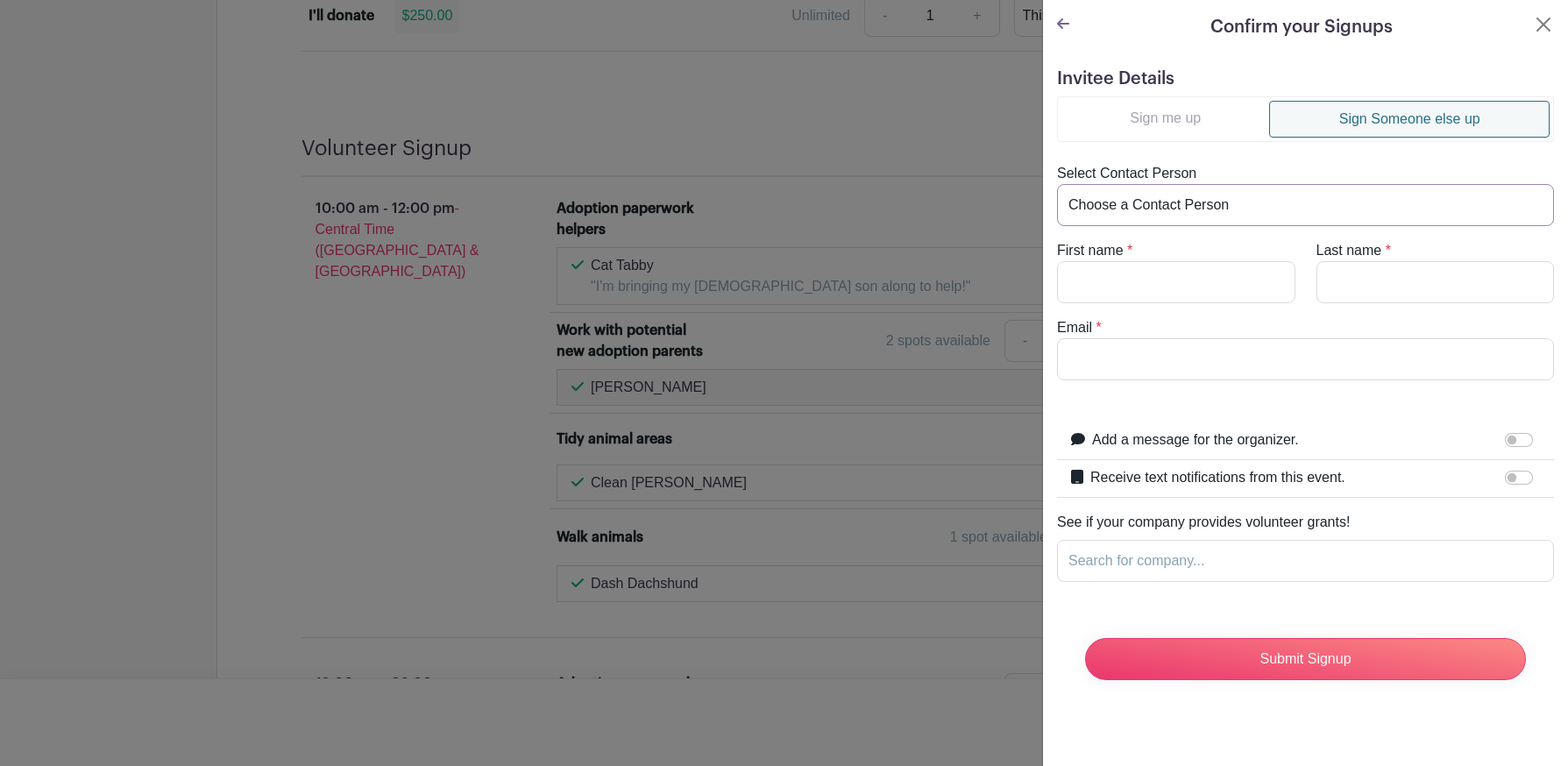 click on "Choose a Contact Person [PERSON_NAME] ([EMAIL_ADDRESS][DOMAIN_NAME])
[PERSON_NAME] ([EMAIL_ADDRESS][DOMAIN_NAME])
Bobw W ([PERSON_NAME][EMAIL_ADDRESS][DOMAIN_NAME])
Cat Tabby ([EMAIL_ADDRESS][DOMAIN_NAME])
Clean [PERSON_NAME] ([EMAIL_ADDRESS][DOMAIN_NAME])
[PERSON_NAME] ([EMAIL_ADDRESS][DOMAIN_NAME])
[PERSON_NAME] ([EMAIL_ADDRESS][DOMAIN_NAME])
[PERSON_NAME] ([EMAIL_ADDRESS][PERSON_NAME][DOMAIN_NAME])
[PERSON_NAME] ([PERSON_NAME][EMAIL_ADDRESS][PERSON_NAME][DOMAIN_NAME])
Member  Ten ([EMAIL_ADDRESS][DOMAIN_NAME])
Member Five ([EMAIL_ADDRESS][DOMAIN_NAME])
[PERSON_NAME] ([EMAIL_ADDRESS][PERSON_NAME][DOMAIN_NAME])
[PERSON_NAME] ([EMAIL_ADDRESS][DOMAIN_NAME])
[PERSON_NAME] ([EMAIL_ADDRESS][PERSON_NAME][DOMAIN_NAME])" at bounding box center (1305, 205) 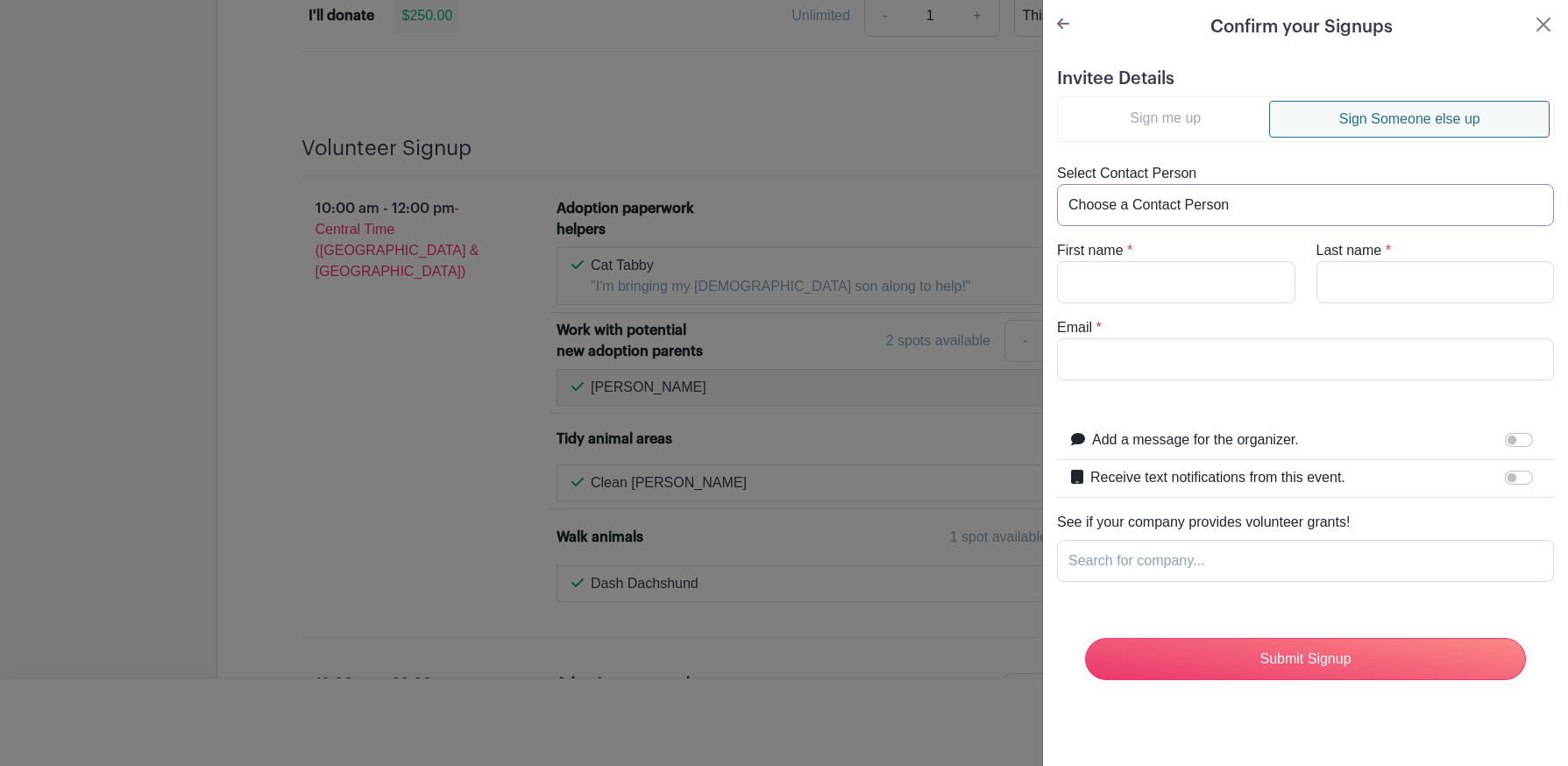 select on "[EMAIL_ADDRESS][DOMAIN_NAME]" 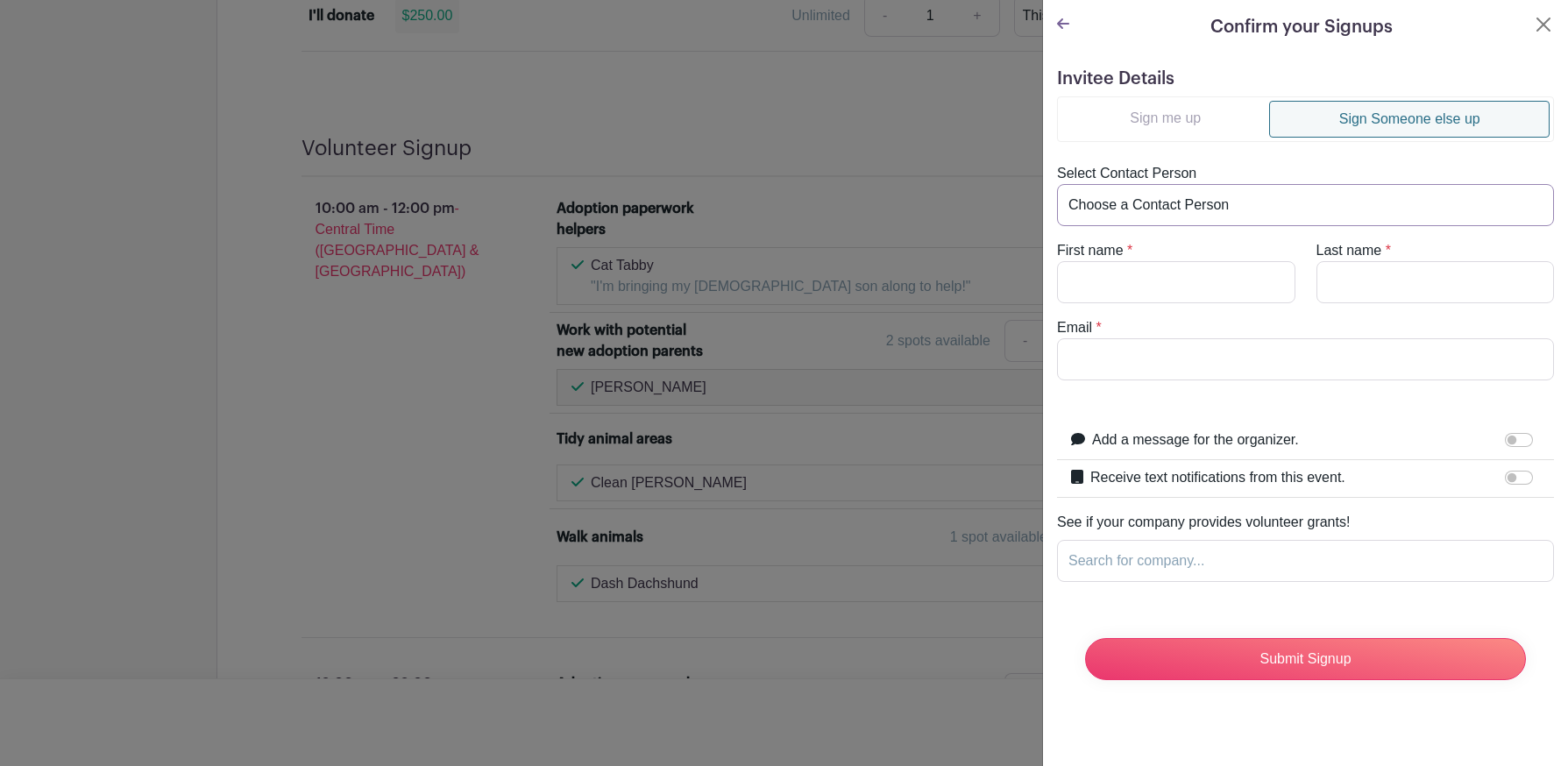 type on "Member" 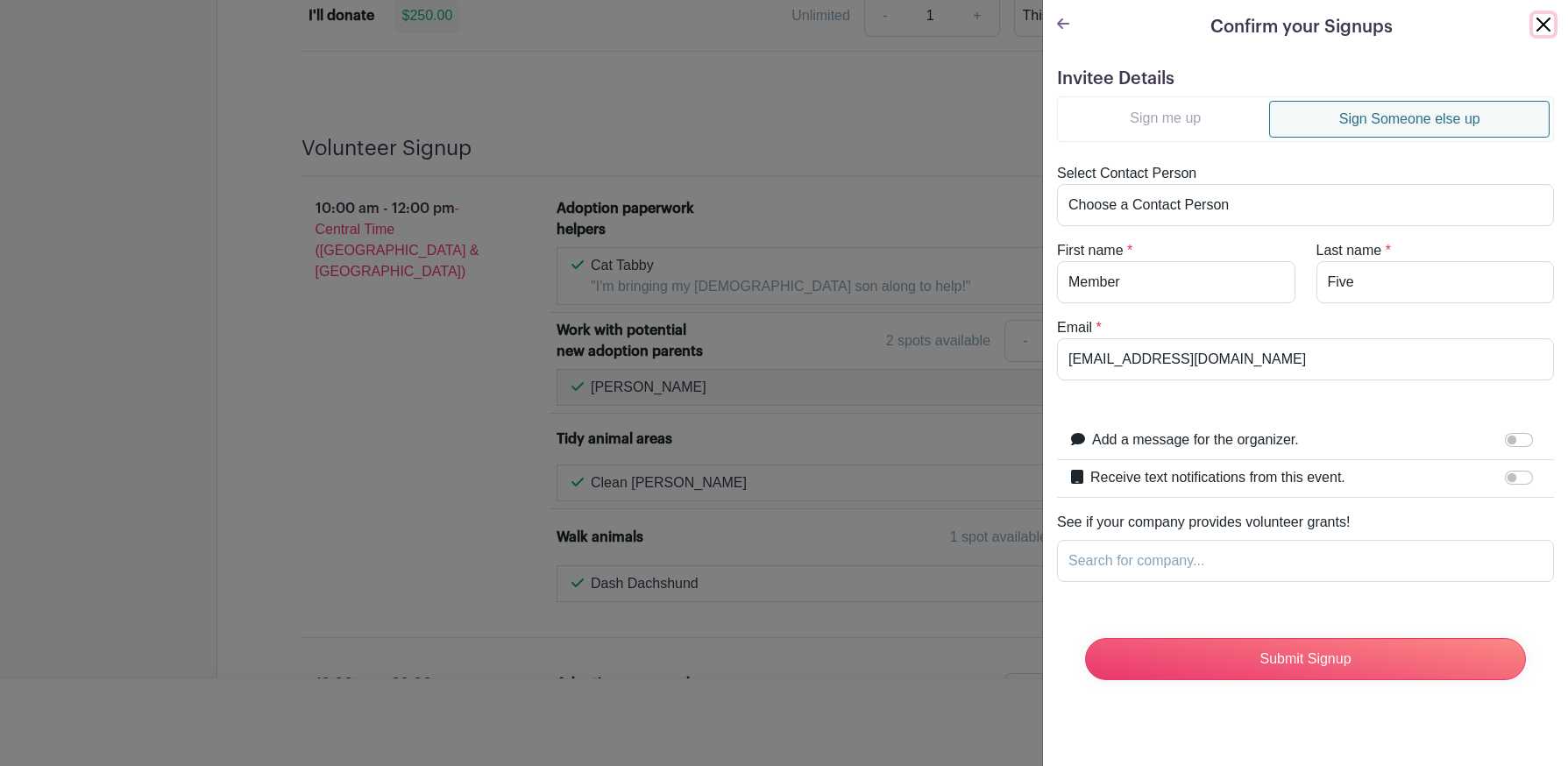 click at bounding box center [1543, 25] 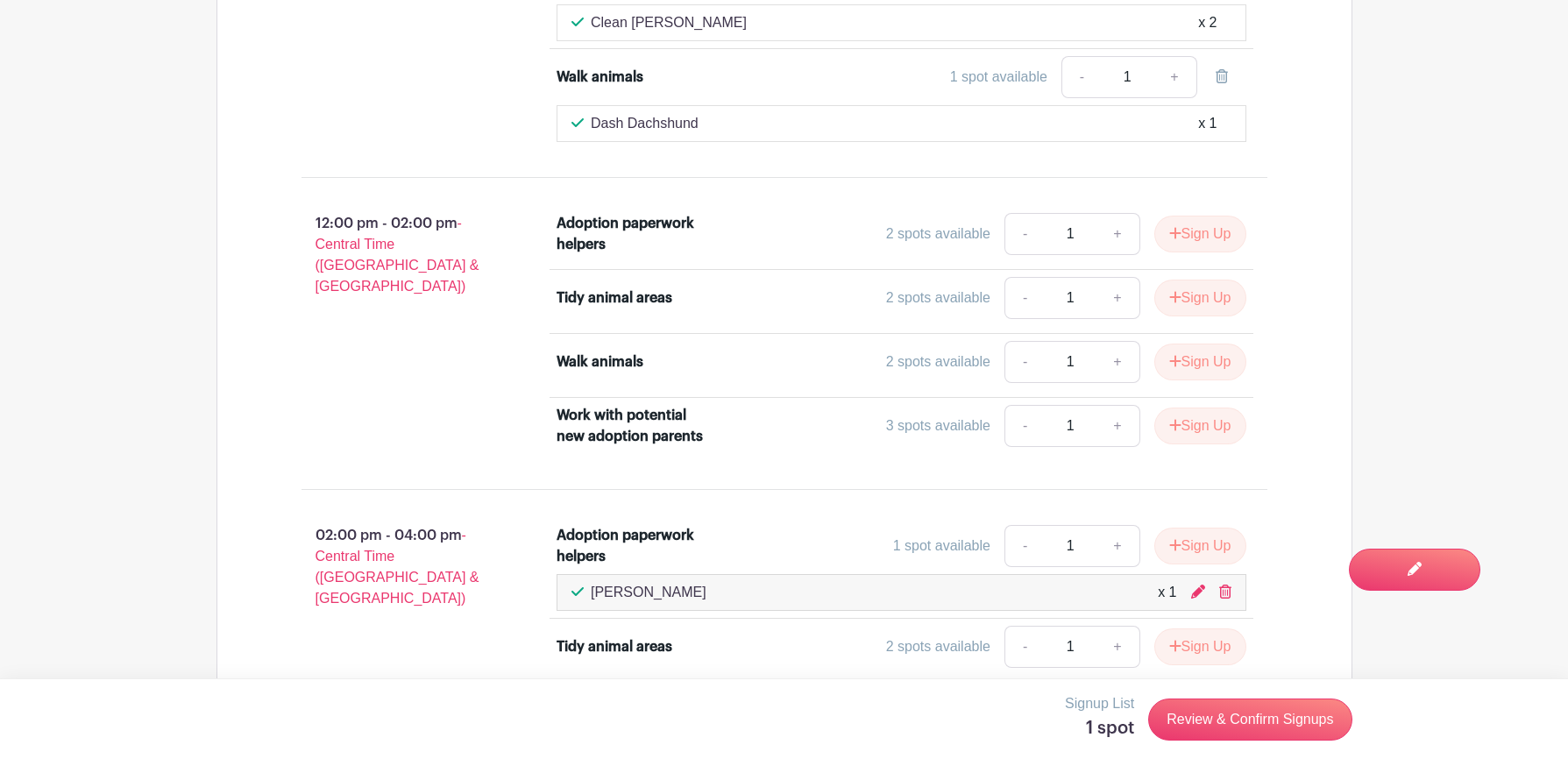 scroll, scrollTop: 1945, scrollLeft: 0, axis: vertical 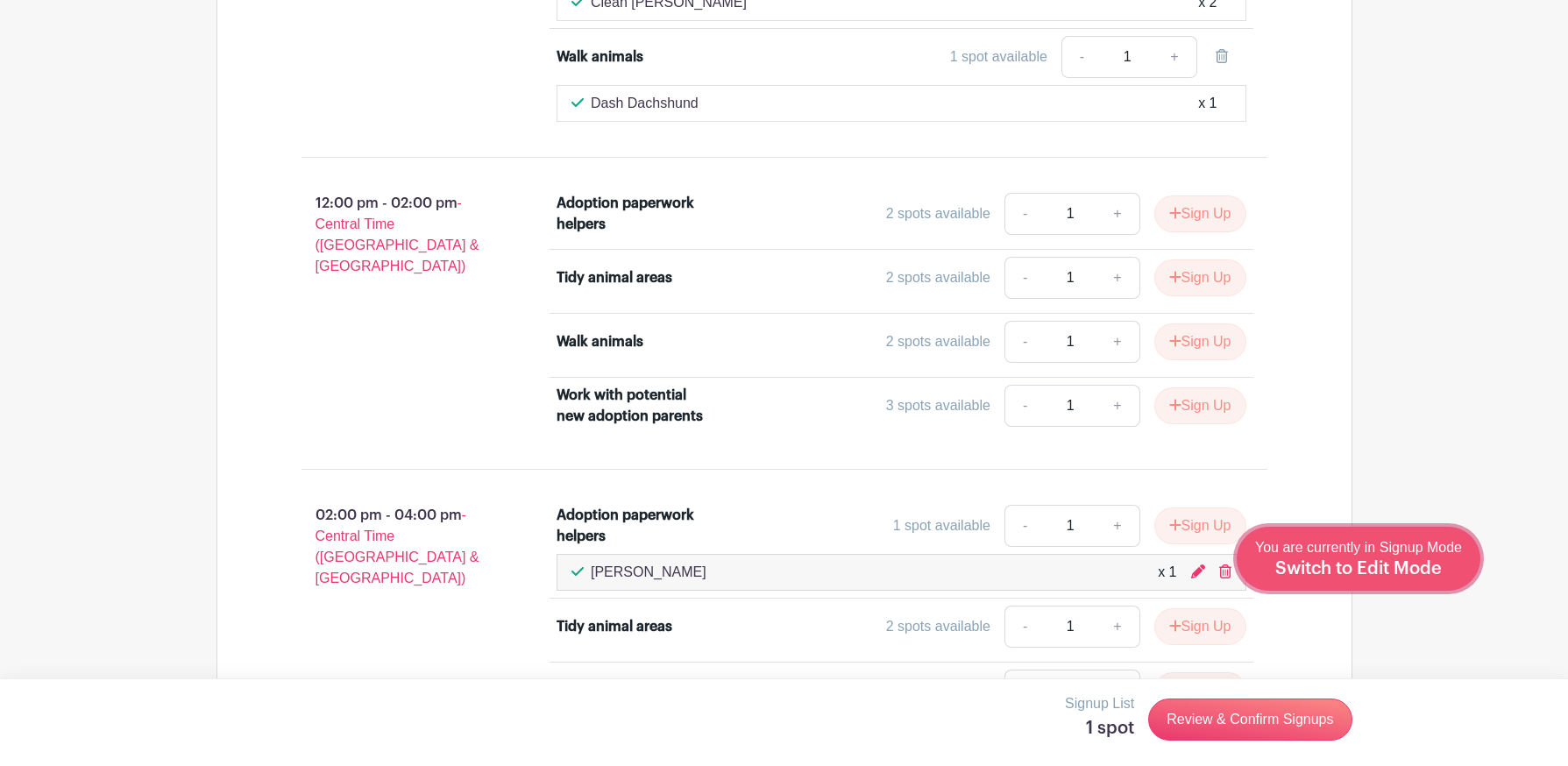 click on "Switch to Edit Mode" at bounding box center [1359, 569] 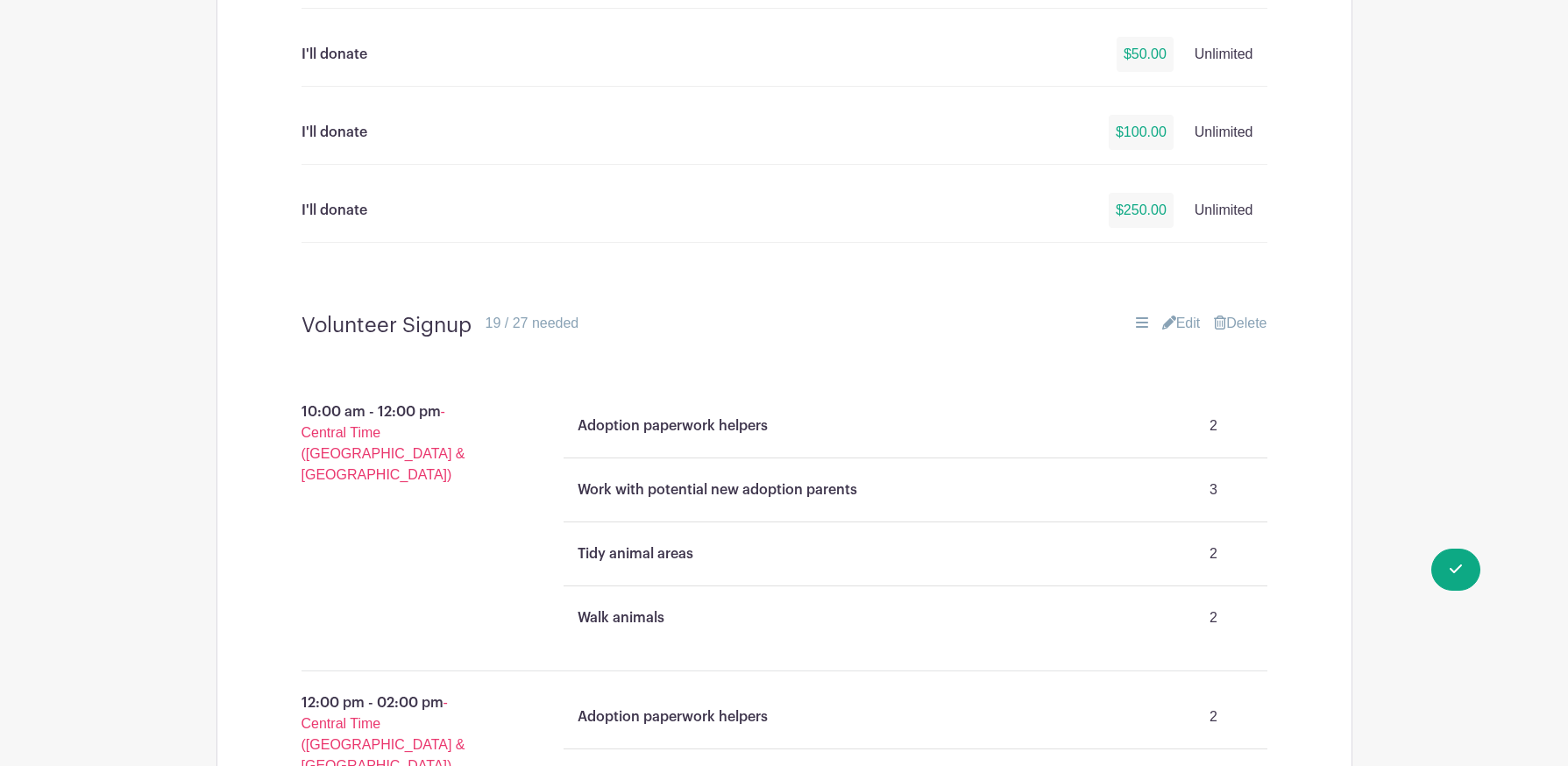 scroll, scrollTop: 1478, scrollLeft: 0, axis: vertical 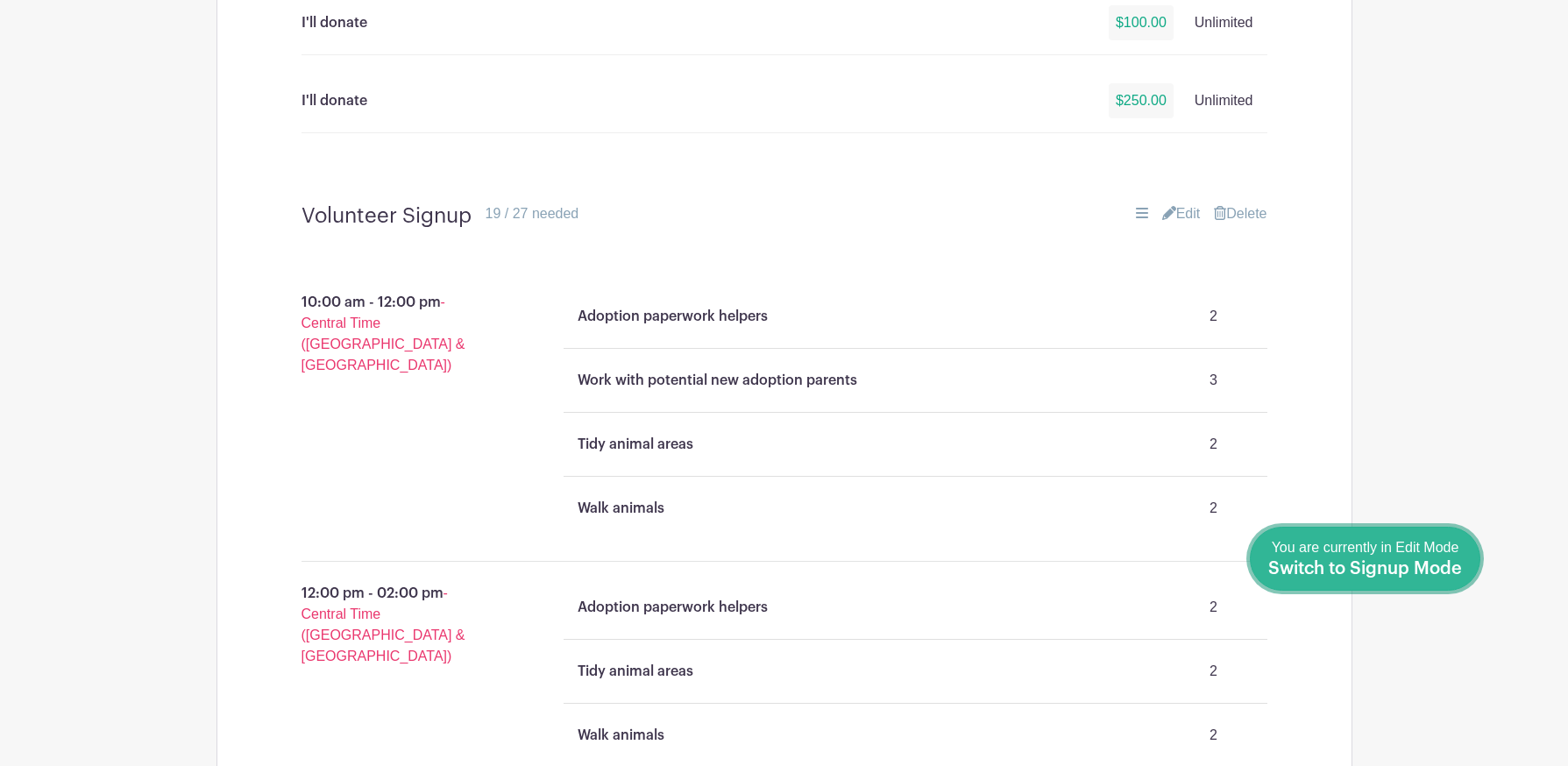 click on "Switch to Signup Mode" at bounding box center (1365, 569) 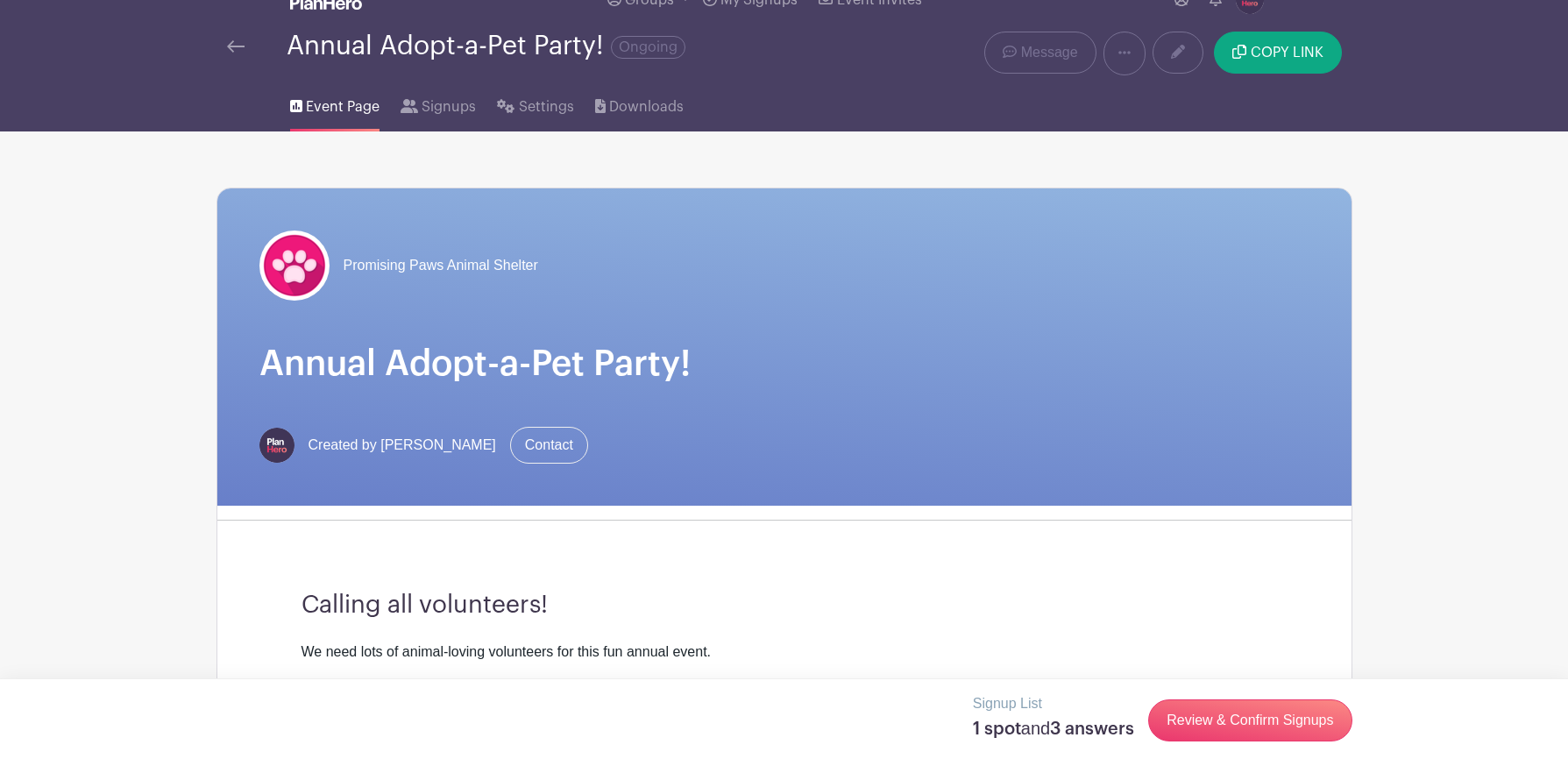 scroll, scrollTop: 0, scrollLeft: 0, axis: both 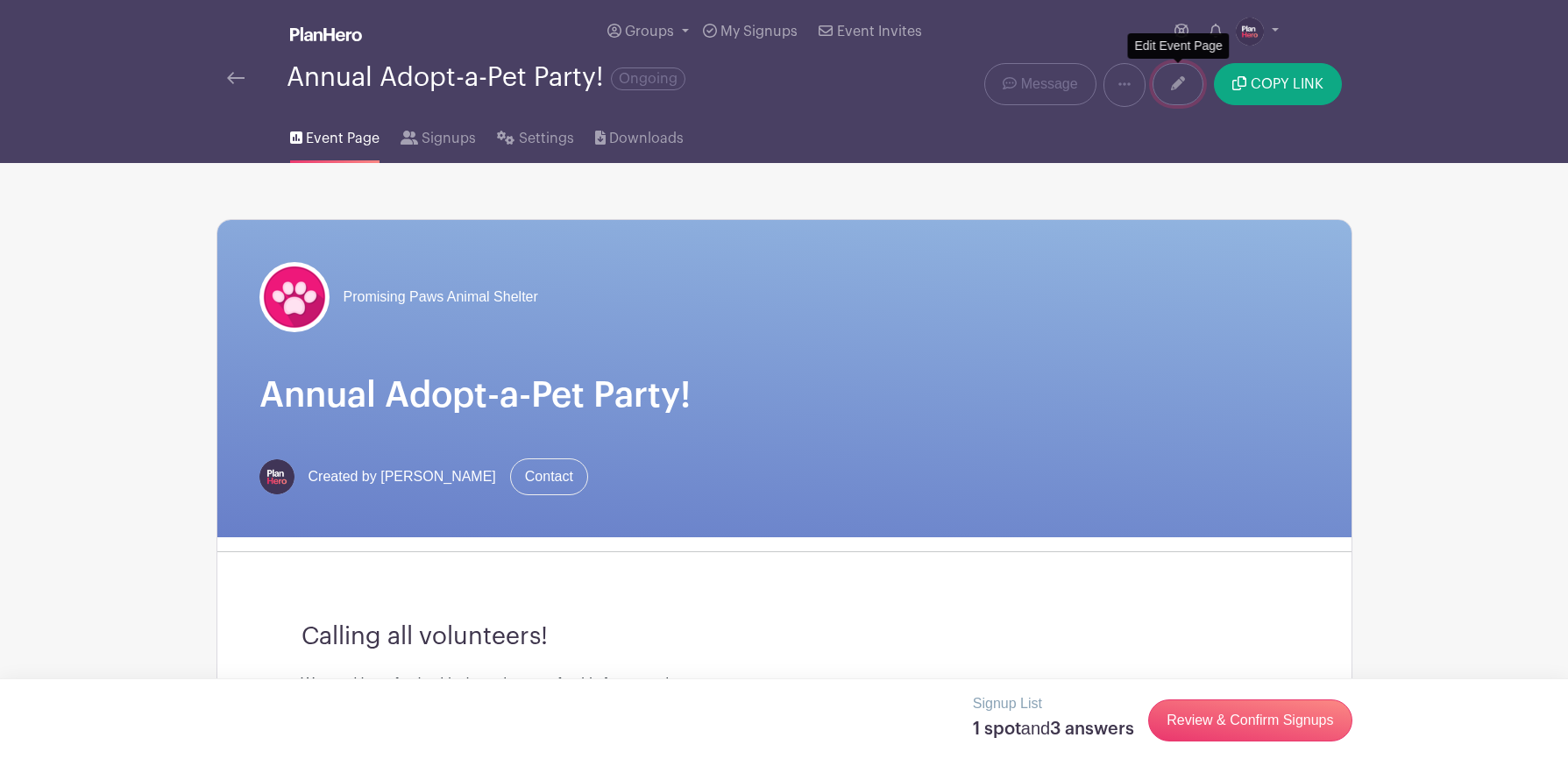 click 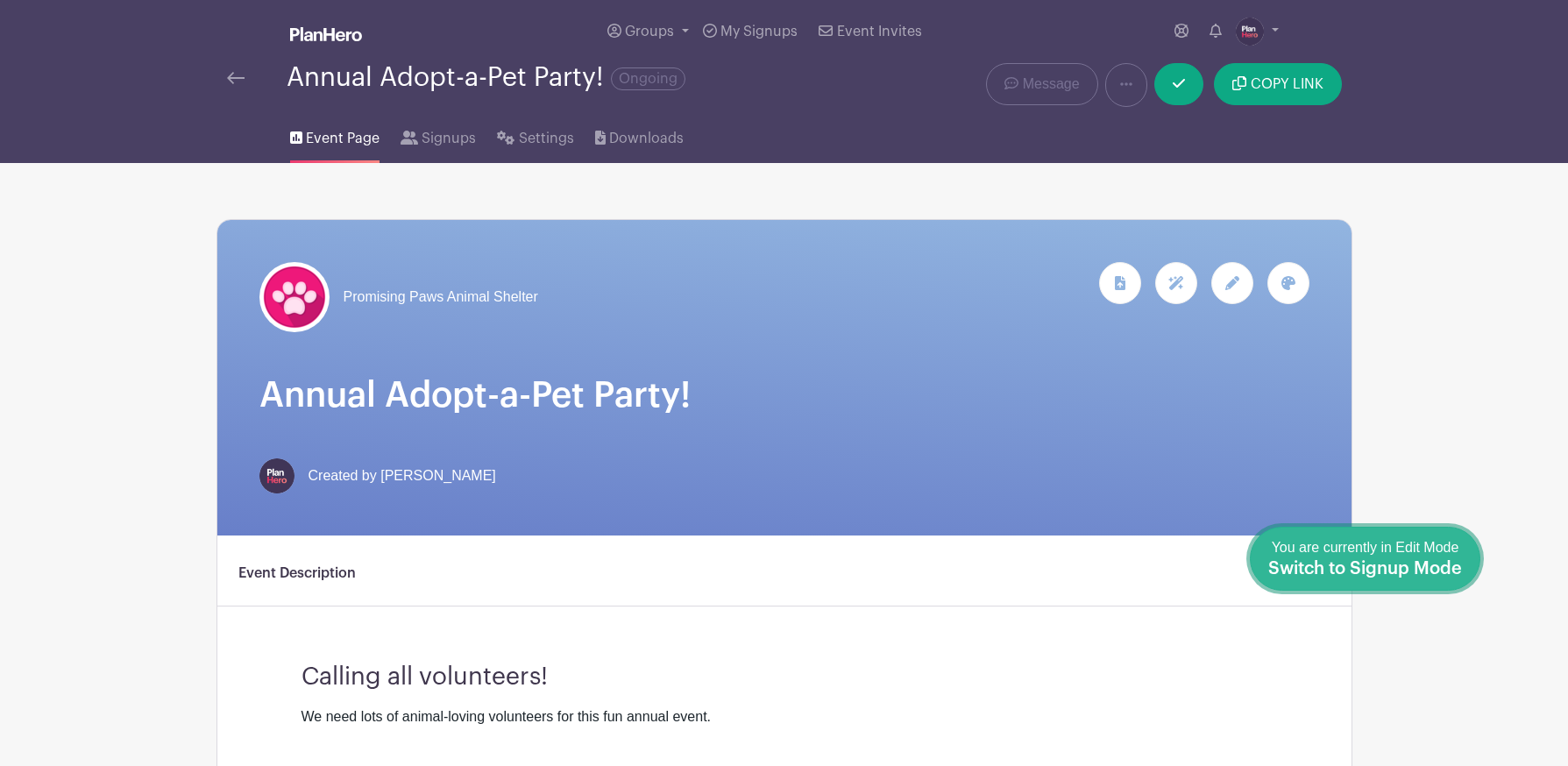 click on "Switch to Signup Mode" at bounding box center [1365, 569] 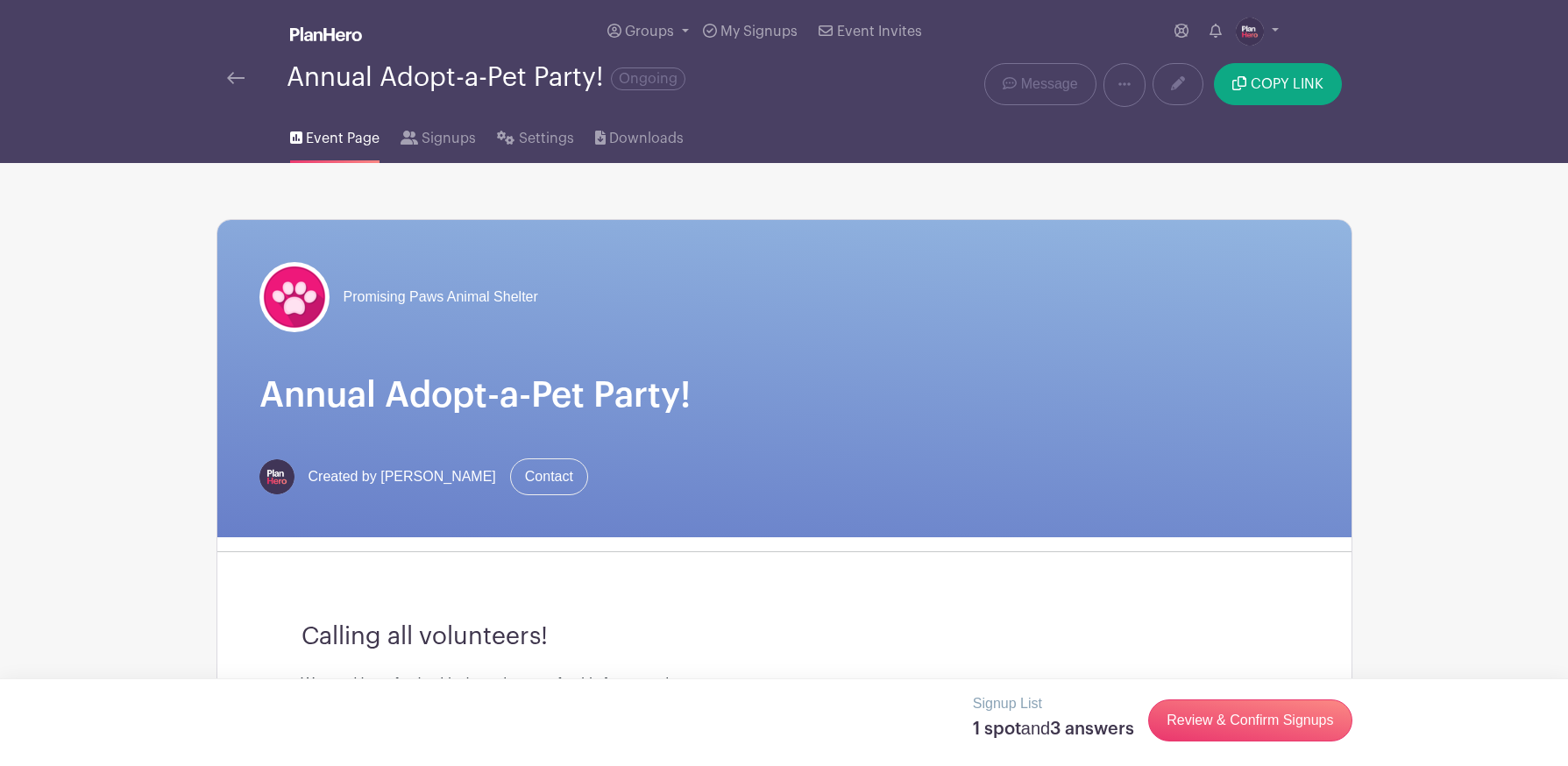 click at bounding box center [236, 78] 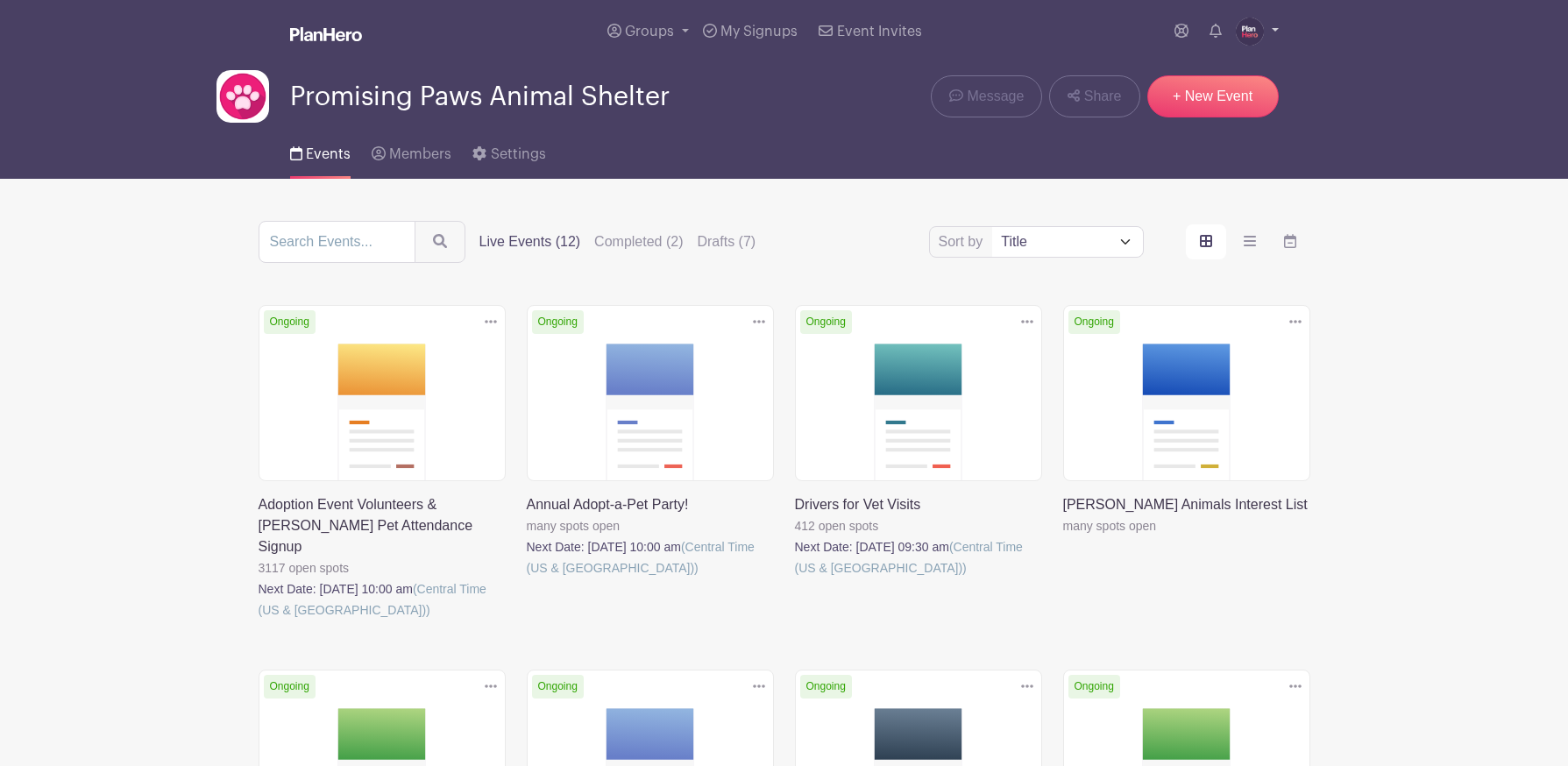click at bounding box center [1250, 32] 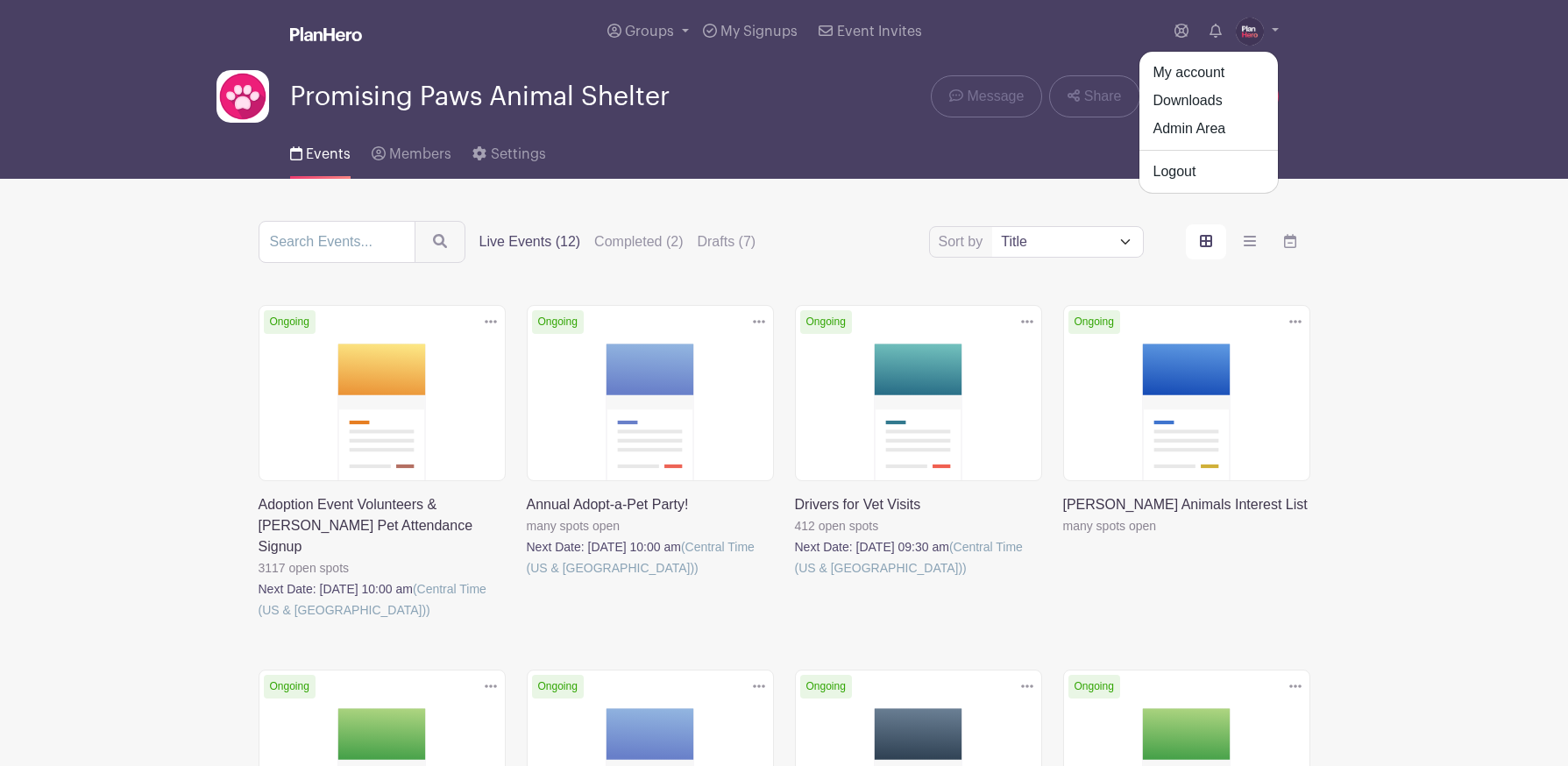 click on "Events
Members
Settings" at bounding box center [784, 151] 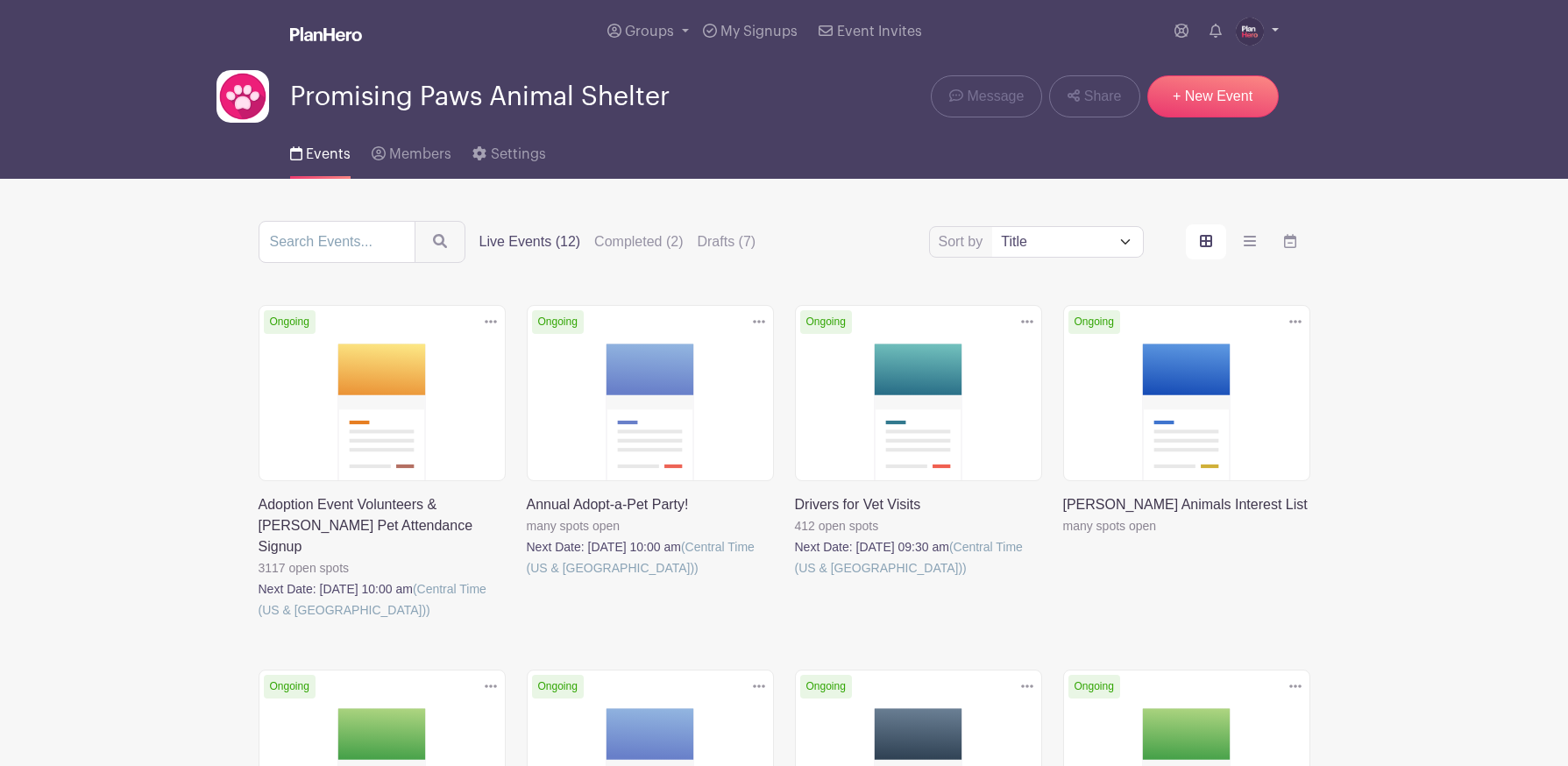 click at bounding box center [1250, 32] 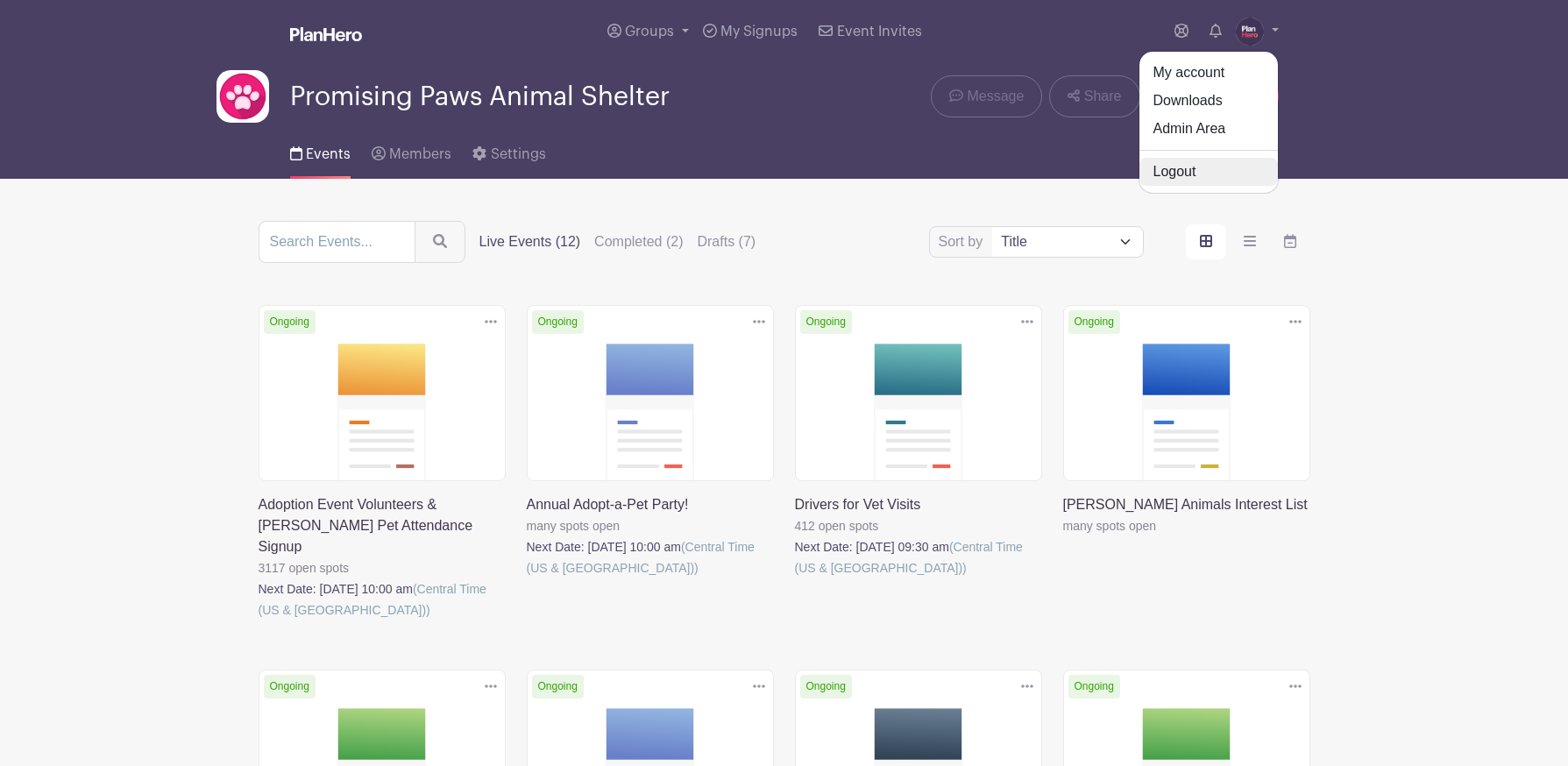 click on "Logout" at bounding box center (1209, 172) 